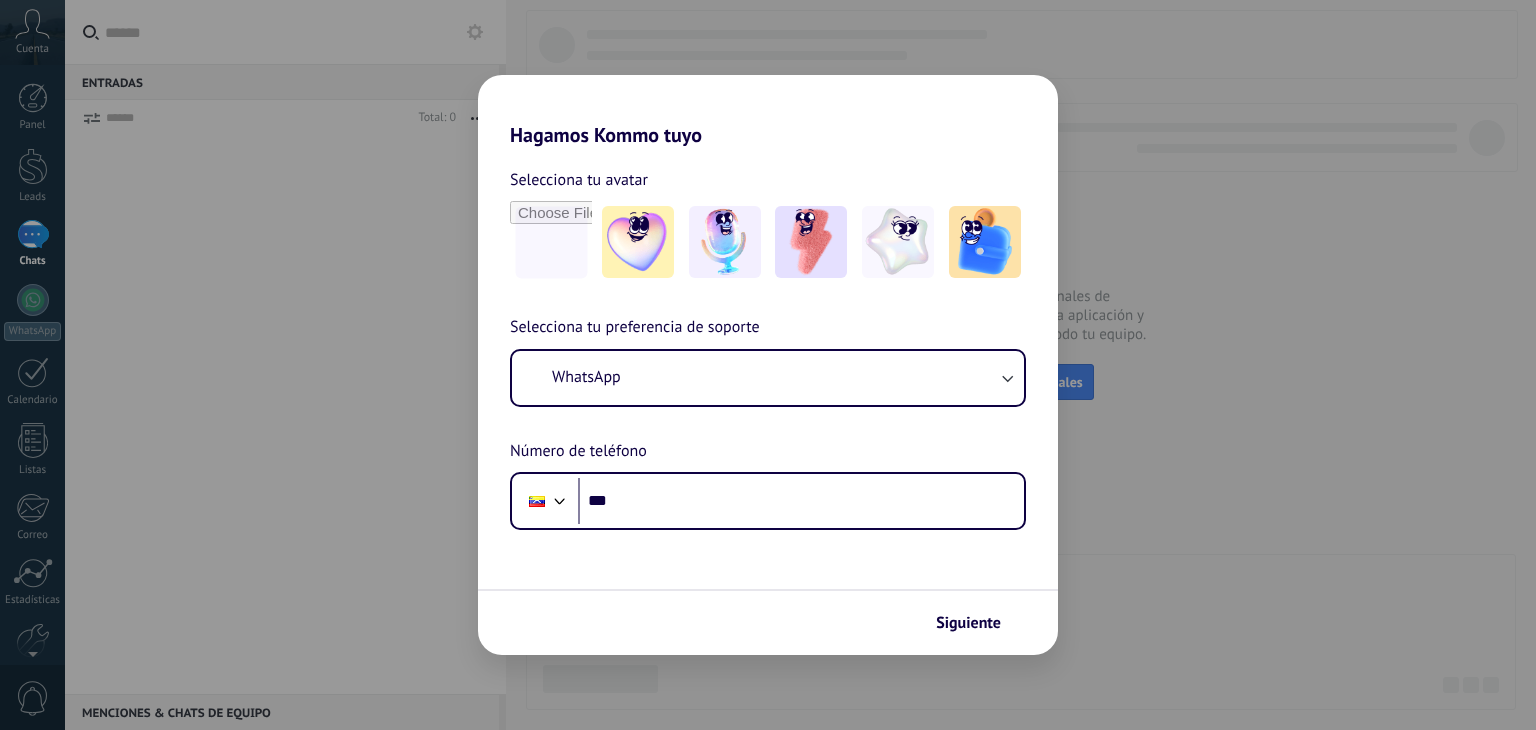 scroll, scrollTop: 0, scrollLeft: 0, axis: both 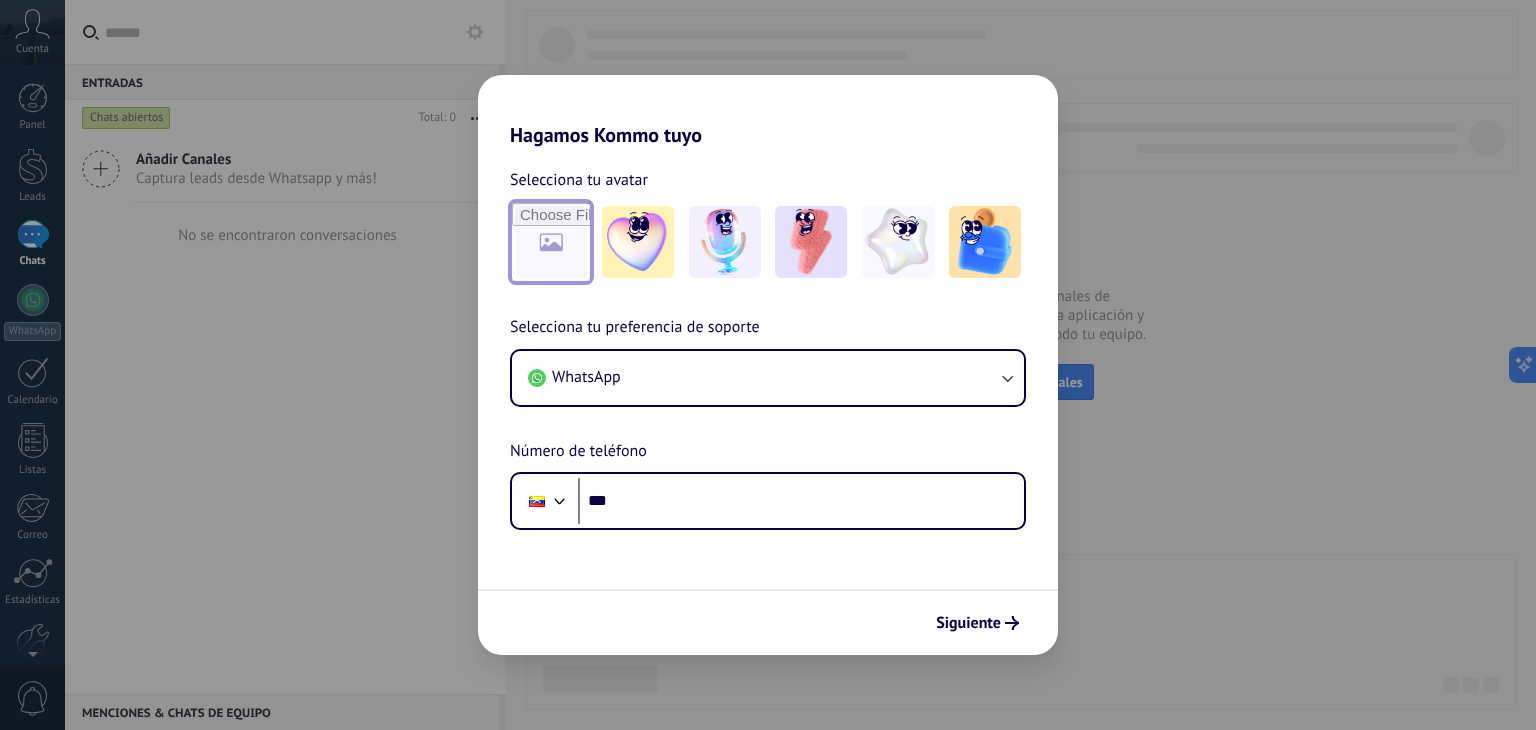 click at bounding box center (551, 242) 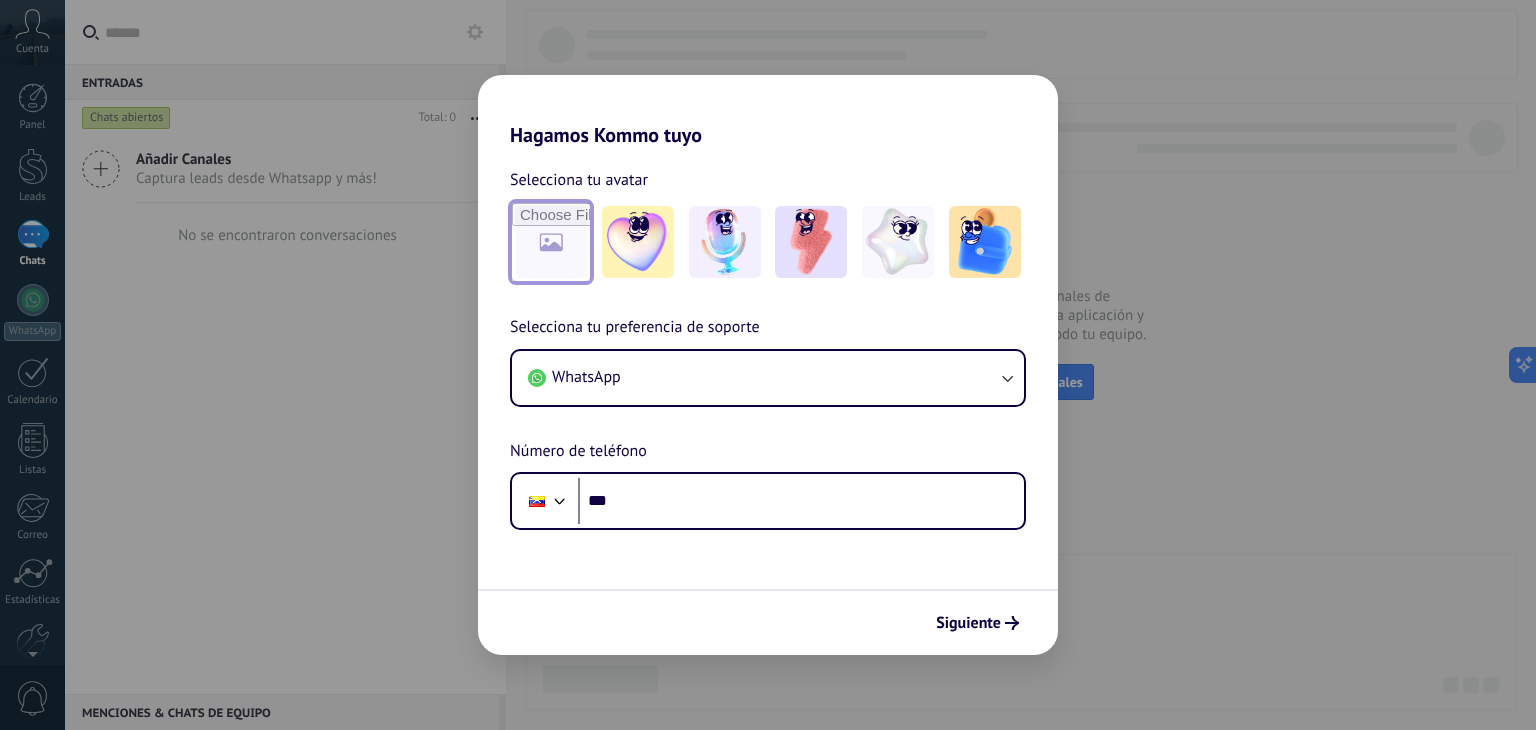 type on "**********" 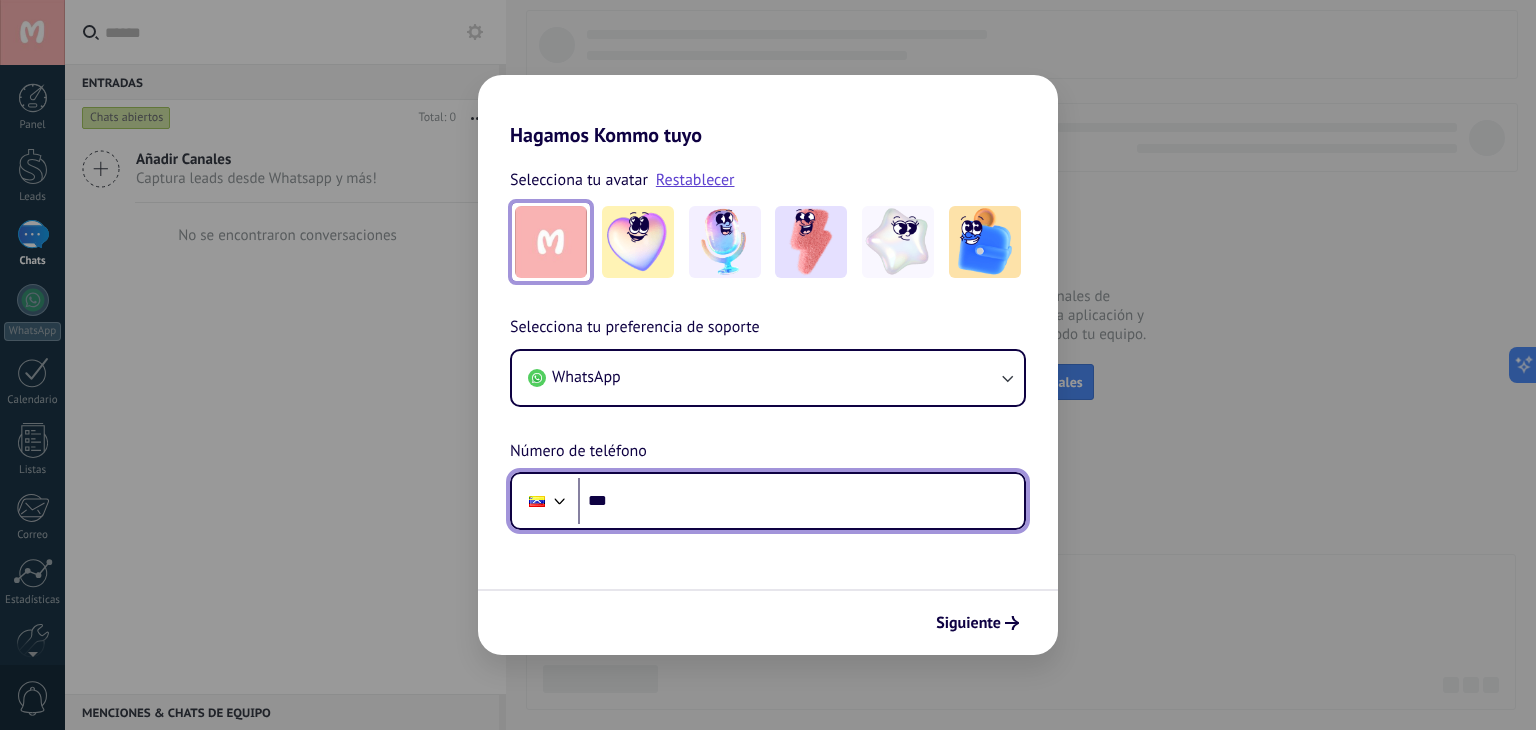 click on "***" at bounding box center (801, 501) 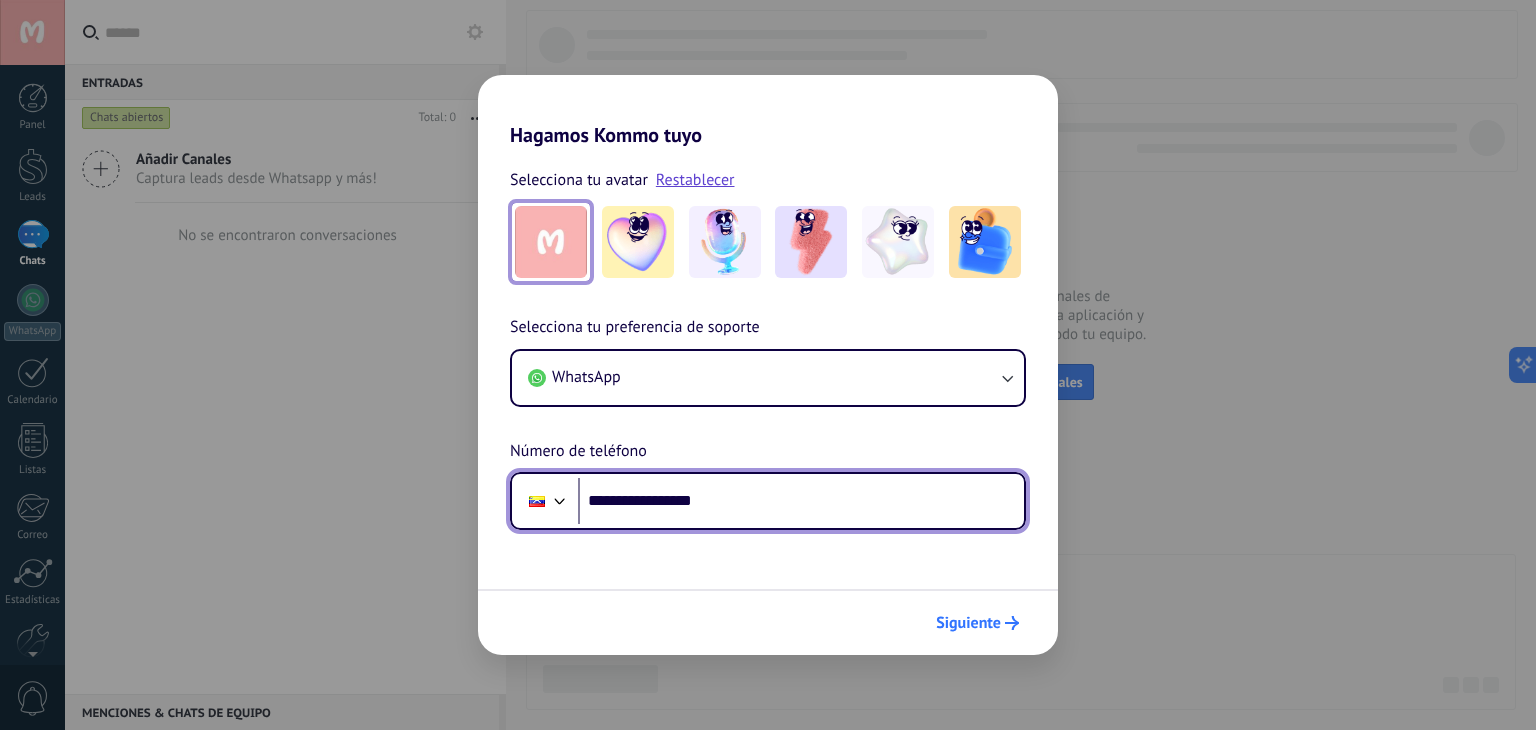 type on "**********" 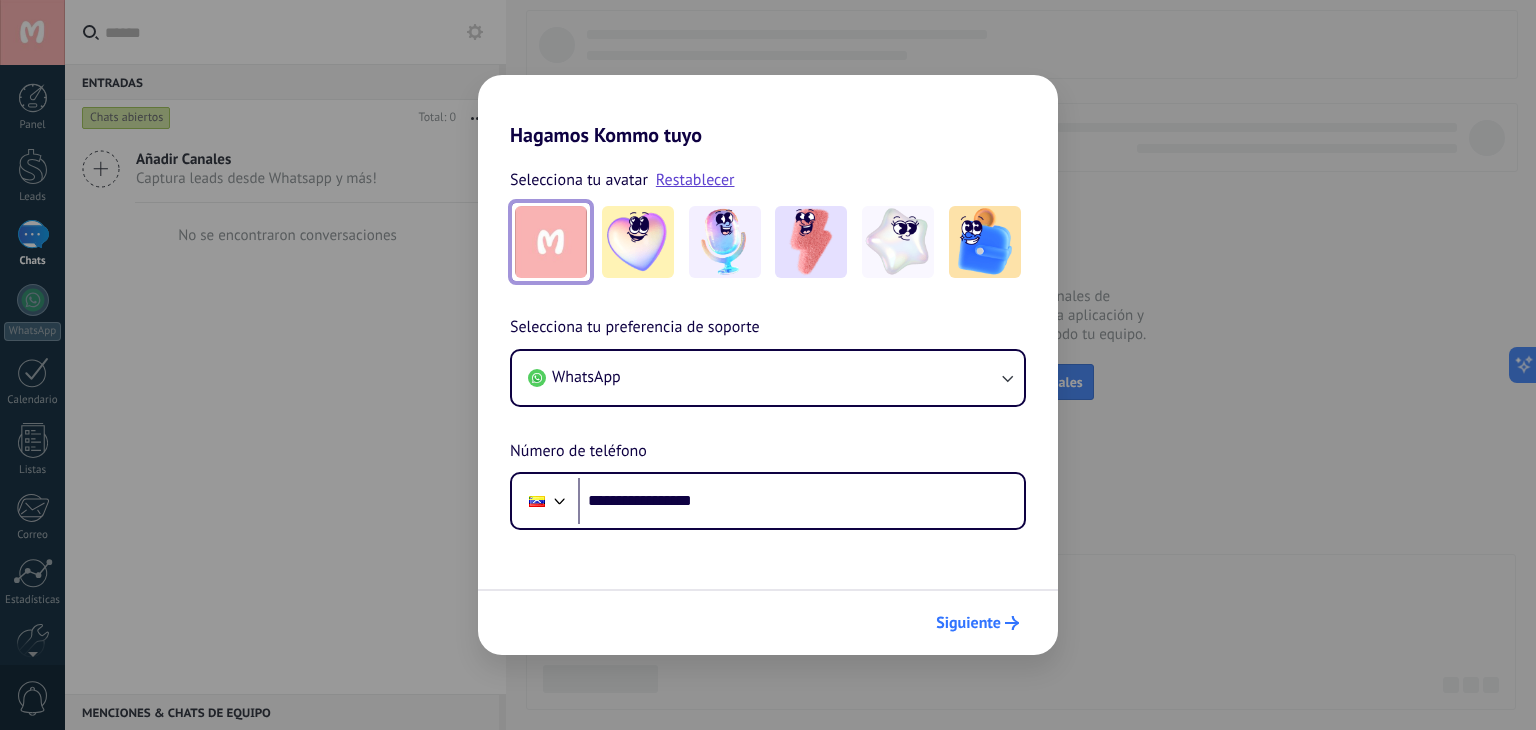 click on "Siguiente" at bounding box center (968, 623) 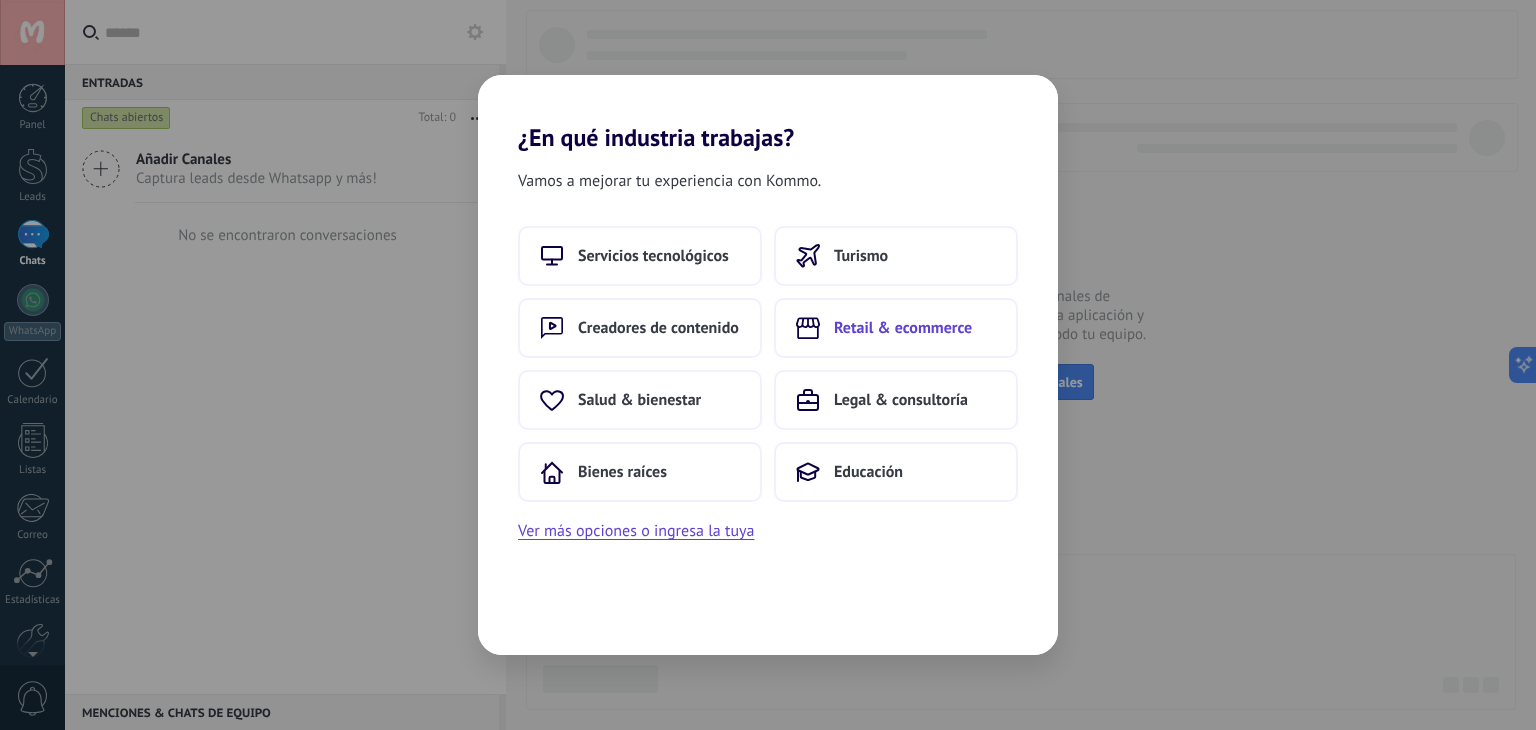 click on "Retail & ecommerce" at bounding box center (896, 328) 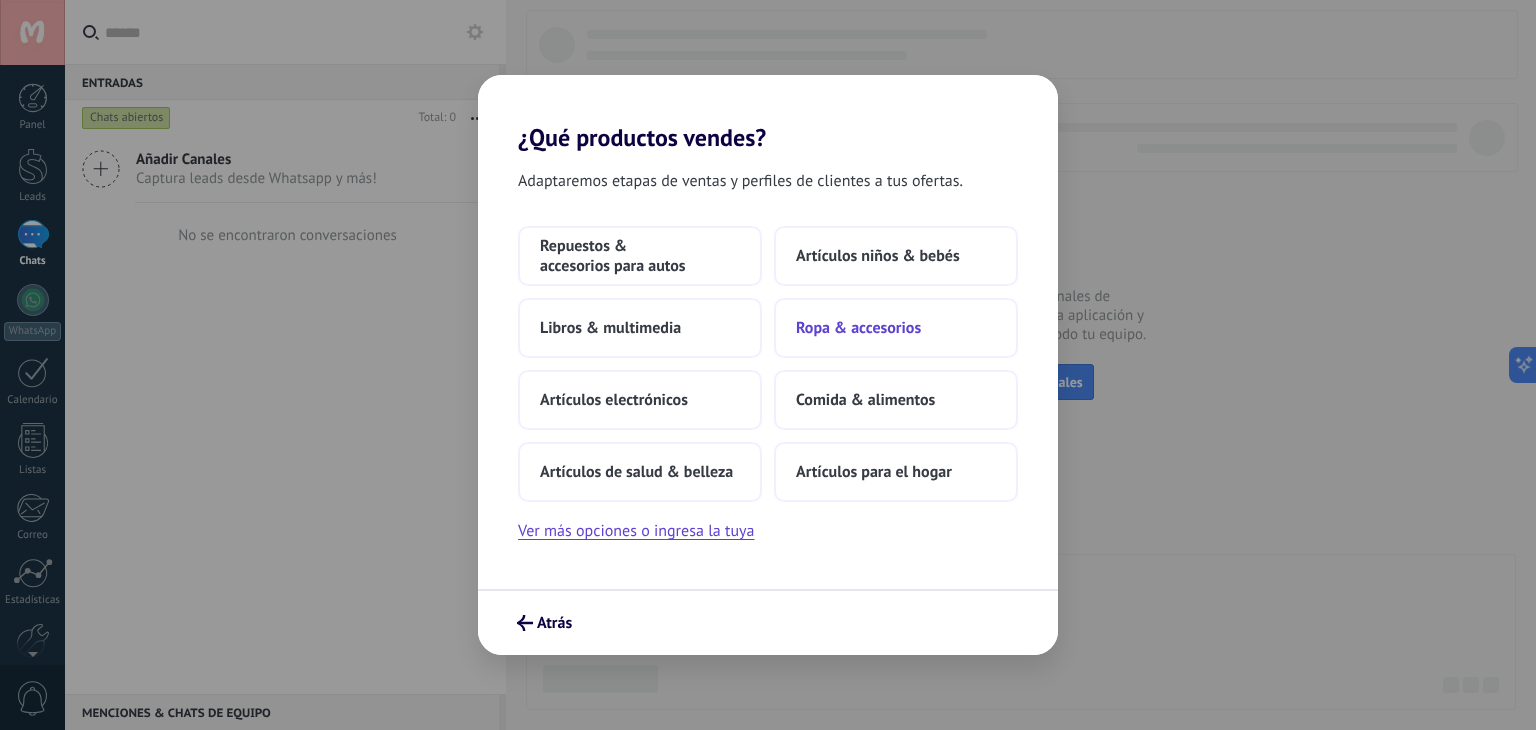 click on "Ropa & accesorios" at bounding box center [896, 328] 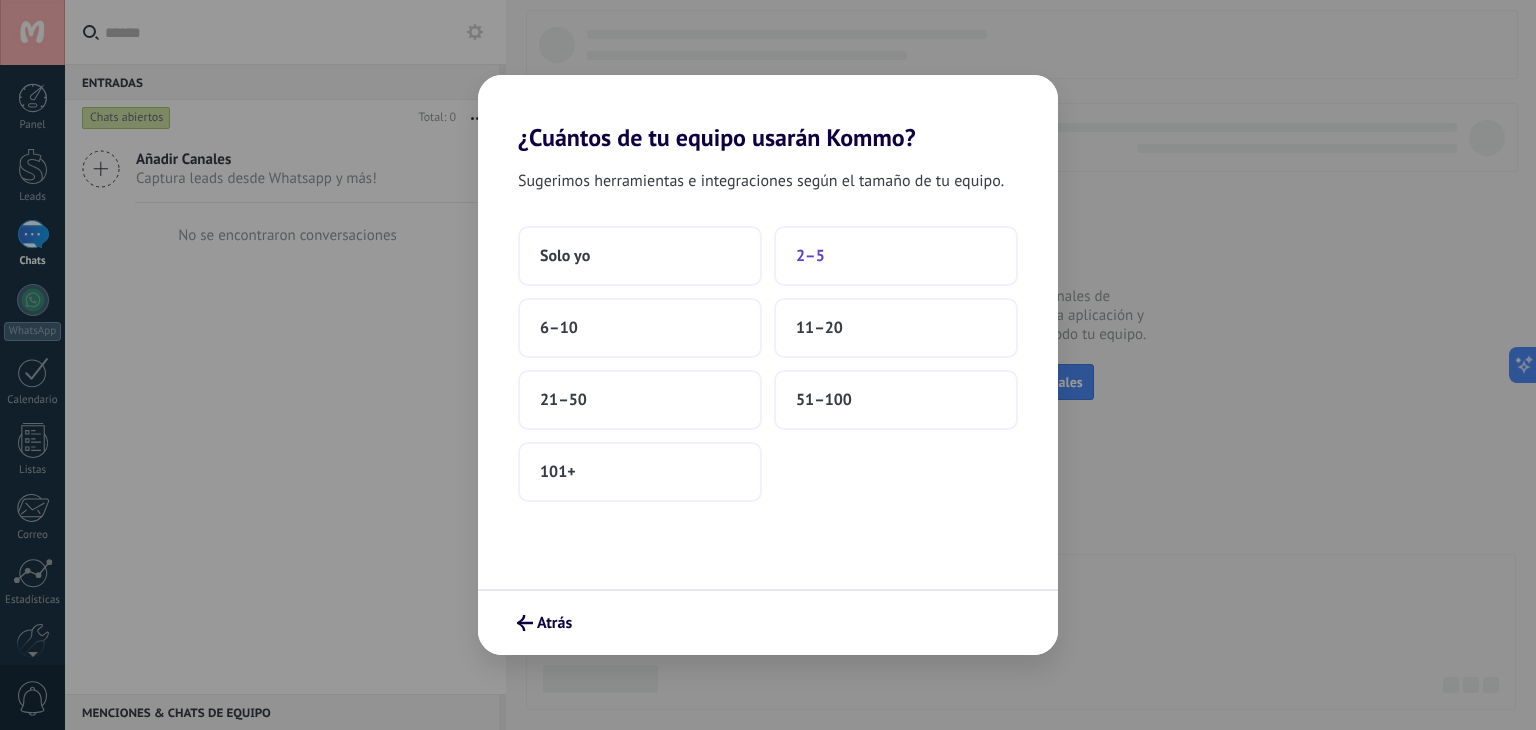 click on "2–5" at bounding box center (896, 256) 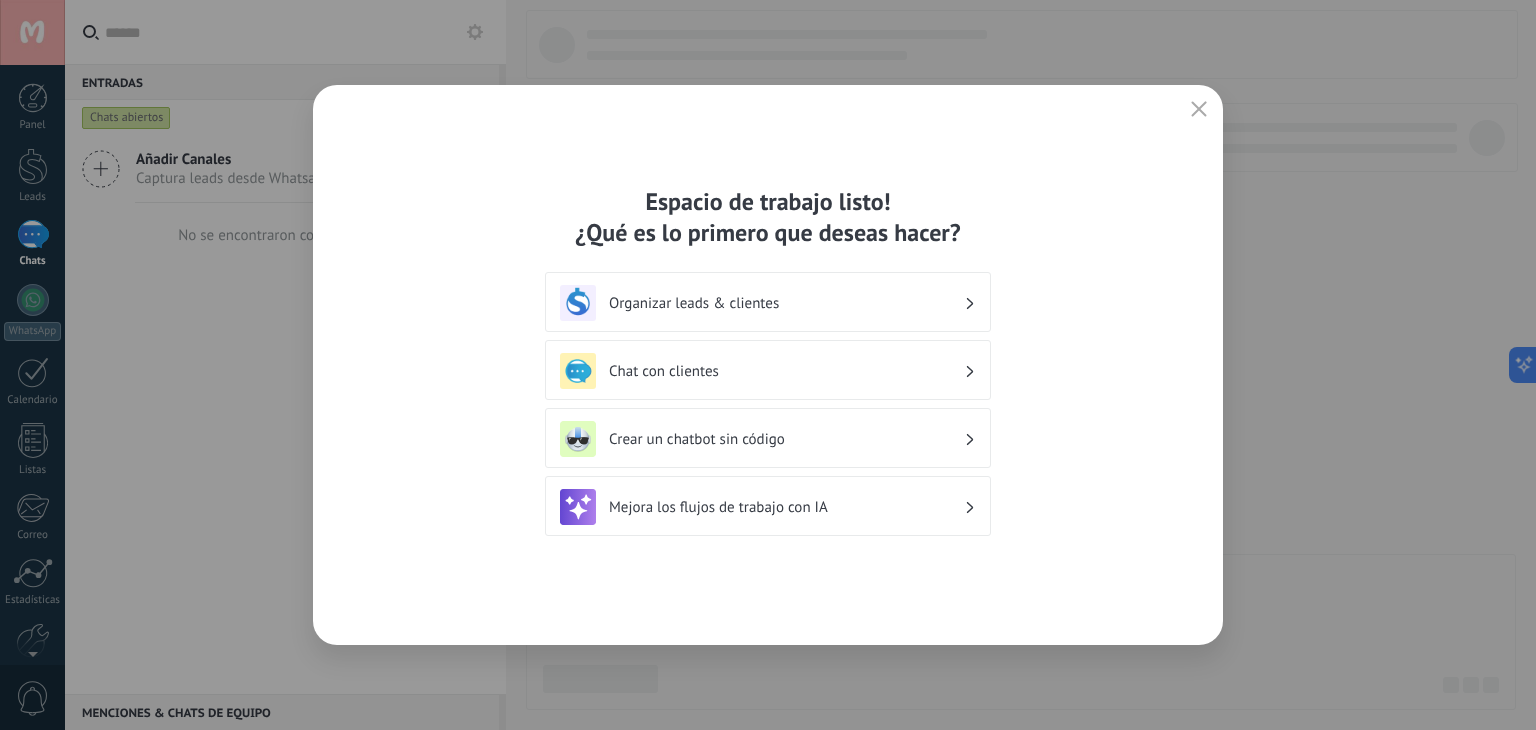 click on "Chat con clientes" at bounding box center [768, 370] 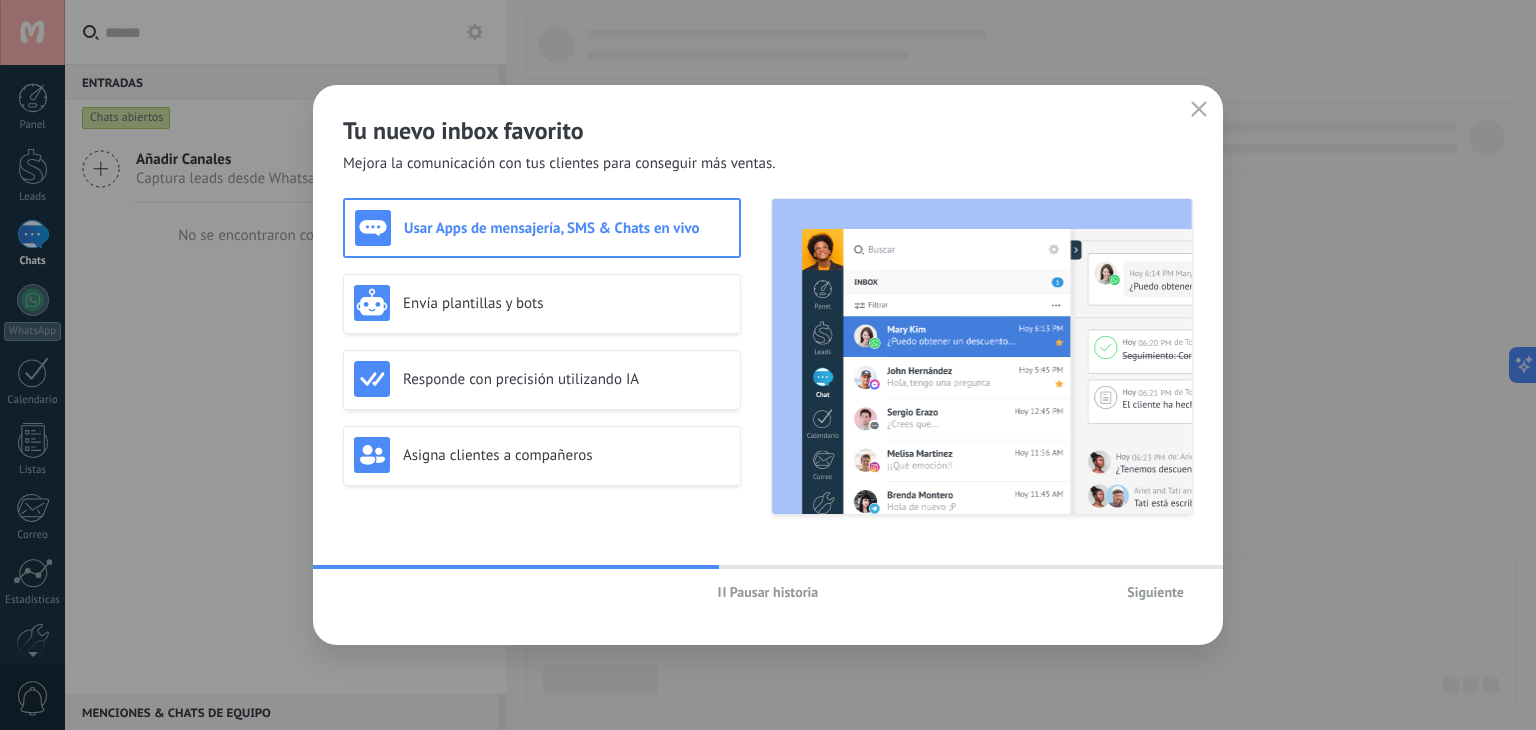 click on "Siguiente" at bounding box center (1155, 592) 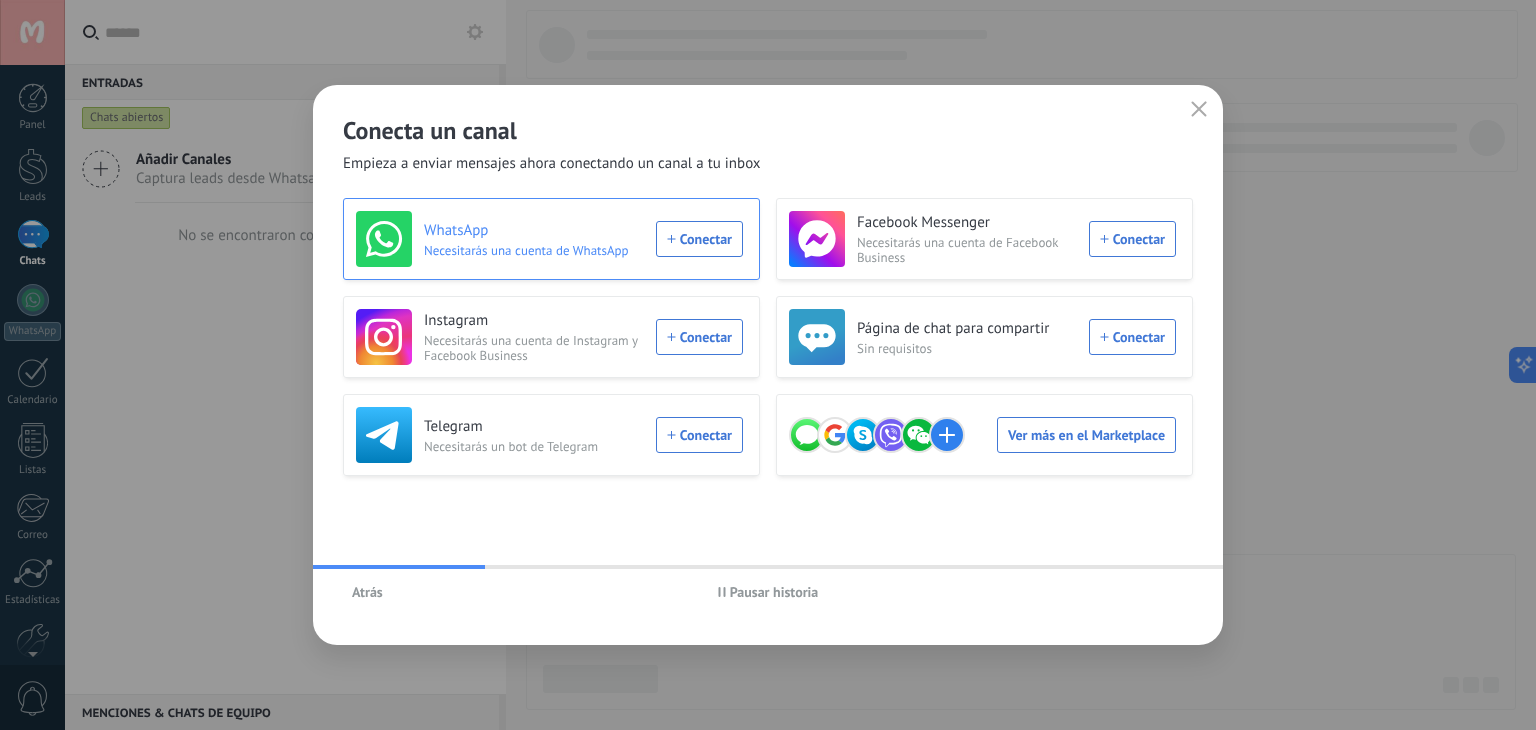 click on "WhatsApp Necesitarás una cuenta de WhatsApp Conectar" at bounding box center (549, 239) 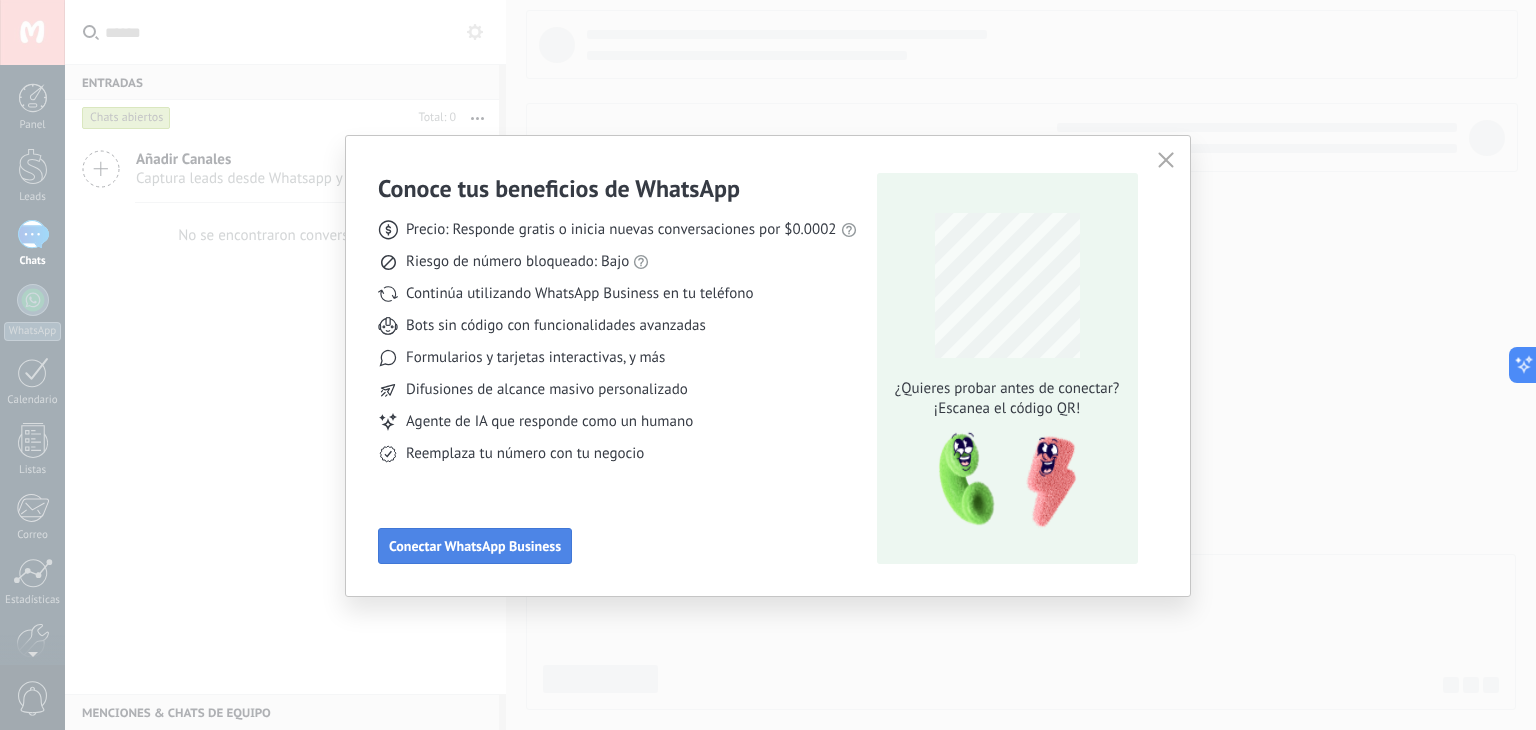 click on "Conectar WhatsApp Business" at bounding box center [475, 546] 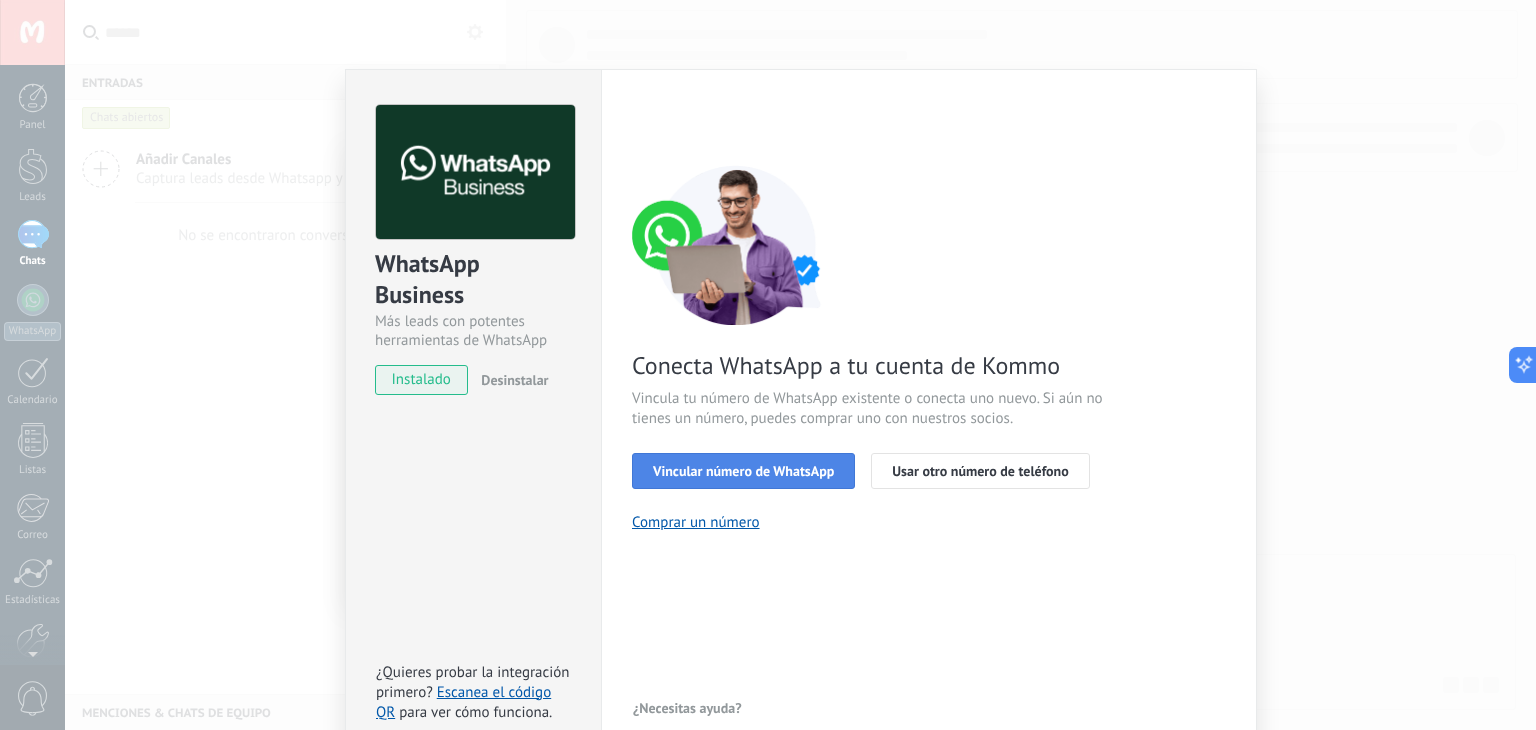 click on "Vincular número de WhatsApp" at bounding box center (743, 471) 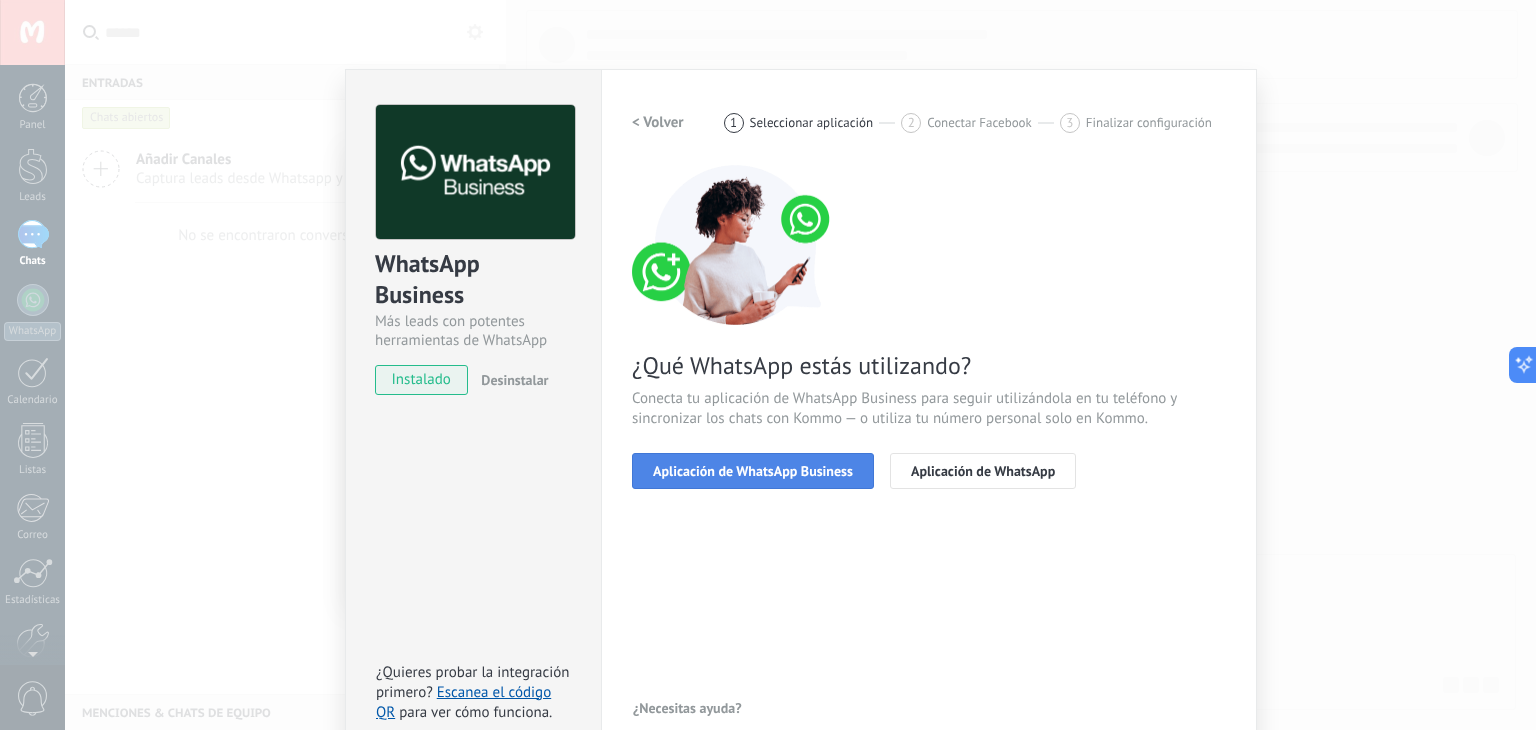 click on "Aplicación de WhatsApp Business" at bounding box center (753, 471) 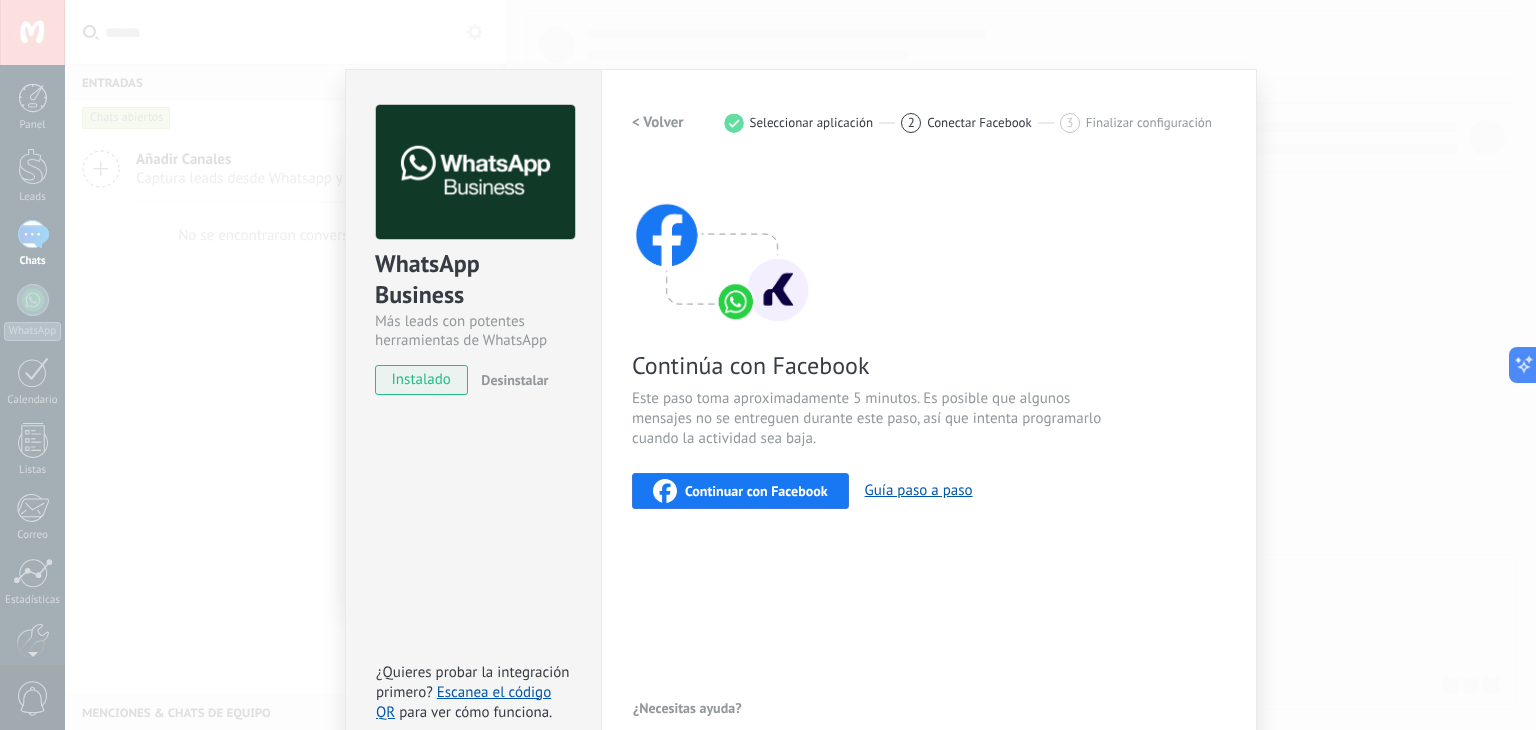 click on "Continuar con Facebook" at bounding box center (756, 491) 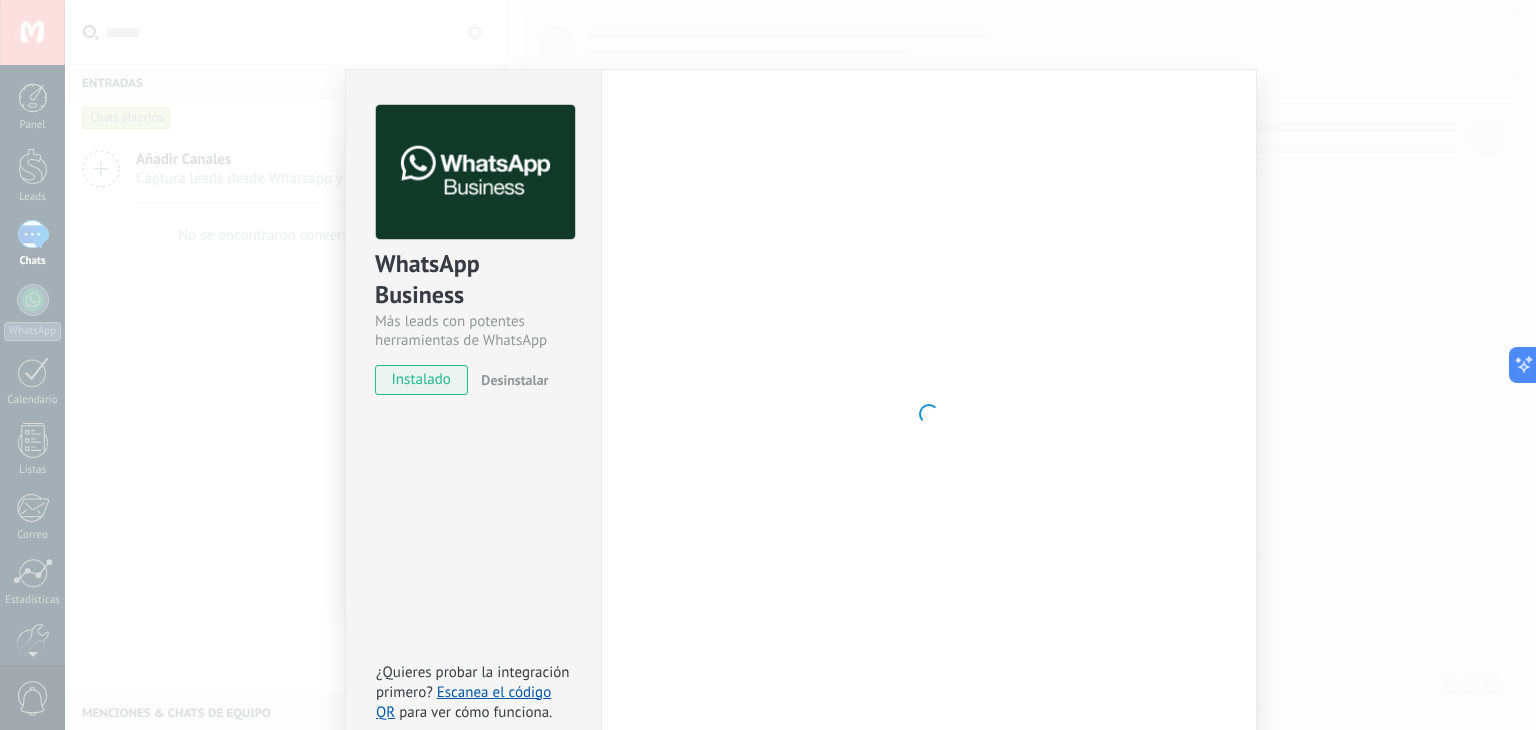 scroll, scrollTop: 28, scrollLeft: 0, axis: vertical 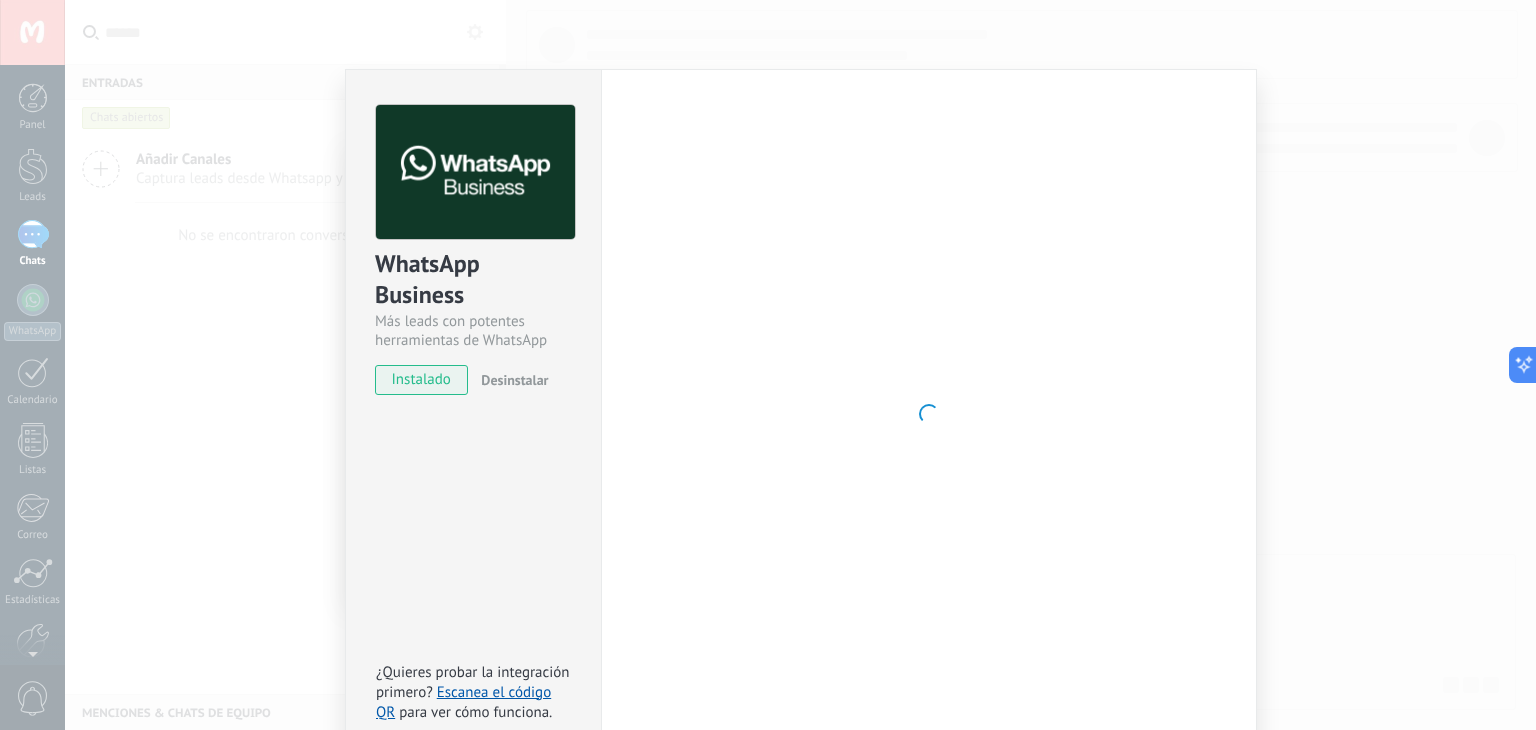 click at bounding box center [929, 414] 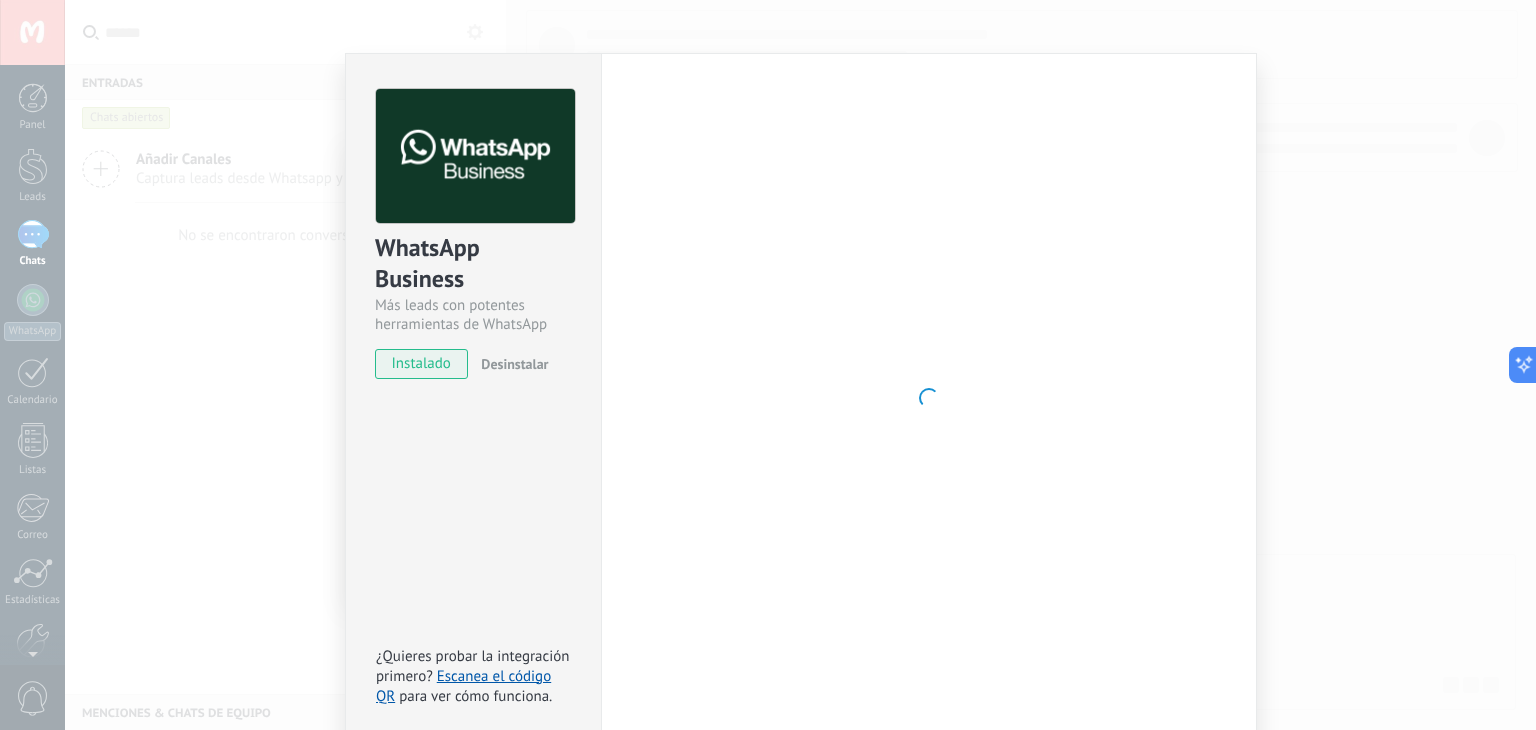 scroll, scrollTop: 0, scrollLeft: 0, axis: both 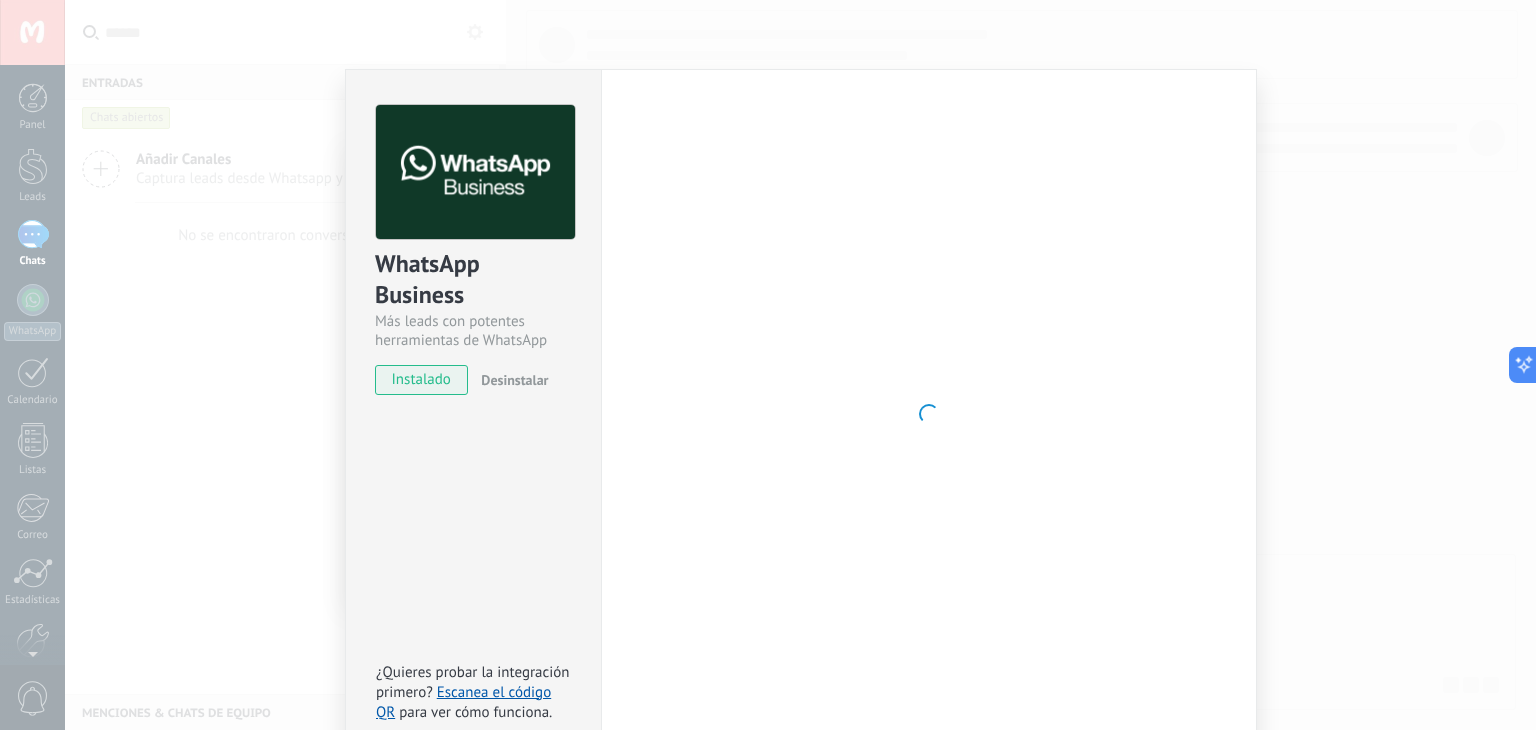 click on "WhatsApp Business Más leads con potentes herramientas de WhatsApp instalado Desinstalar ¿Quieres probar la integración primero?   Escanea el código QR   para ver cómo funciona. Configuraciones Autorizaciones This tab logs the users who have granted integration access to this account. If you want to to remove a user's ability to send requests to the account on behalf of this integration, you can revoke access. If access is revoked from all users, the integration will stop working. This app is installed, but no one has given it access yet. WhatsApp Cloud API más _:  Guardar < Volver 1 Seleccionar aplicación 2 Conectar Facebook  3 Finalizar configuración Continúa con Facebook Este paso toma aproximadamente 5 minutos. Es posible que algunos mensajes no se entreguen durante este paso, así que intenta programarlo cuando la actividad sea baja. Continuar con Facebook Guía paso a paso ¿Necesitas ayuda?" at bounding box center (800, 365) 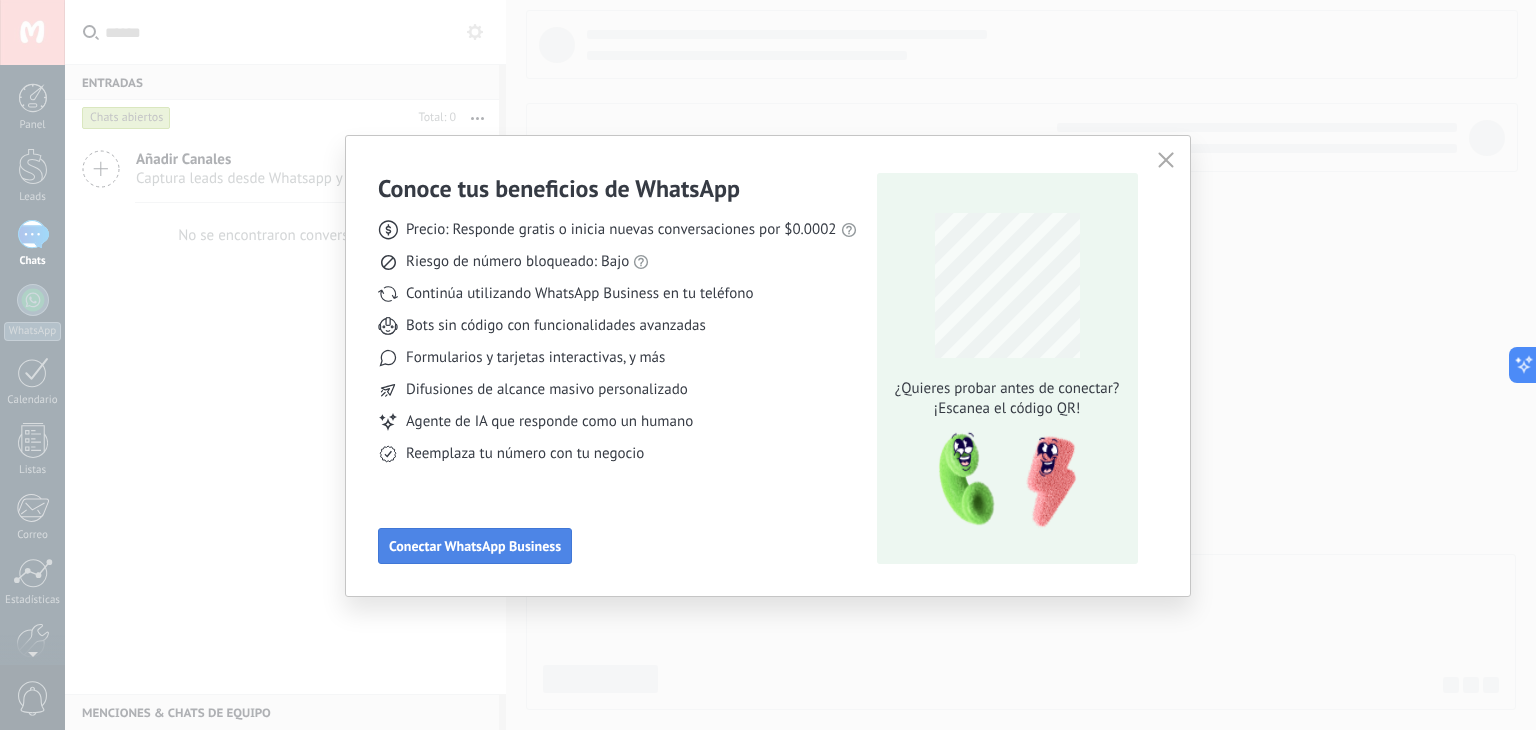 click on "Conectar WhatsApp Business" at bounding box center [475, 546] 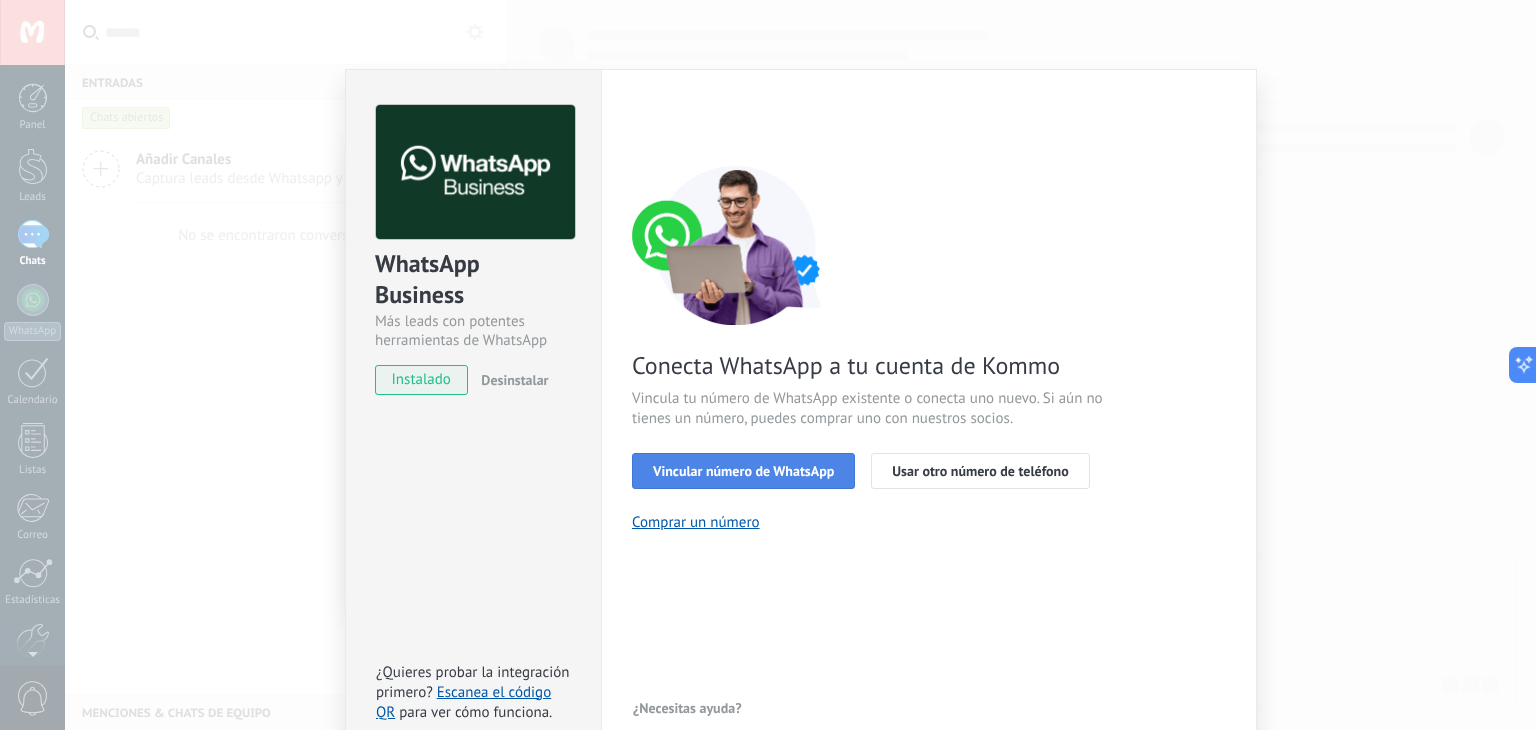 click on "Vincular número de WhatsApp" at bounding box center [743, 471] 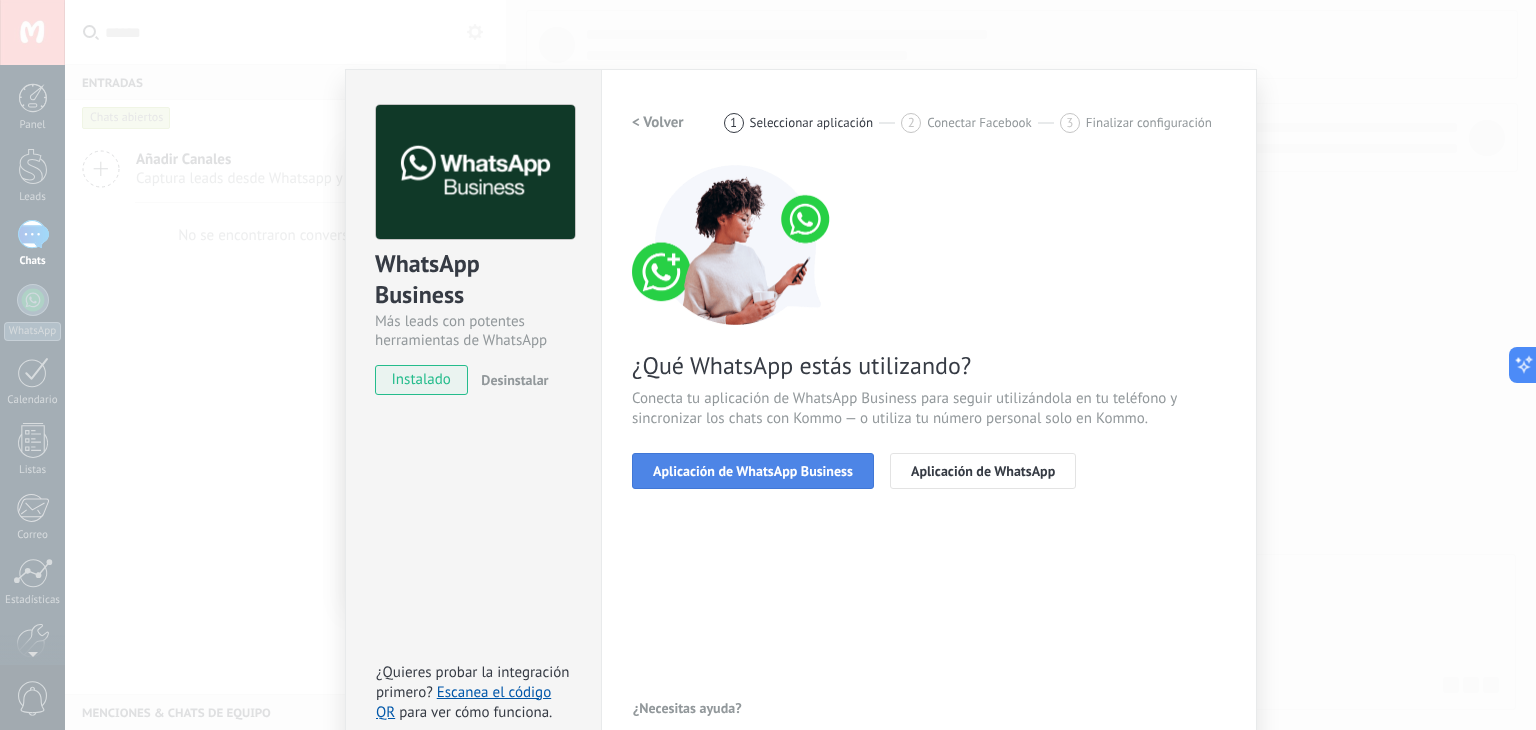 click on "Aplicación de WhatsApp Business" at bounding box center [753, 471] 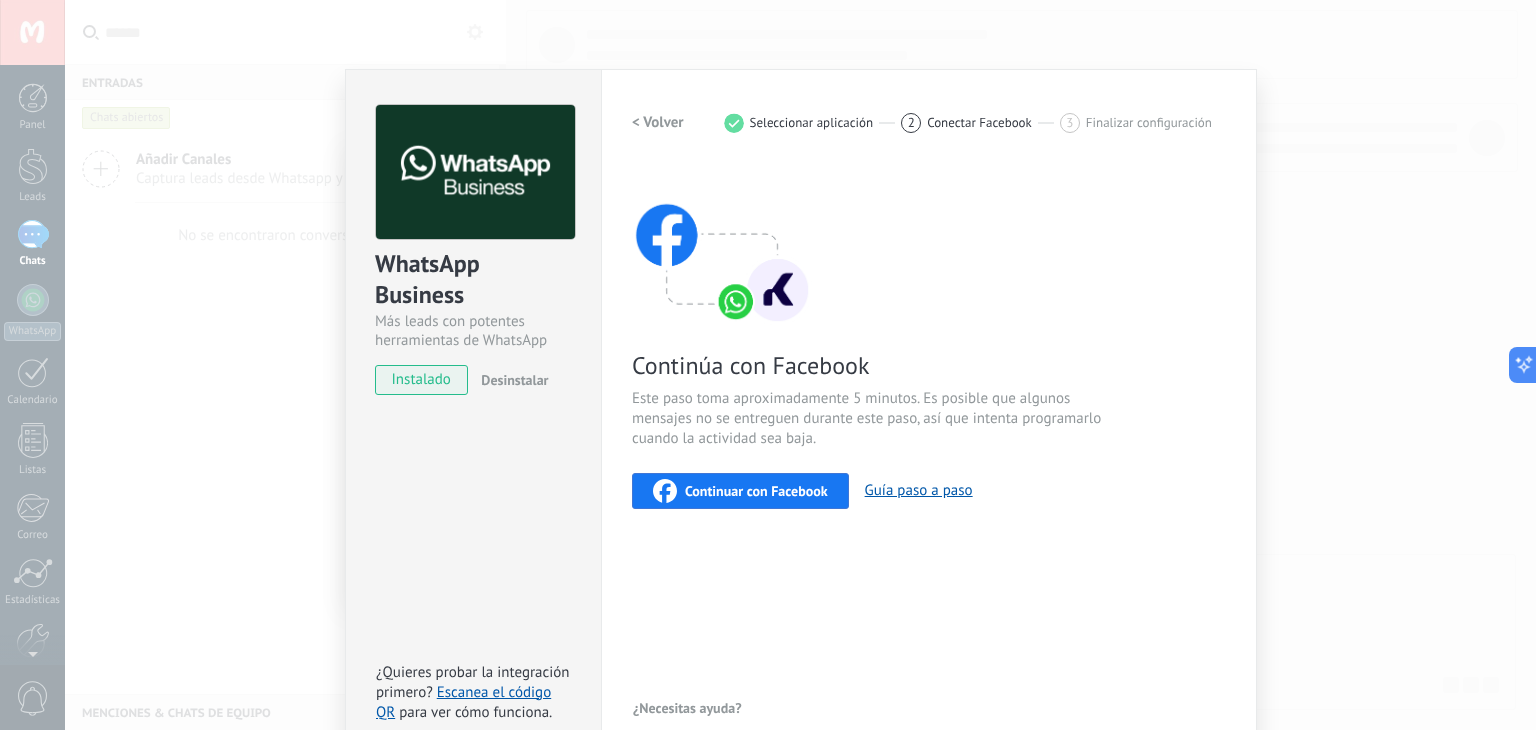 click on "Continuar con Facebook" at bounding box center (756, 491) 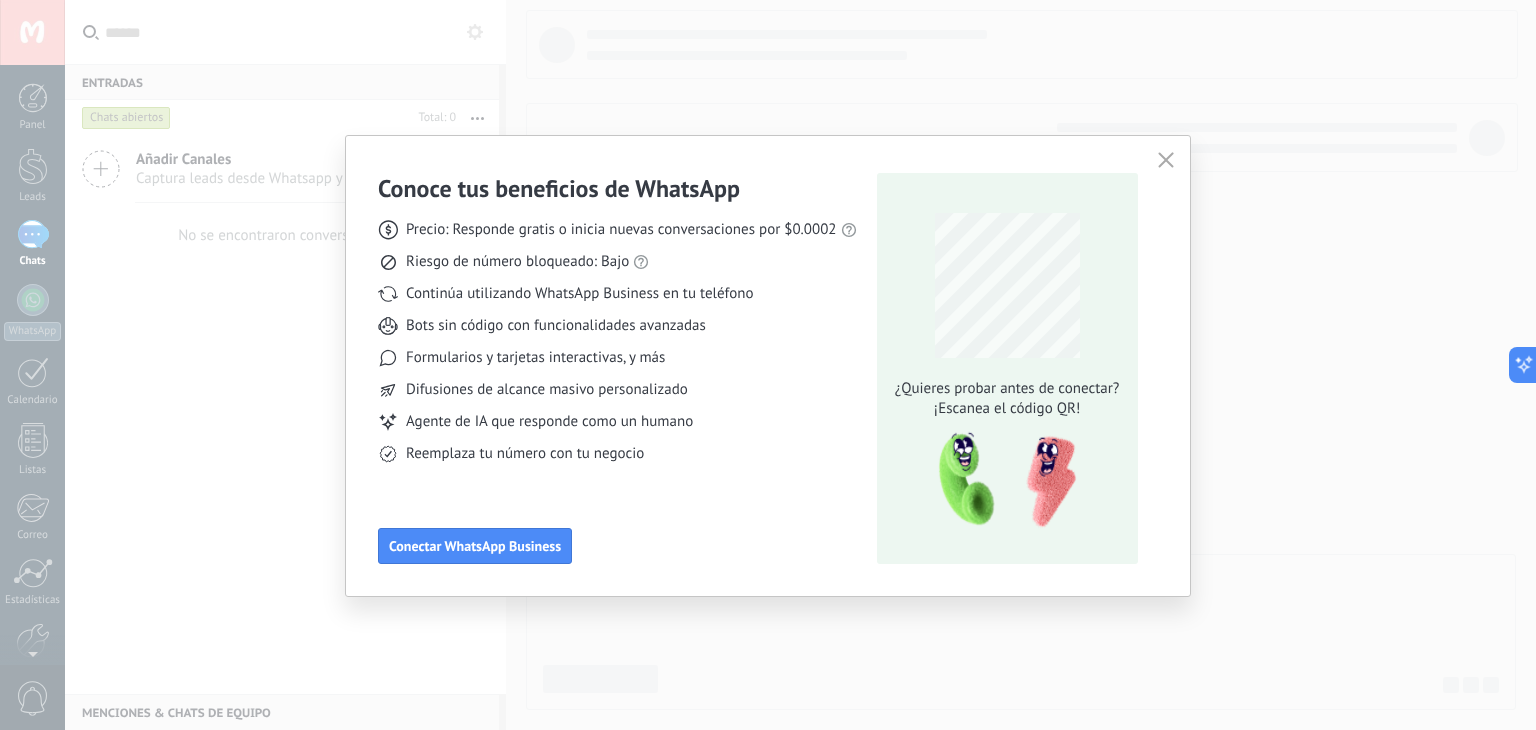 click on "Conoce tus beneficios de WhatsApp Precio: Responde gratis o inicia nuevas conversaciones por $0.0002 Riesgo de número bloqueado: Bajo Continúa utilizando WhatsApp Business en tu teléfono Bots sin código con funcionalidades avanzadas Formularios y tarjetas interactivas, y más Difusiones de alcance masivo personalizado Agente de IA que responde como un humano Reemplaza tu número con tu negocio Conectar WhatsApp Business ¿Quieres probar antes de conectar? ¡Escanea el código QR!" at bounding box center [768, 365] 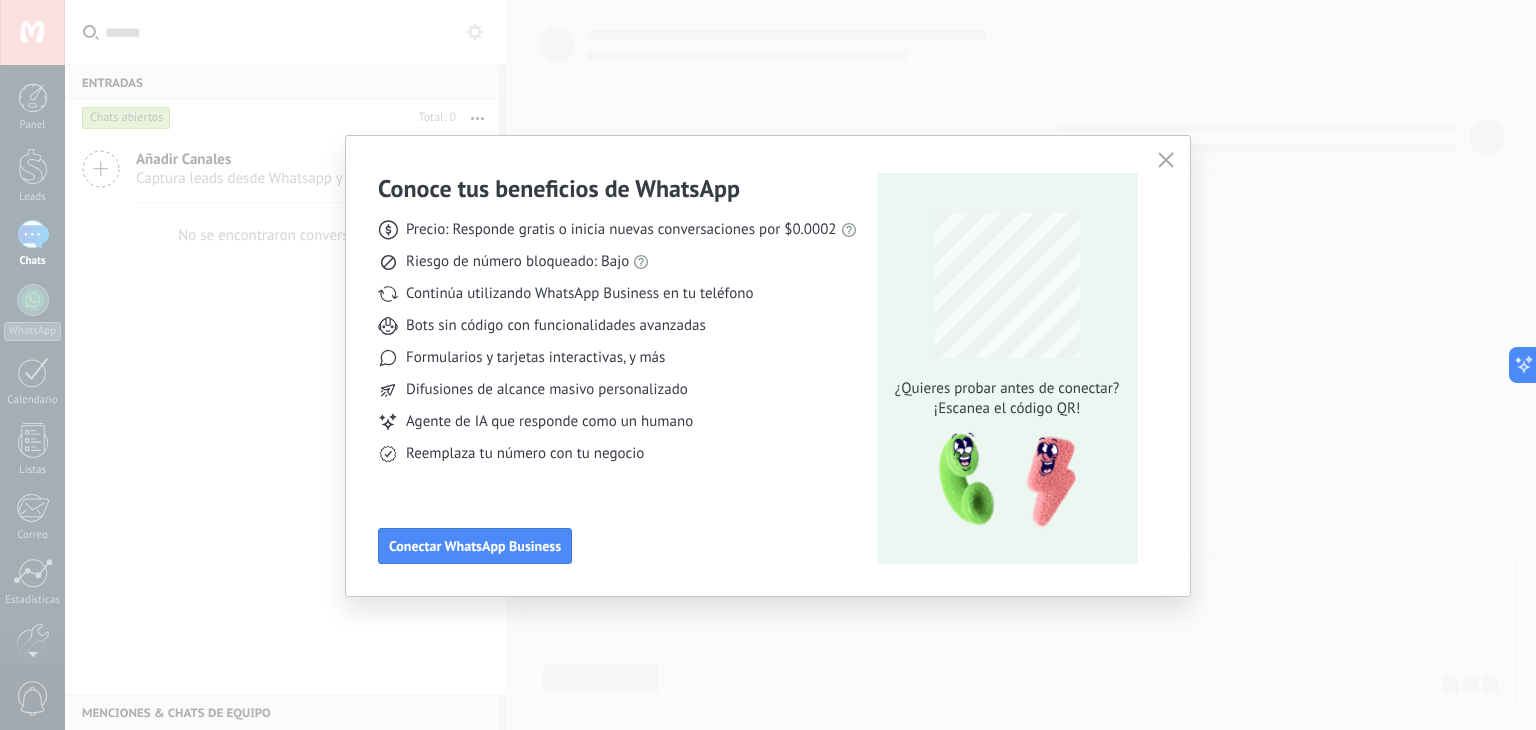 click 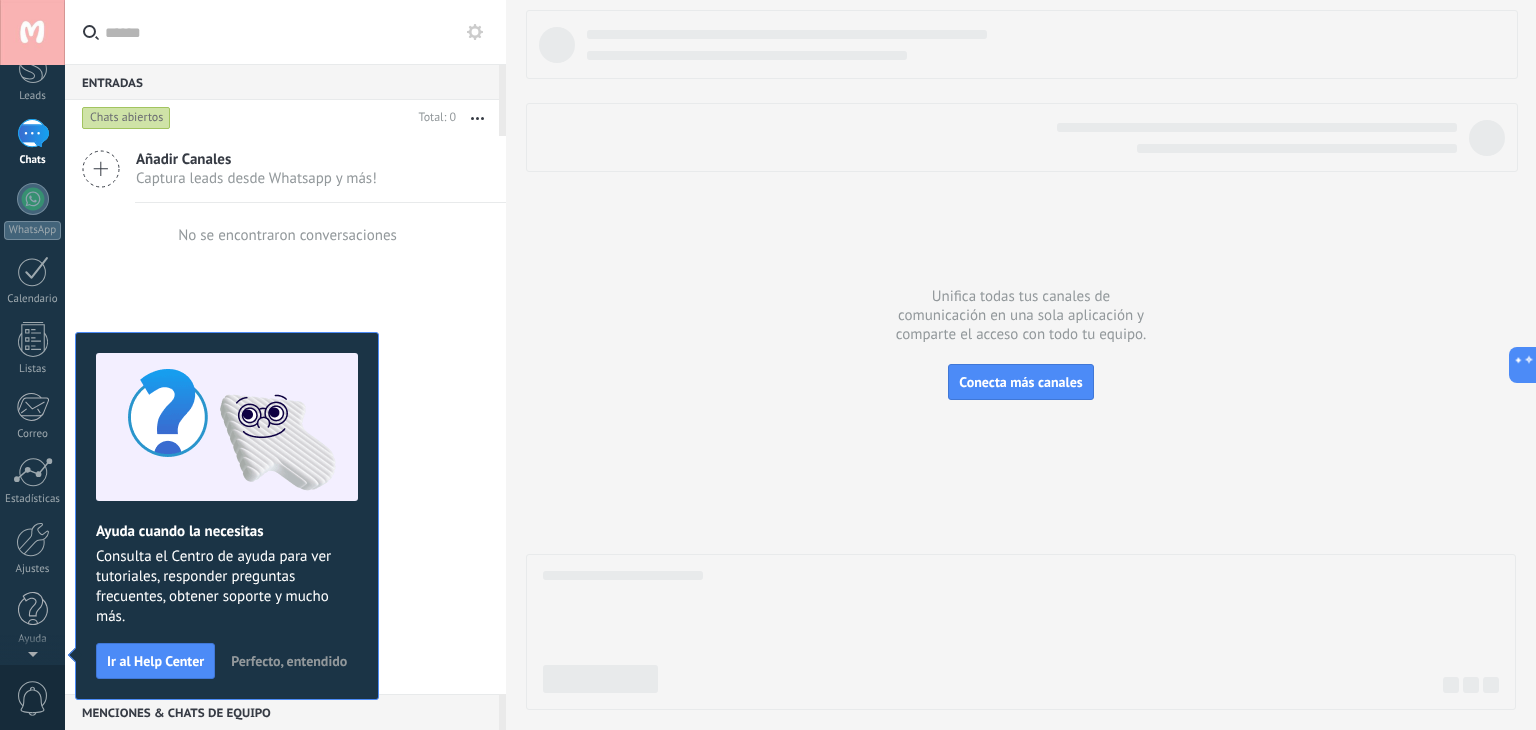 scroll, scrollTop: 0, scrollLeft: 0, axis: both 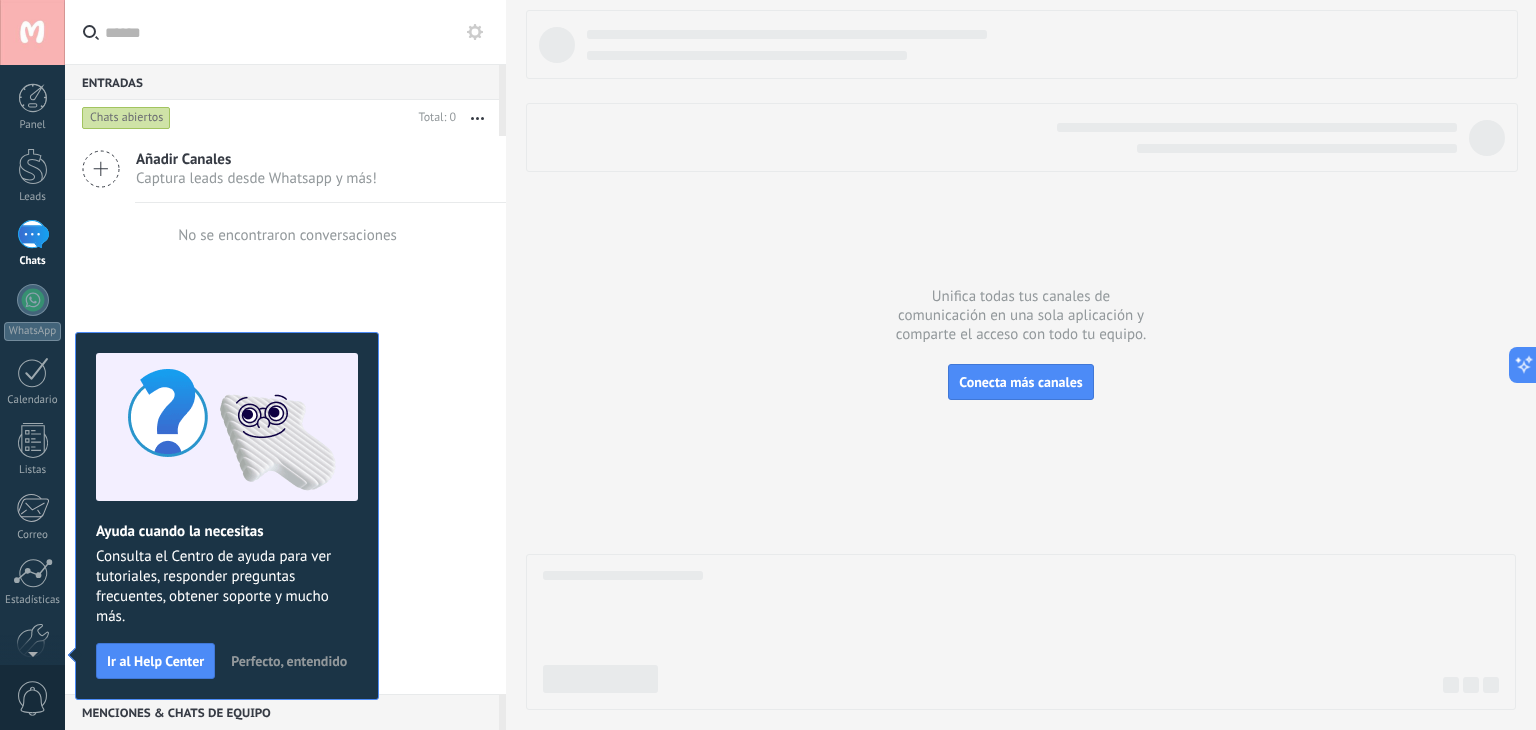 click on "Añadir Canales
Captura leads desde Whatsapp y más!" at bounding box center [285, 169] 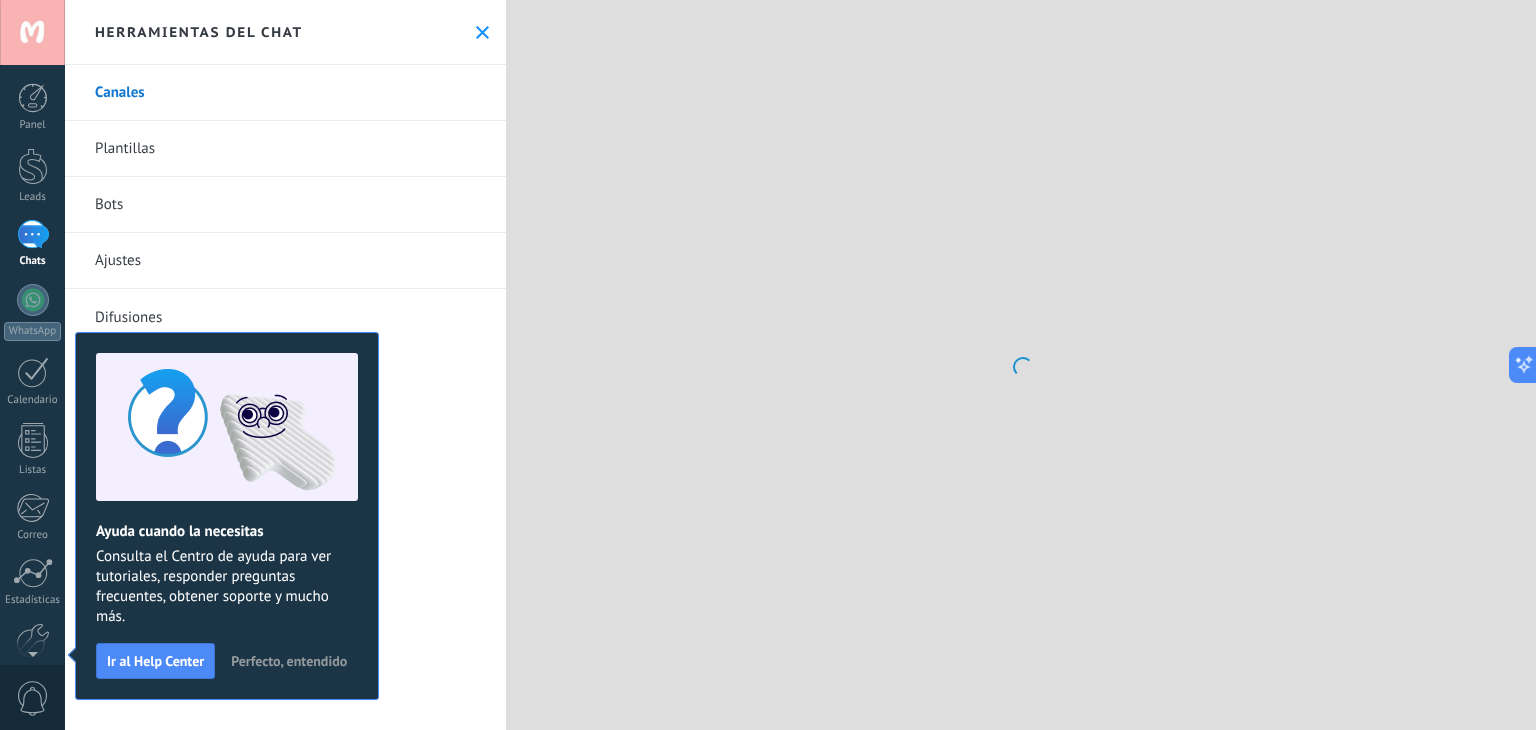 click on "Plantillas" at bounding box center [285, 149] 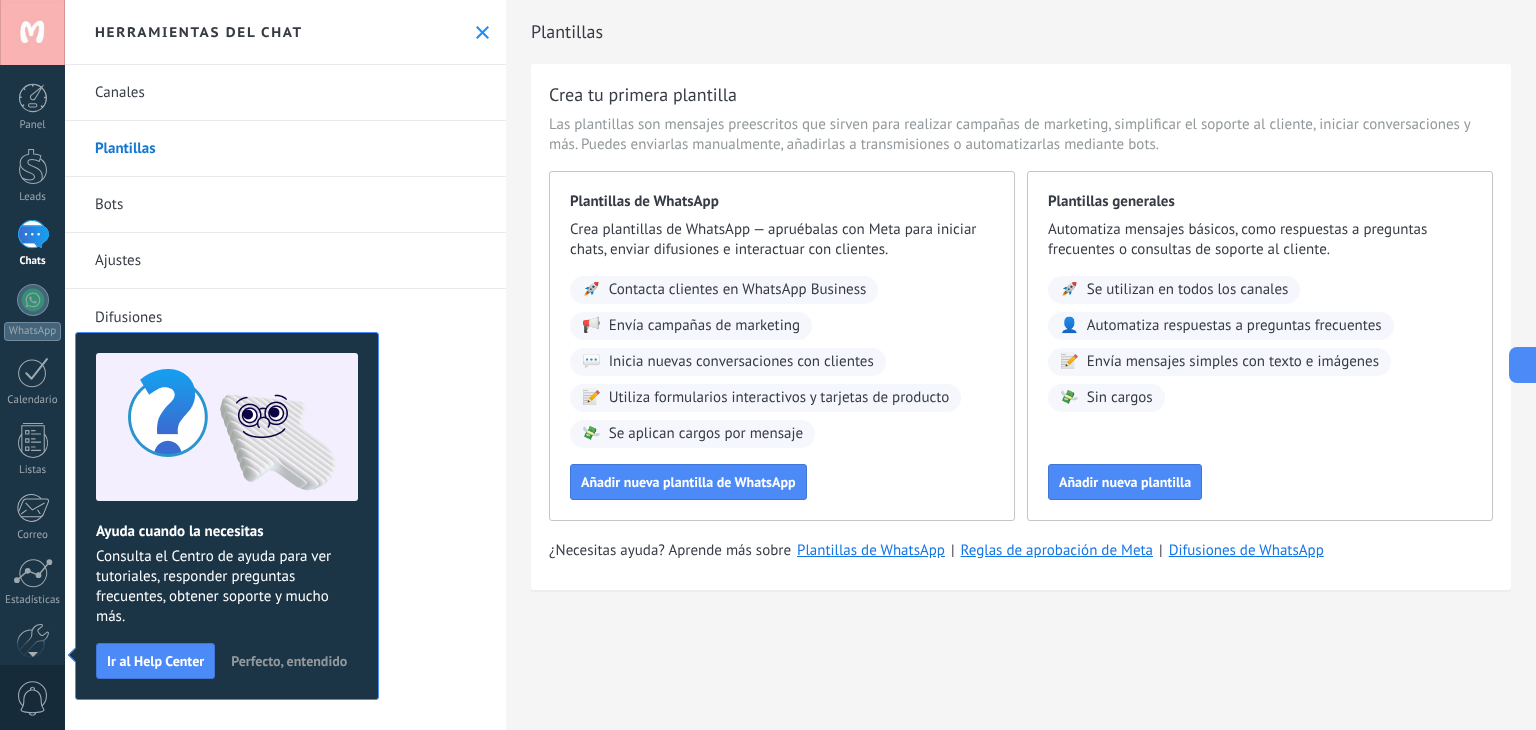 click on "Canales" at bounding box center (285, 93) 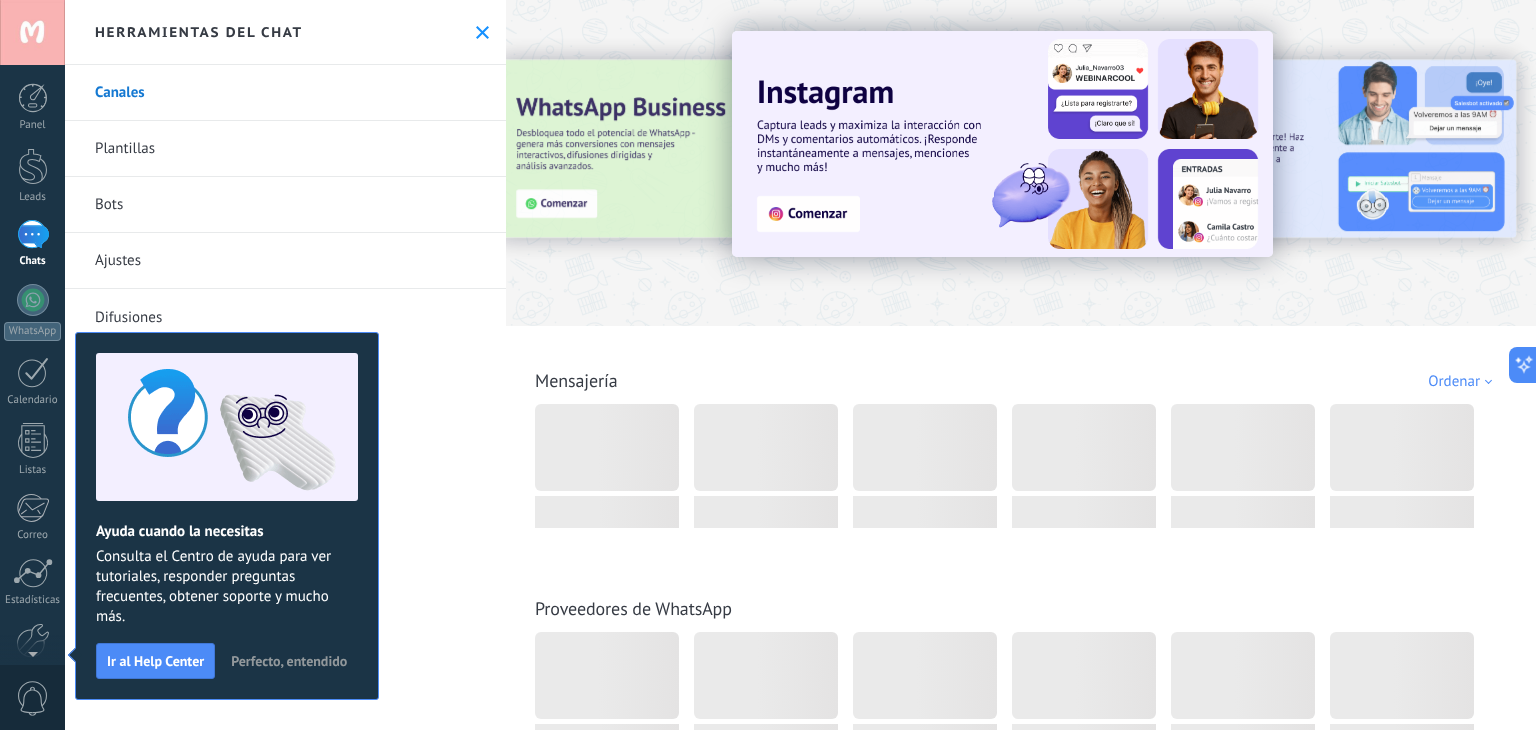click at bounding box center (1002, 144) 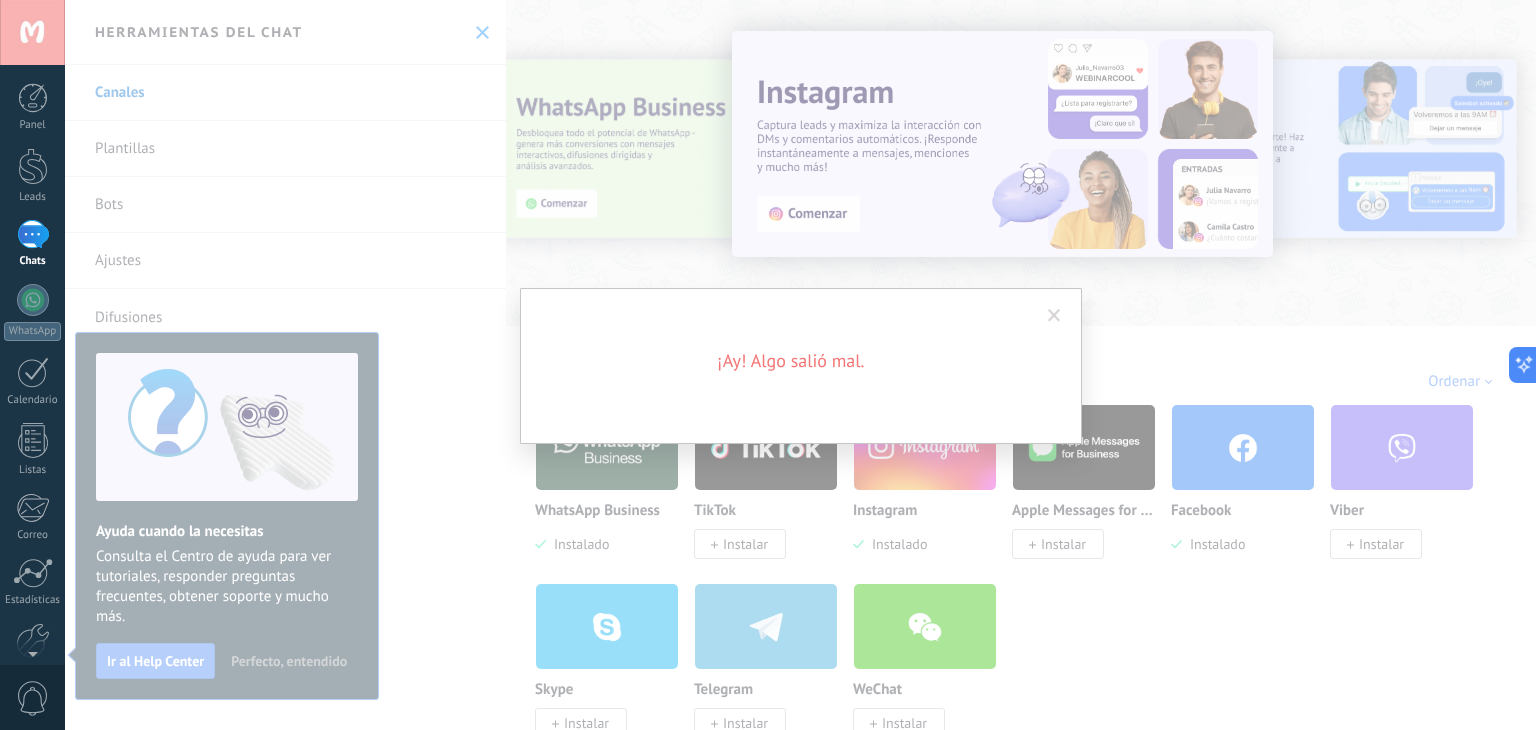 click on "¡Ay! Algo salió mal." at bounding box center (800, 365) 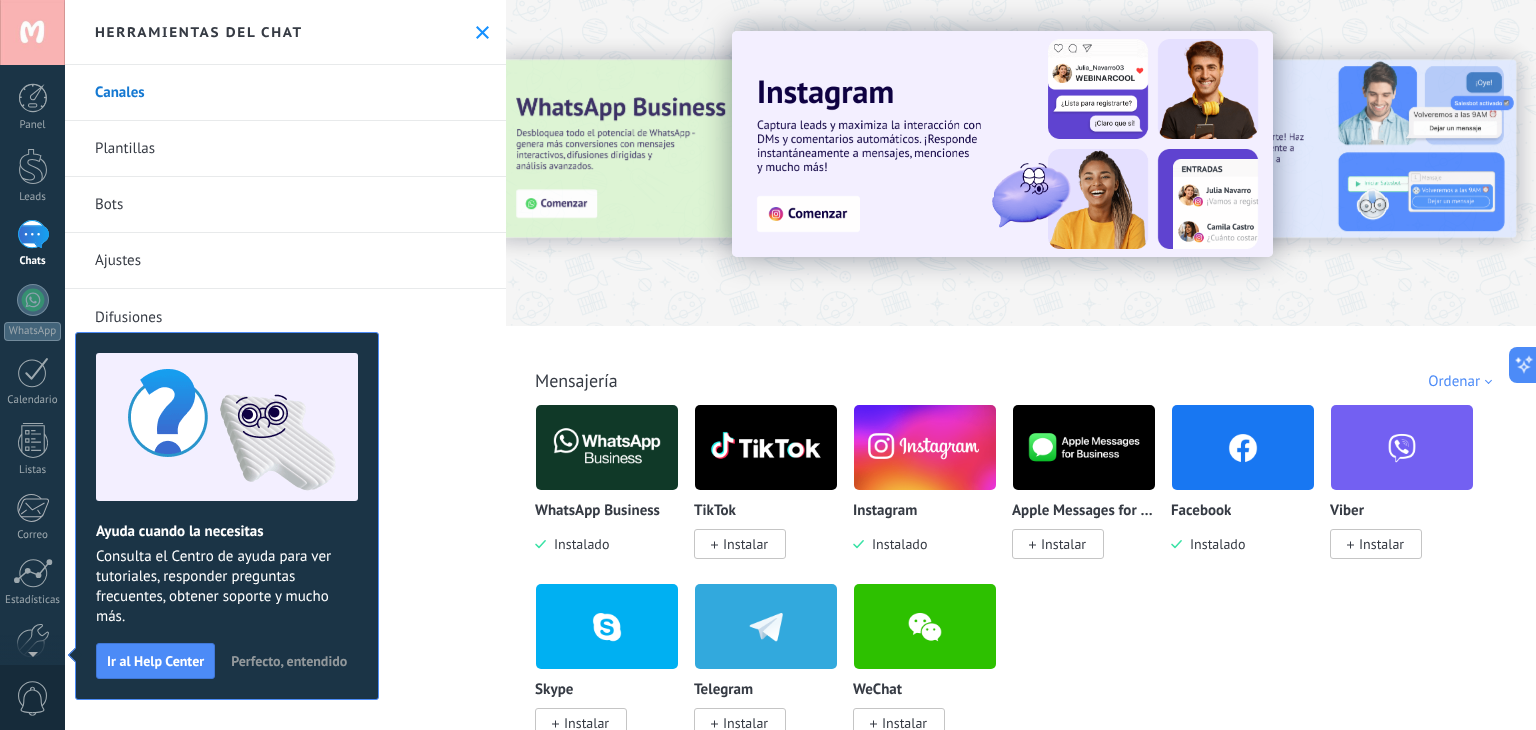 click at bounding box center [925, 447] 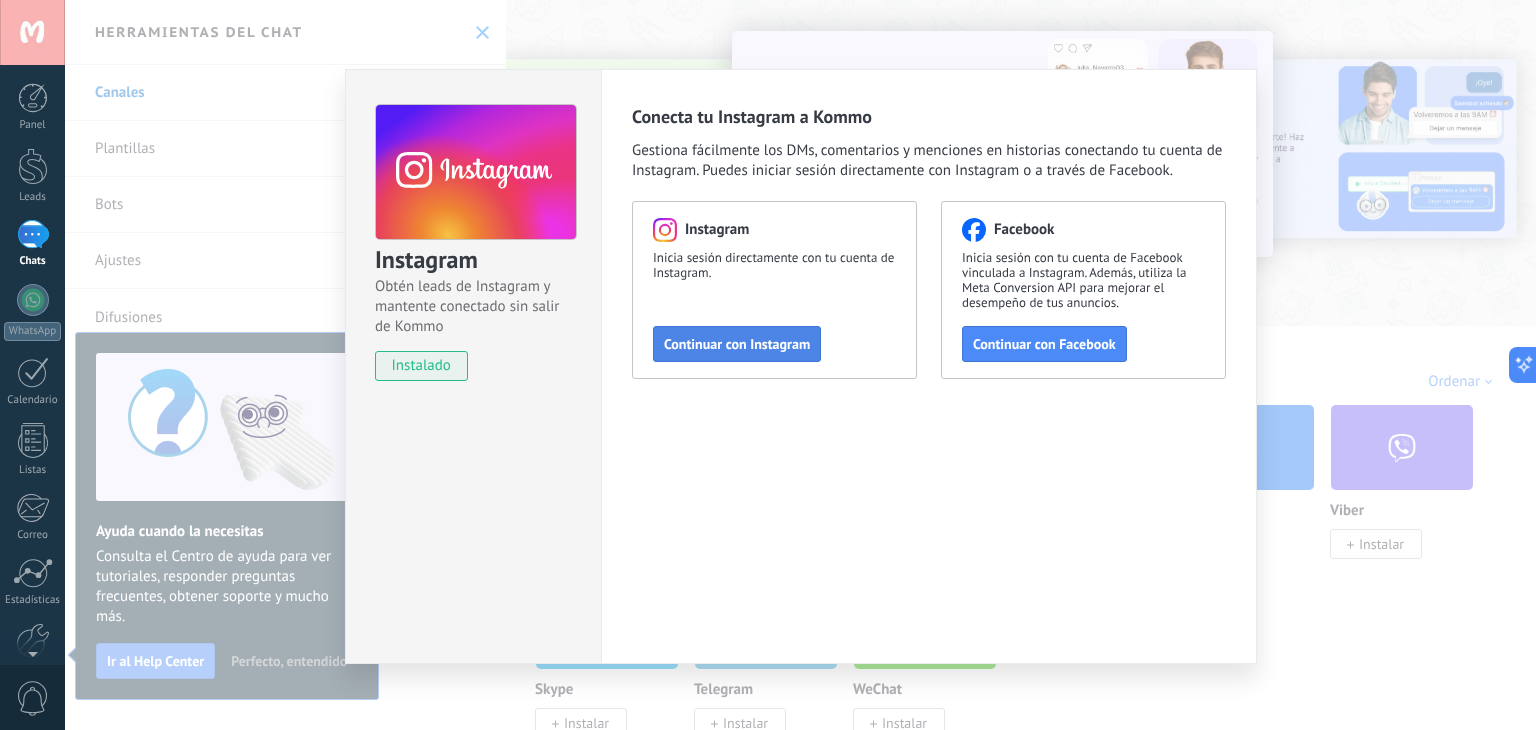 click on "Continuar con Instagram" at bounding box center [737, 344] 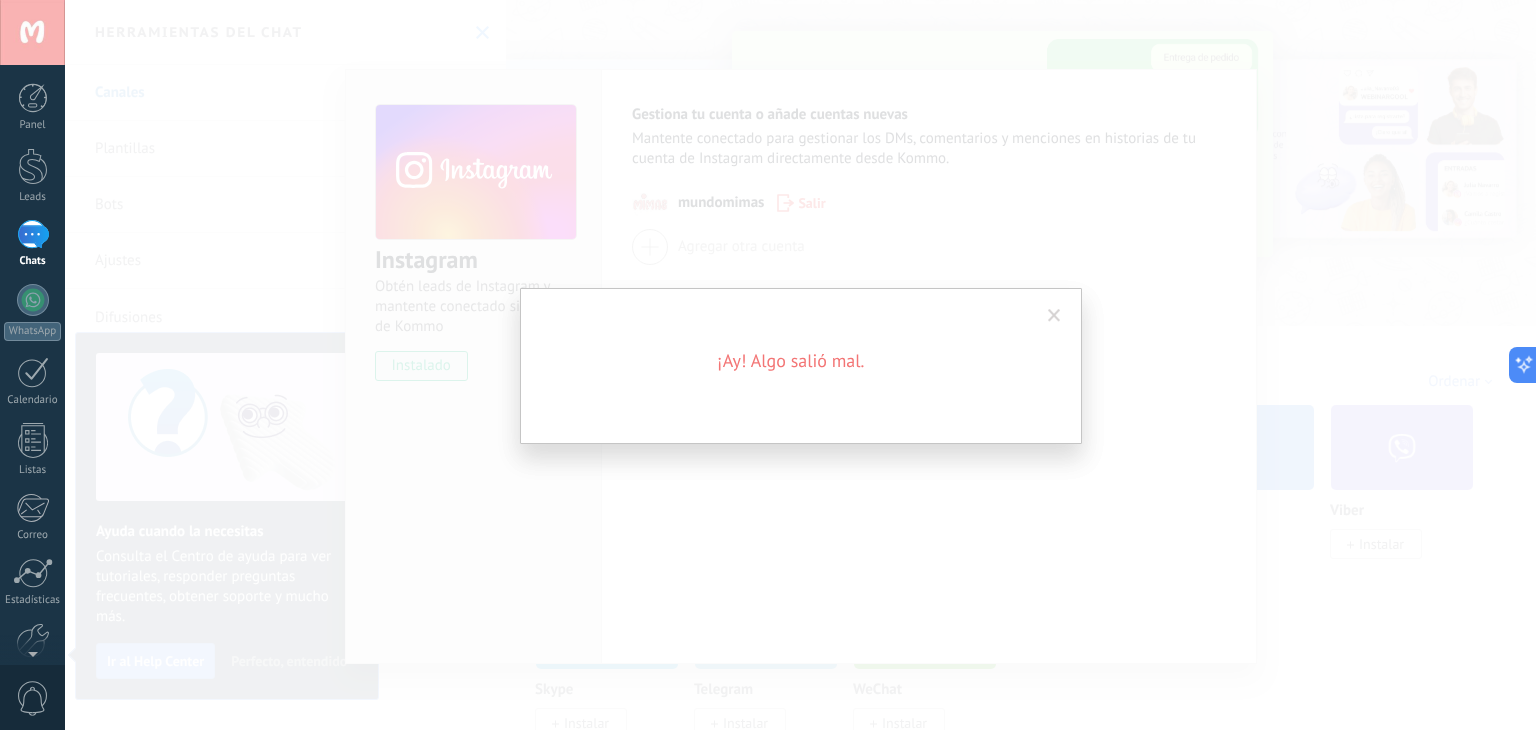 click at bounding box center (1054, 316) 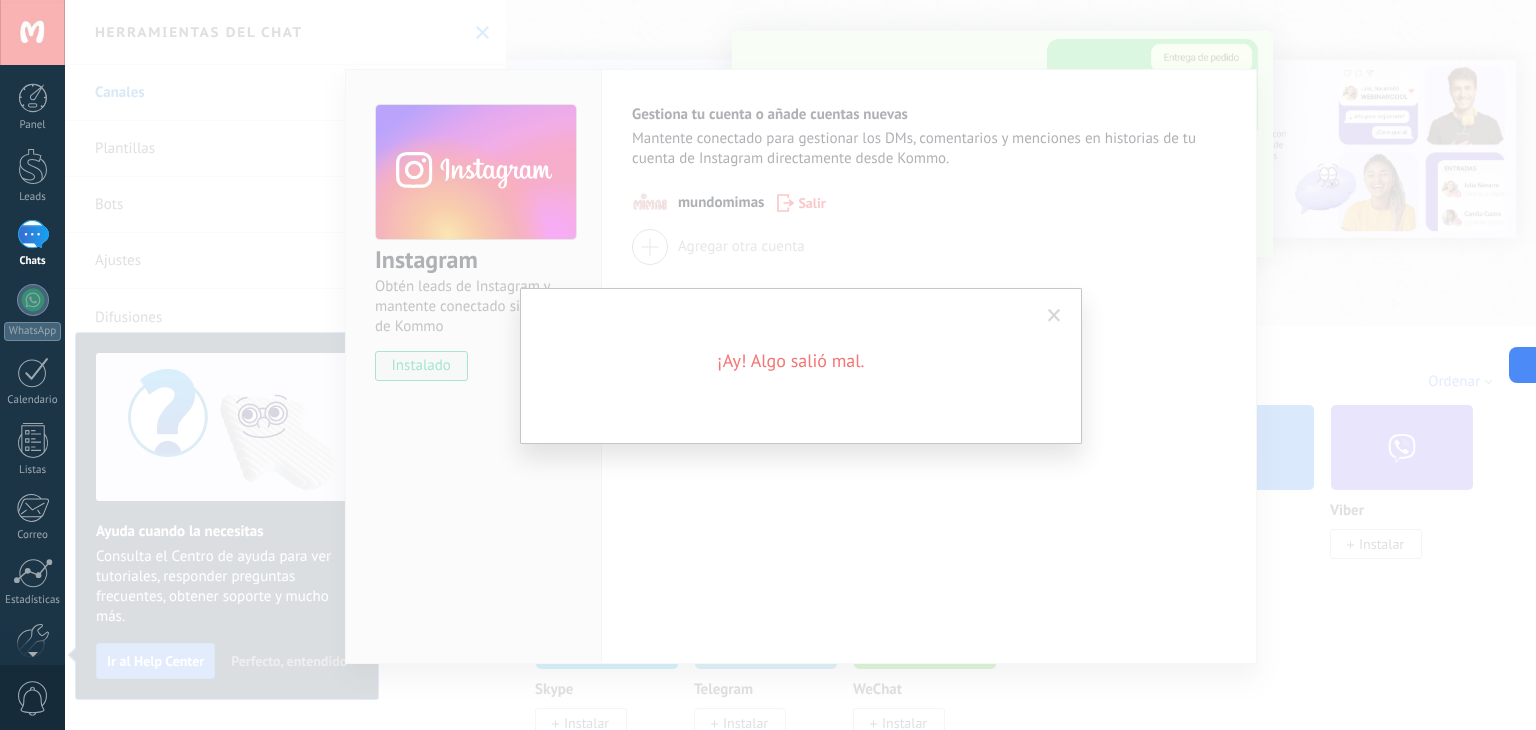click at bounding box center [1054, 316] 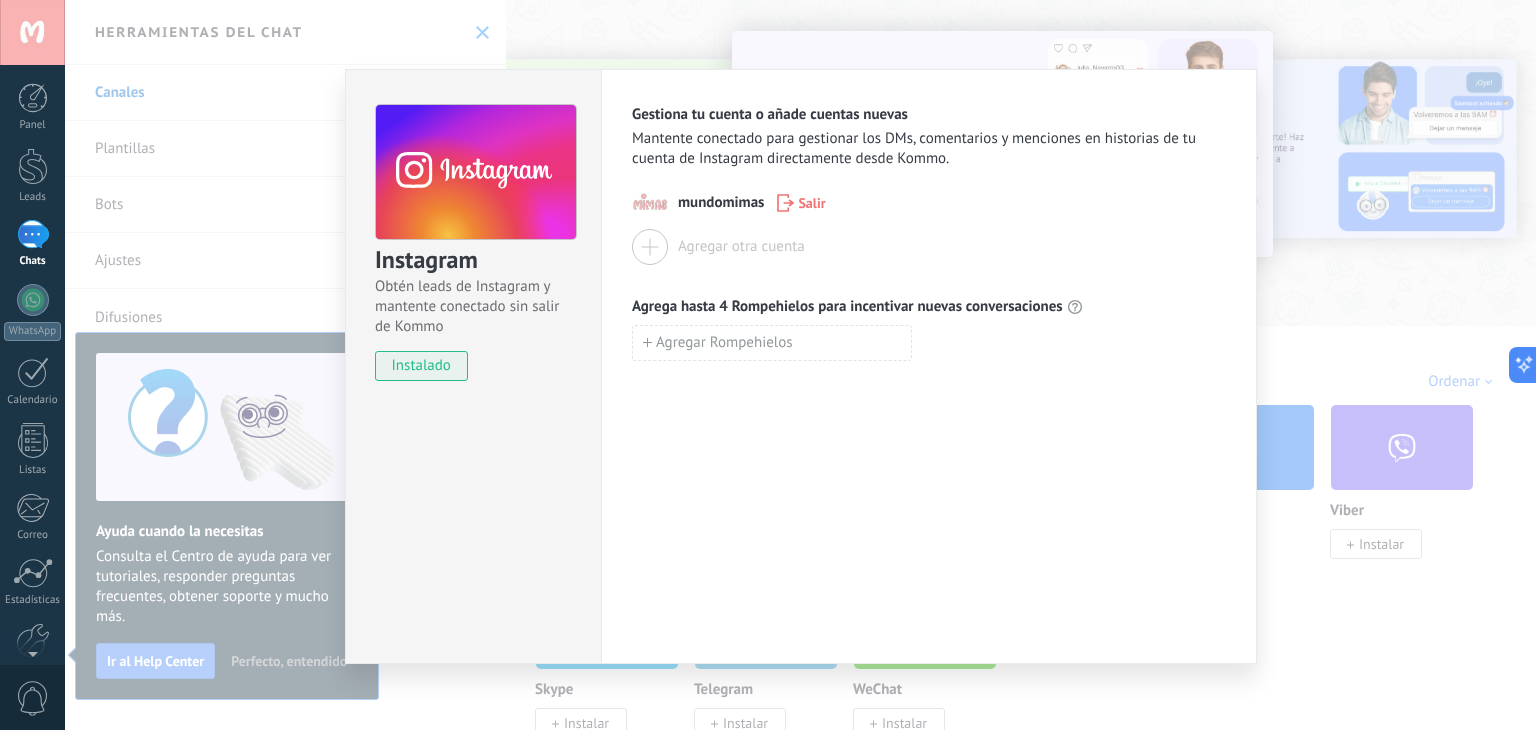 click on "Instagram Obtén leads de Instagram y mantente conectado sin salir de Kommo instalado Gestiona tu cuenta o añade cuentas nuevas Mantente conectado para gestionar los DMs, comentarios y menciones en historias de tu cuenta de Instagram directamente desde Kommo. mundomimas Salir Agregar otra cuenta Agrega hasta 4 Rompehielos para incentivar nuevas conversaciones Agregar Rompehielos" at bounding box center (800, 365) 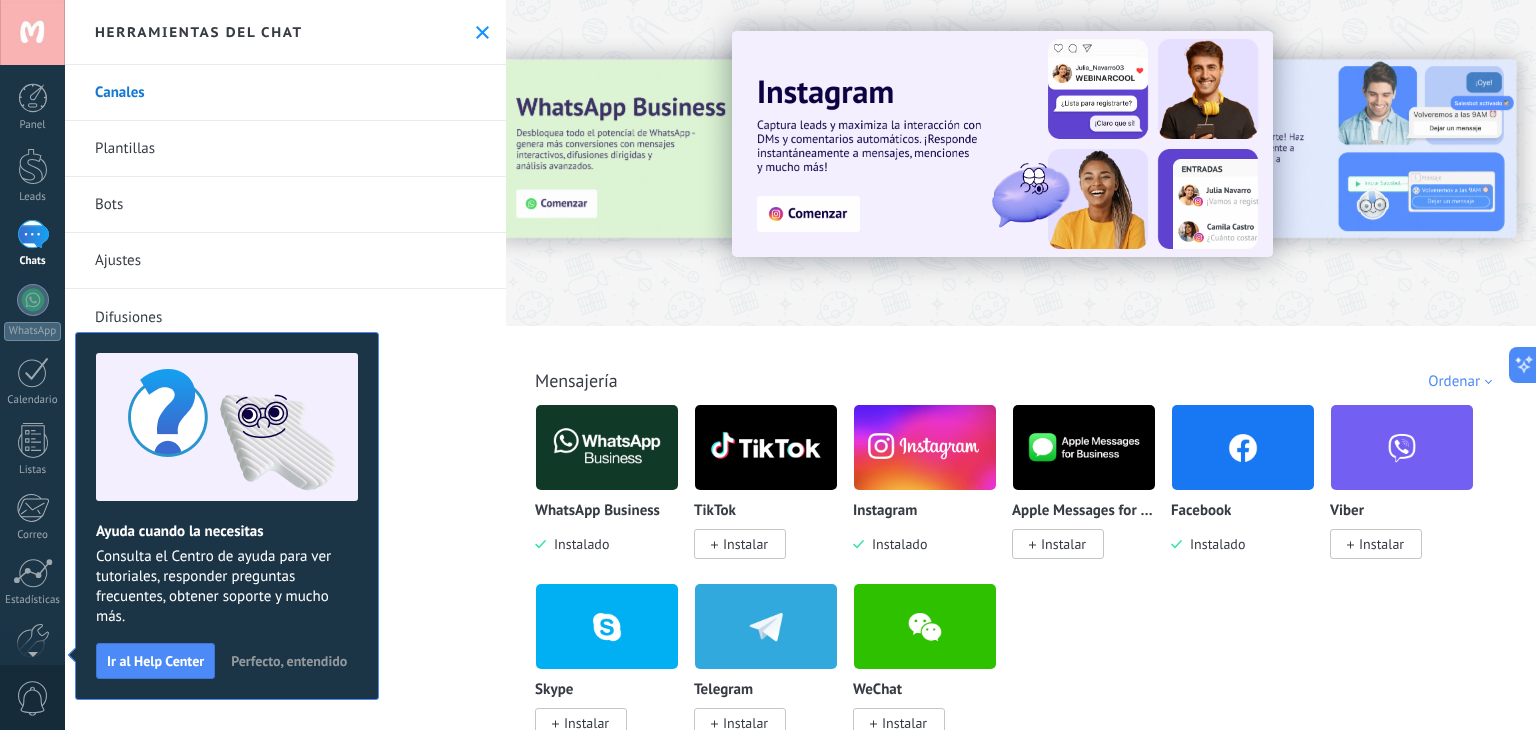 click at bounding box center [33, 234] 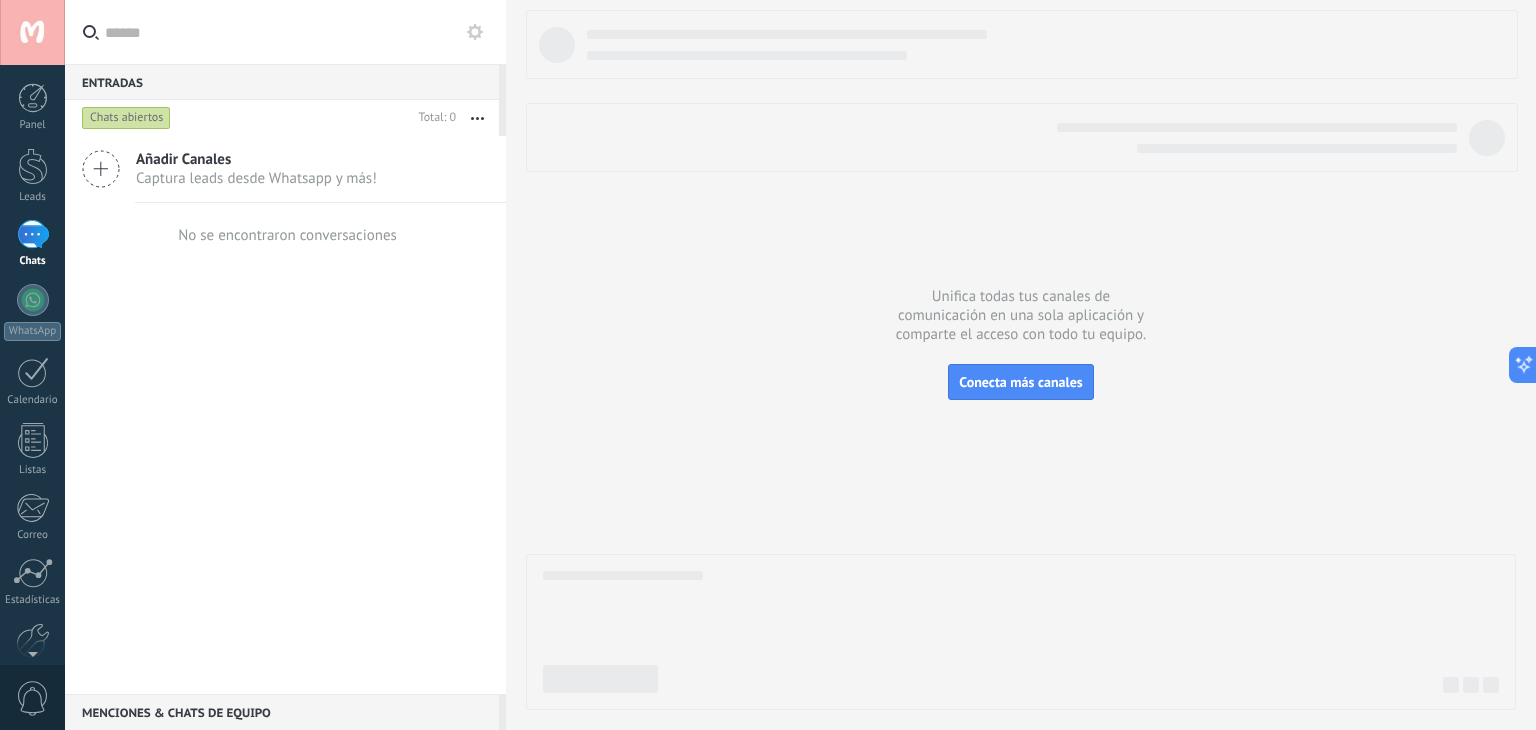 click at bounding box center (32, 32) 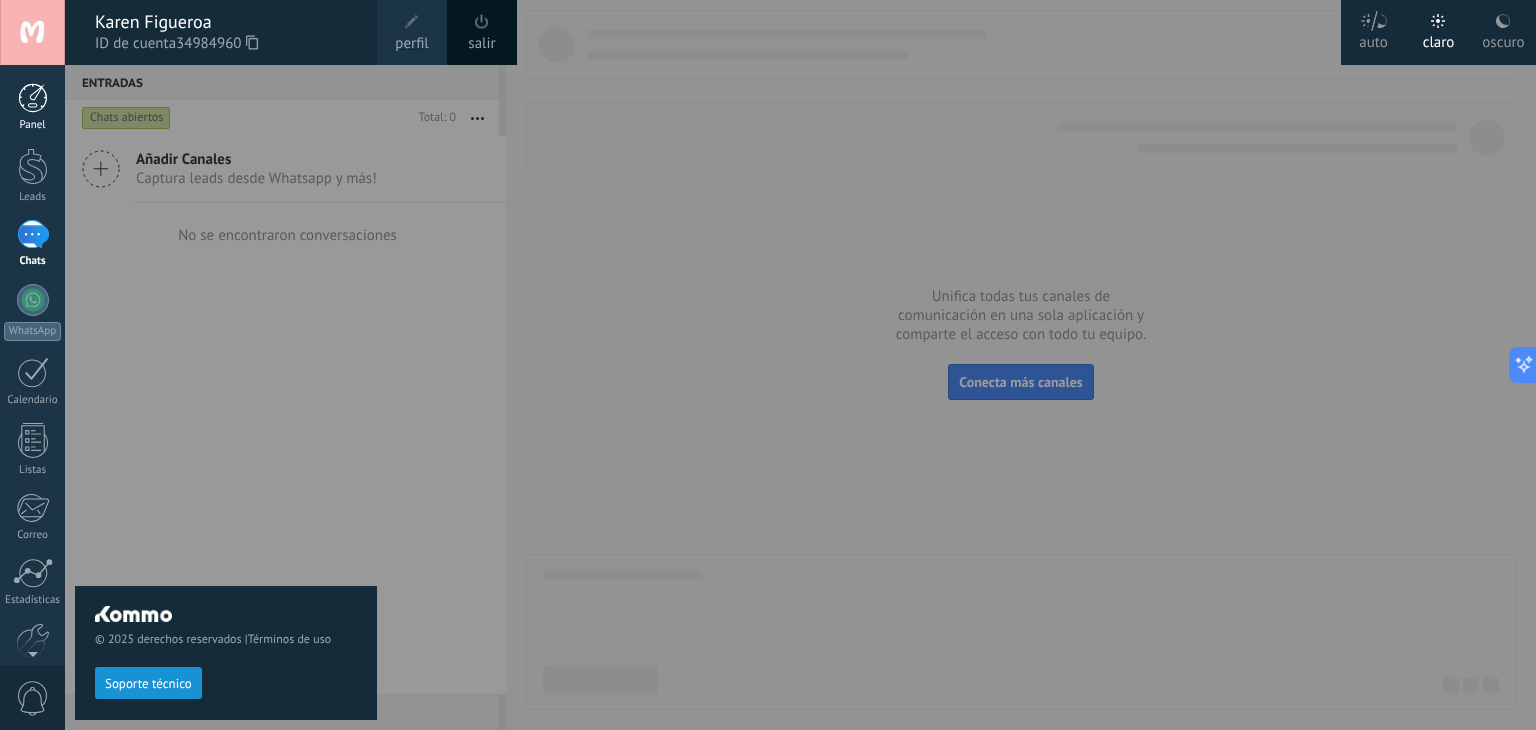 click on "Panel" at bounding box center [32, 107] 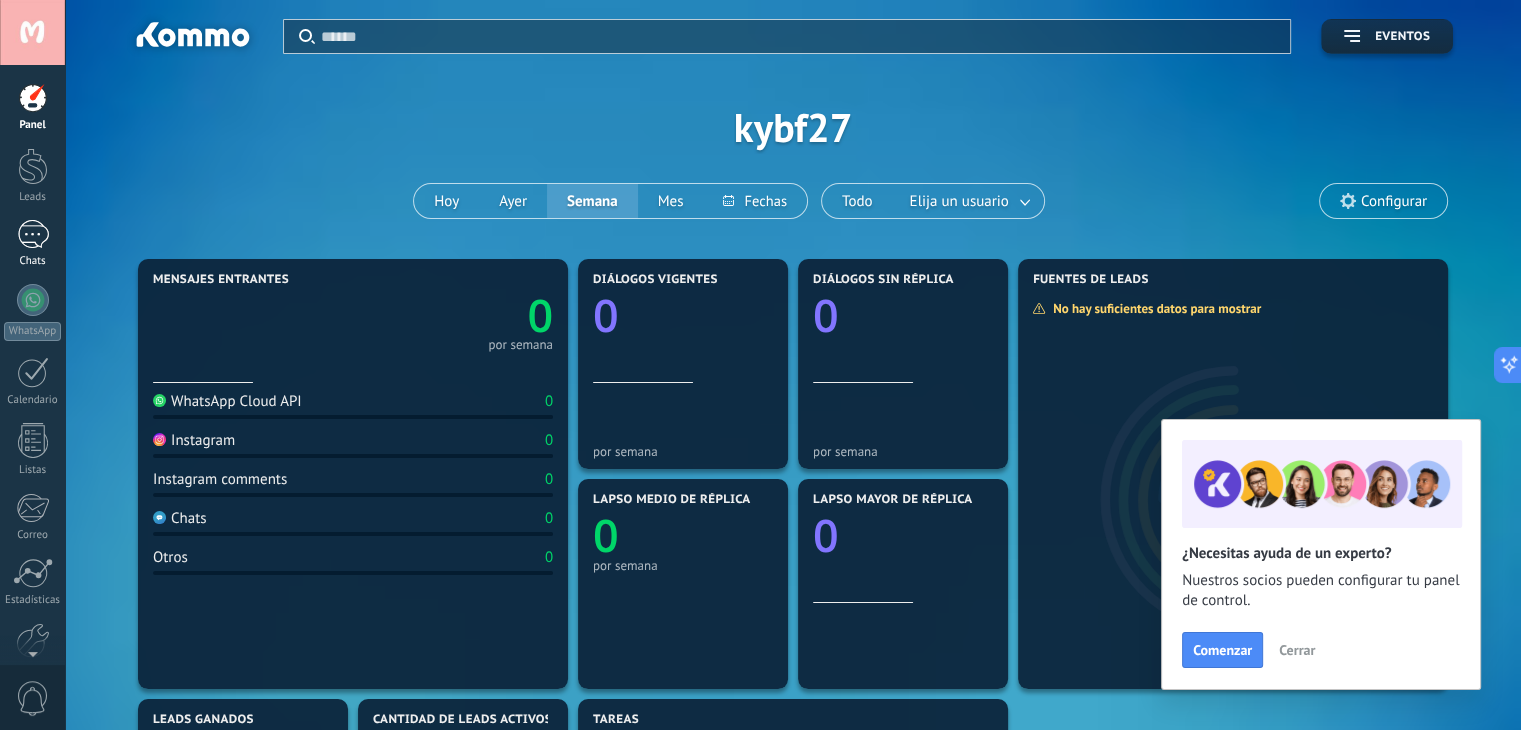 click on "Chats" at bounding box center [32, 244] 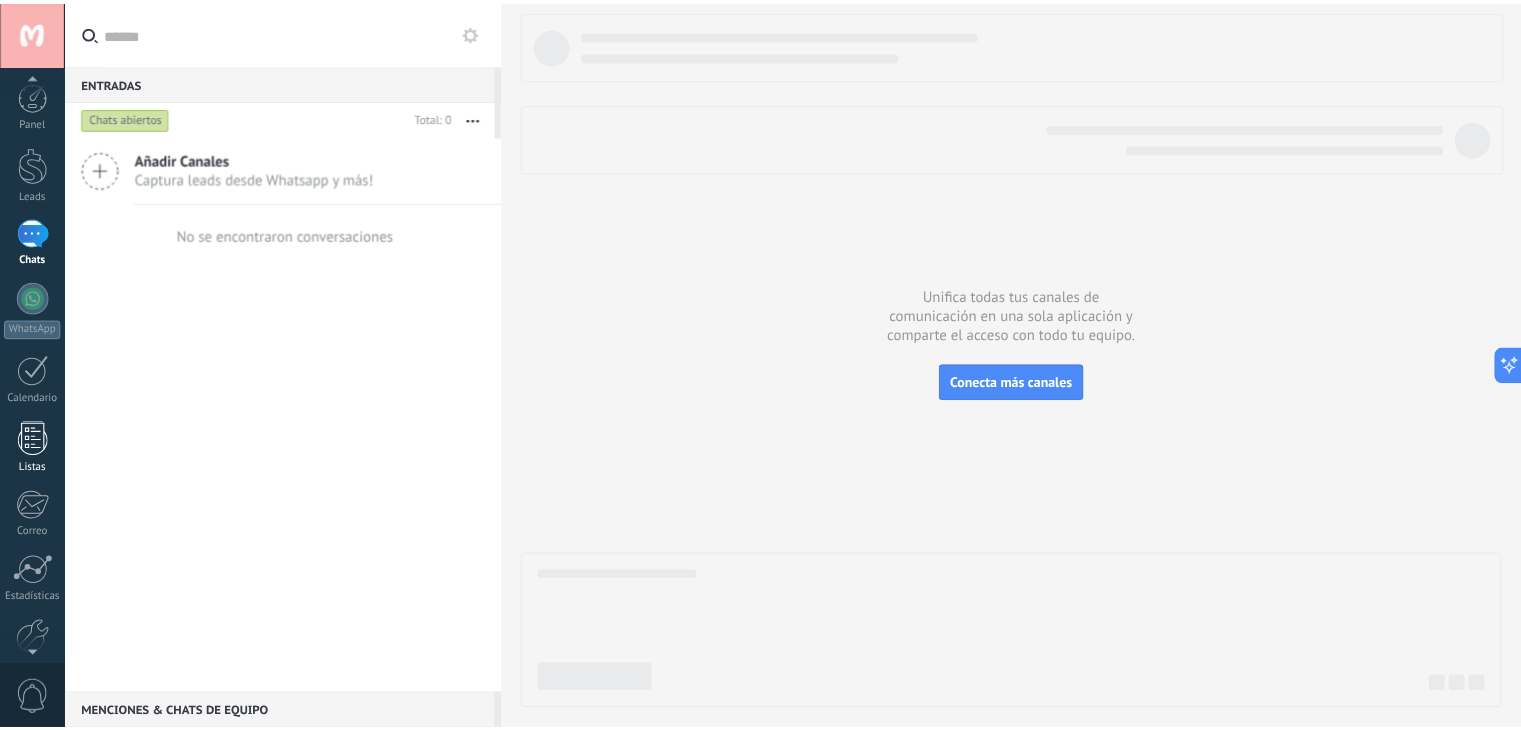 scroll, scrollTop: 0, scrollLeft: 0, axis: both 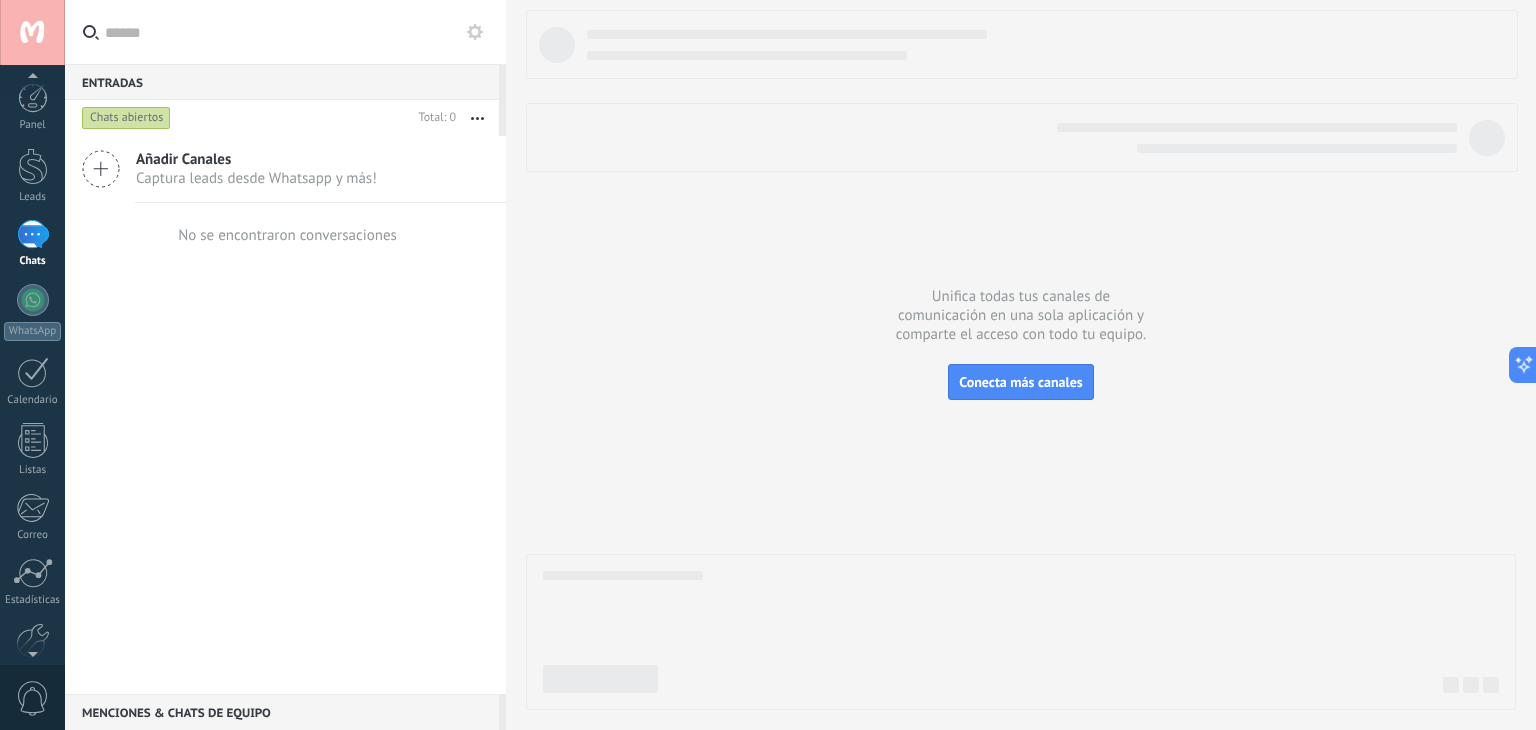 click at bounding box center (33, 234) 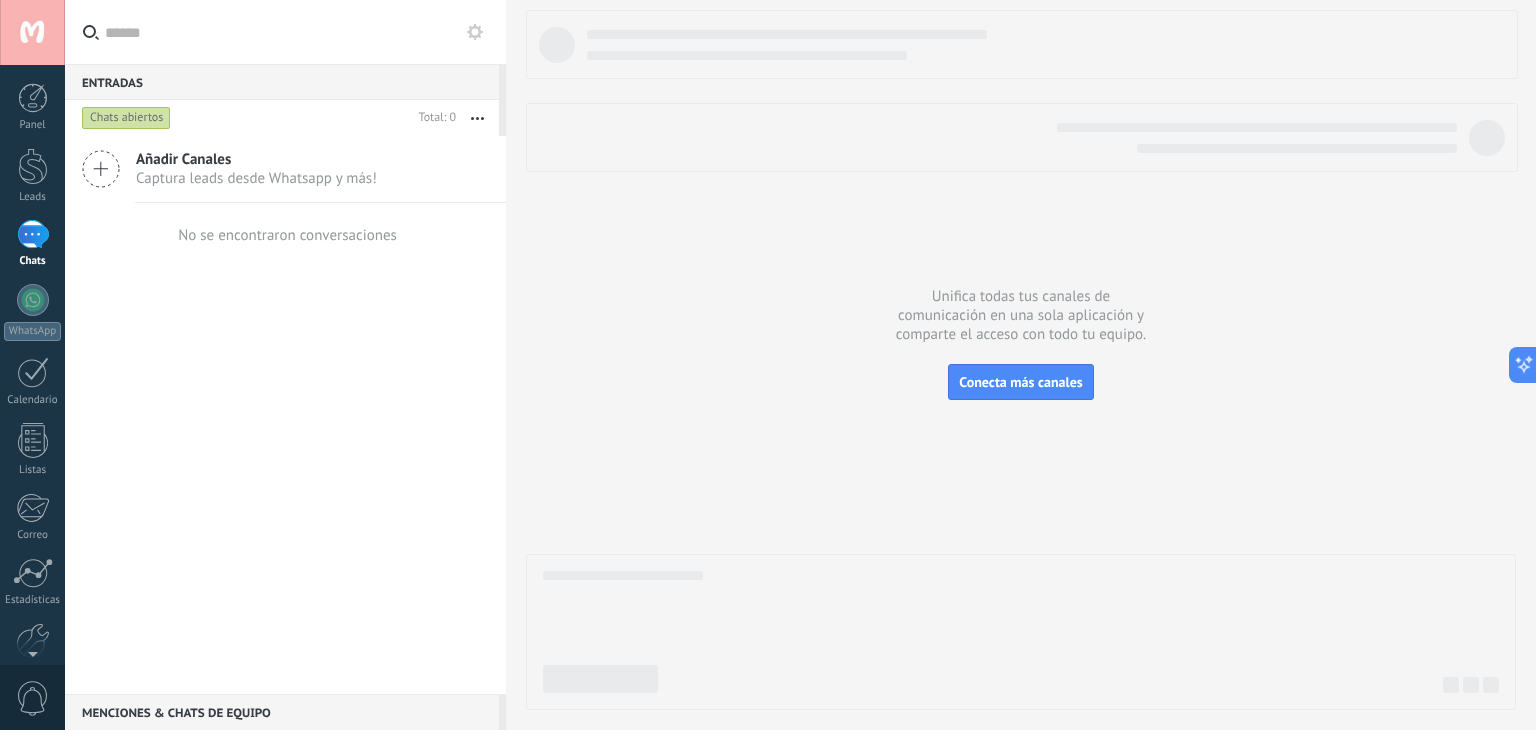 click on "Añadir Canales
Captura leads desde Whatsapp y más!" at bounding box center [285, 169] 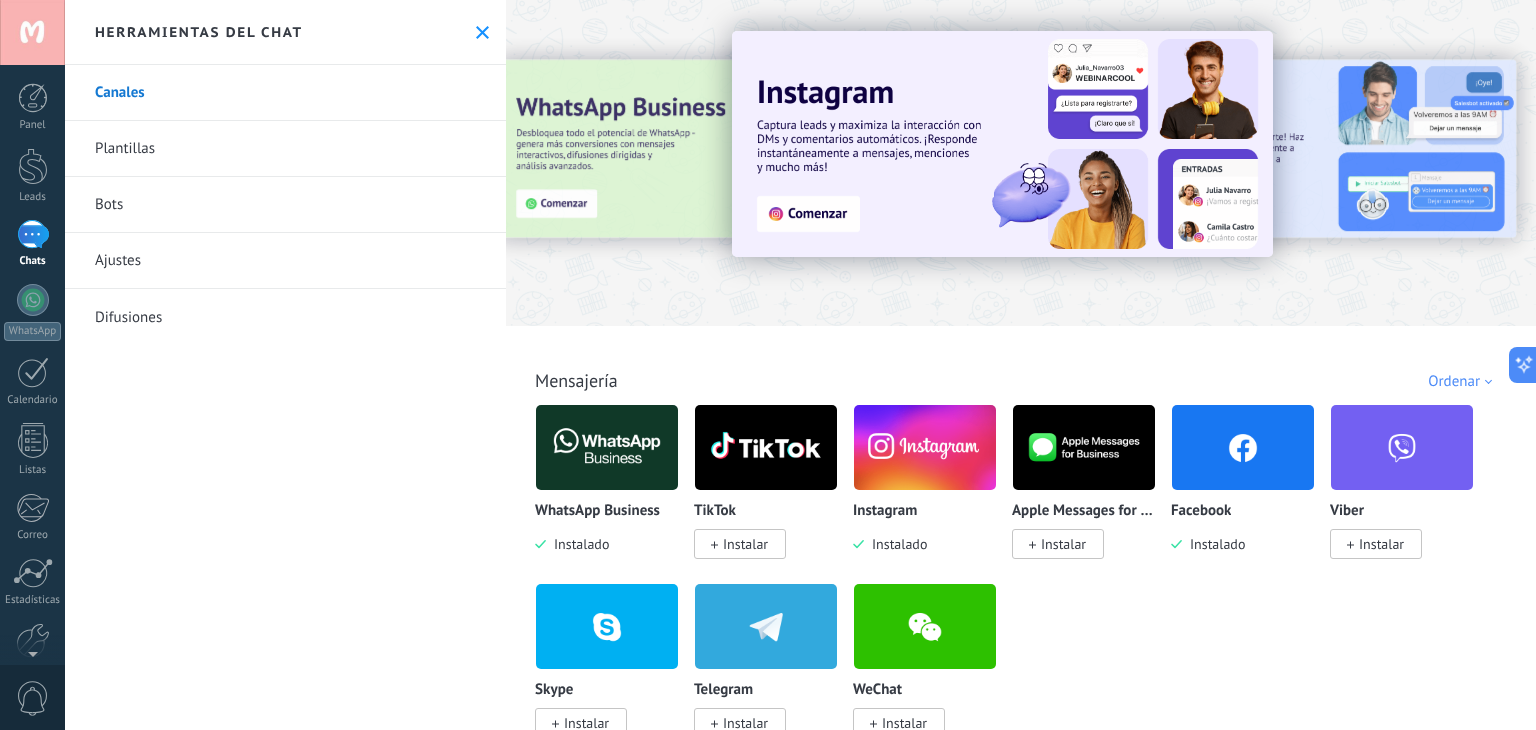 click on "Instagram Instalado" at bounding box center [932, 493] 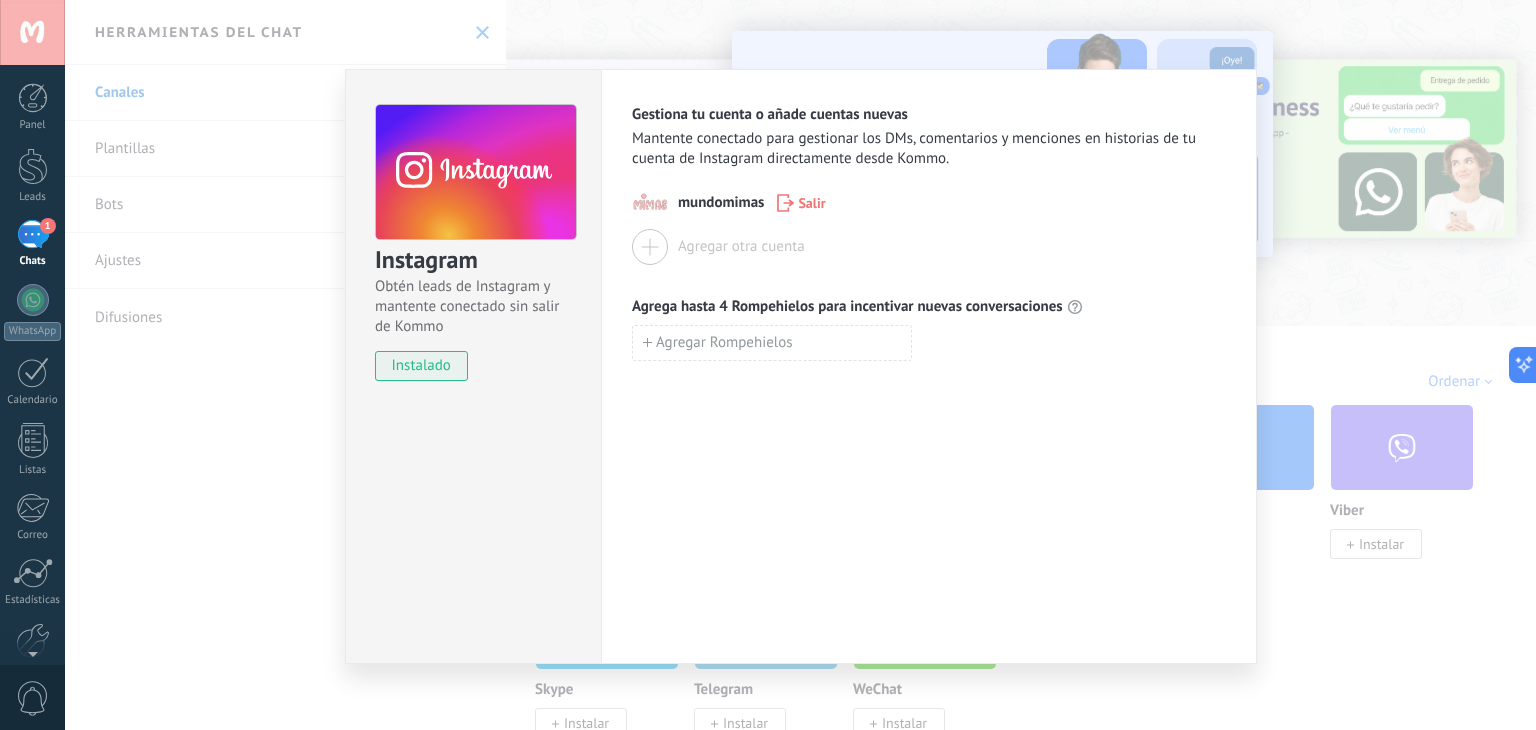 click on "1" at bounding box center (33, 234) 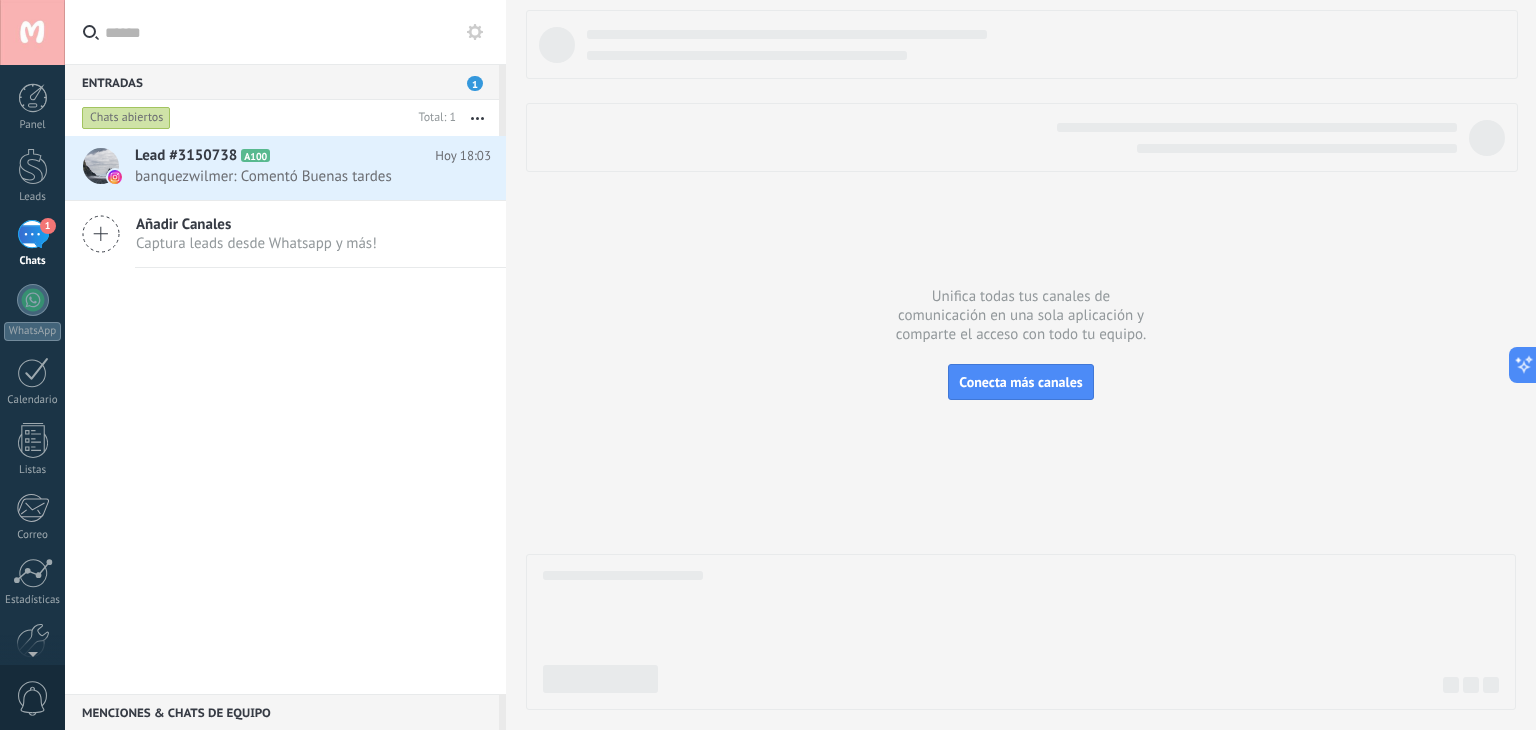 click on "1" at bounding box center [33, 234] 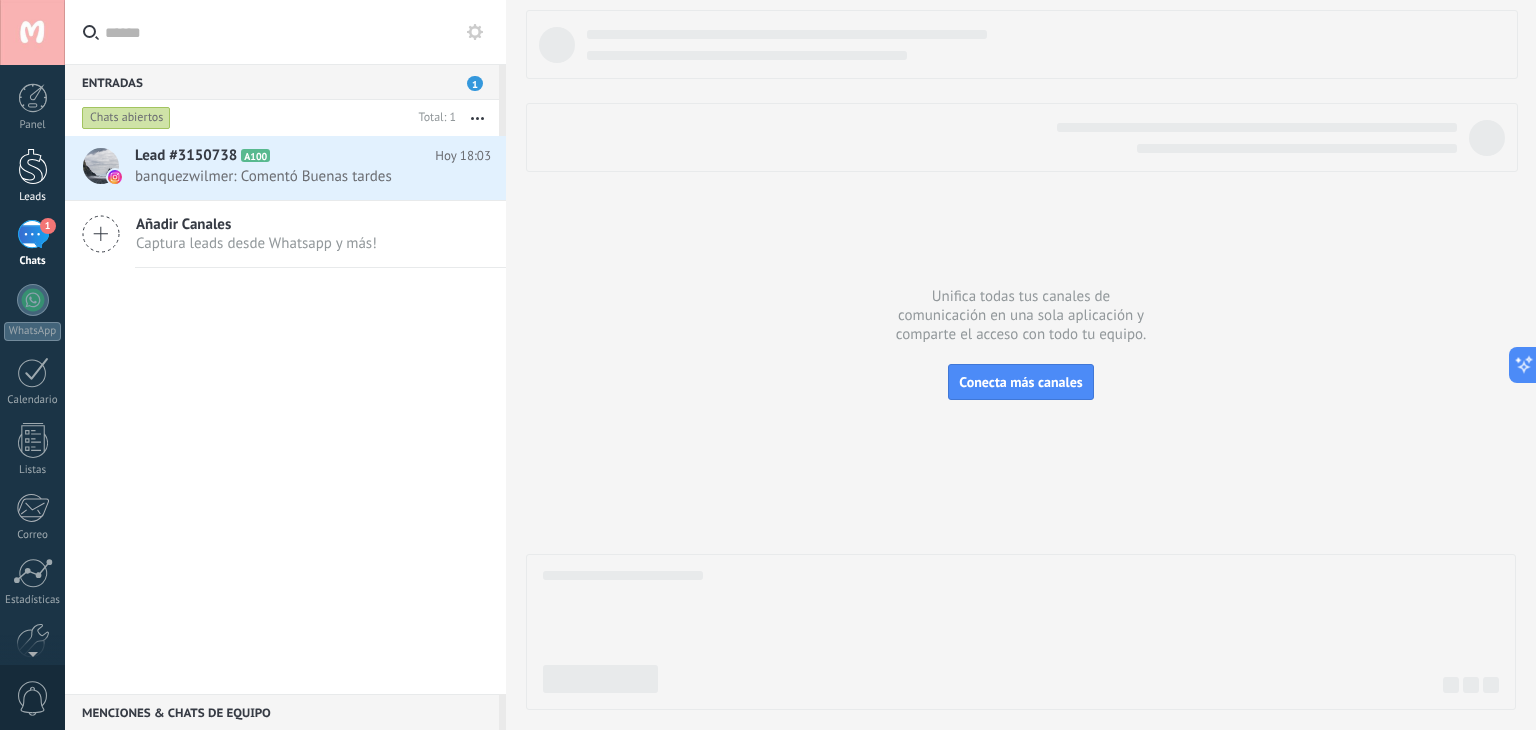 click at bounding box center [33, 166] 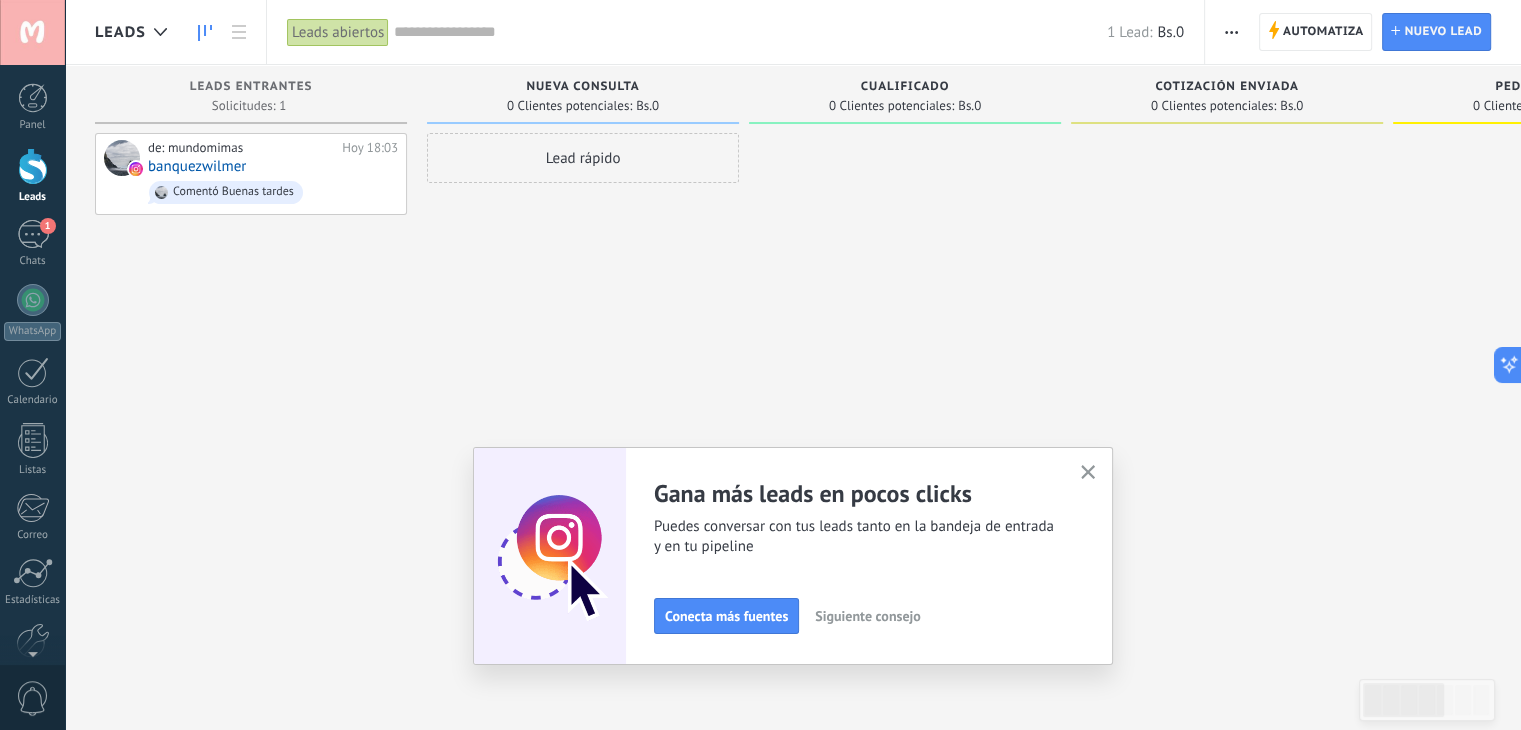 click 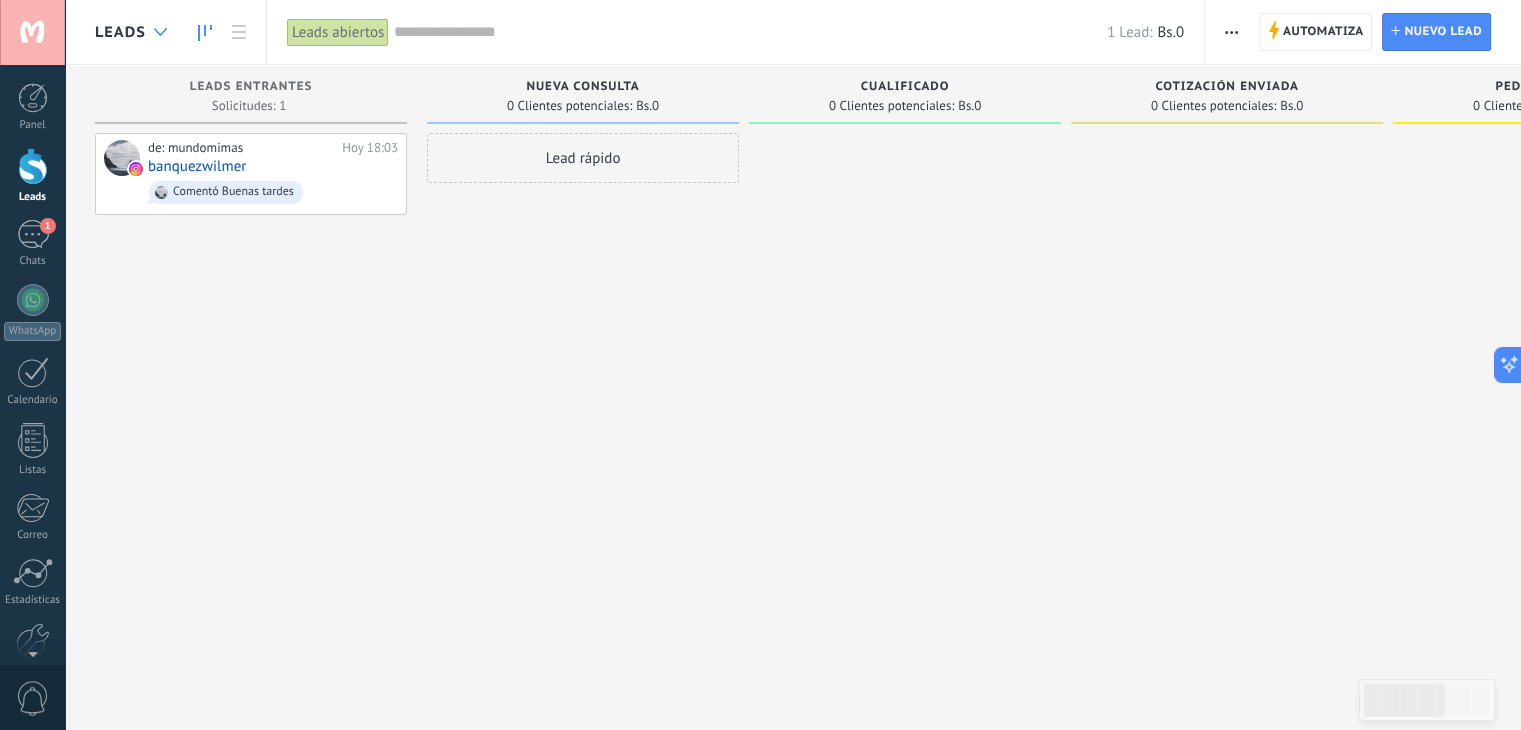 click at bounding box center [160, 32] 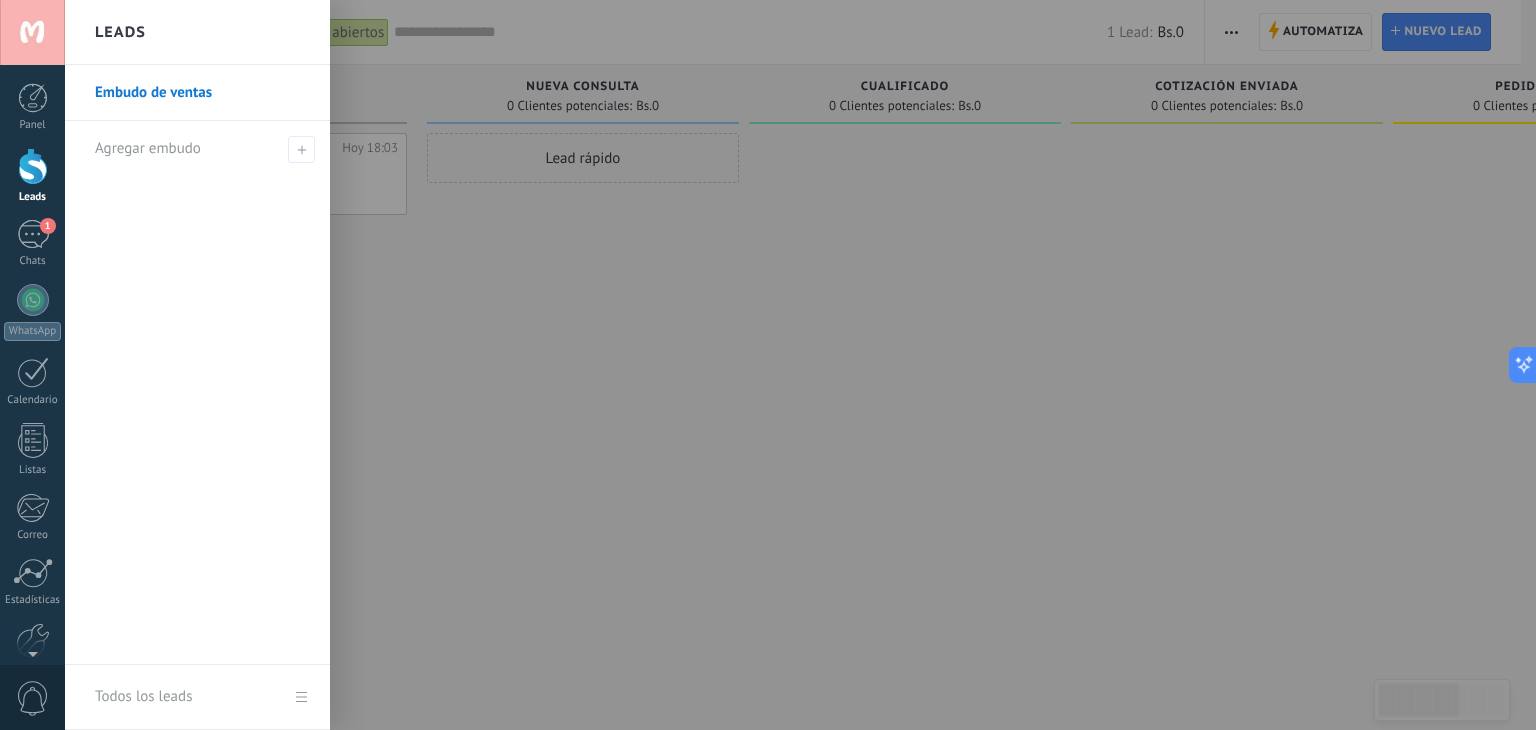 click on "Leads" at bounding box center (197, 32) 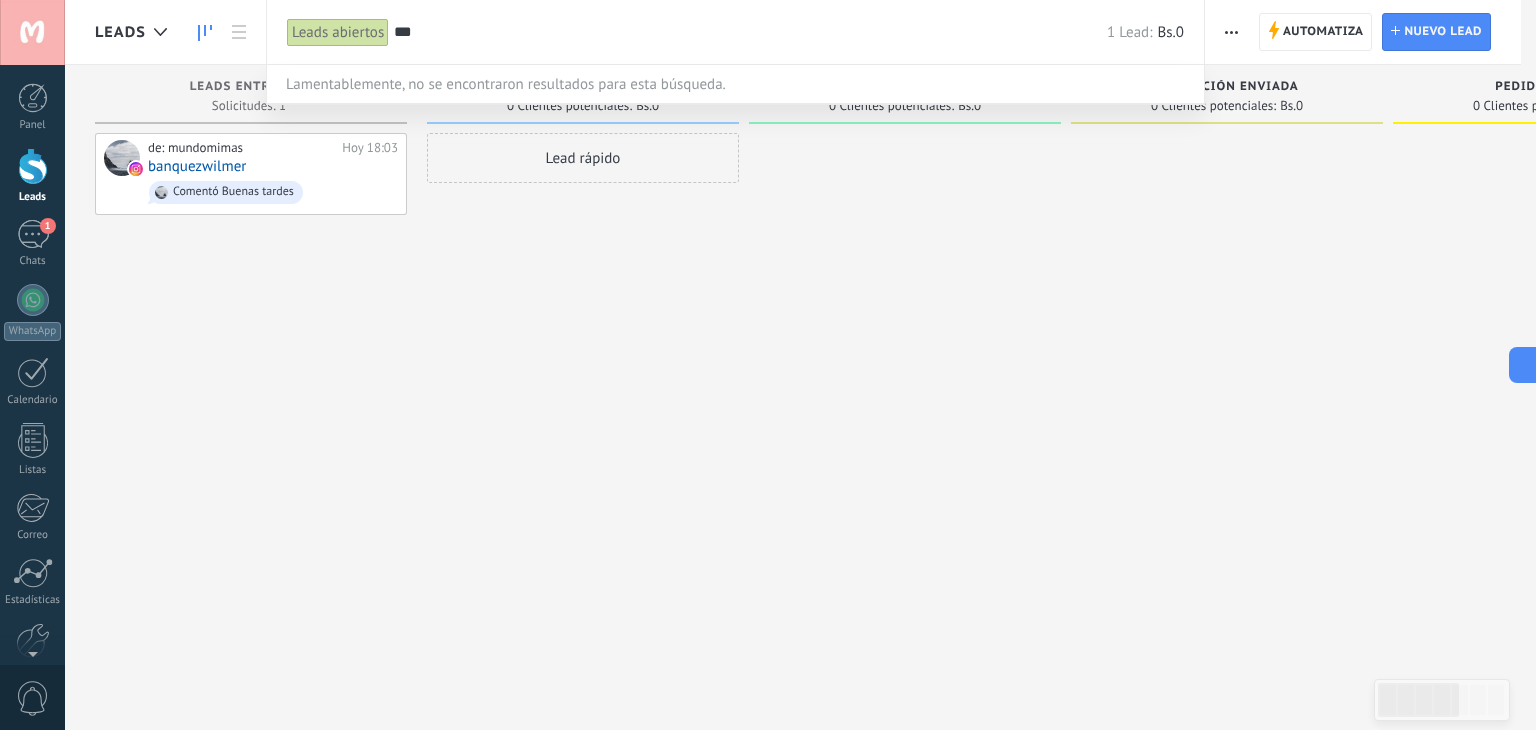 type on "***" 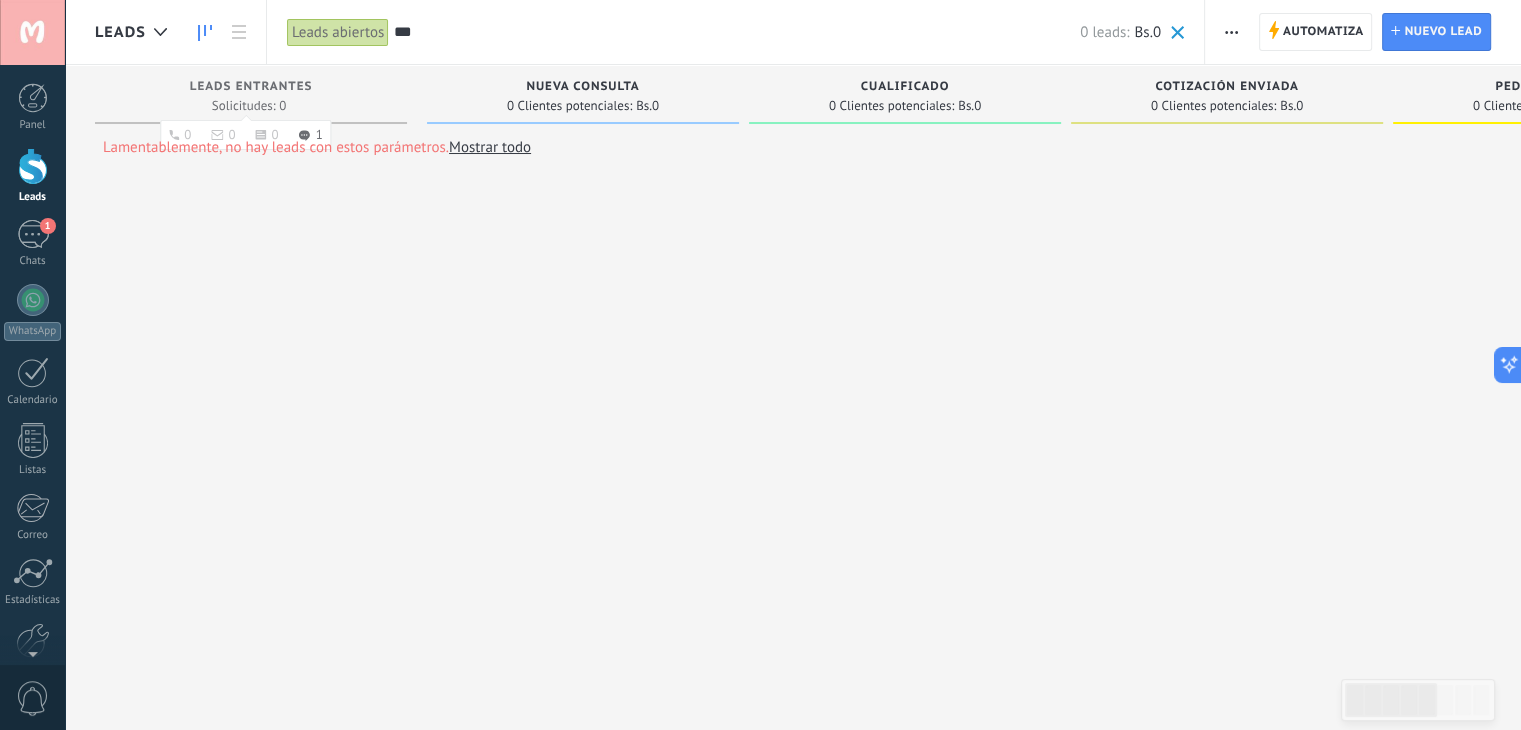 click on "Leads Entrantes" at bounding box center (251, 88) 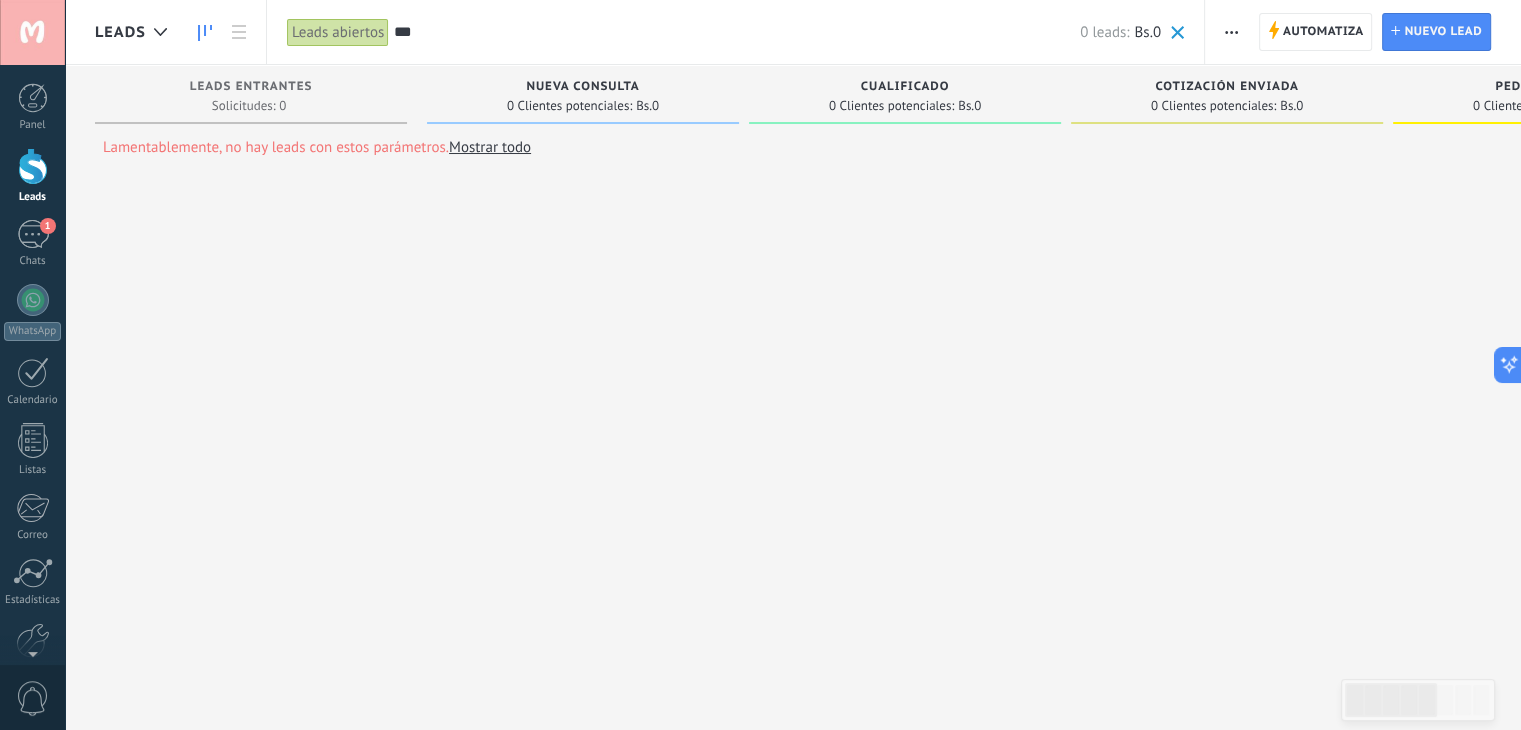 click at bounding box center (33, 166) 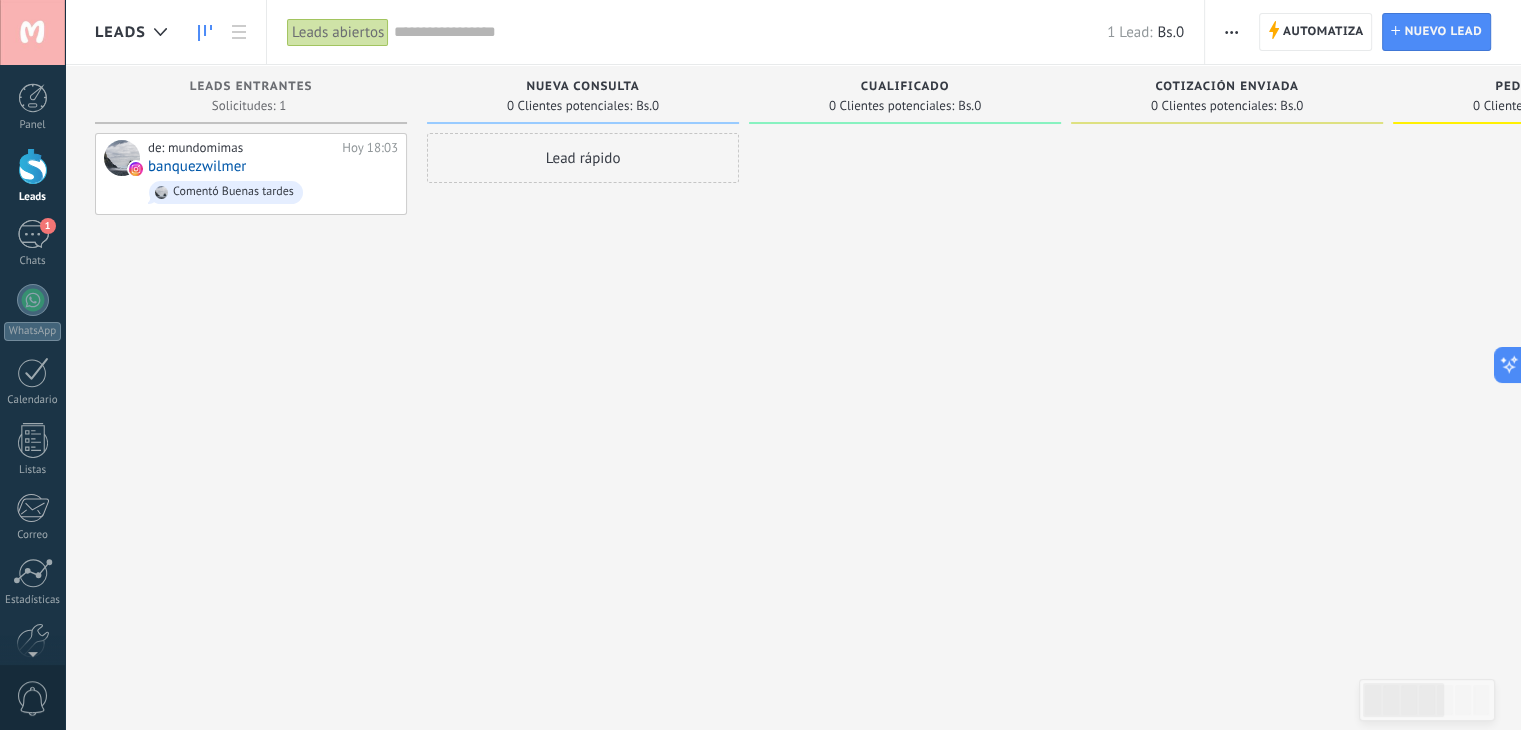 click on "0  Clientes potenciales:" at bounding box center [1213, 106] 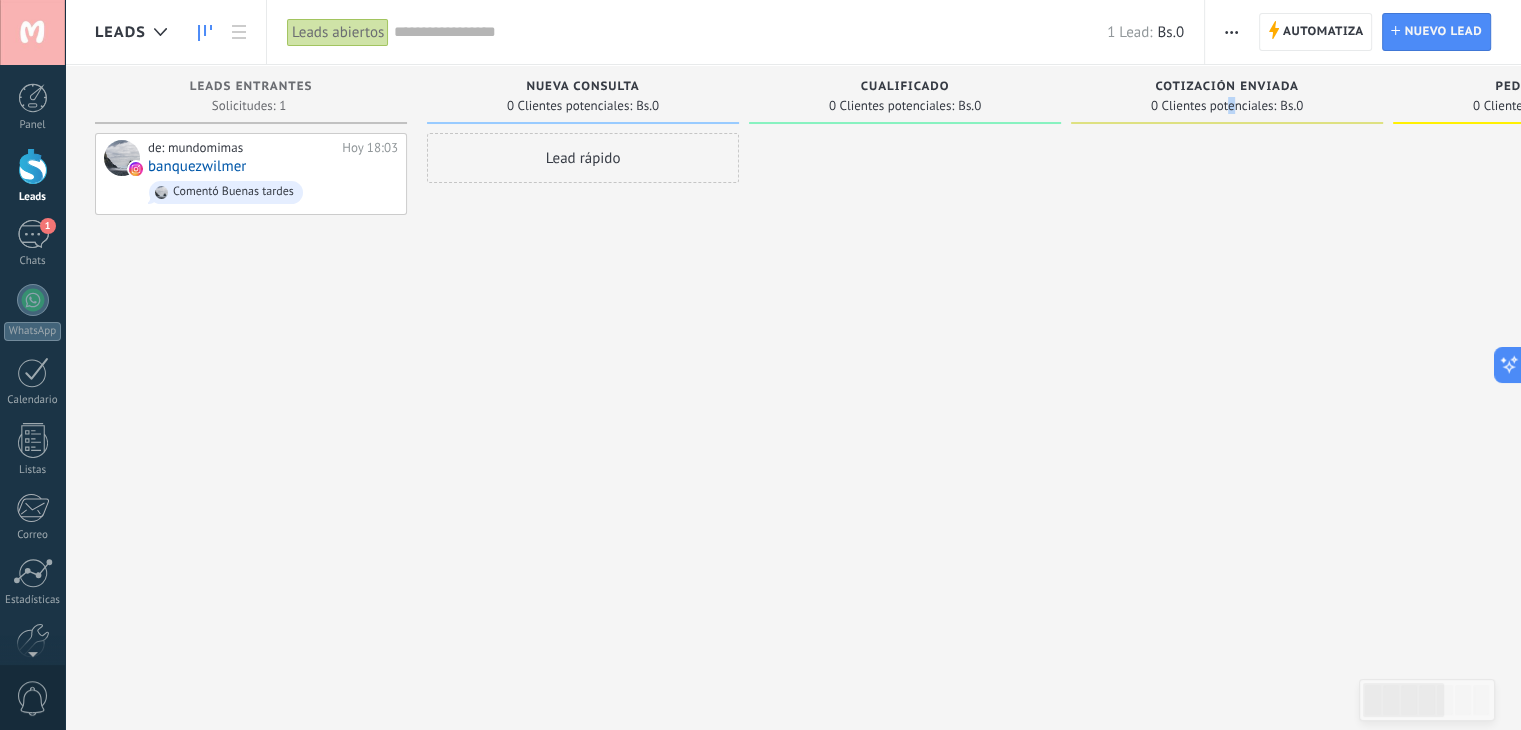 click at bounding box center [1227, 367] 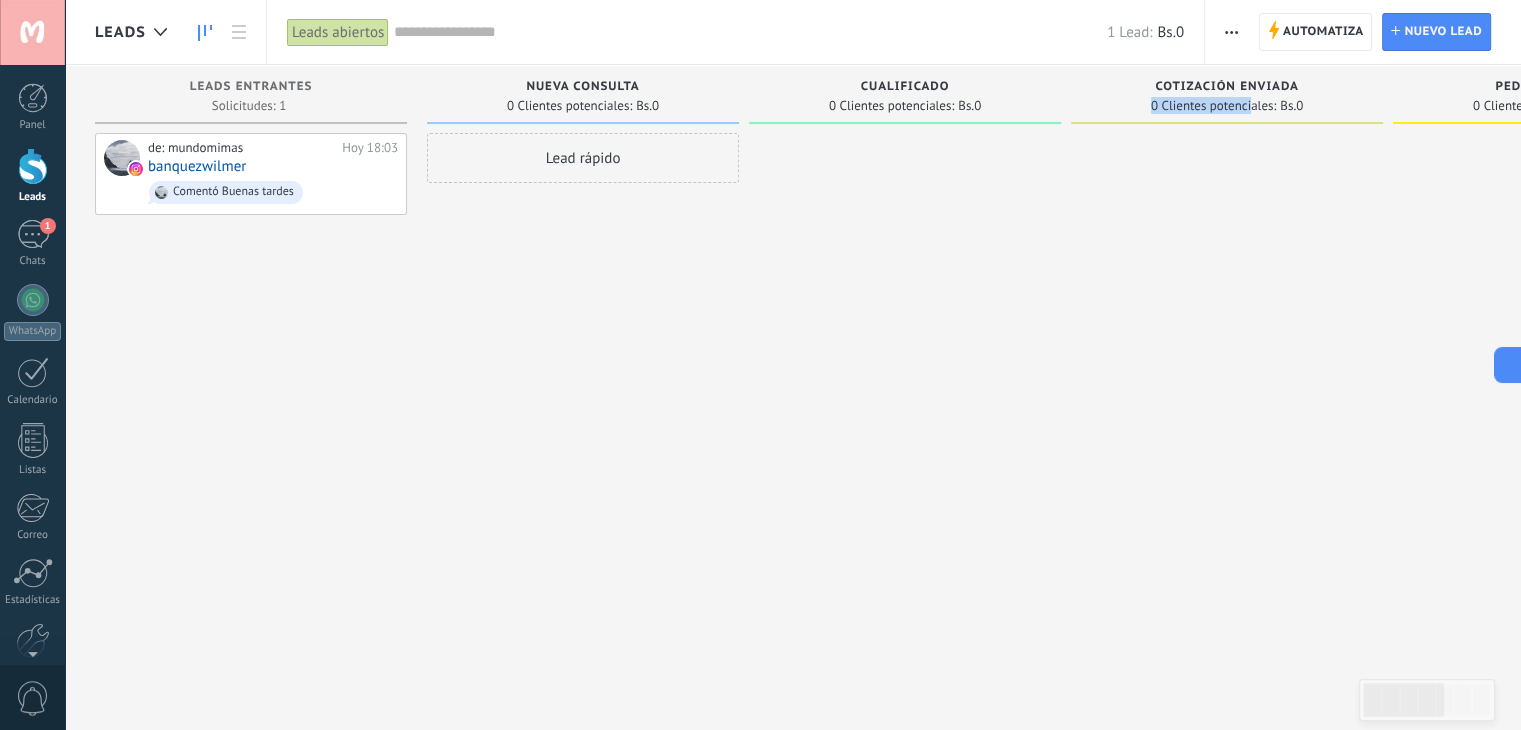 drag, startPoint x: 1252, startPoint y: 106, endPoint x: 1098, endPoint y: 108, distance: 154.01299 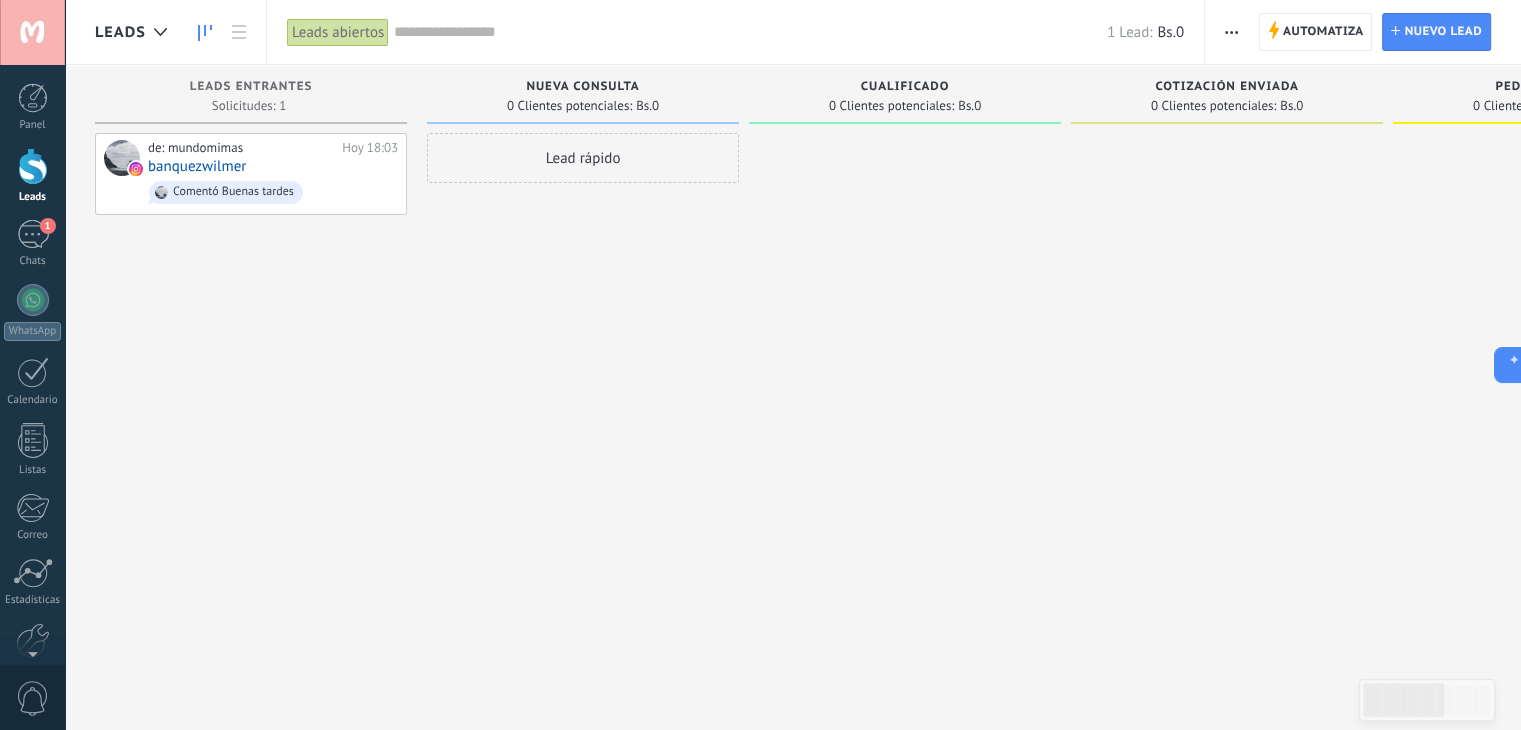 drag, startPoint x: 1200, startPoint y: 89, endPoint x: 1324, endPoint y: 94, distance: 124.10077 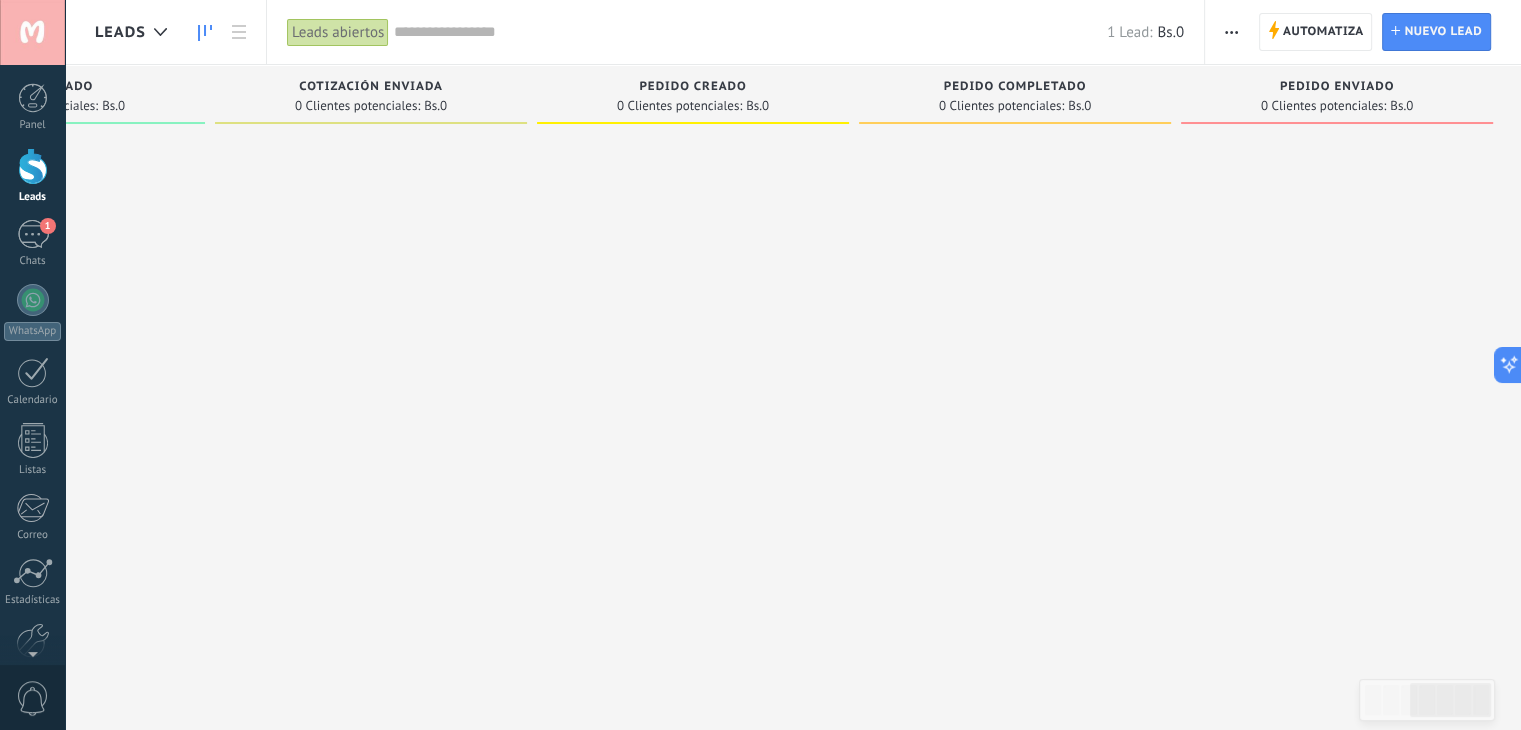 scroll, scrollTop: 0, scrollLeft: 856, axis: horizontal 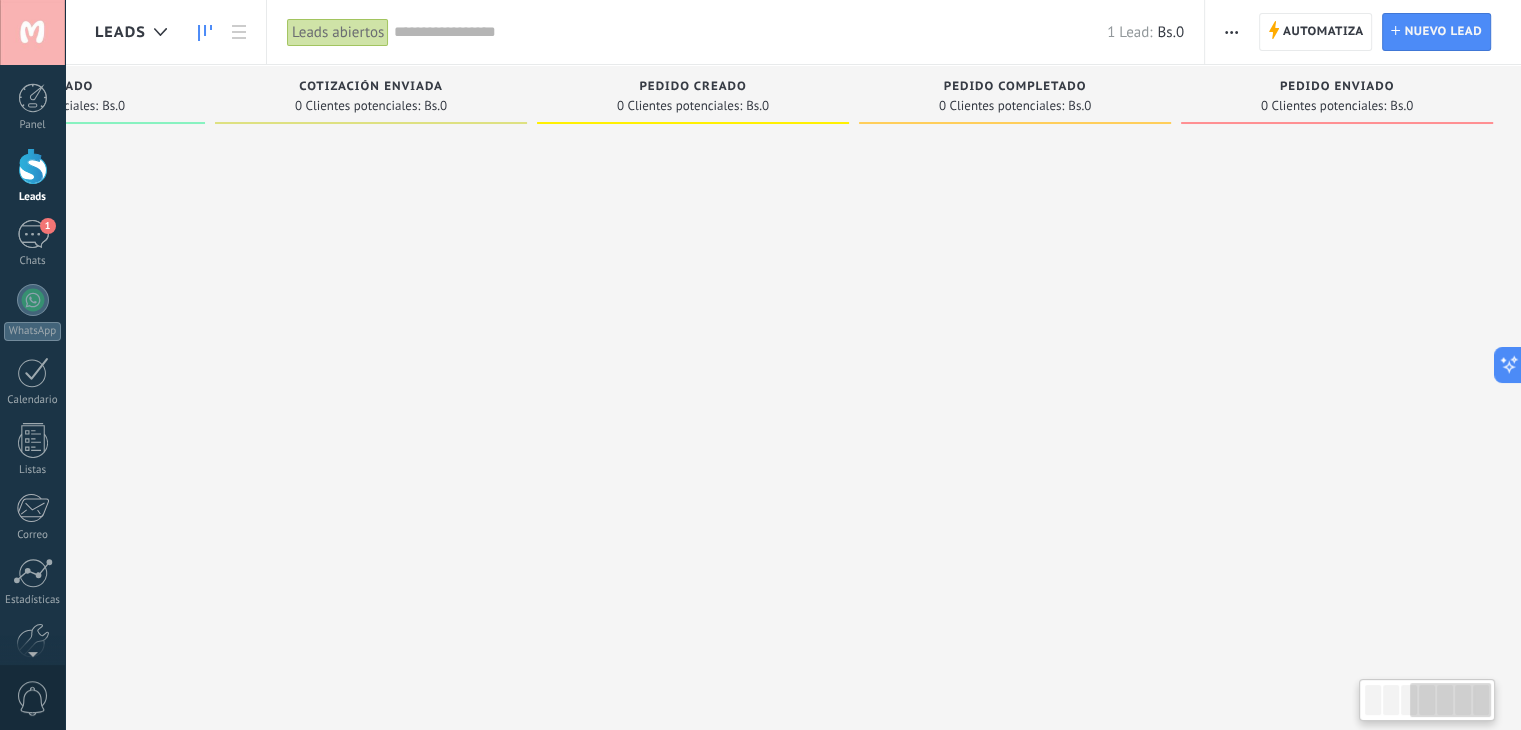 drag, startPoint x: 1490, startPoint y: 89, endPoint x: 478, endPoint y: 129, distance: 1012.7902 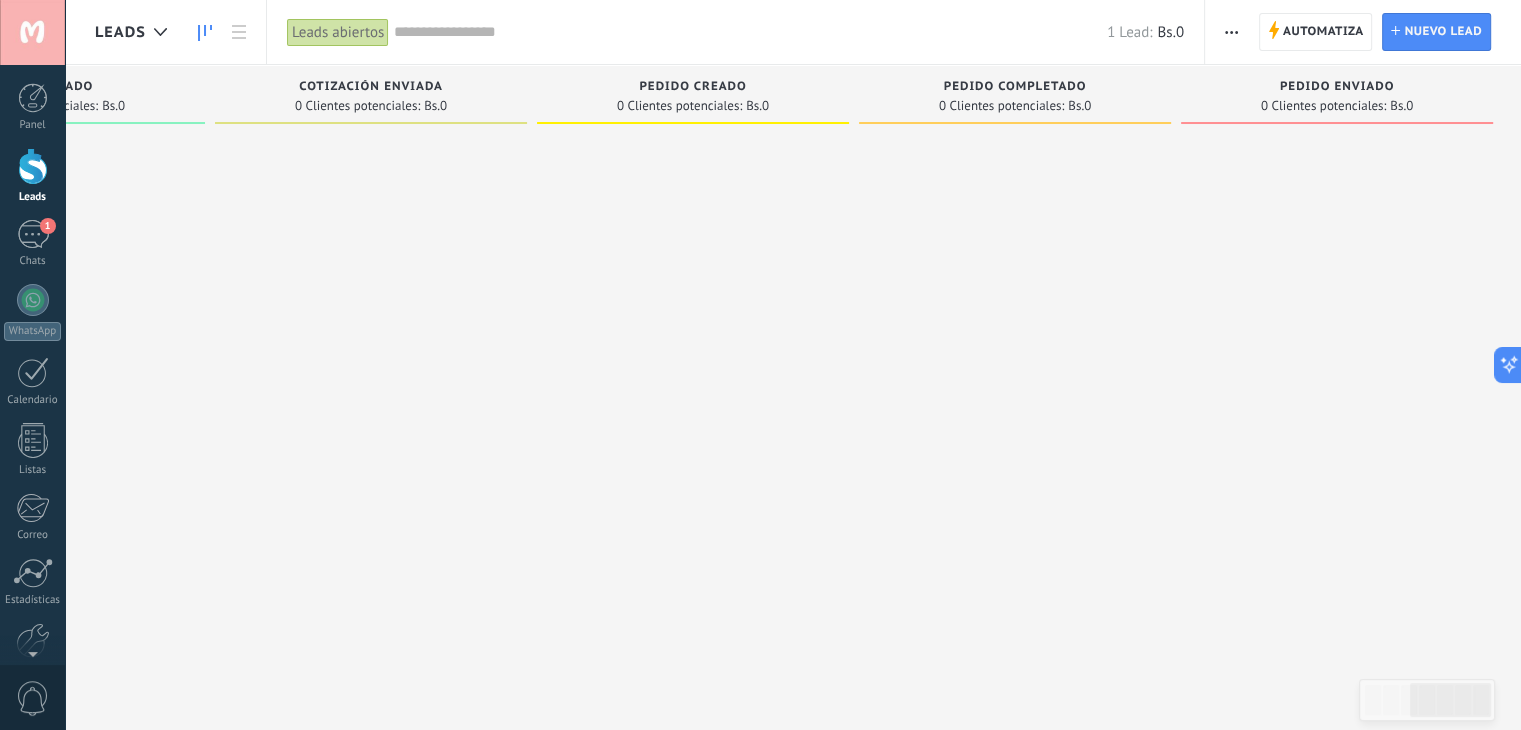 click on "Pedido completado" at bounding box center [1015, 87] 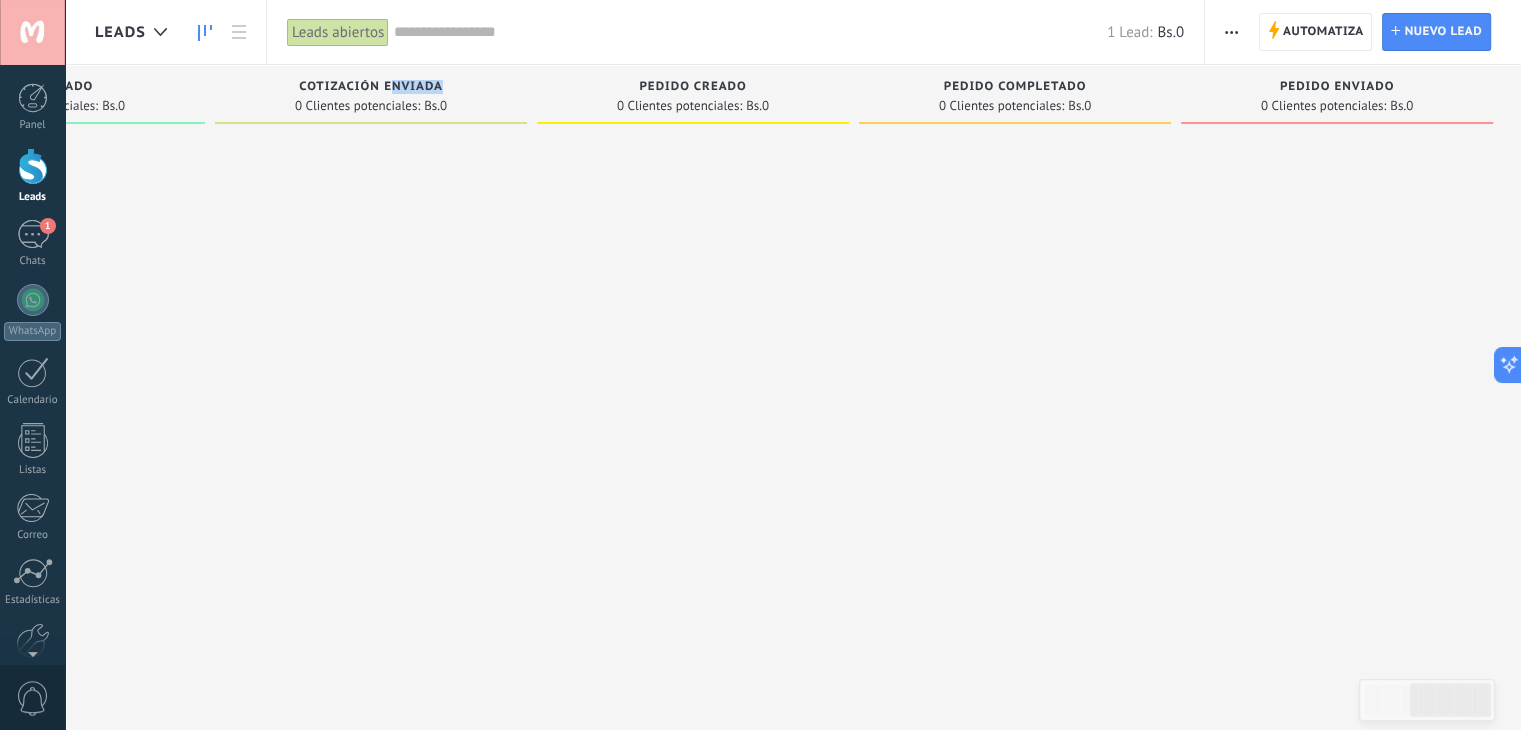 drag, startPoint x: 396, startPoint y: 92, endPoint x: 486, endPoint y: 83, distance: 90.44888 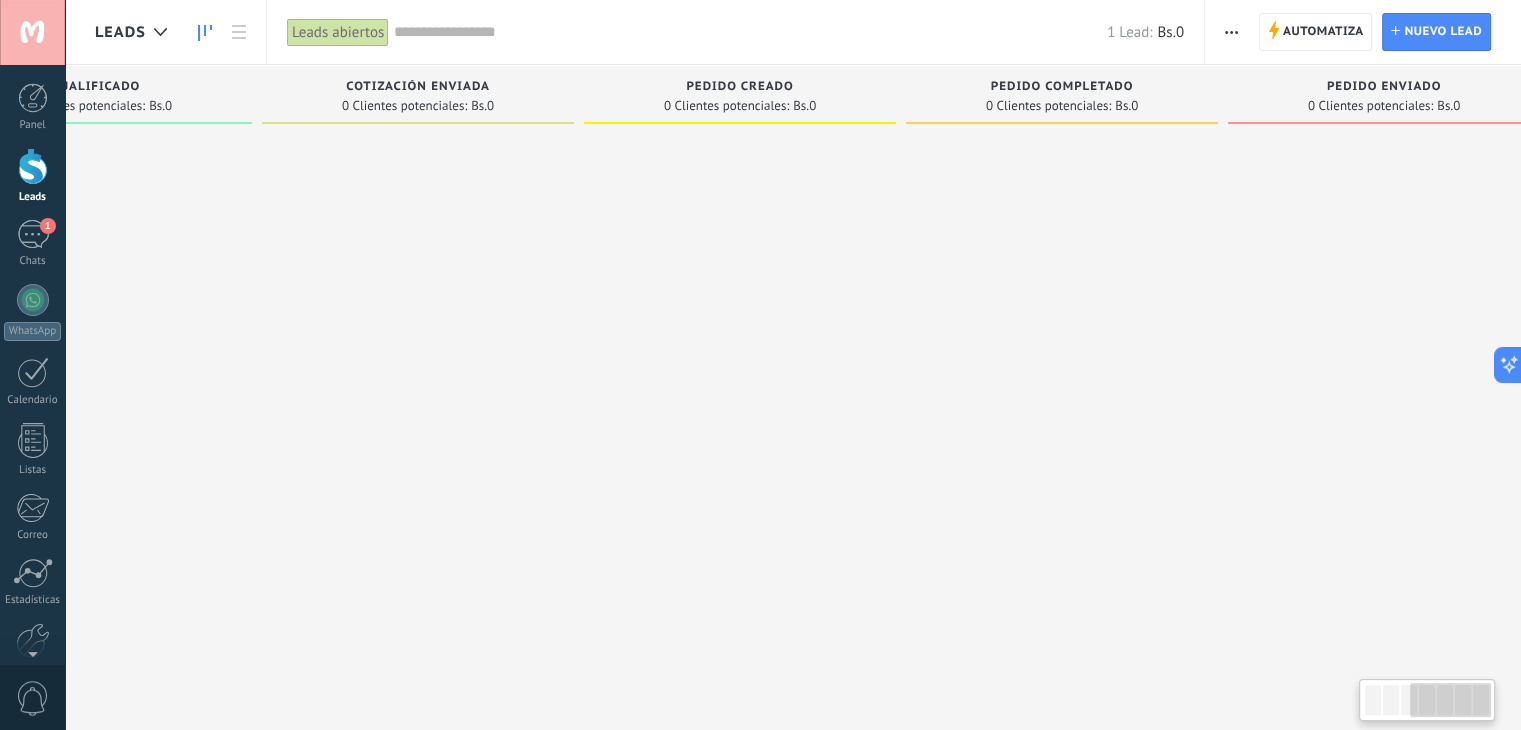 drag, startPoint x: 472, startPoint y: 75, endPoint x: 516, endPoint y: 82, distance: 44.553337 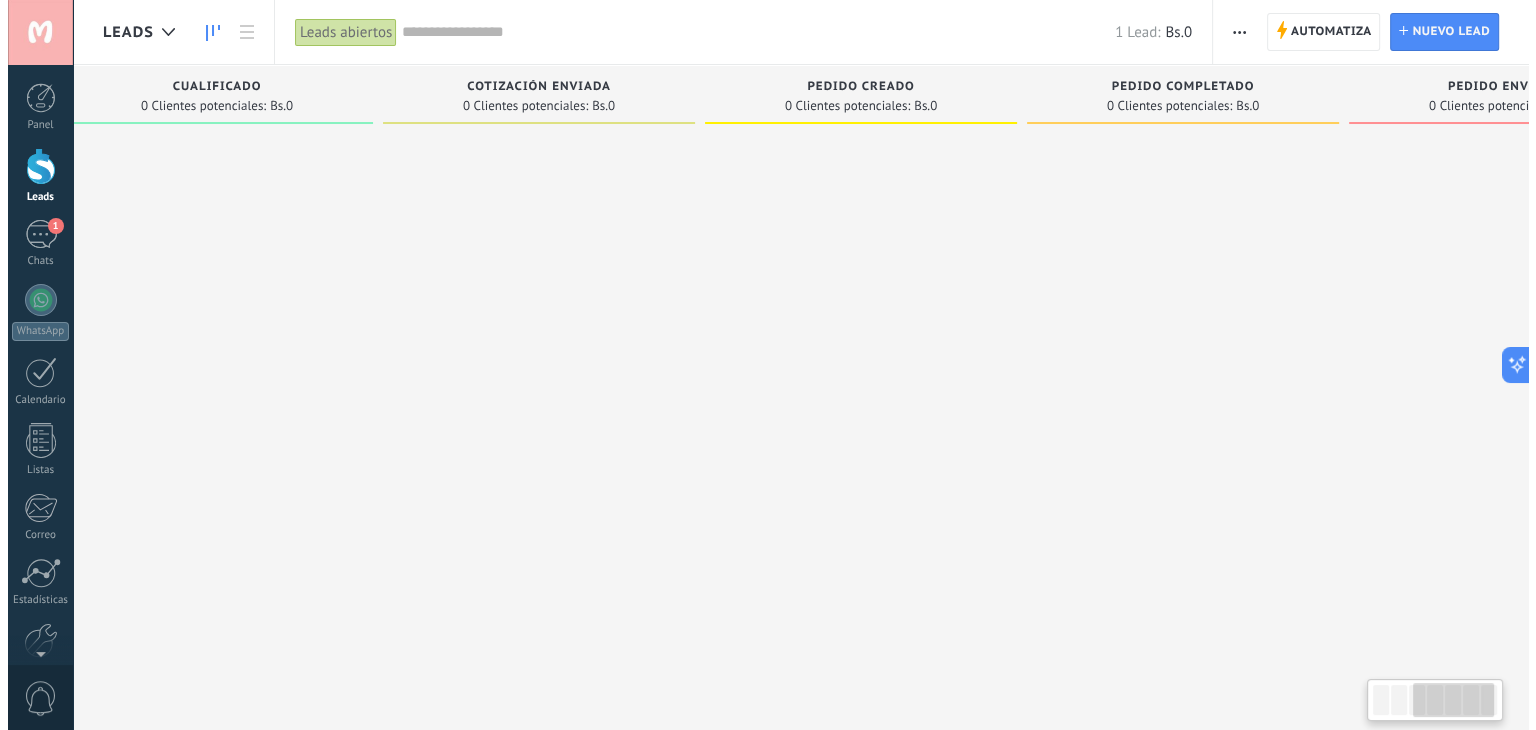 scroll, scrollTop: 0, scrollLeft: 679, axis: horizontal 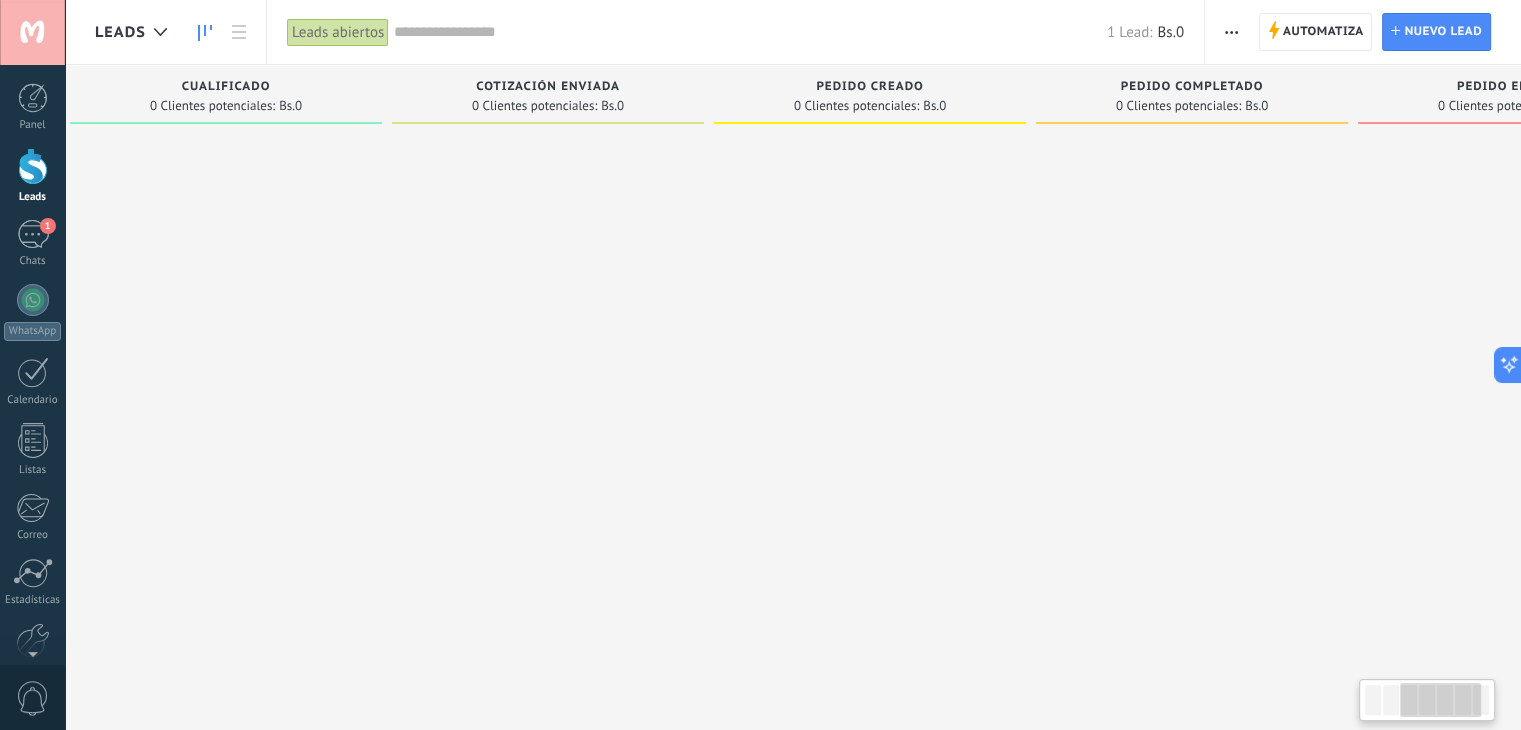 drag, startPoint x: 531, startPoint y: 84, endPoint x: 1422, endPoint y: 4, distance: 894.5843 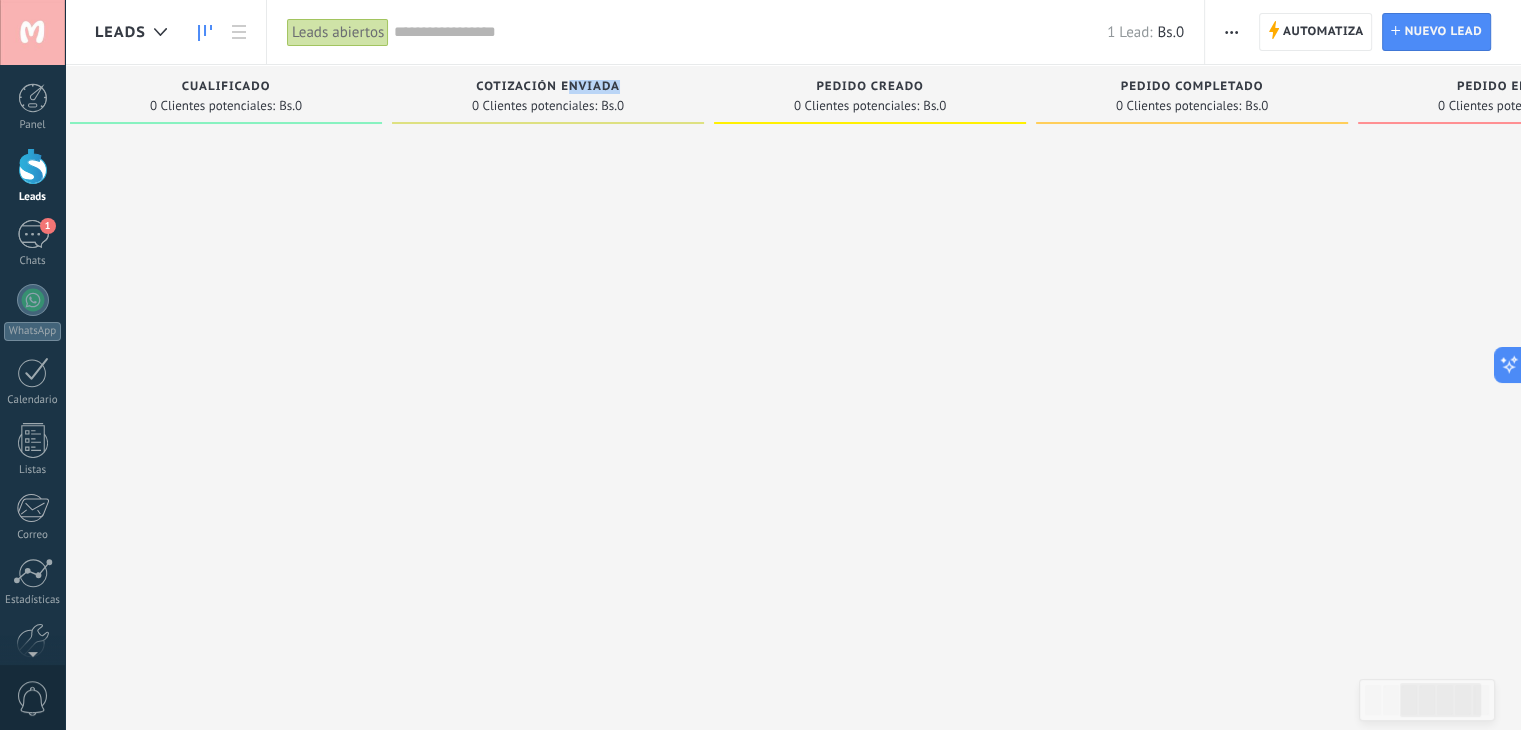 click at bounding box center [226, 367] 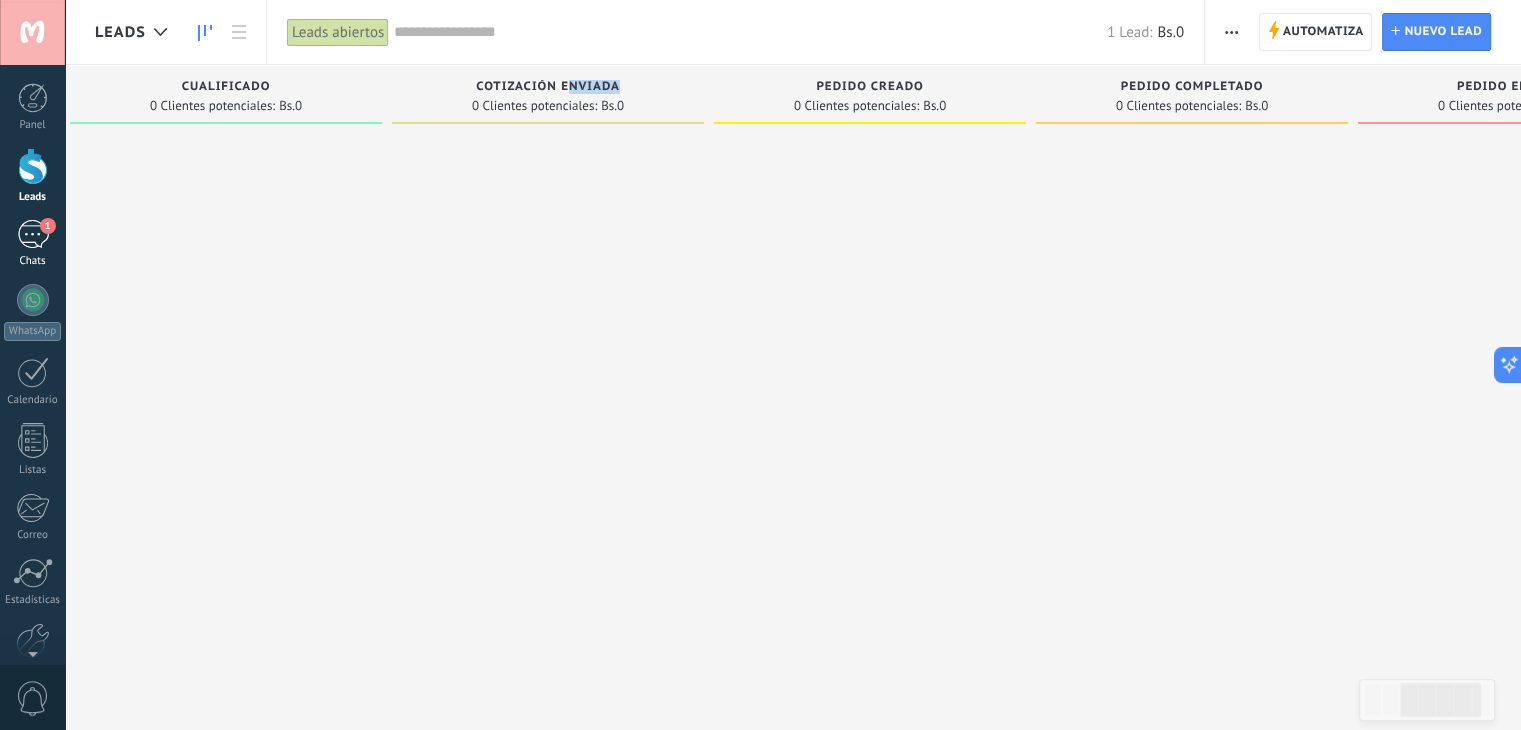 click on "1" at bounding box center [33, 234] 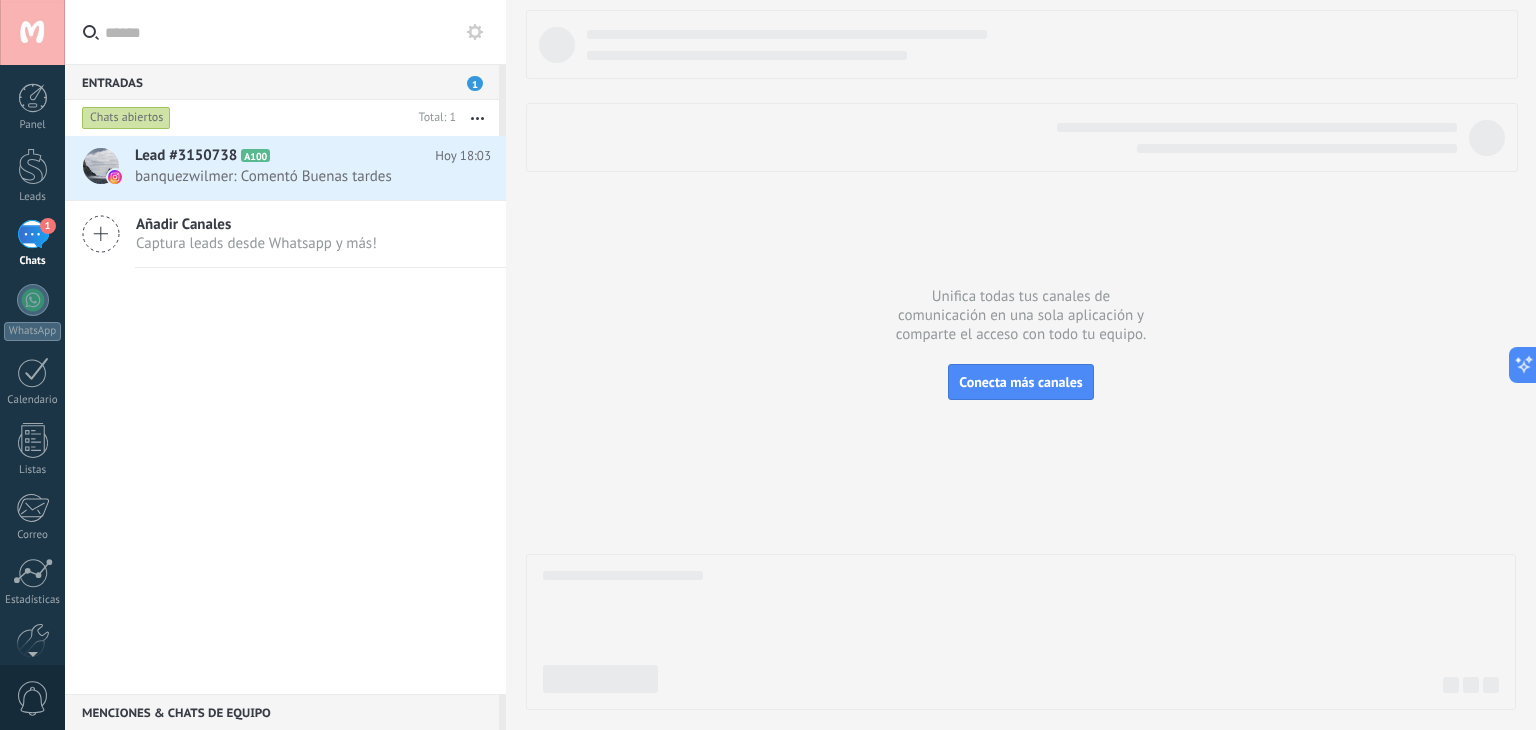 click on "Captura leads desde Whatsapp y más!" at bounding box center (256, 243) 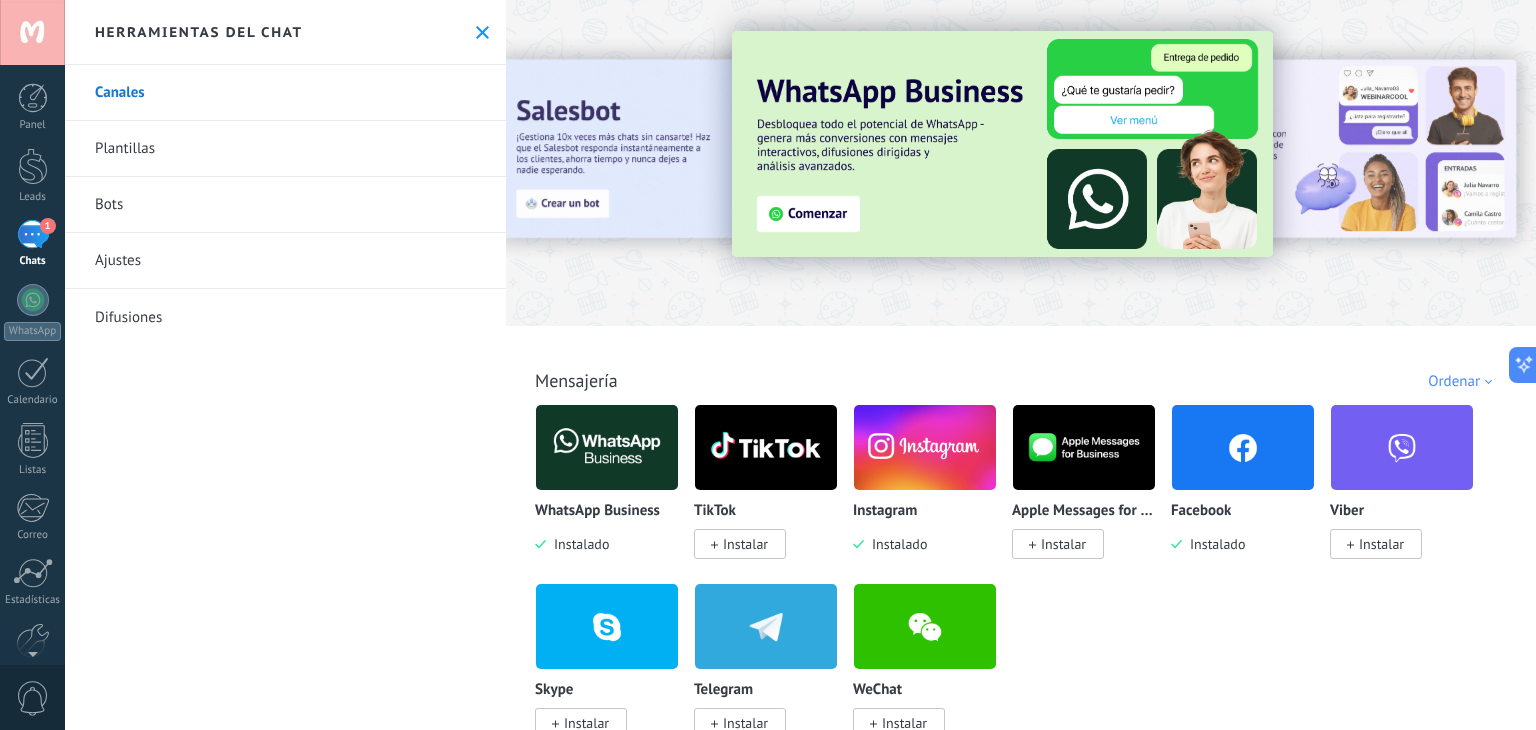 click at bounding box center [607, 447] 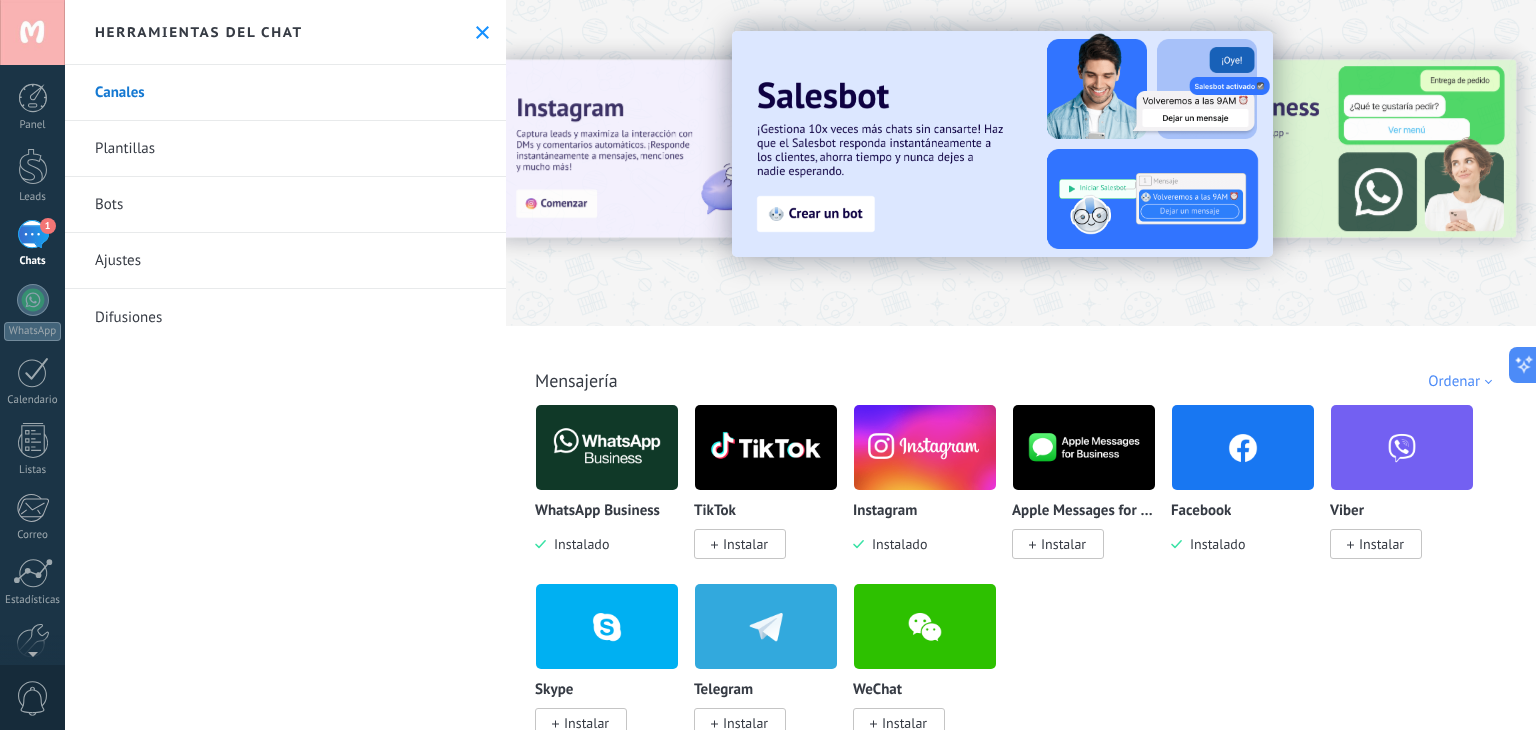 click 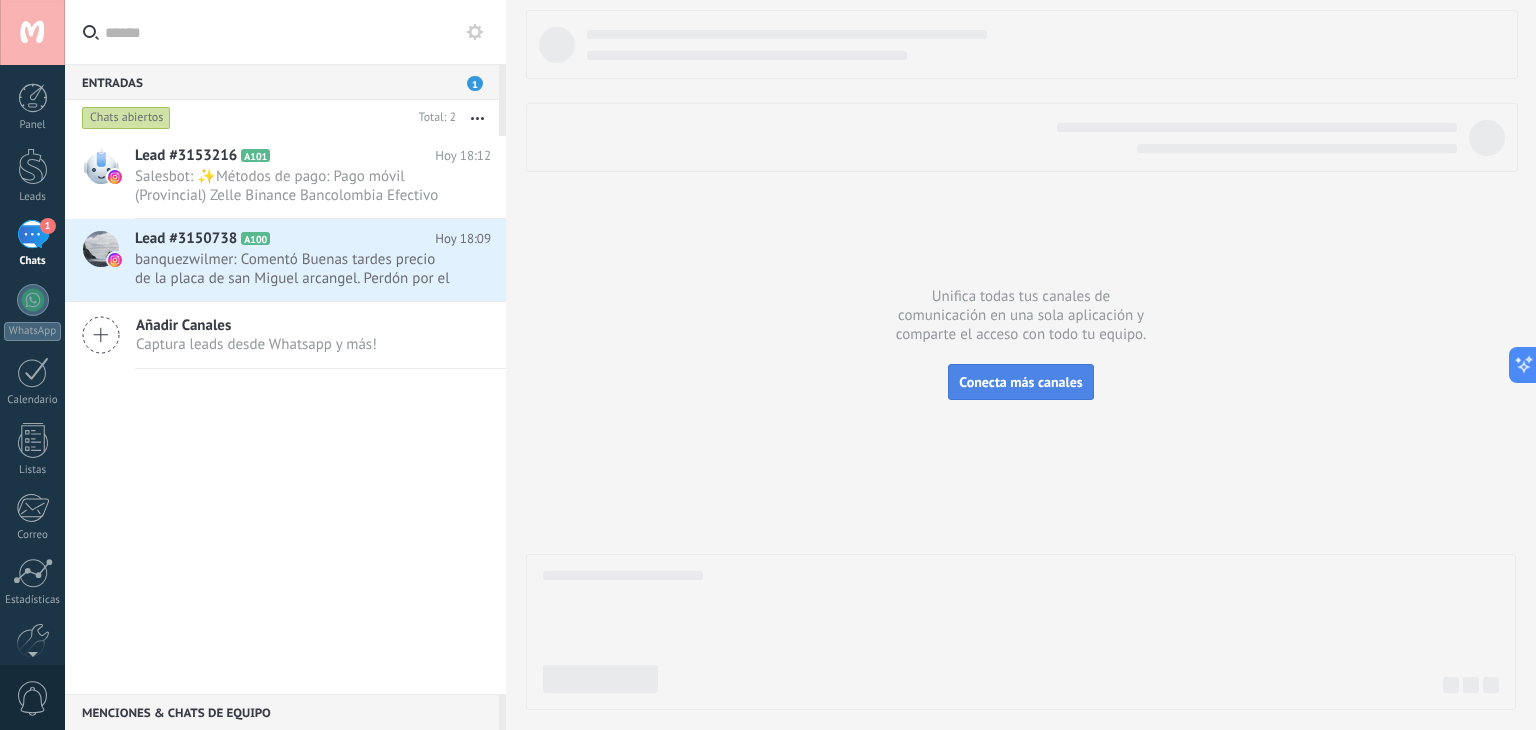 click on "Conecta más canales" at bounding box center [1020, 382] 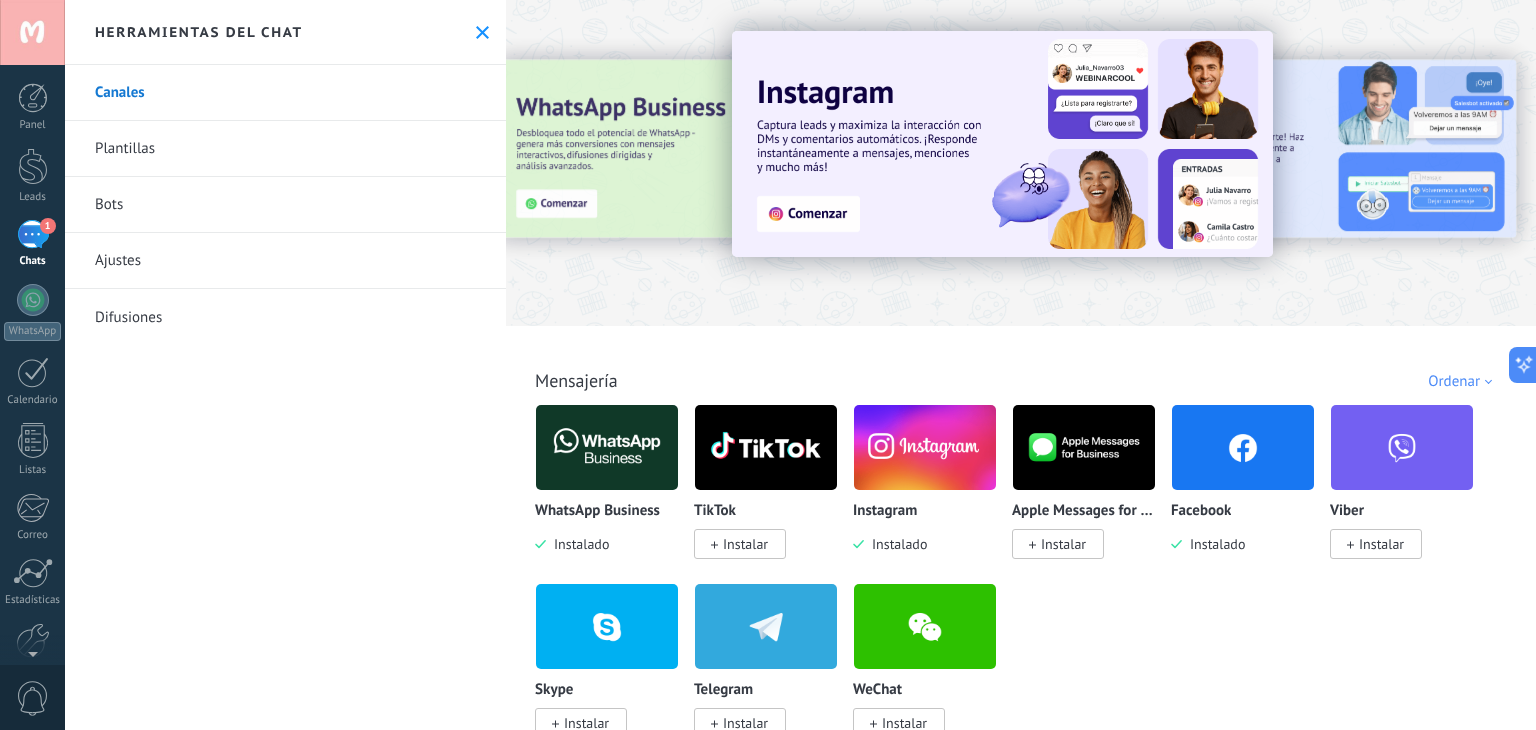 click at bounding box center (531, 162) 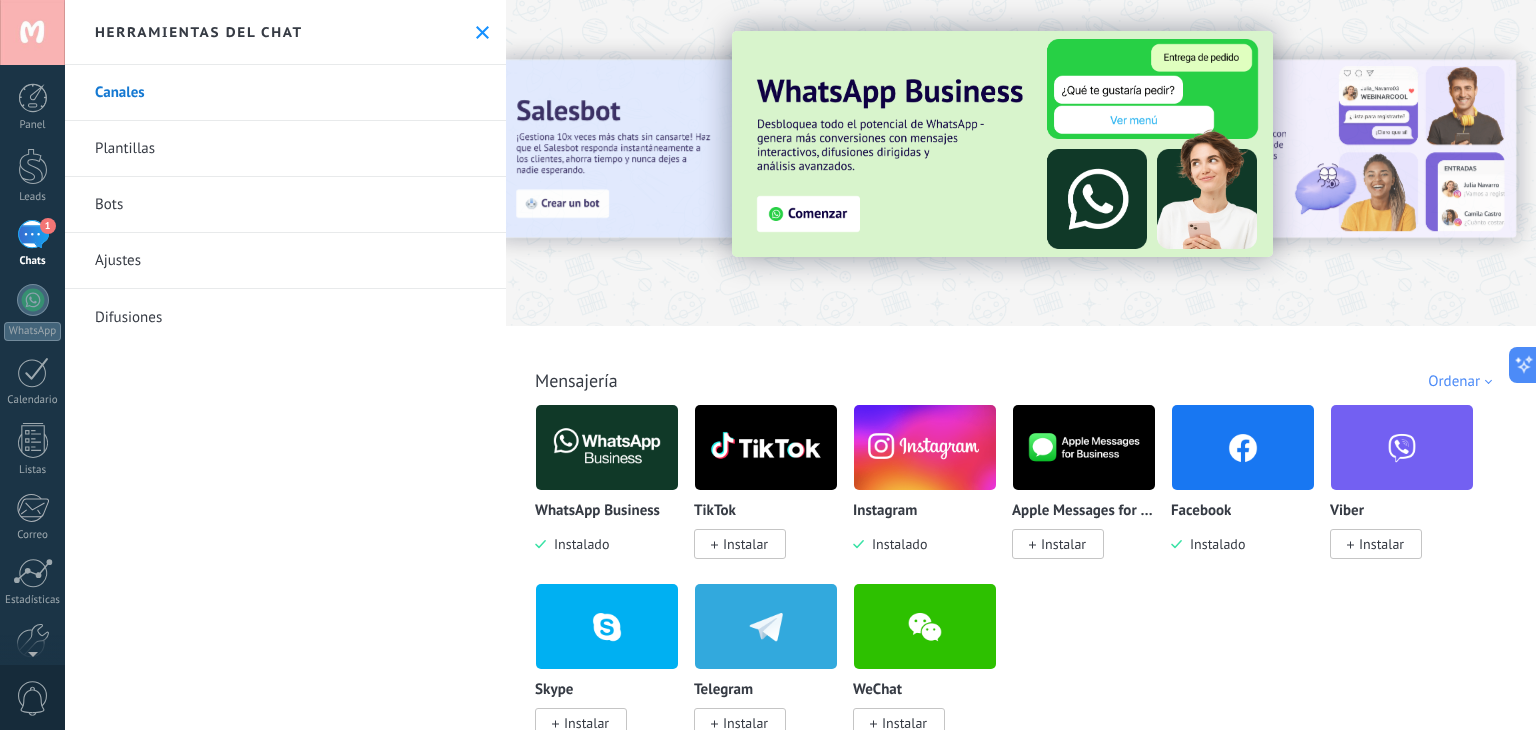 click at bounding box center (1002, 144) 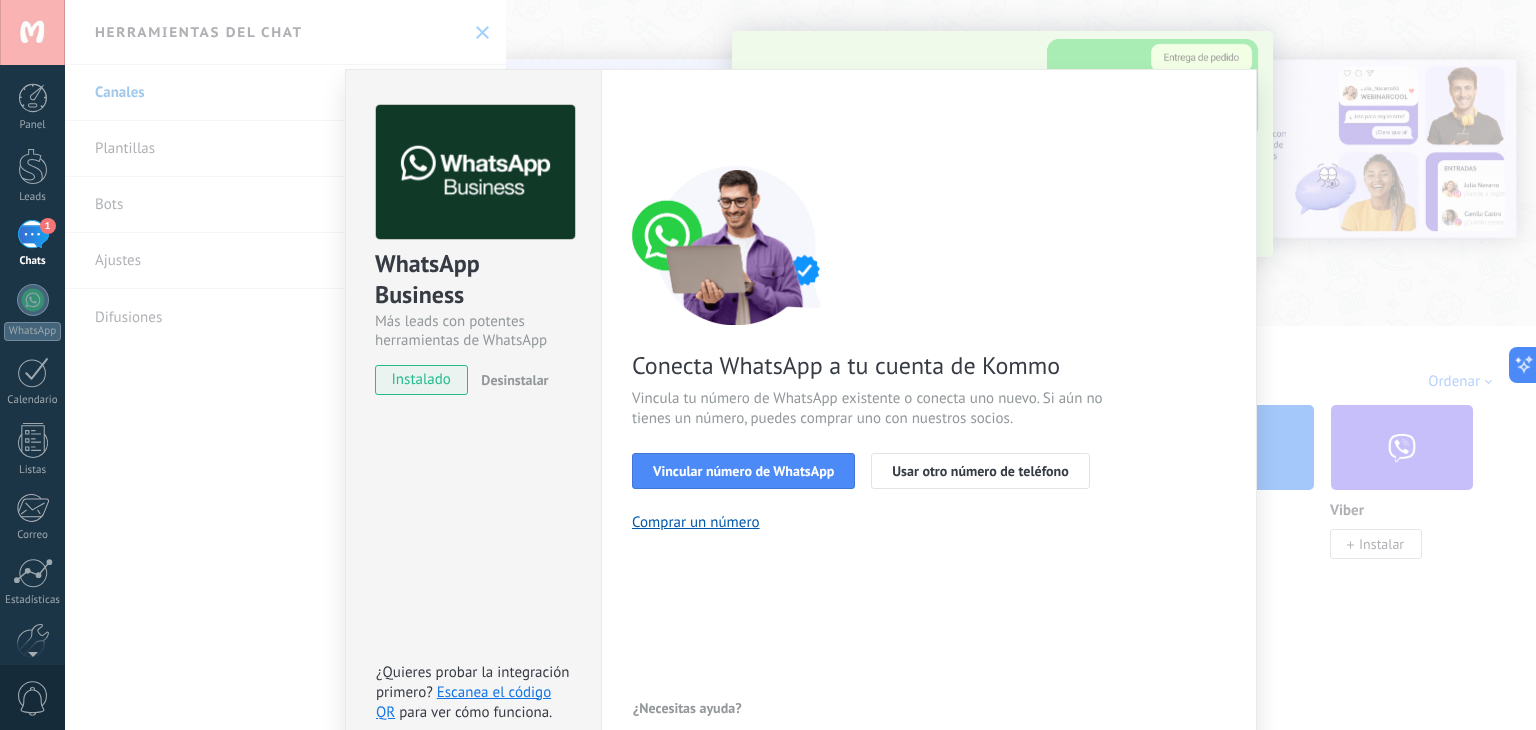click on "instalado" at bounding box center (421, 380) 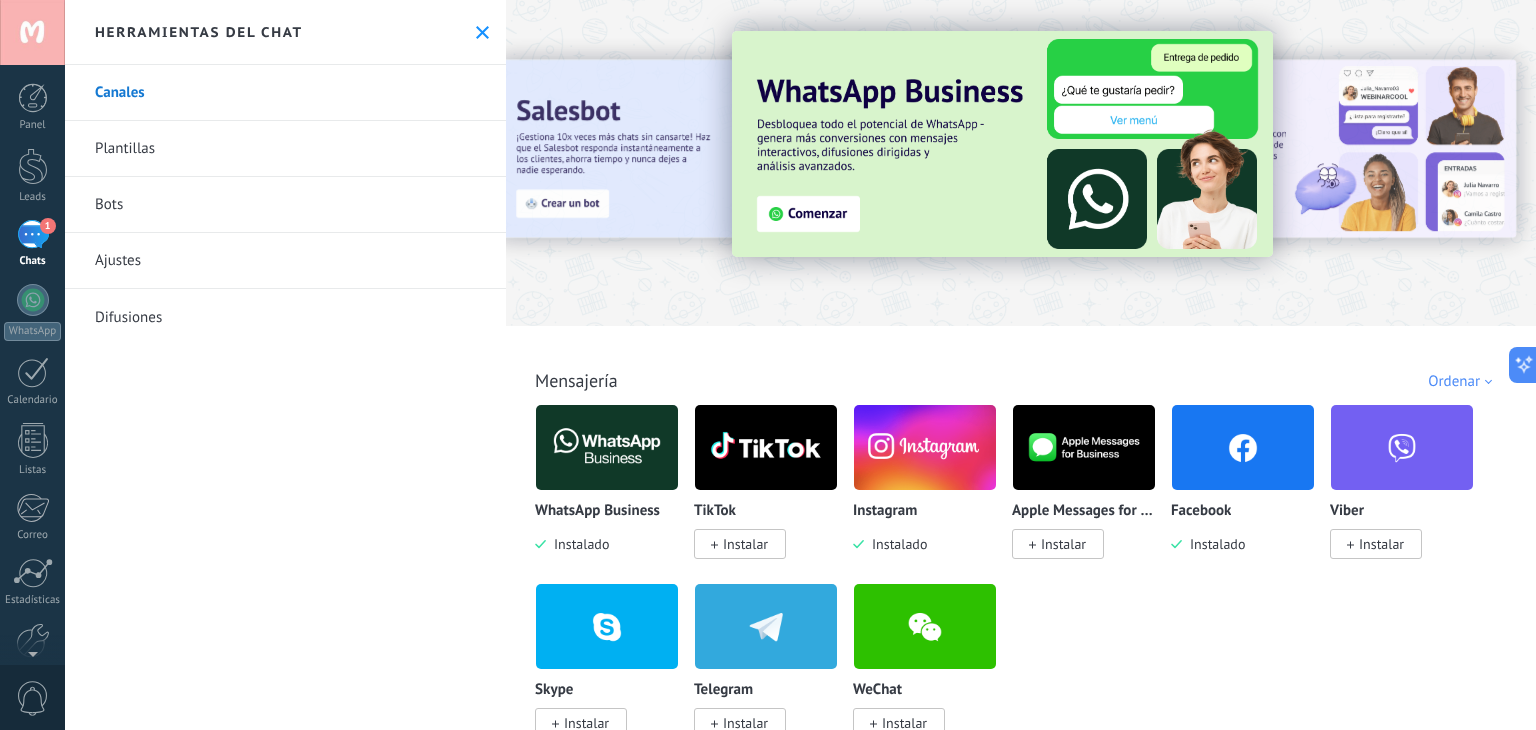 click at bounding box center (607, 447) 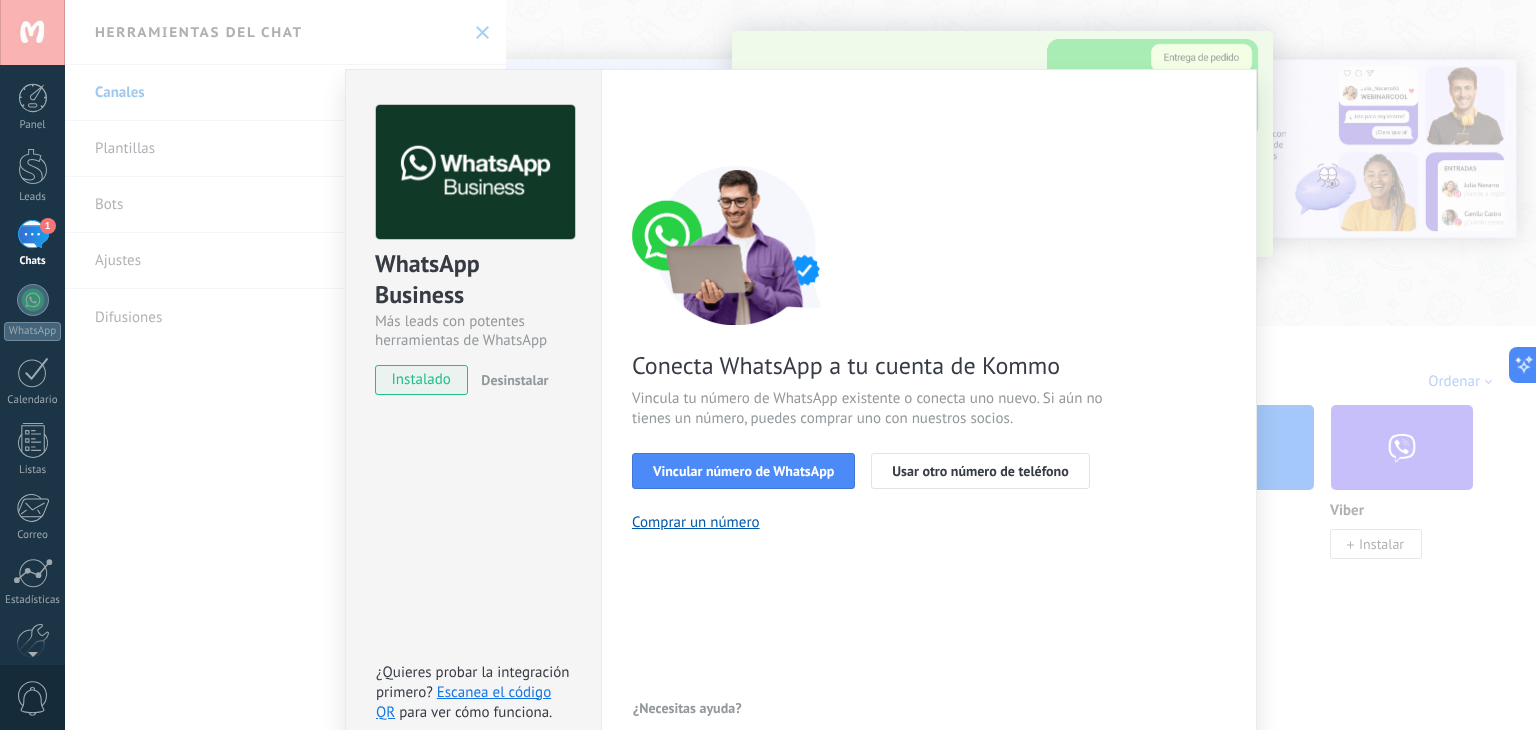 click on "WhatsApp Business Más leads con potentes herramientas de WhatsApp instalado Desinstalar ¿Quieres probar la integración primero?   Escanea el código QR   para ver cómo funciona. Configuraciones Autorizaciones Esta pestaña registra a los usuarios que han concedido acceso a las integración a esta cuenta. Si deseas remover la posibilidad que un usuario pueda enviar solicitudes a la cuenta en nombre de esta integración, puedes revocar el acceso. Si el acceso a todos los usuarios es revocado, la integración dejará de funcionar. Esta aplicacion está instalada, pero nadie le ha dado acceso aun. WhatsApp Cloud API más _:  Guardar < Volver 1 Seleccionar aplicación 2 Conectar Facebook  3 Finalizar configuración Conecta WhatsApp a tu cuenta de Kommo Vincula tu número de WhatsApp existente o conecta uno nuevo. Si aún no tienes un número, puedes comprar uno con nuestros socios. Vincular número de WhatsApp Usar otro número de teléfono Comprar un número ¿Necesitas ayuda?" at bounding box center (800, 365) 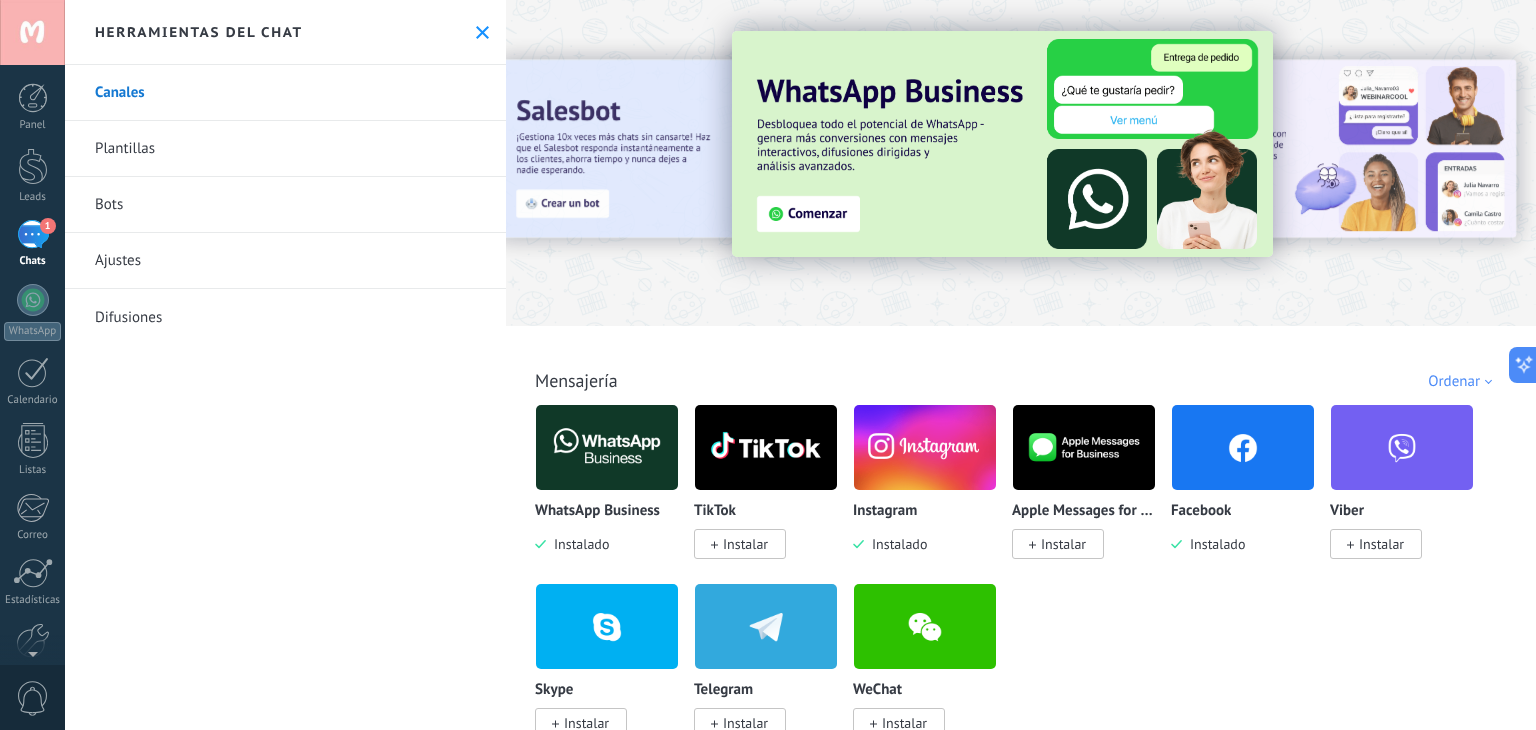 click on "Bots" at bounding box center [285, 205] 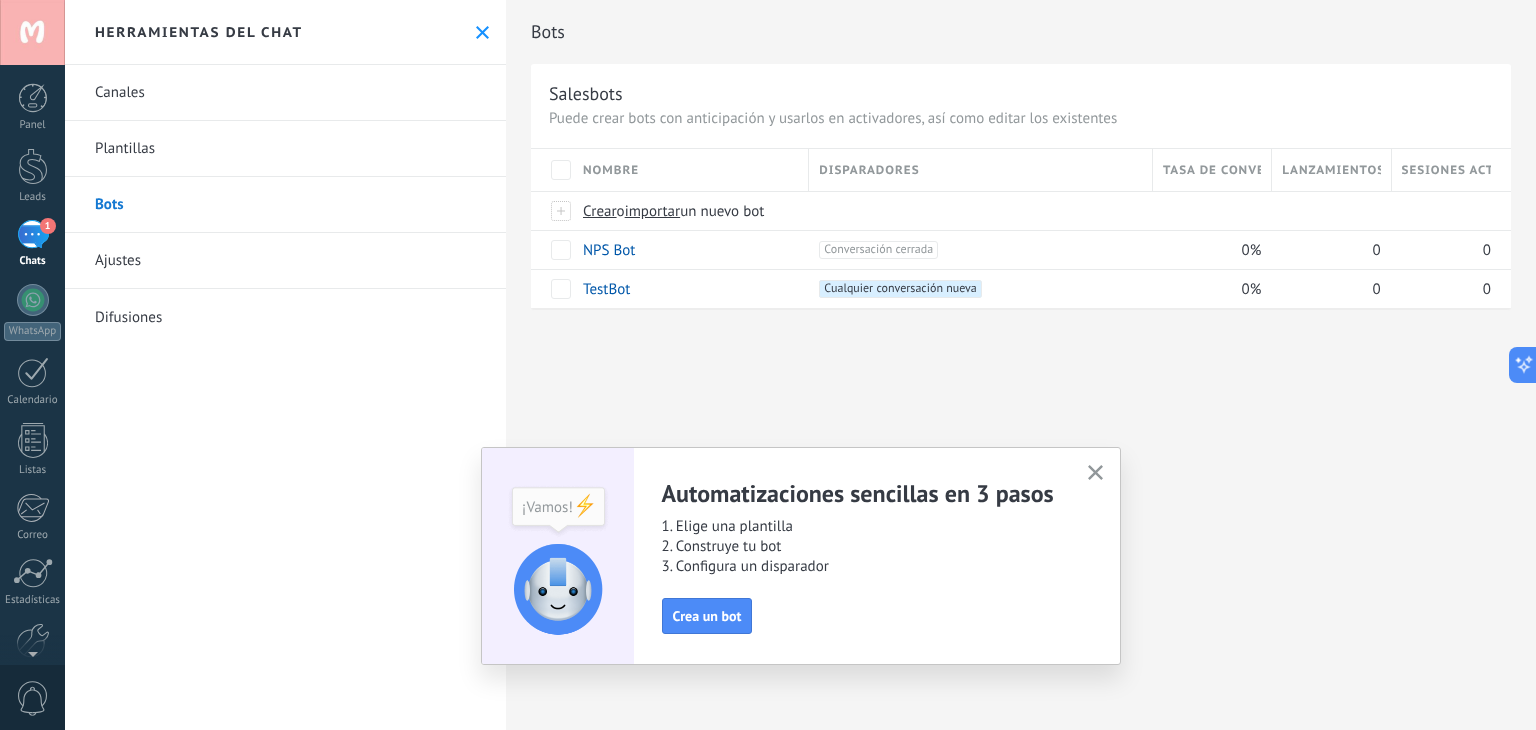 click on "1
Chats" at bounding box center (32, 244) 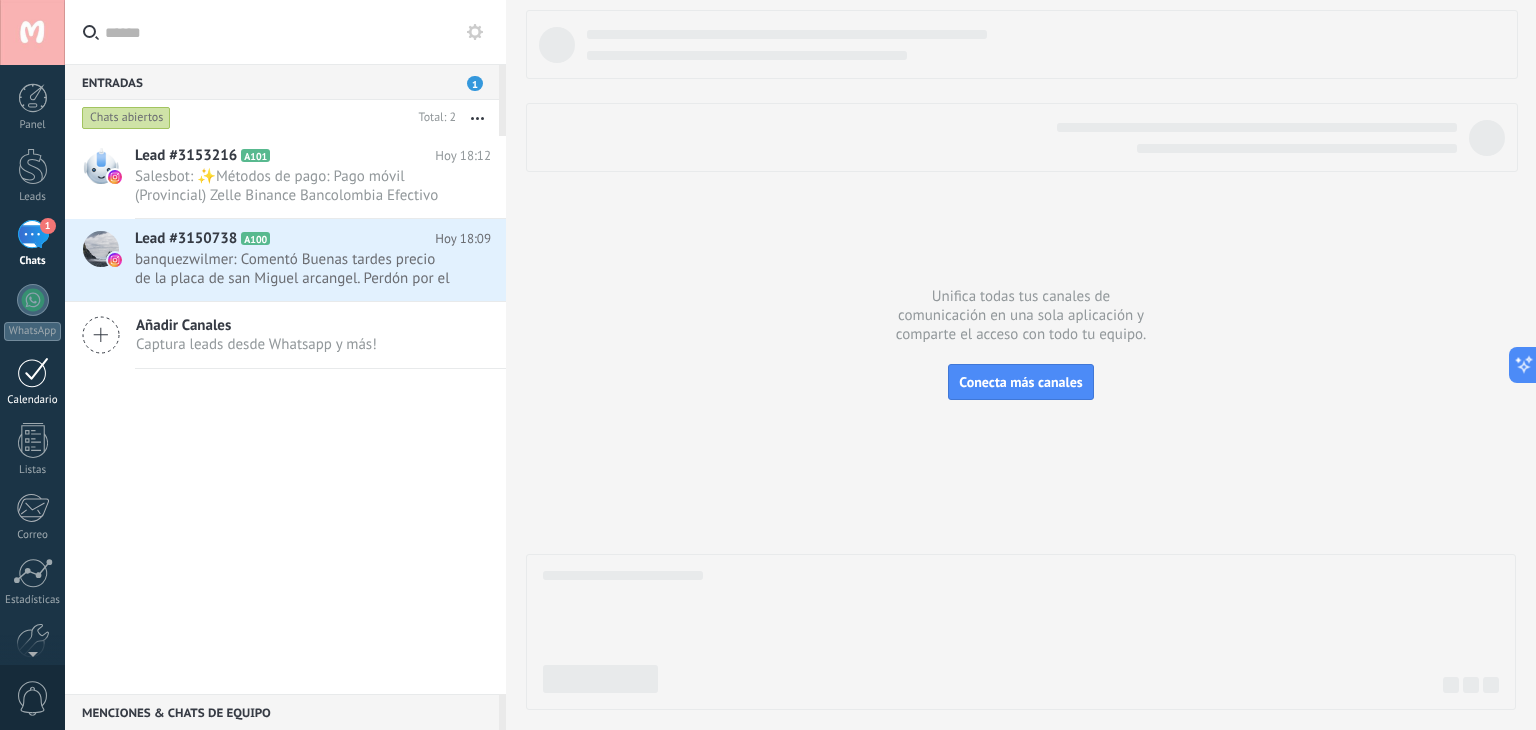 click at bounding box center [33, 372] 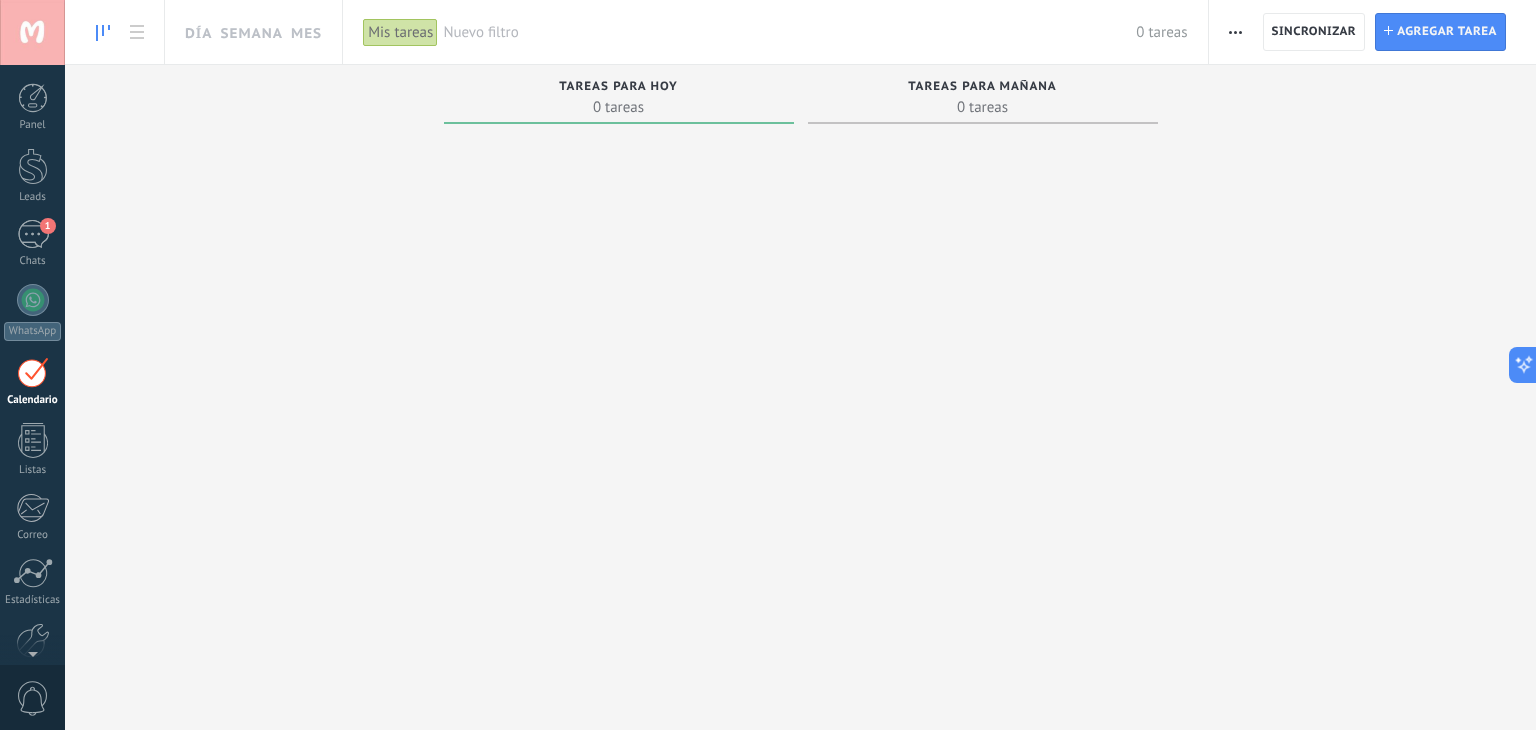 click on "0 tareas" at bounding box center (983, 107) 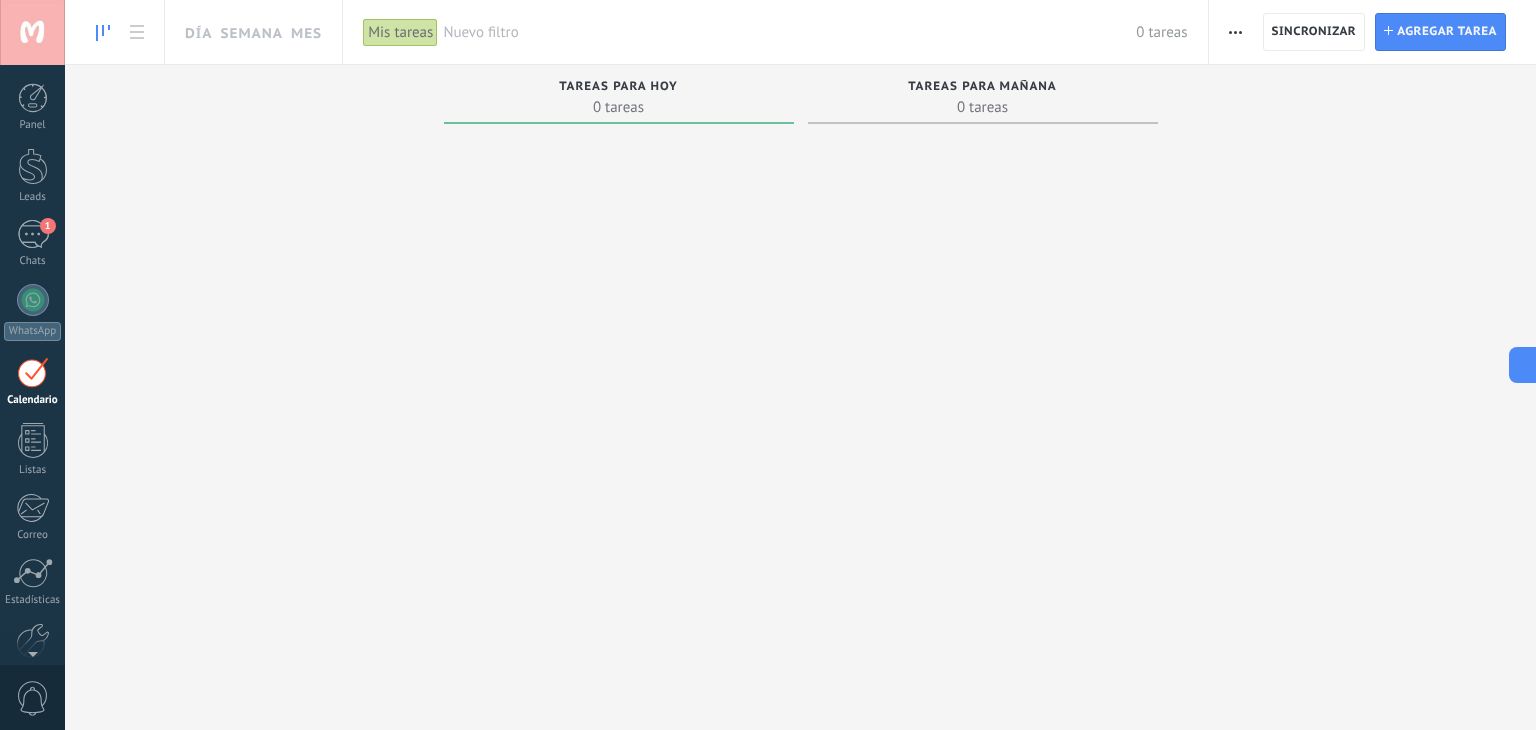 click on "Tareas para hoy 0 tareas" at bounding box center (619, 98) 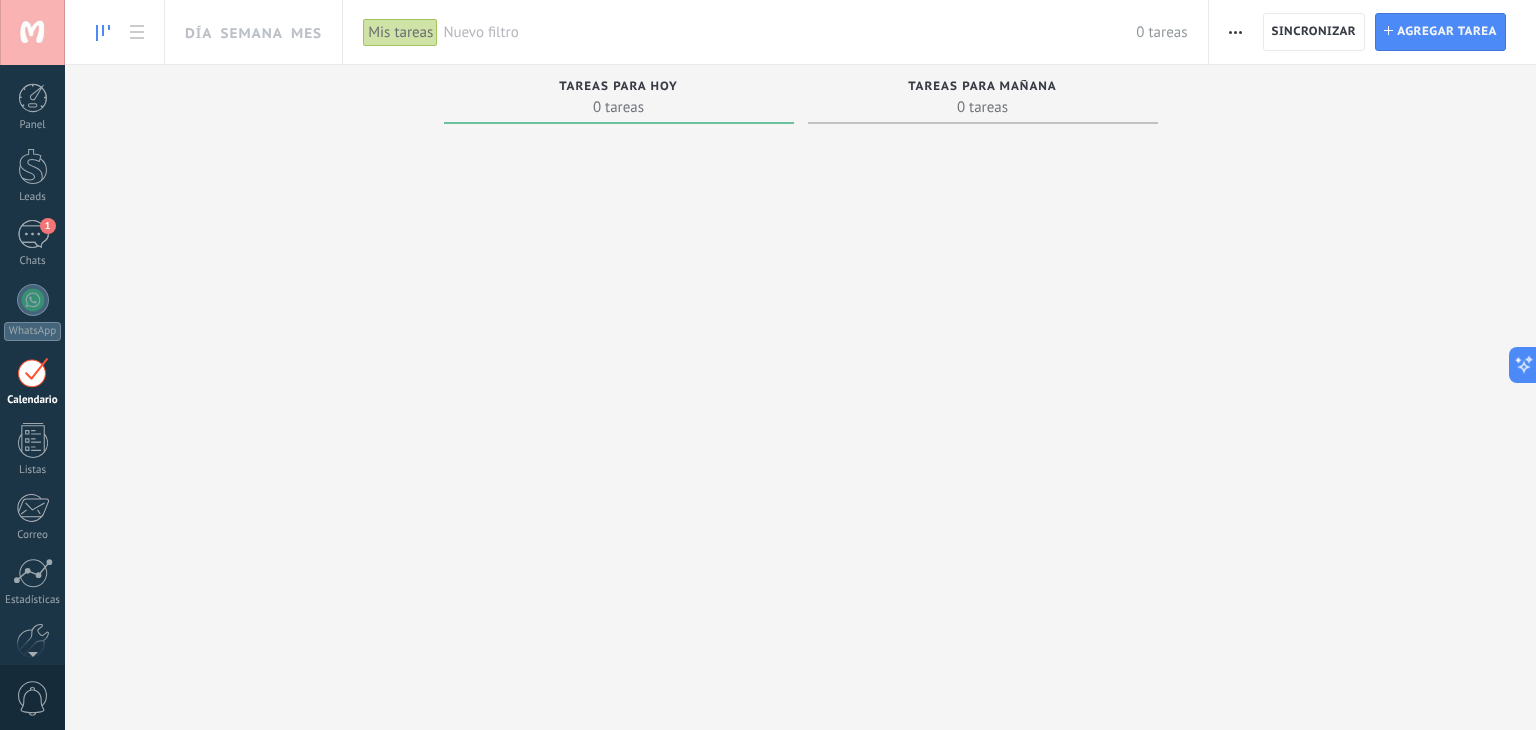 click on "Nuevo filtro" at bounding box center [789, 32] 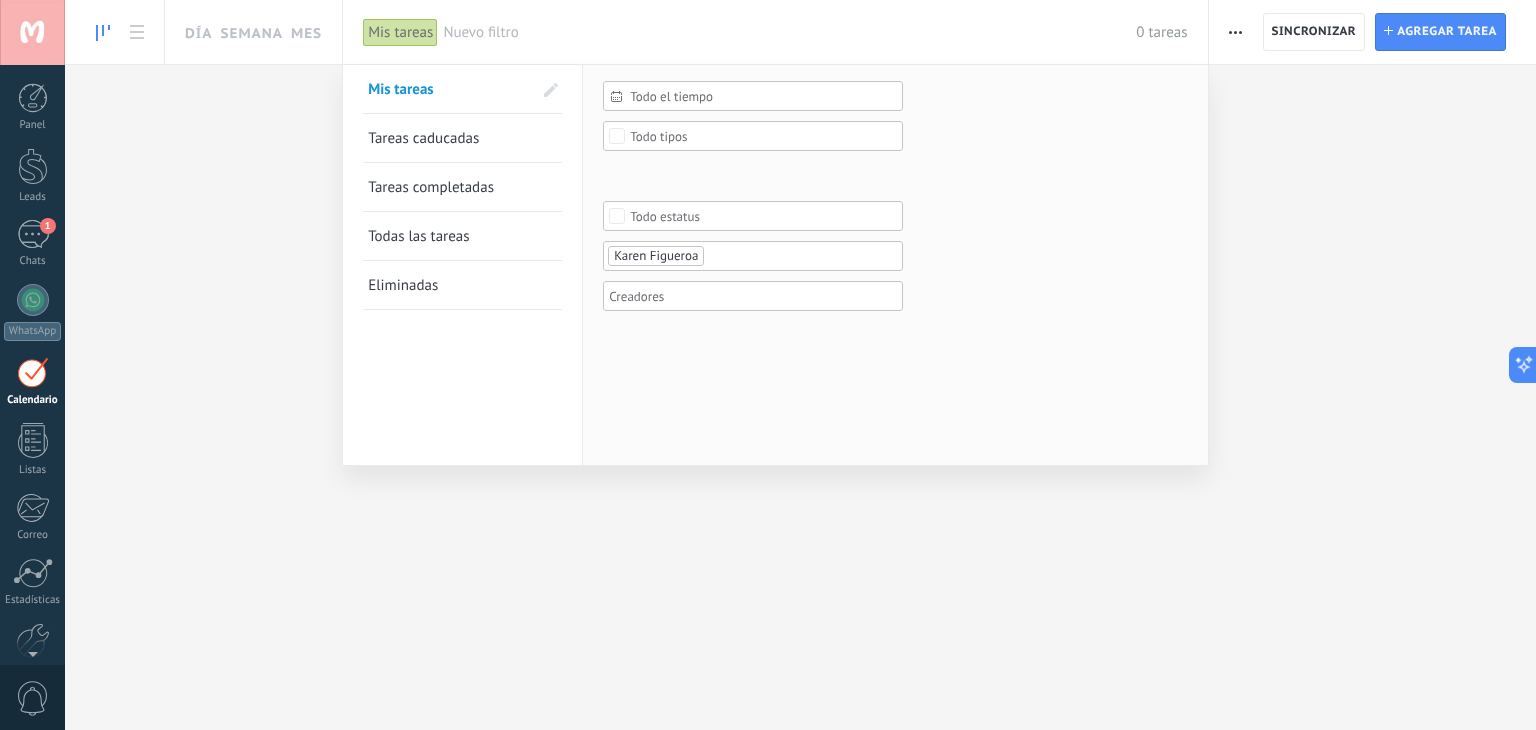 click on "Nuevo filtro" at bounding box center [789, 32] 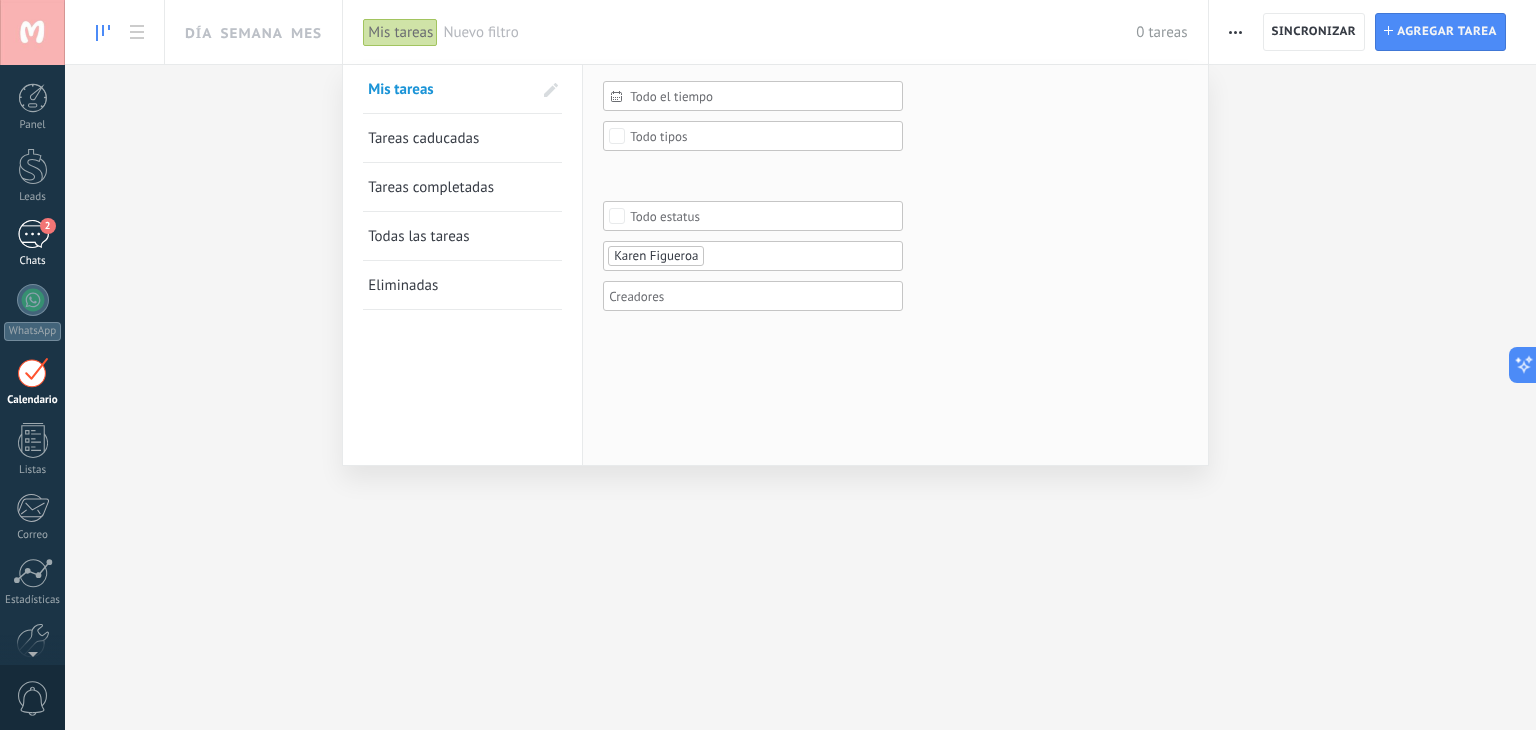 click on "2" at bounding box center [33, 234] 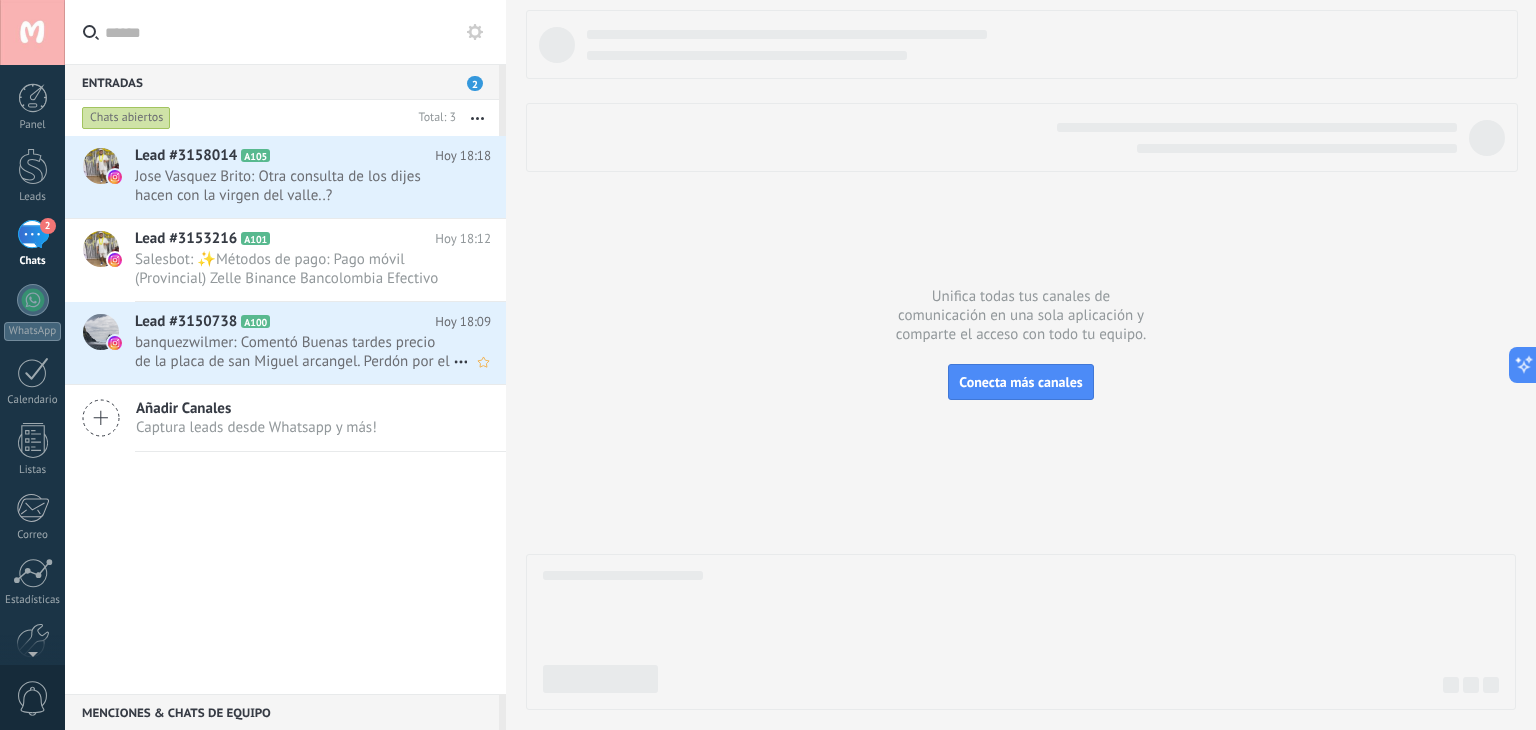 click on "banquezwilmer: Comentó Buenas tardes precio  de la placa de san Miguel arcangel.  Perdón por el primer comentario" at bounding box center (294, 352) 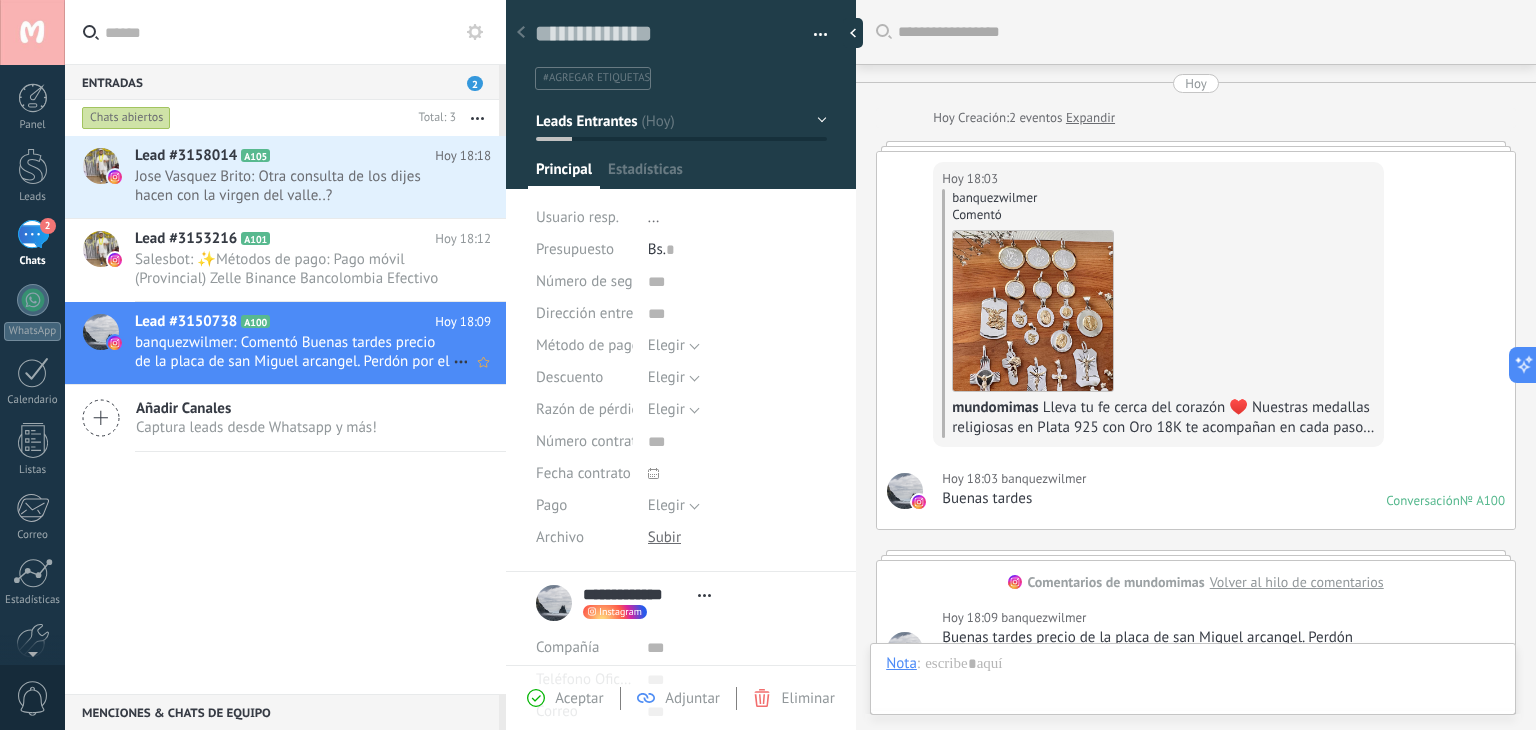 scroll, scrollTop: 29, scrollLeft: 0, axis: vertical 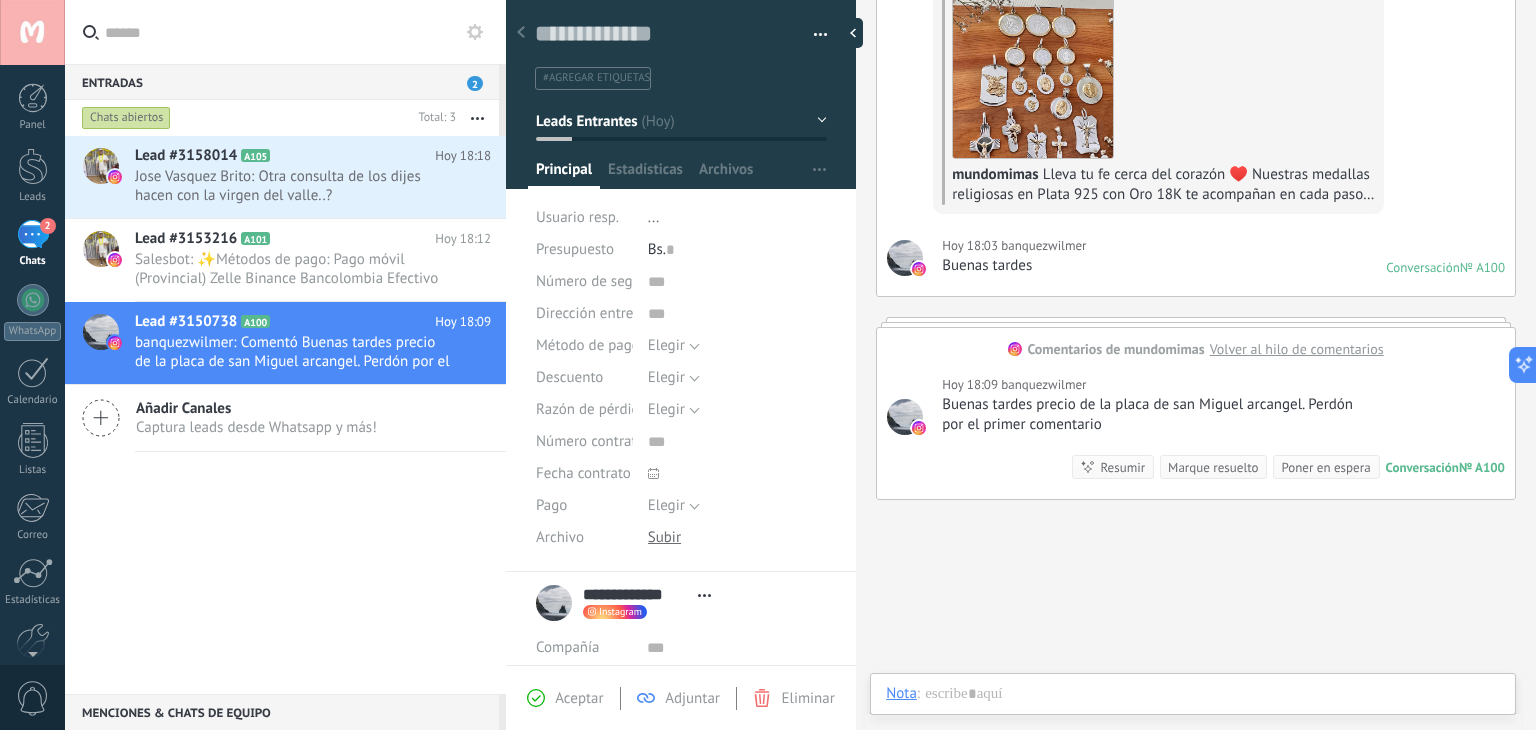 click on "Marque resuelto" at bounding box center [1213, 467] 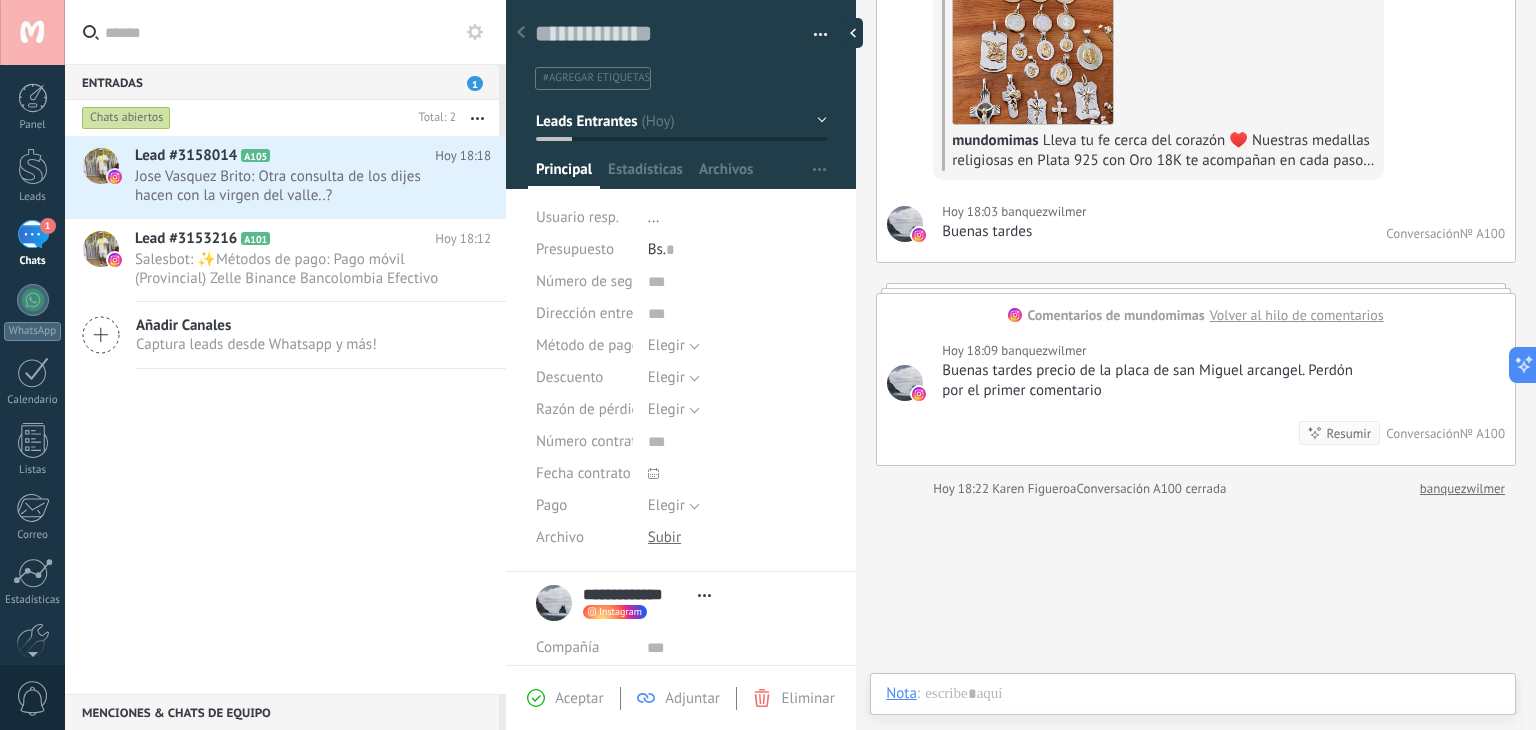 click 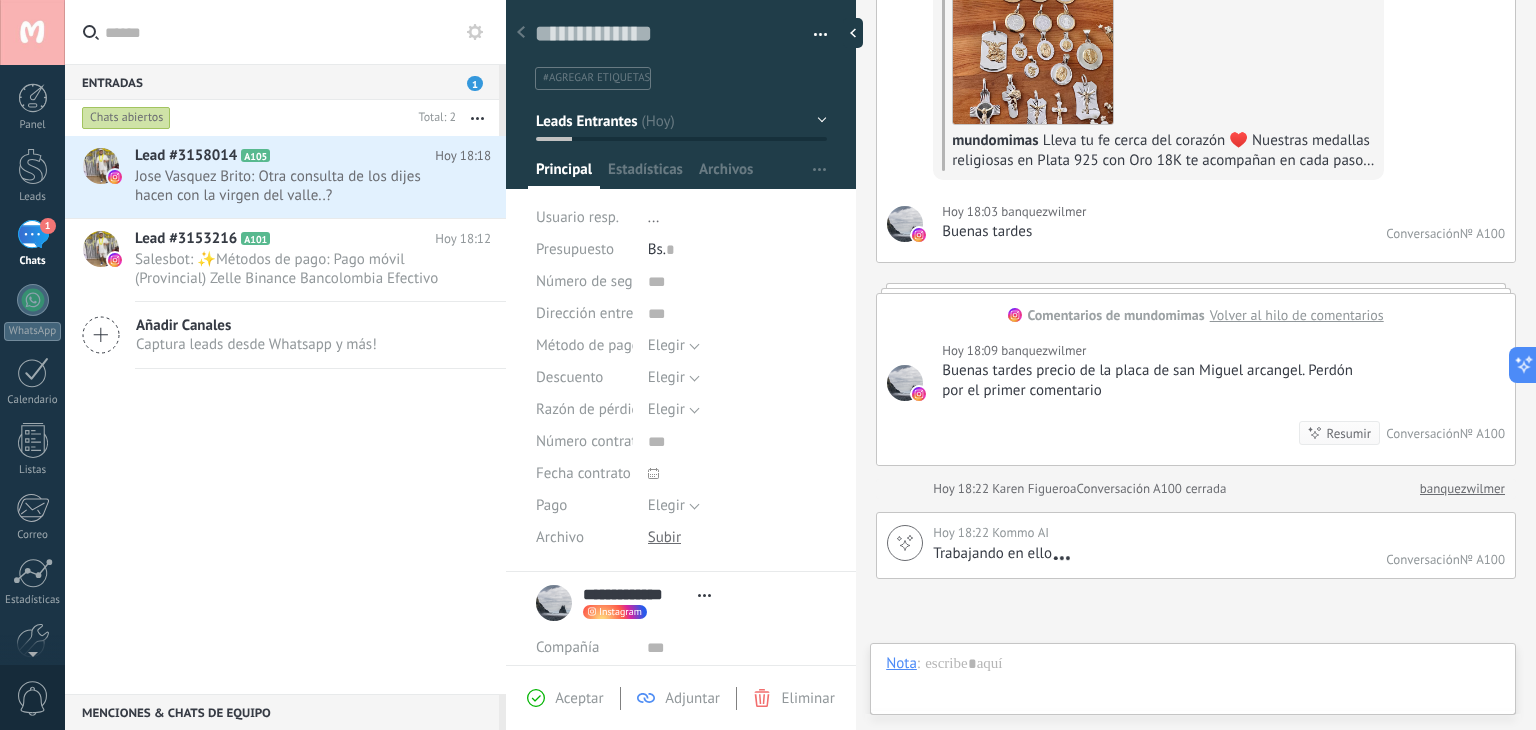 scroll, scrollTop: 463, scrollLeft: 0, axis: vertical 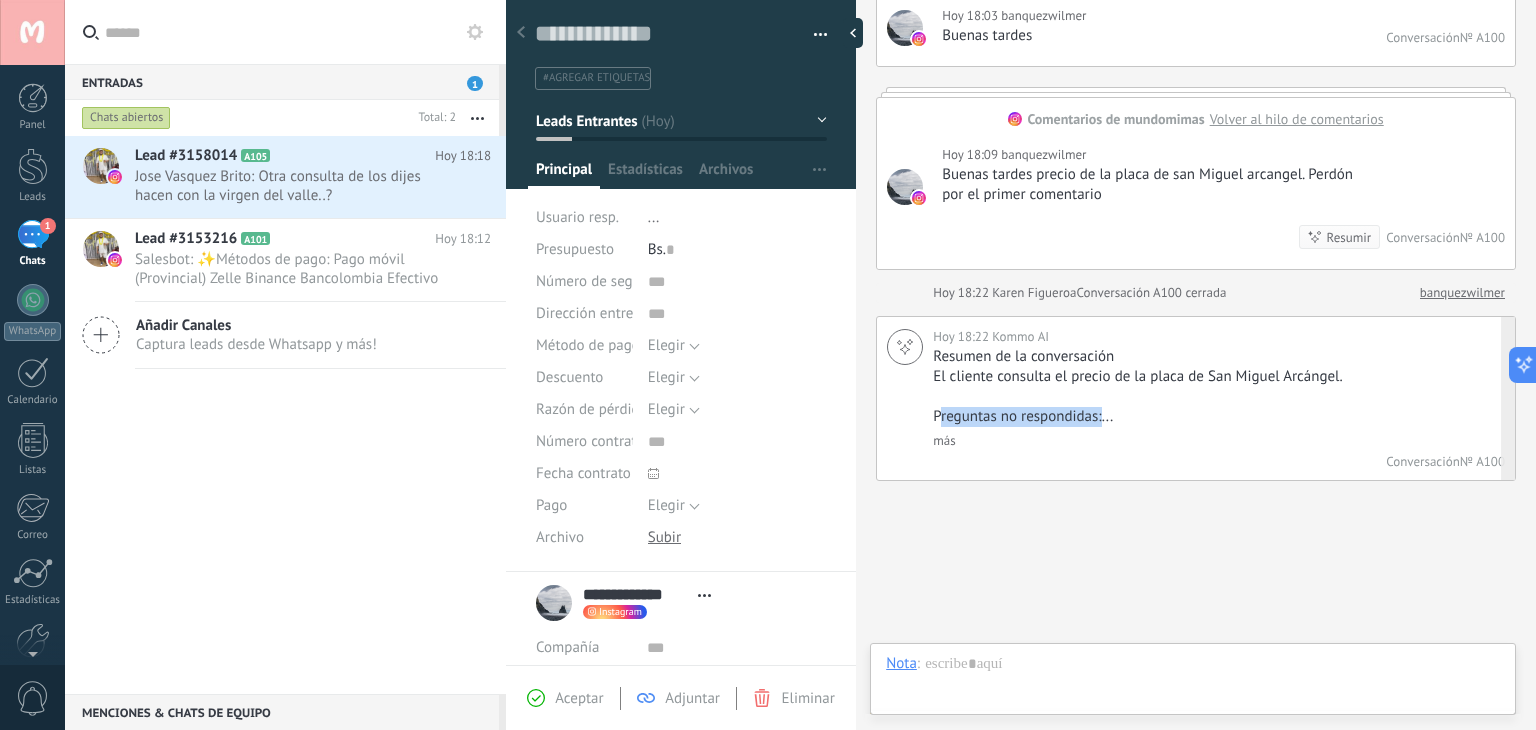 drag, startPoint x: 1103, startPoint y: 414, endPoint x: 940, endPoint y: 420, distance: 163.1104 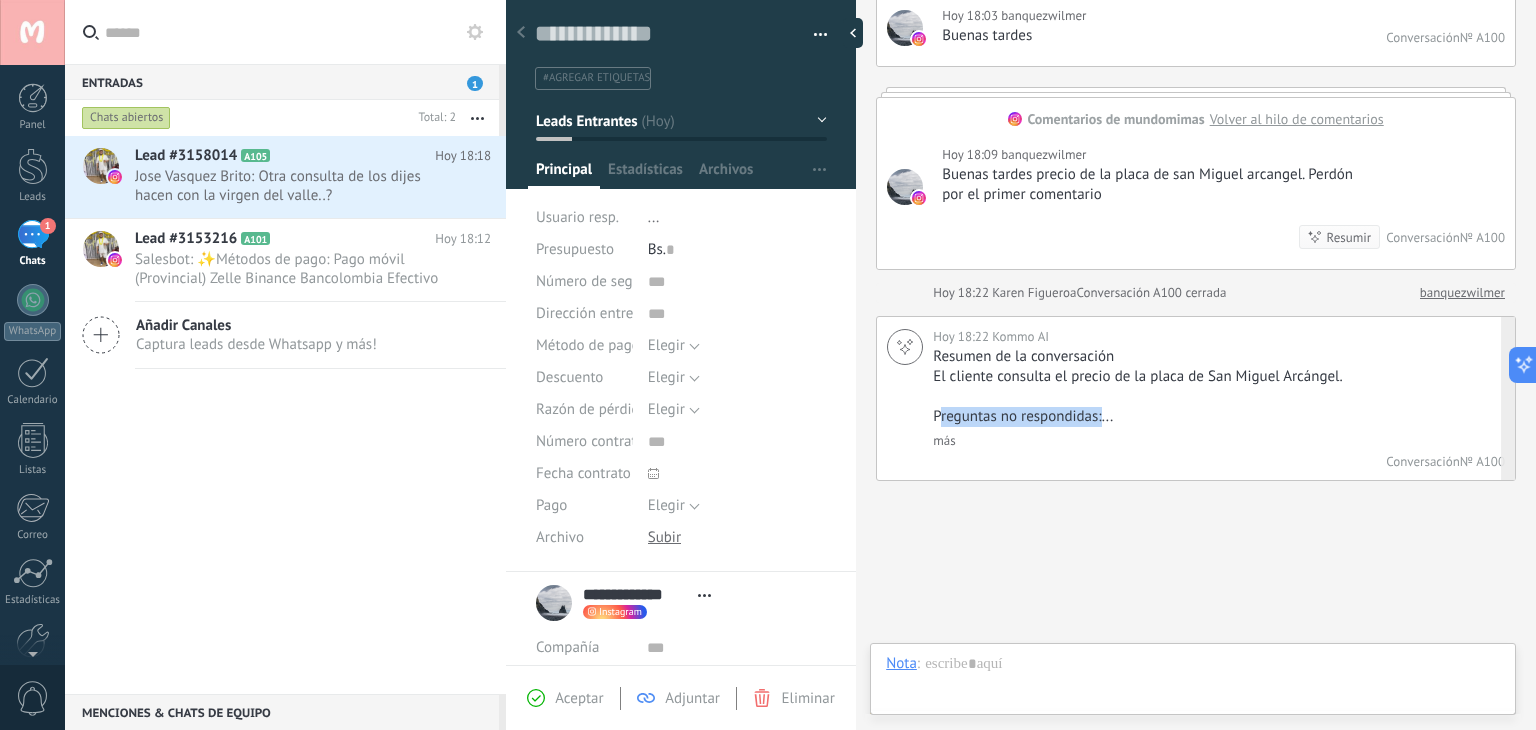 click on "Preguntas no respondidas:..." at bounding box center [1216, 417] 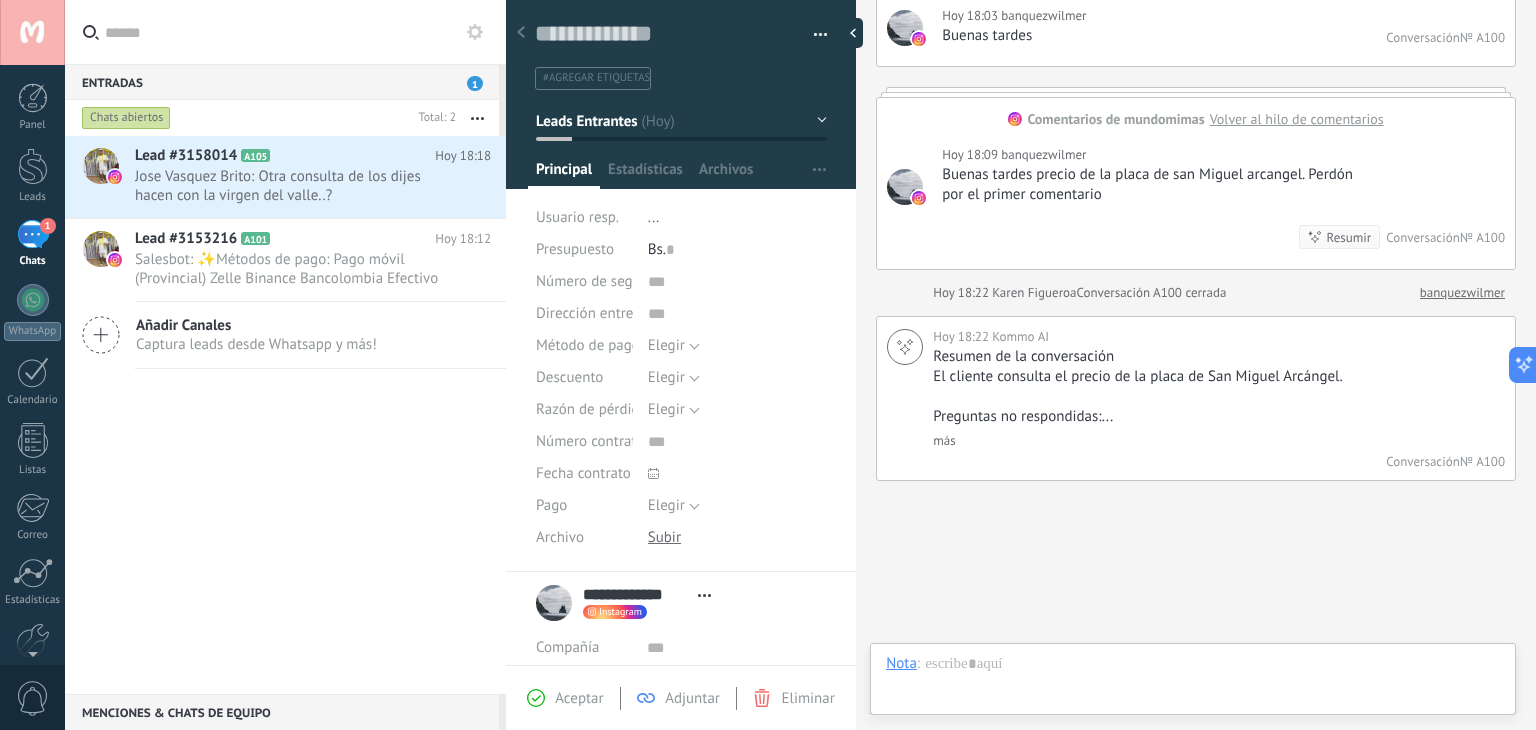 click on "Buscar Carga más Hoy Hoy Creación: 2 eventos Expandir Hoy 18:03 [USERNAME] [USERNAME] Comentó [USERNAME] Lleva tu fe cerca del corazón ♥️ Nuestras medallas religiosas en Plata 925 con Oro 18K te acompañan en cada paso, recordándote la fuerza de tu espiritualidad, llevando contigo un símbolo de protección y durabilidad 🙌🏻🙏🏻
✅Somos fabricantes.
✅Catálogos al detal y al mayor (Precio especial a partir de 6 medallas a tu gusto)
✅Envíos a toda [COUNTRY] (rápido, económico y seguro).
#Medallas #Espiritualidad #[COUNTRY] #Devoción Hoy 18:03 [USERNAME] Buenas tardes Conversación № A100 Comentarios de [USERNAME] Volver al hilo de comentarios Hoy 18:09 [USERNAME] Buenas tardes precio de la placa de san Miguel arcangel. Perdón por el primer comentario Resumir Resumir Conversación № A100 Hoy 18:22 [FIRST] [LAST] Conversación A100 cerrada [USERNAME] Hoy 18:22 [AI_ASSISTANT] Resumen de la conversación Preguntas no respondidas:... más Pin" at bounding box center (1196, 183) 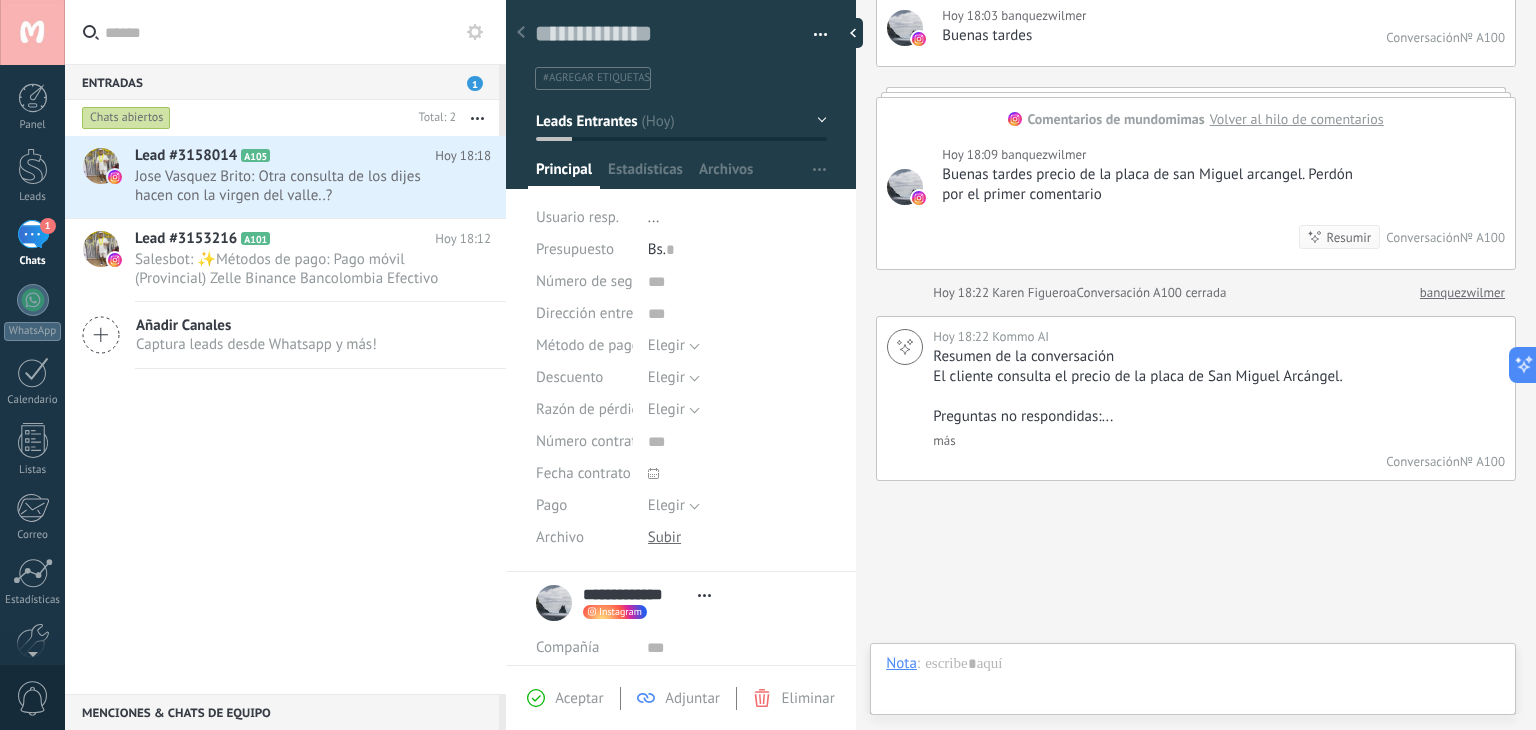 click on "Lead #3158014
A105
Hoy 18:18
Jose Vasquez Brito: Otra consulta de los dijes hacen con la virgen del valle..?
Lead #3153216" at bounding box center [285, 415] 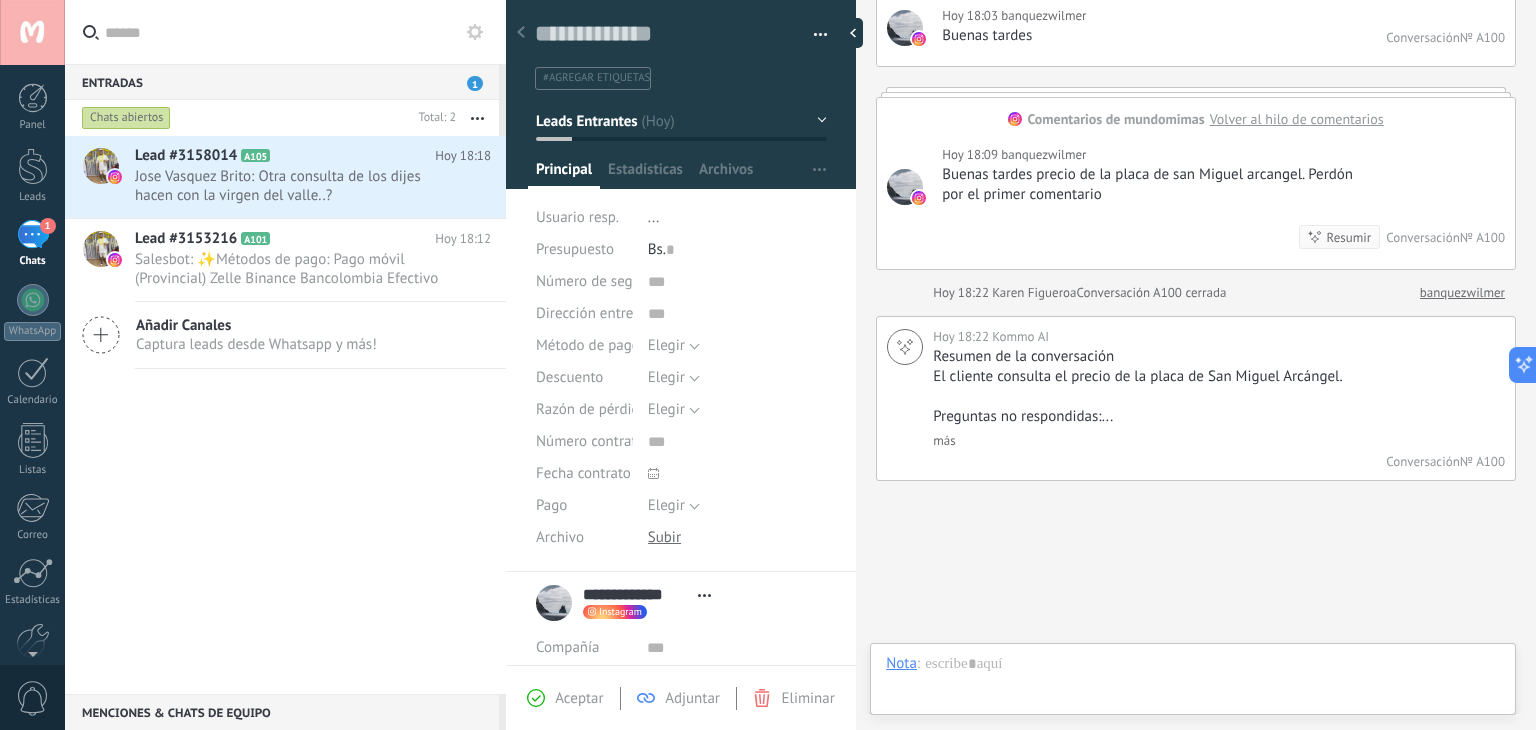 click at bounding box center (521, 33) 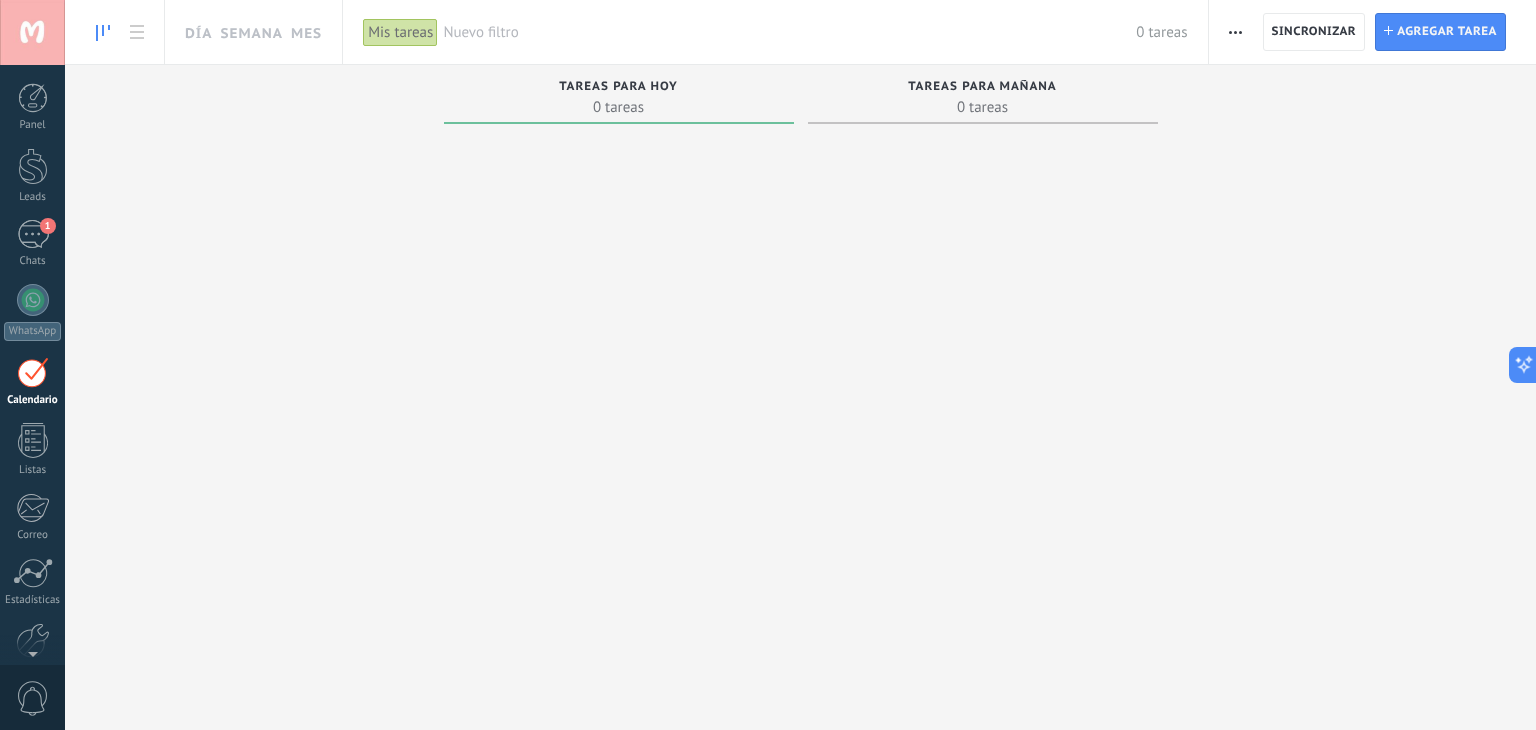 click 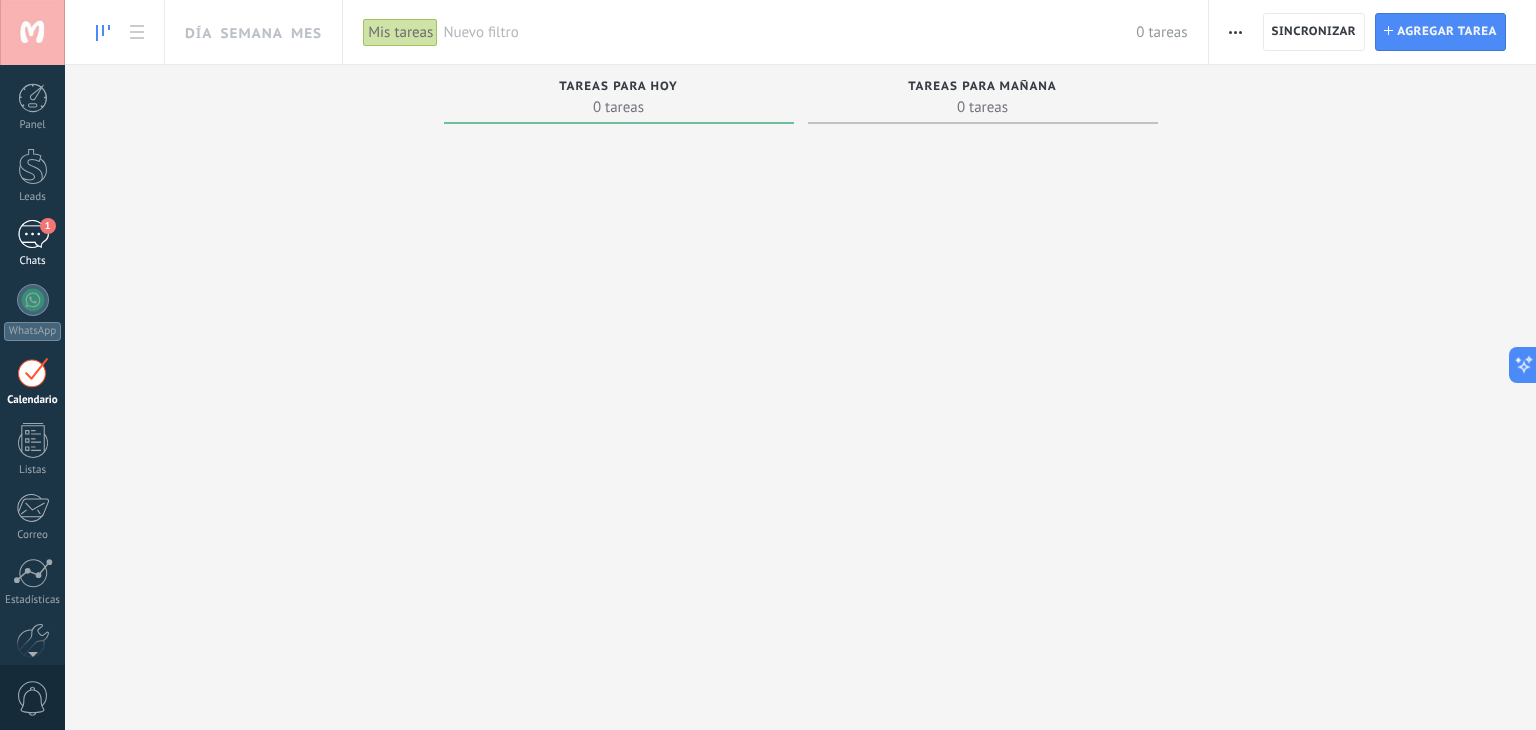 click on "1
Chats" at bounding box center [32, 244] 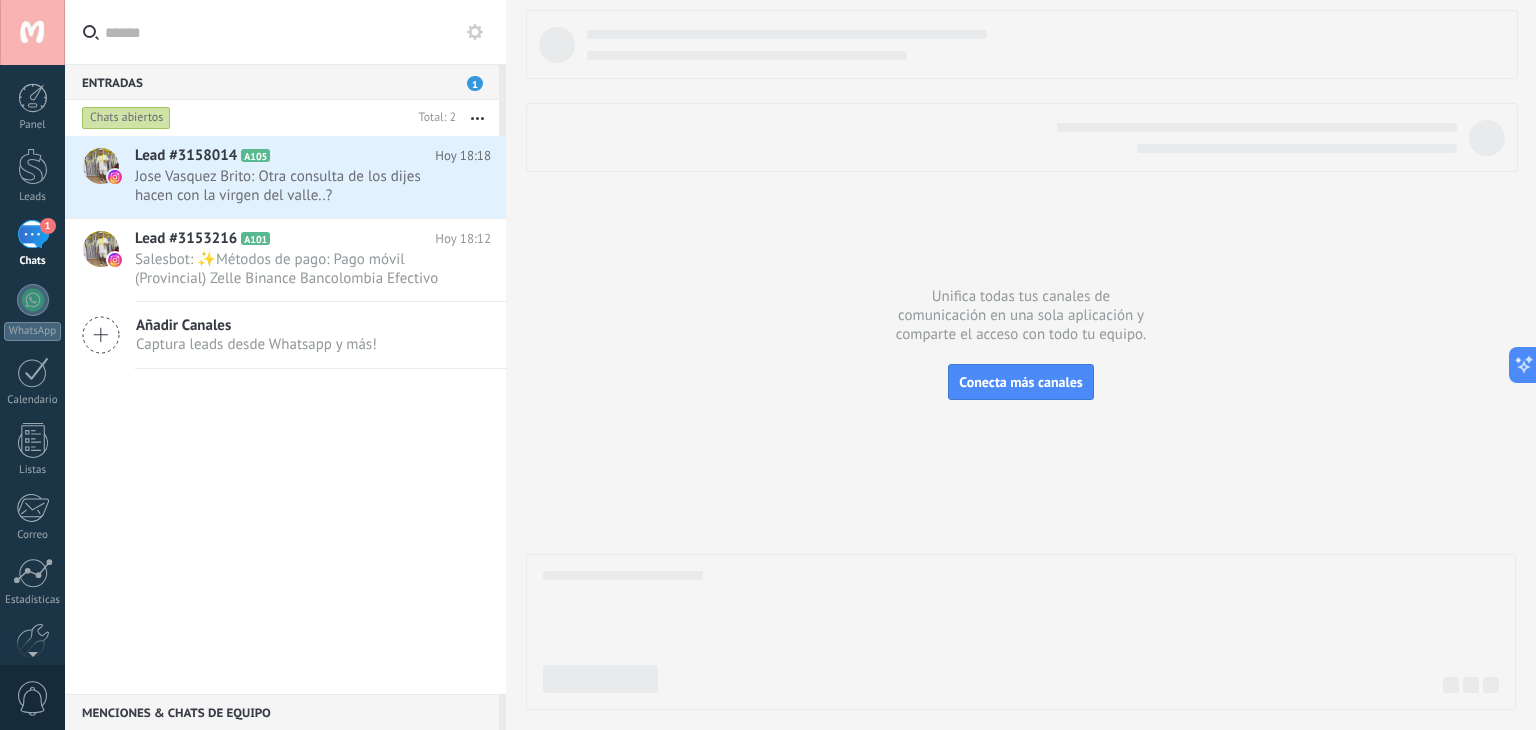 click at bounding box center [477, 118] 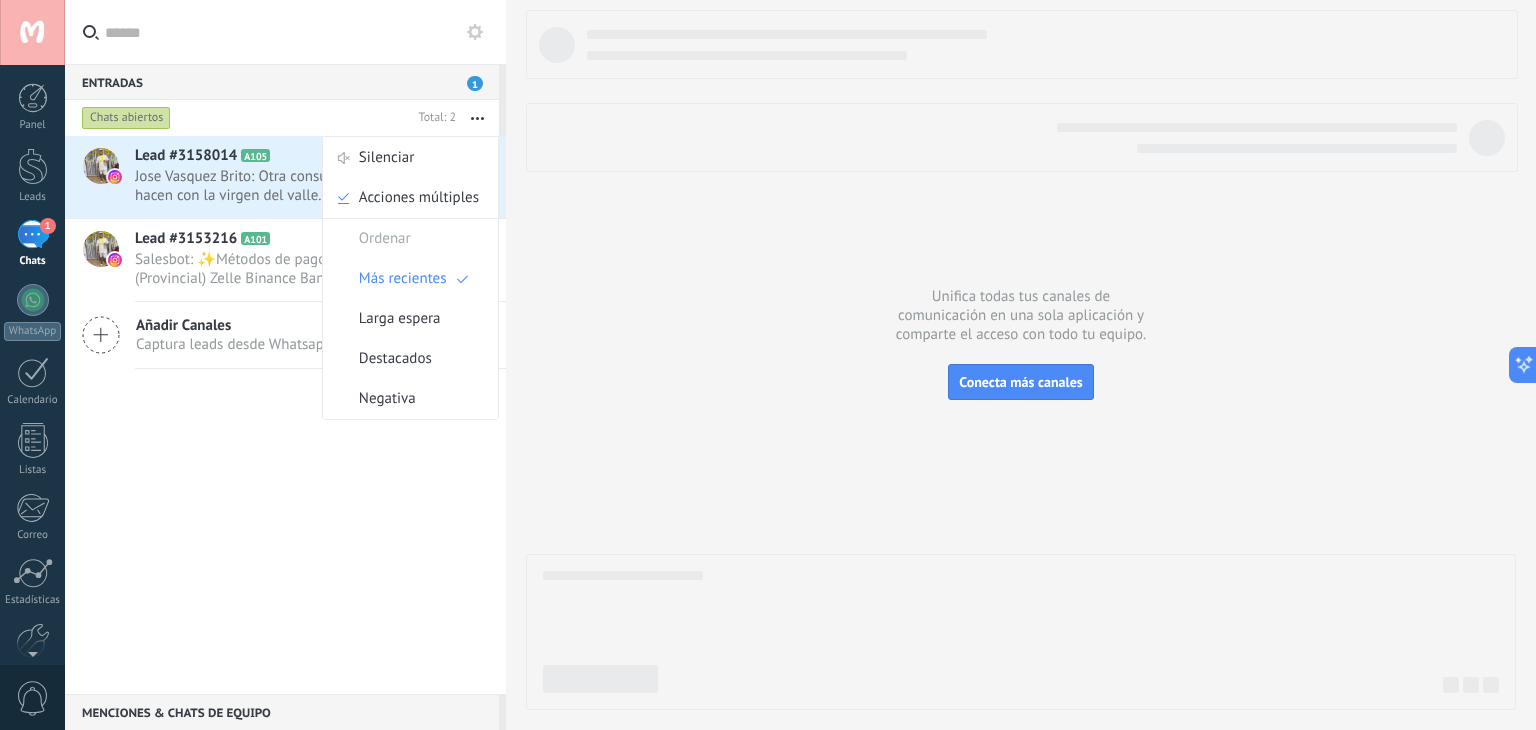 click on "Chats abiertos" at bounding box center [244, 118] 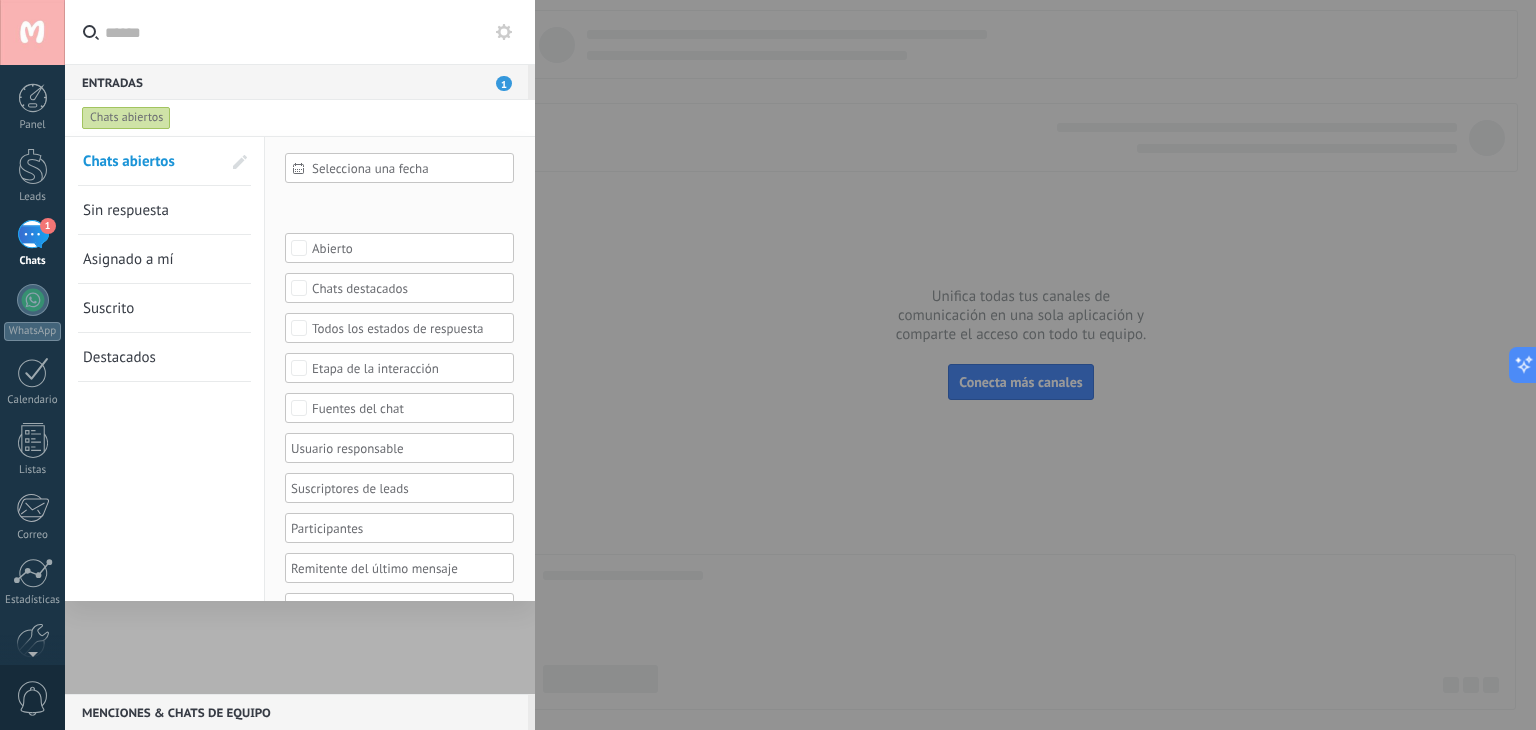 click on "Leads Entrantes Nueva consulta Cualificado Cotización enviada Pedido creado Pedido completado Pedido enviado Pedido enviado – ganado Pedido cancelado – perdido" at bounding box center (0, 0) 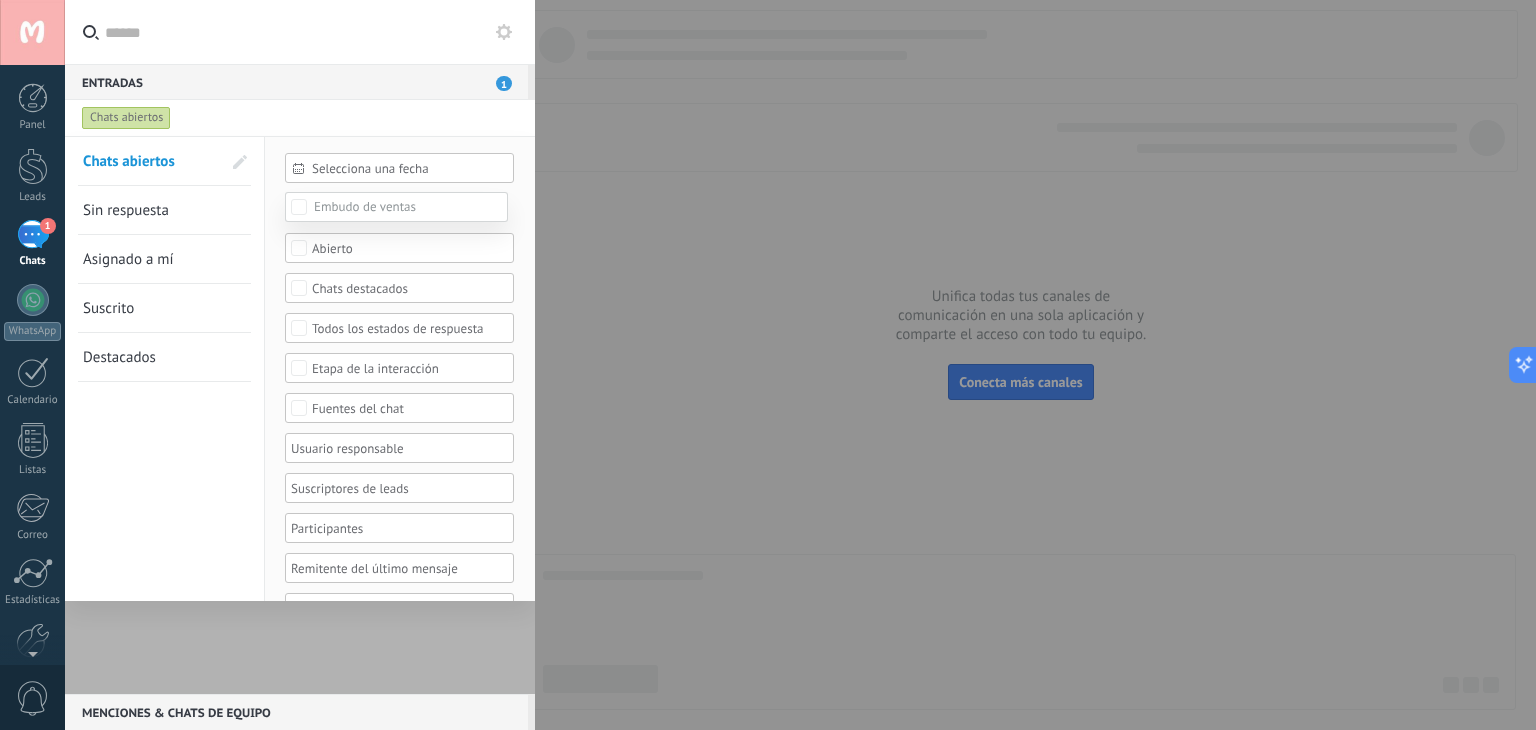 click at bounding box center [800, 365] 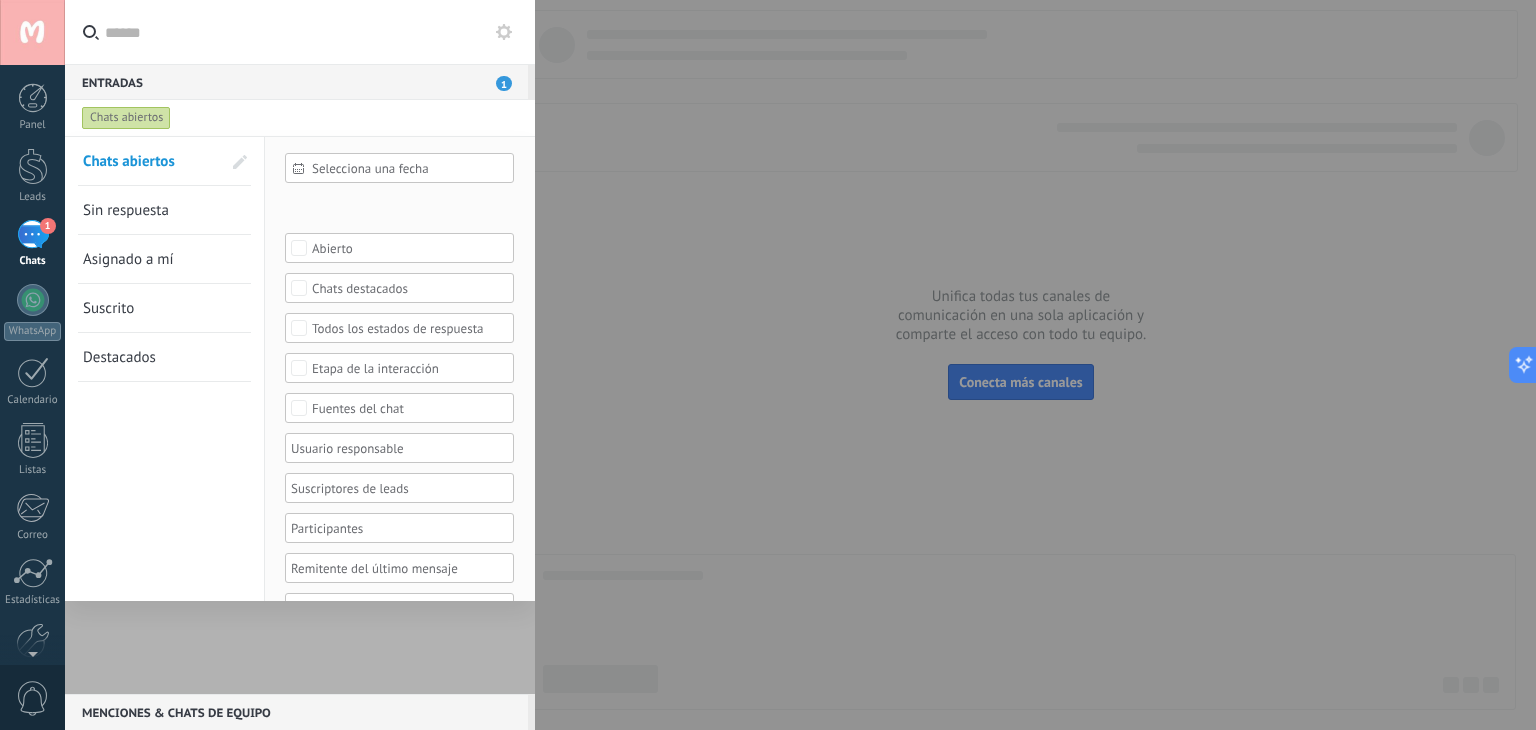 click at bounding box center [768, 365] 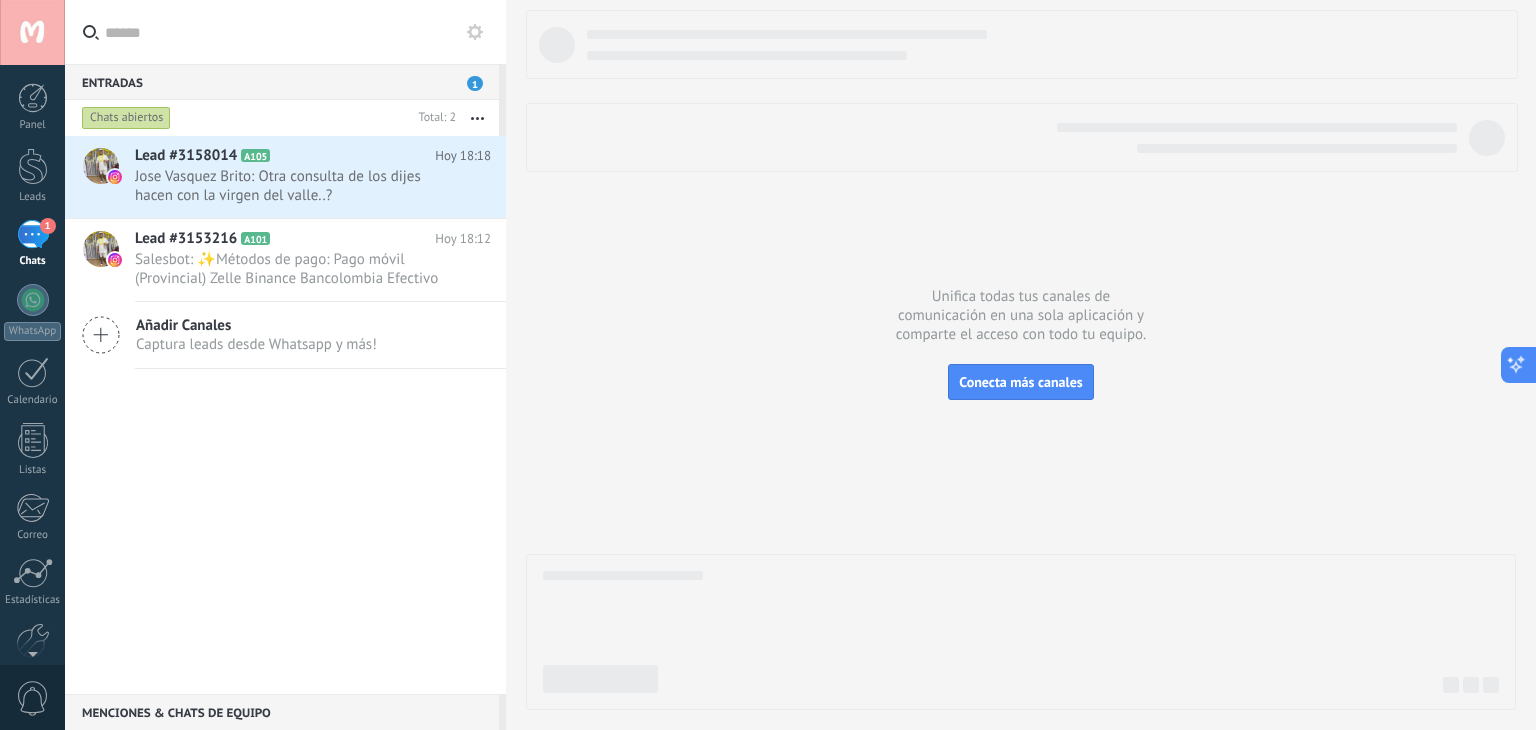 click 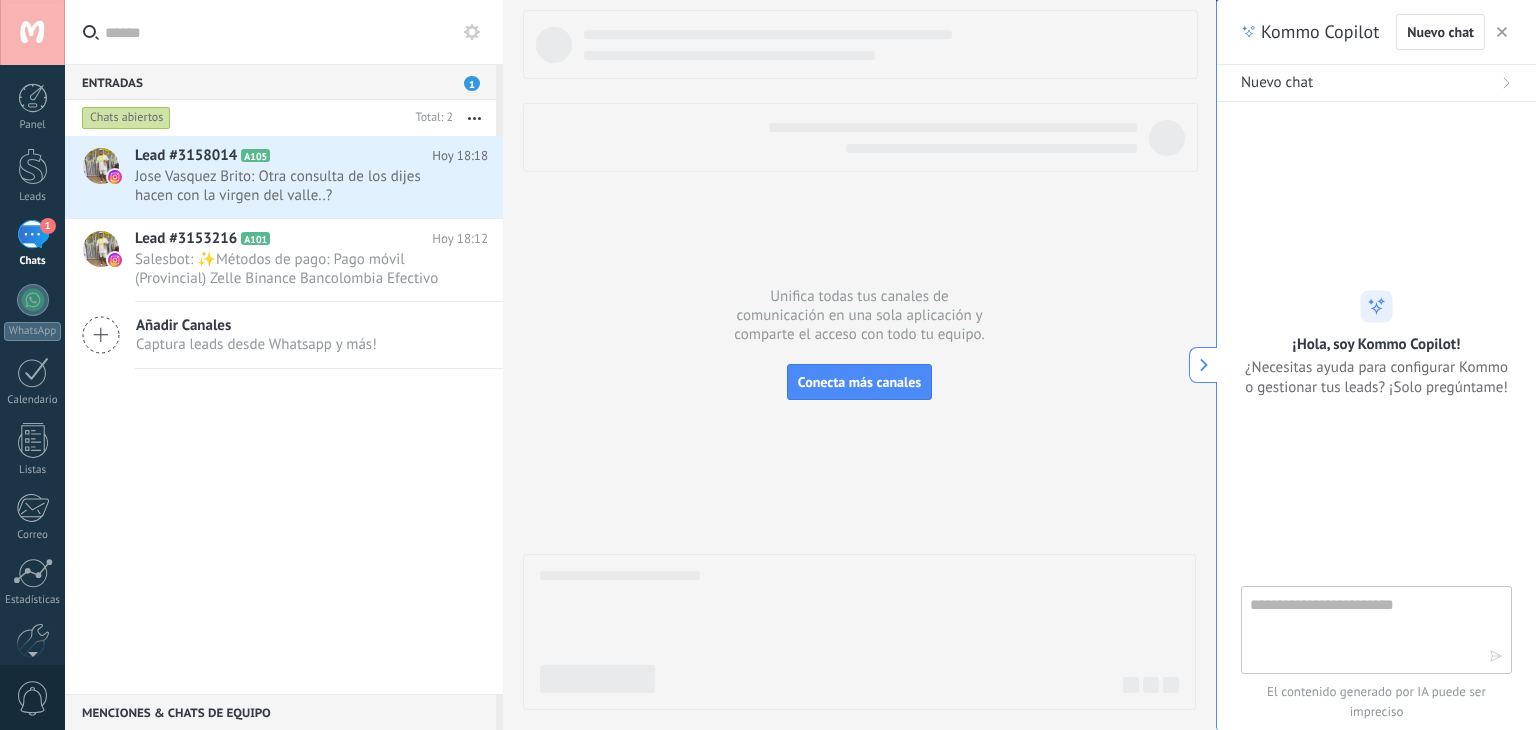 type on "**********" 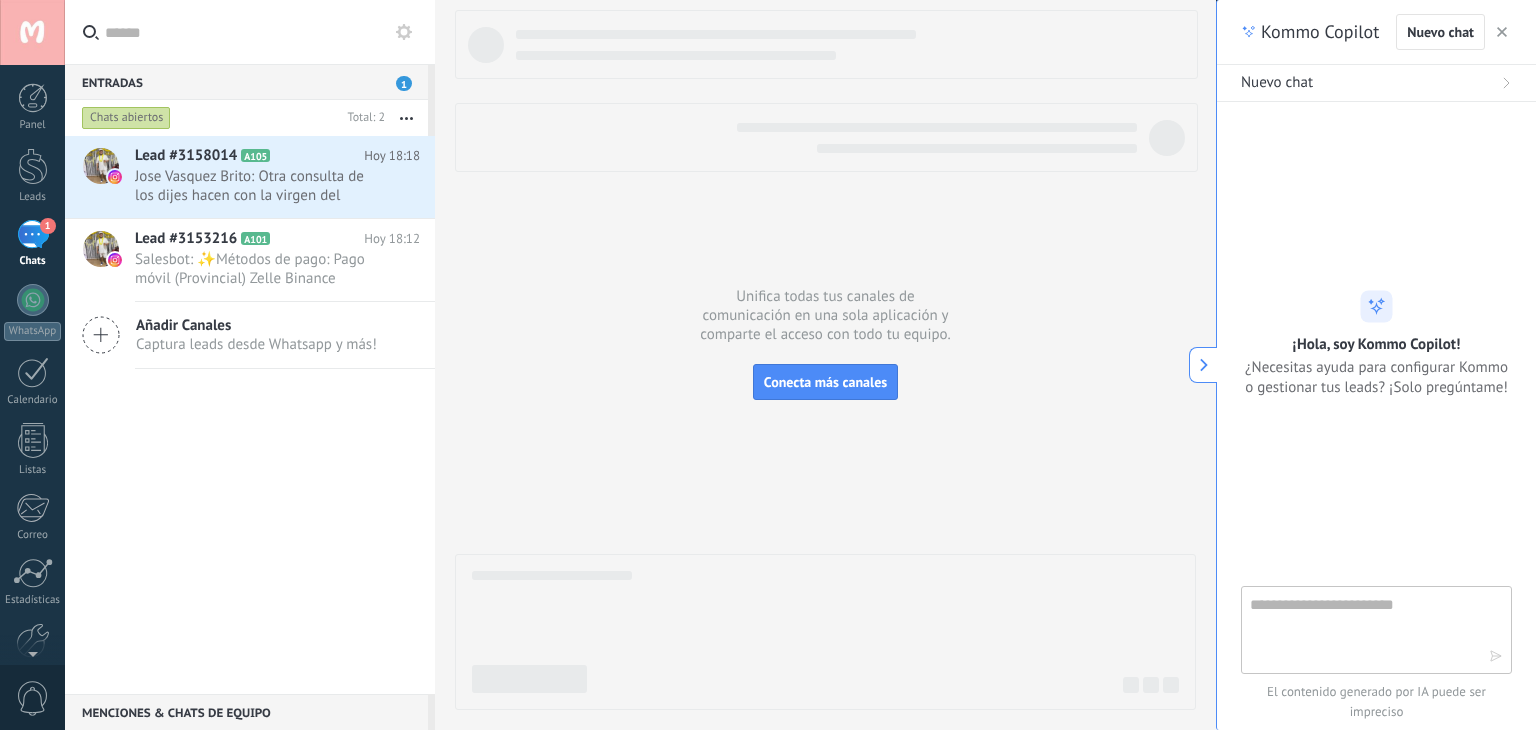 click at bounding box center (1362, 629) 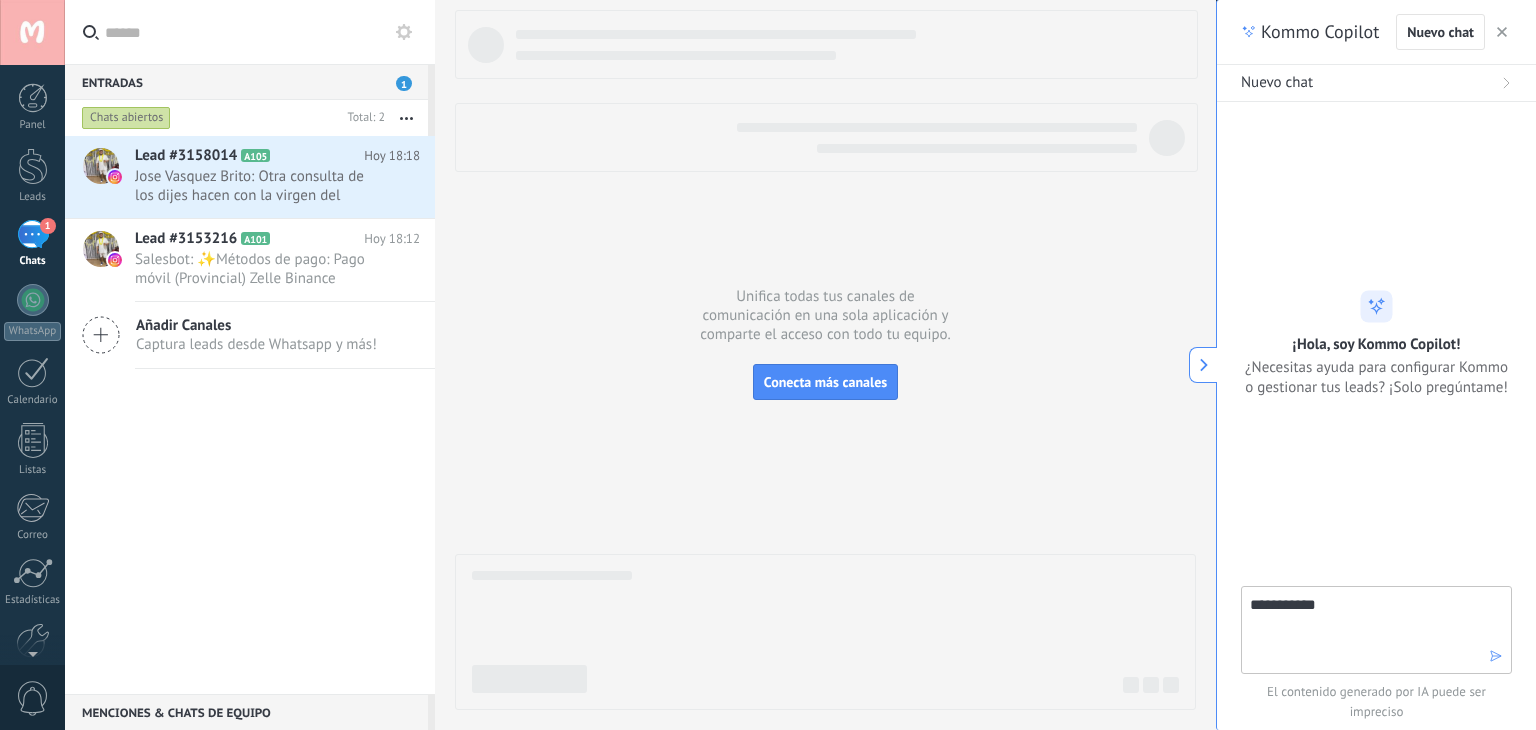 type on "**********" 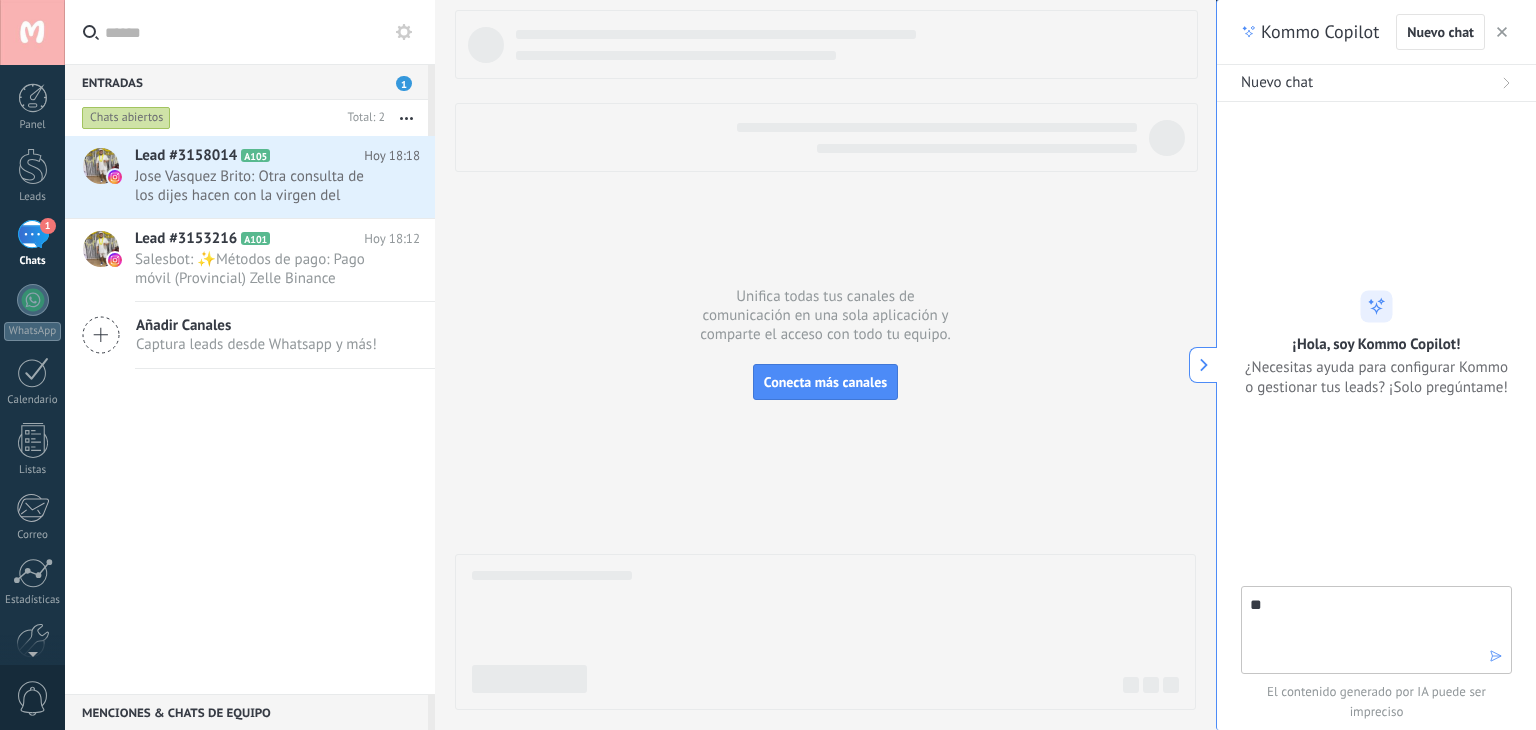 type on "*" 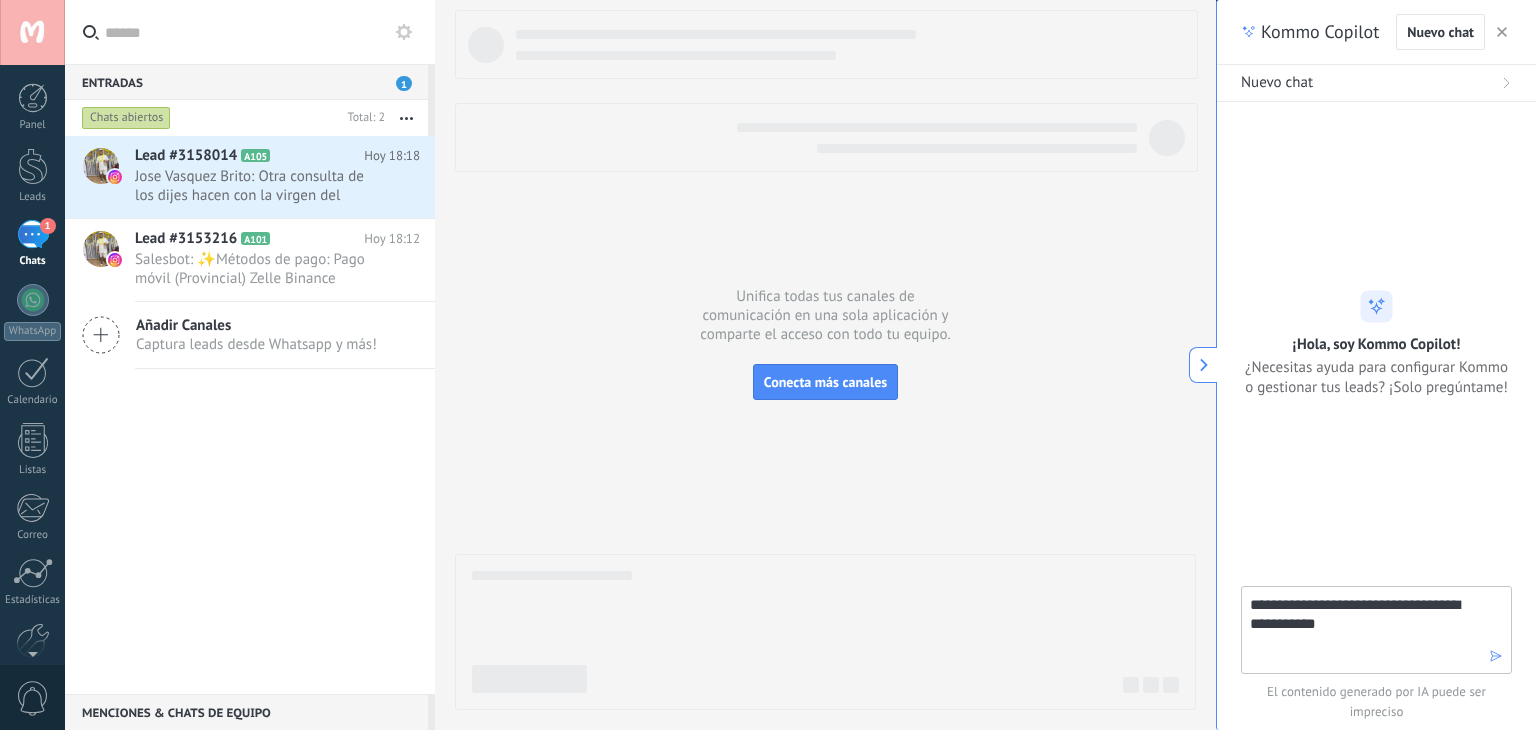 type on "**********" 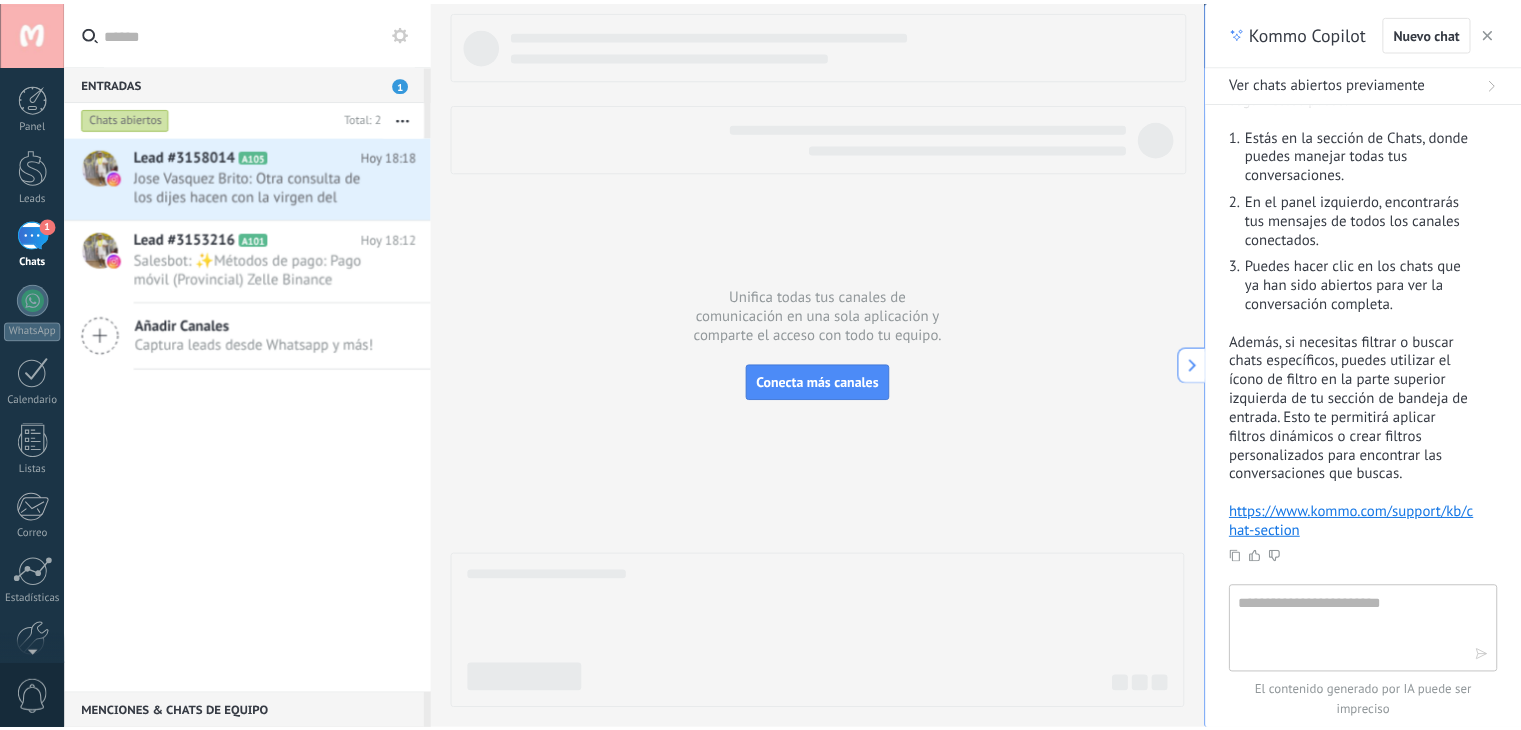 scroll, scrollTop: 315, scrollLeft: 0, axis: vertical 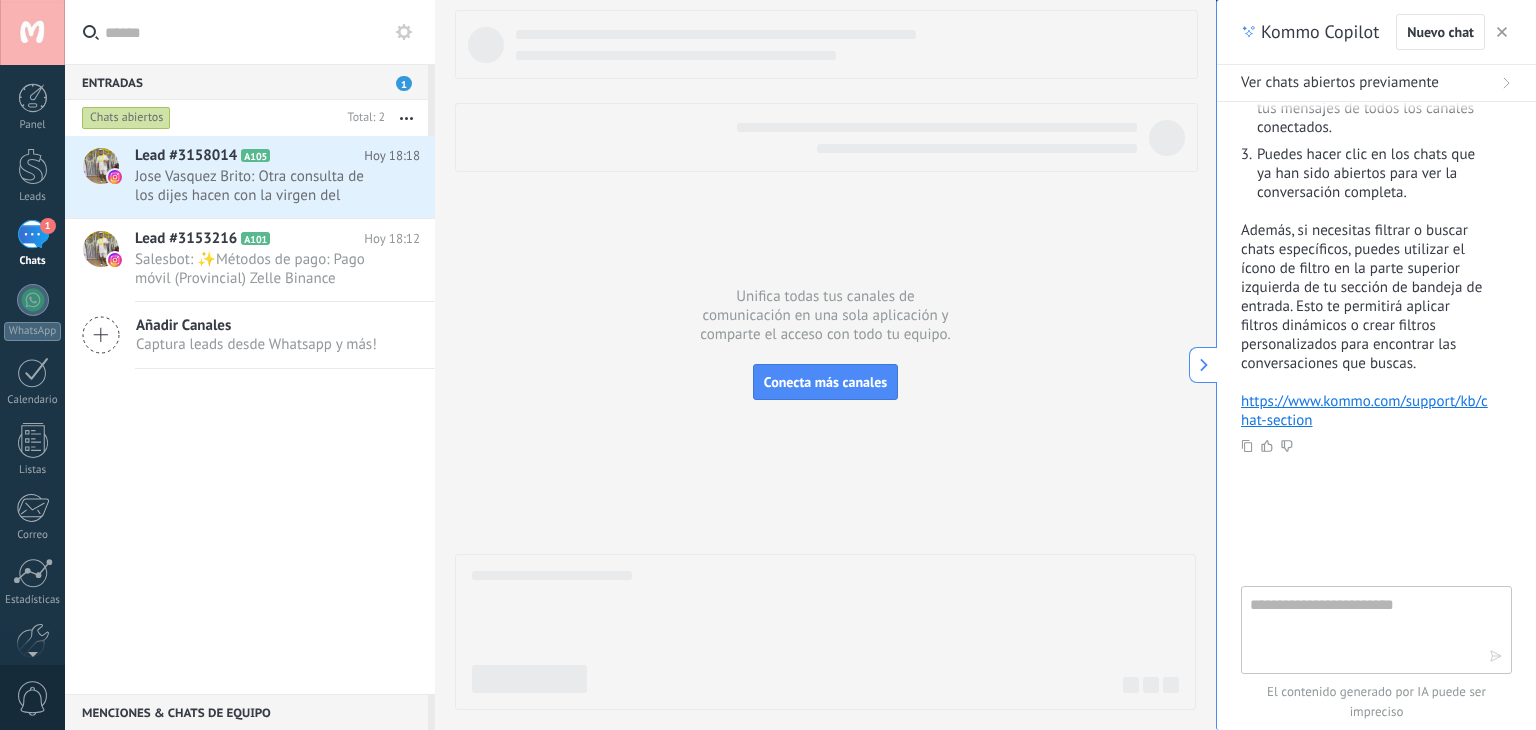 type 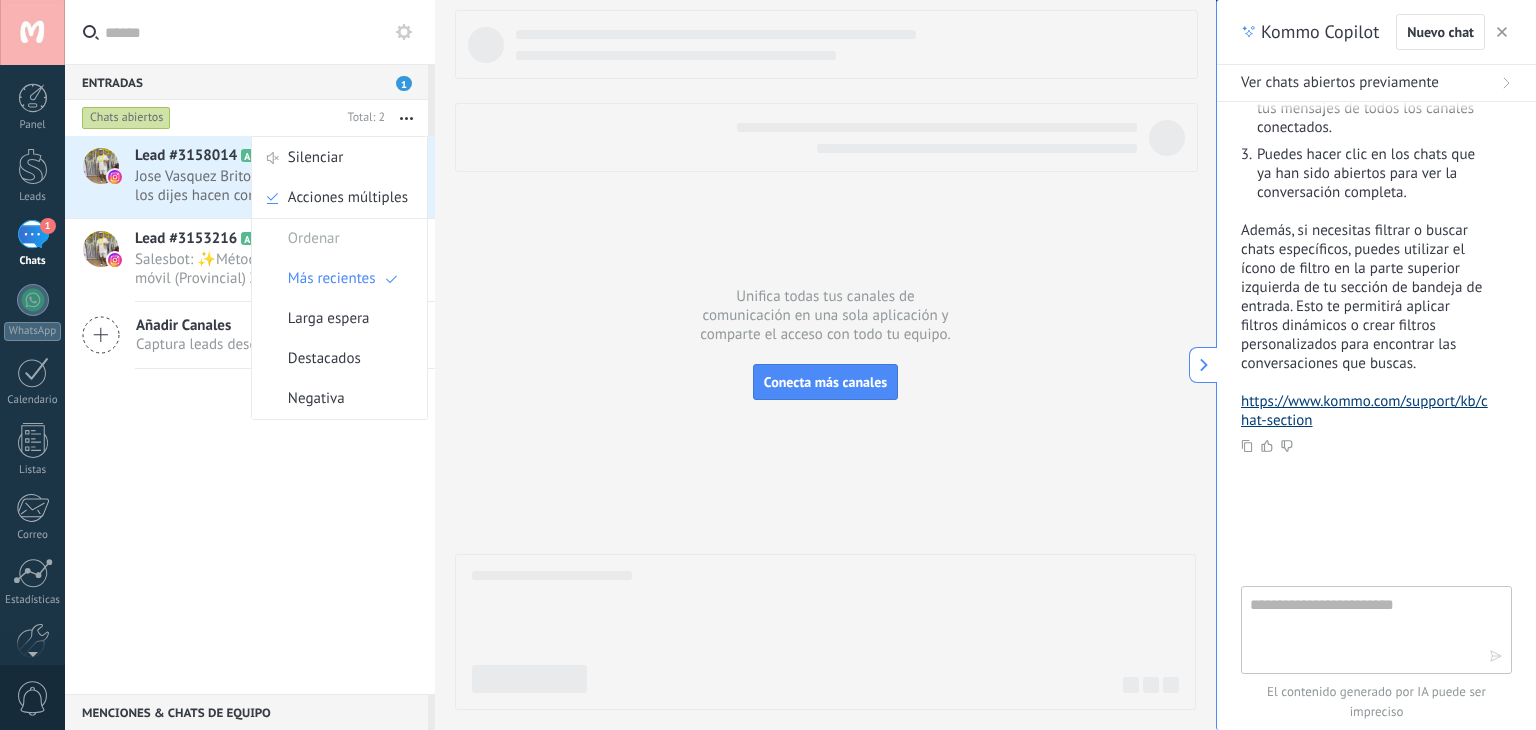 click on "https://www.kommo.com/support/kb/chat-section" at bounding box center (1364, 411) 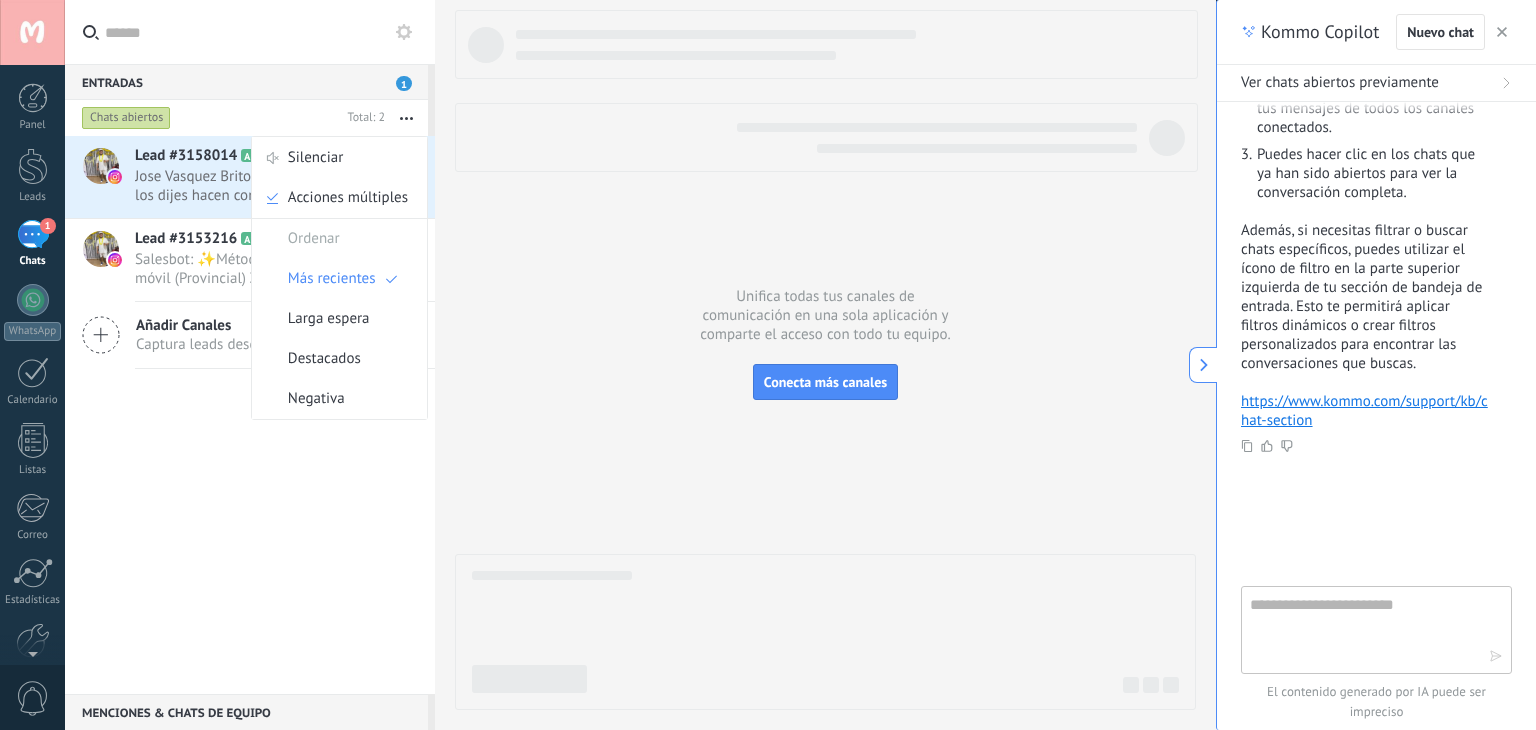 click on "Lead #3158014
A105
Hoy 18:18
Jose Vasquez Brito: Otra consulta de los dijes hacen con la virgen del valle..?
Lead #3153216" at bounding box center (250, 415) 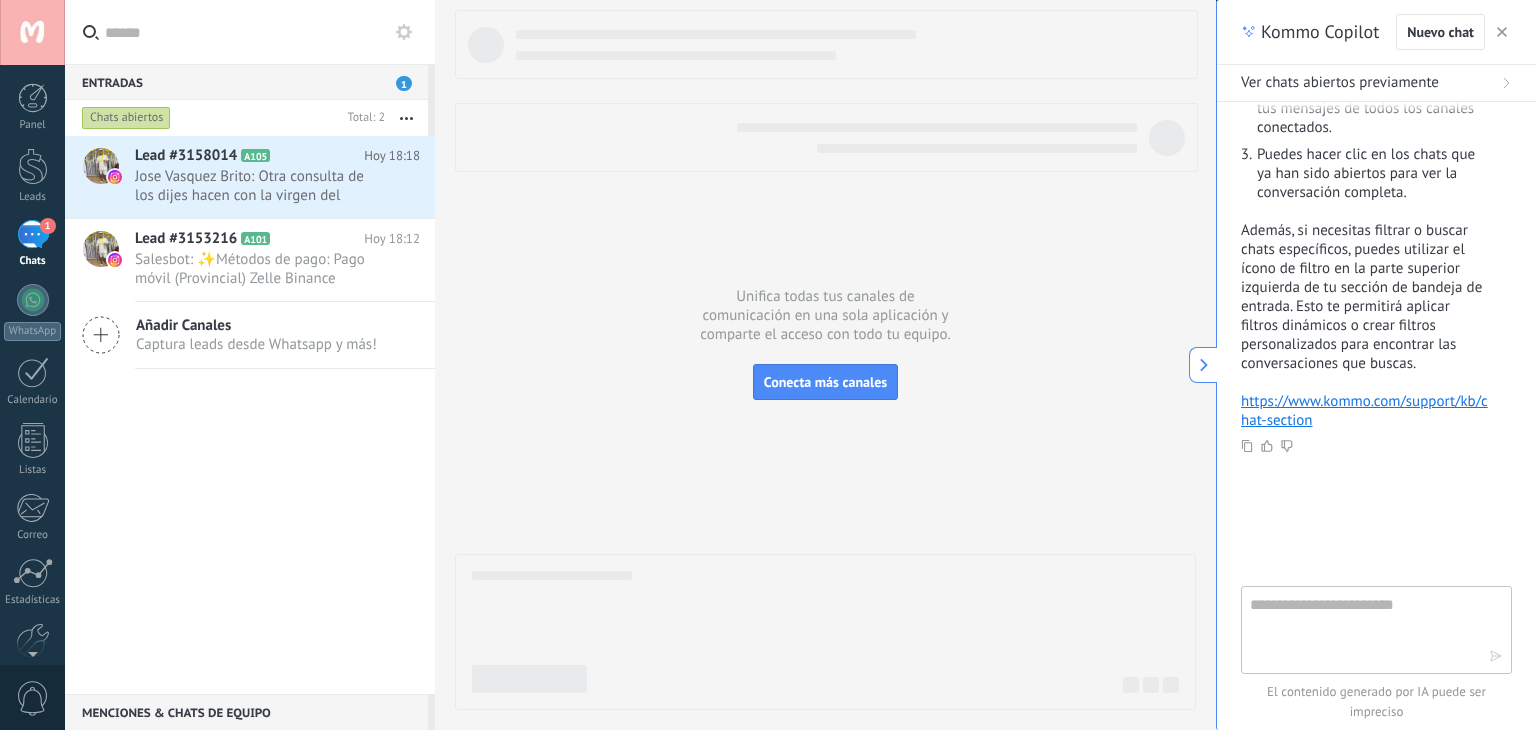 click at bounding box center [406, 118] 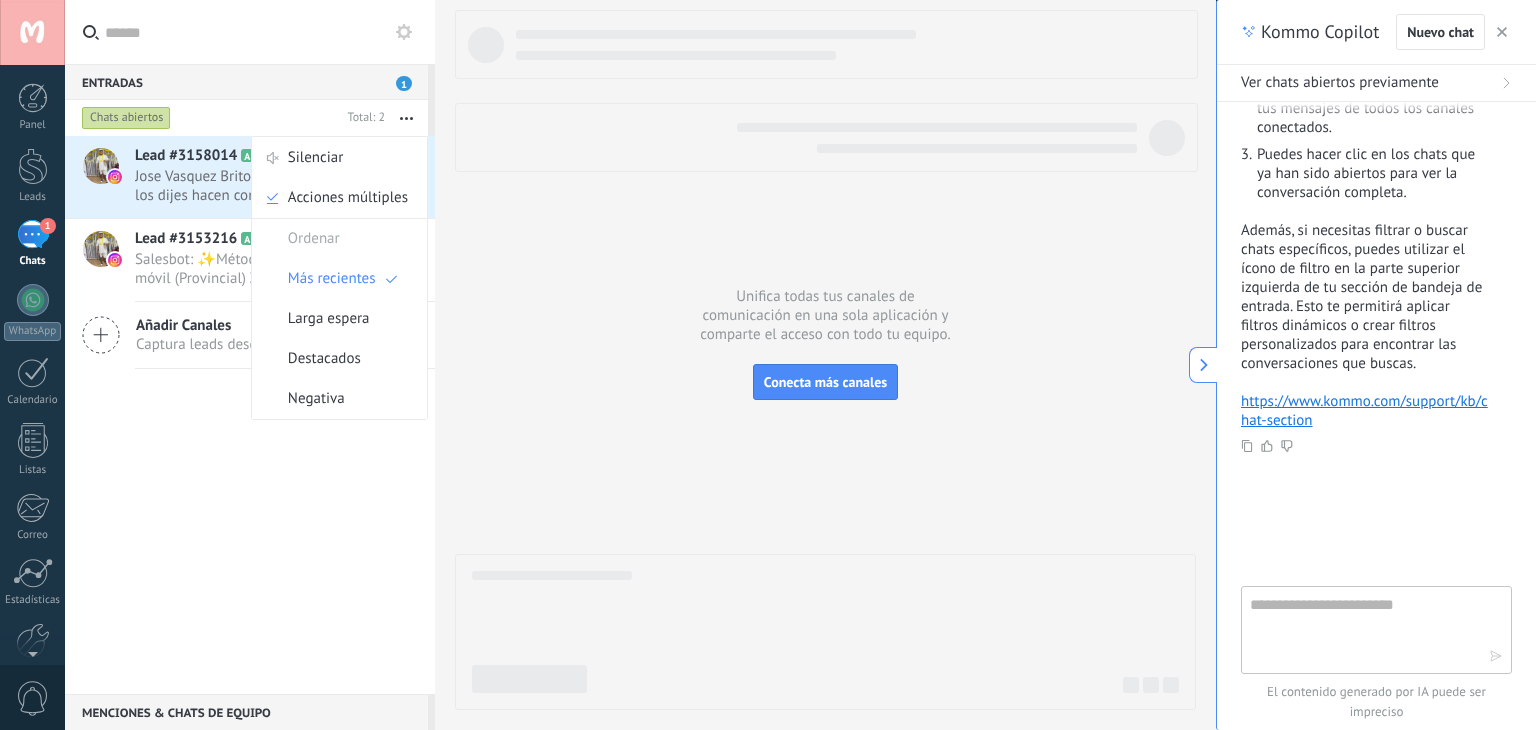 click on "Entradas 1" at bounding box center (246, 82) 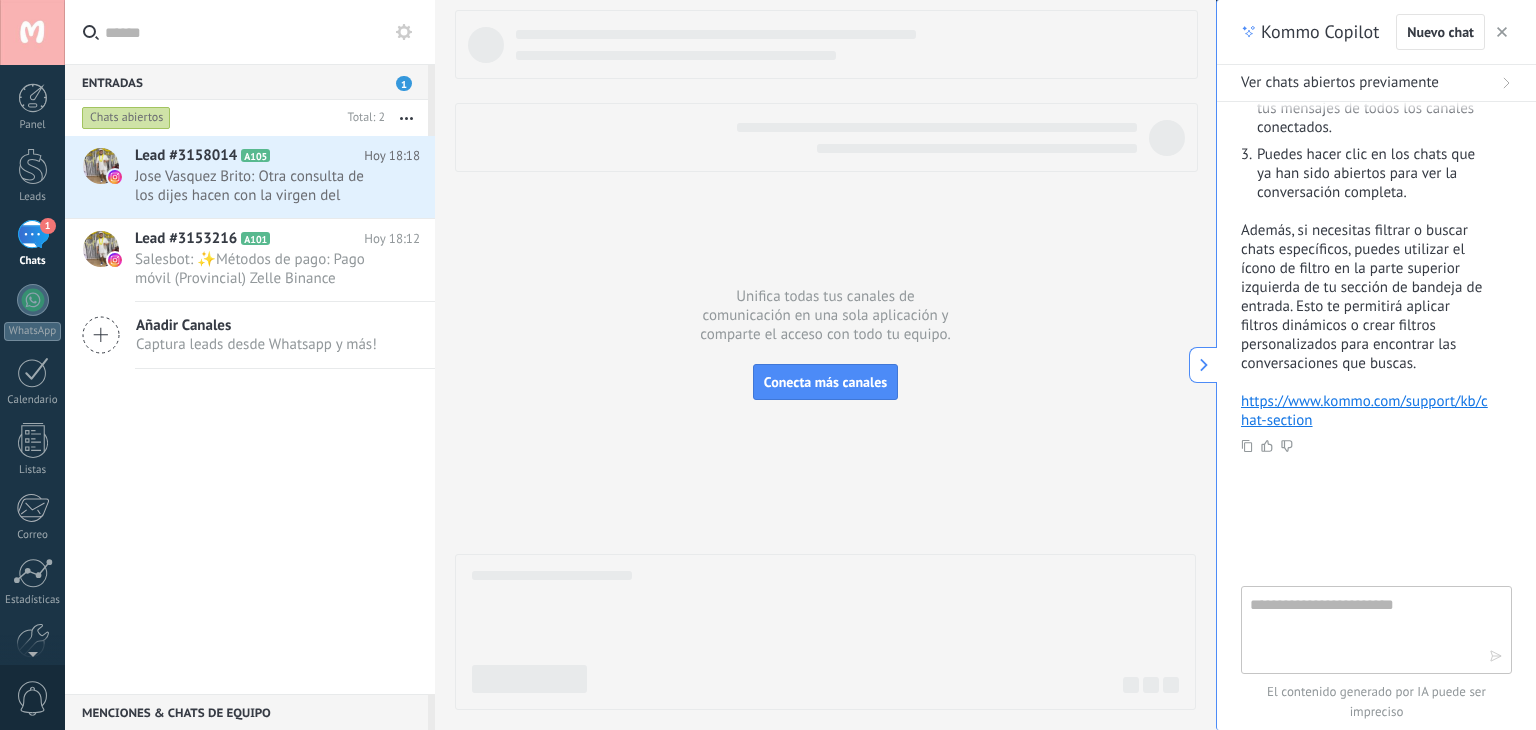 click on "Entradas 1" at bounding box center (246, 82) 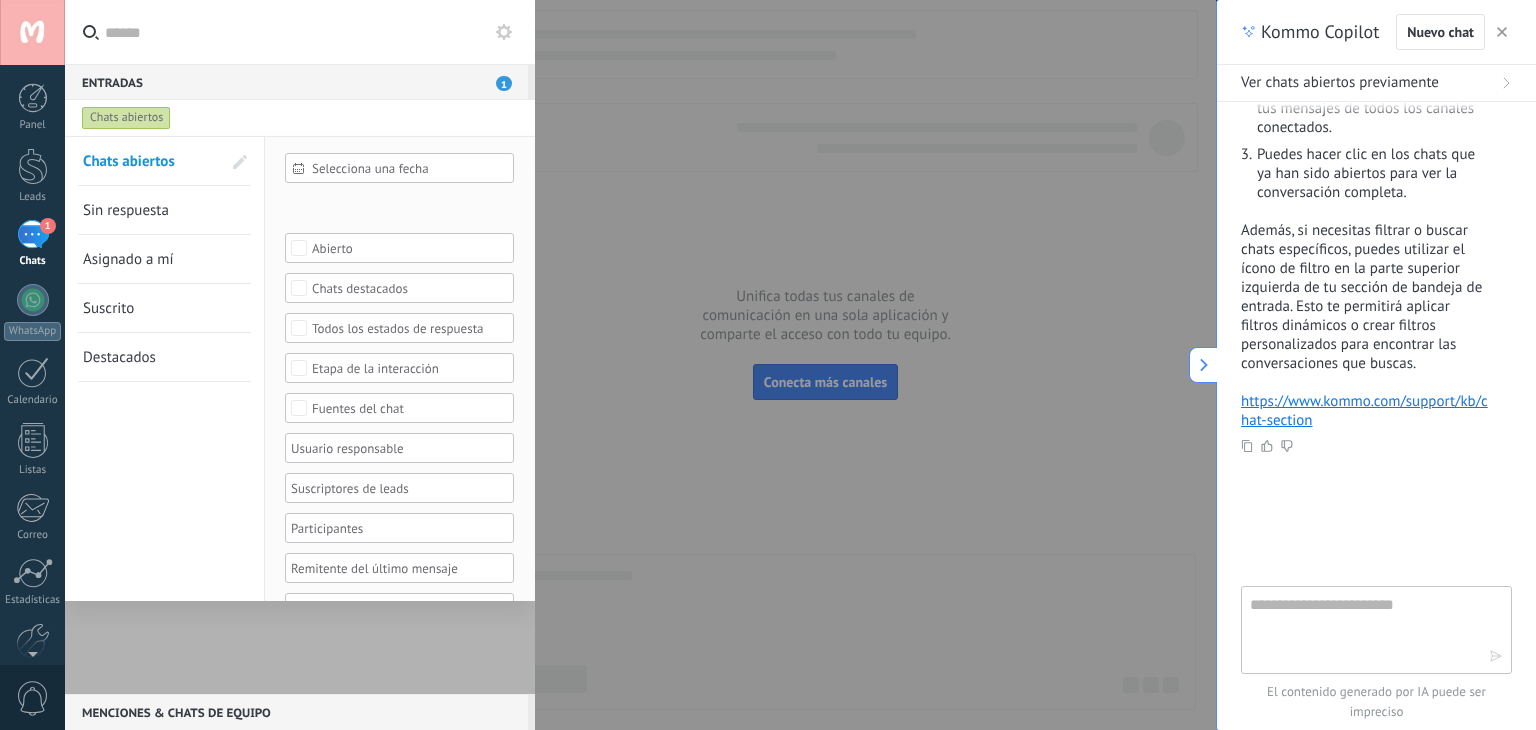 click on "Sin respuesta" at bounding box center (152, 210) 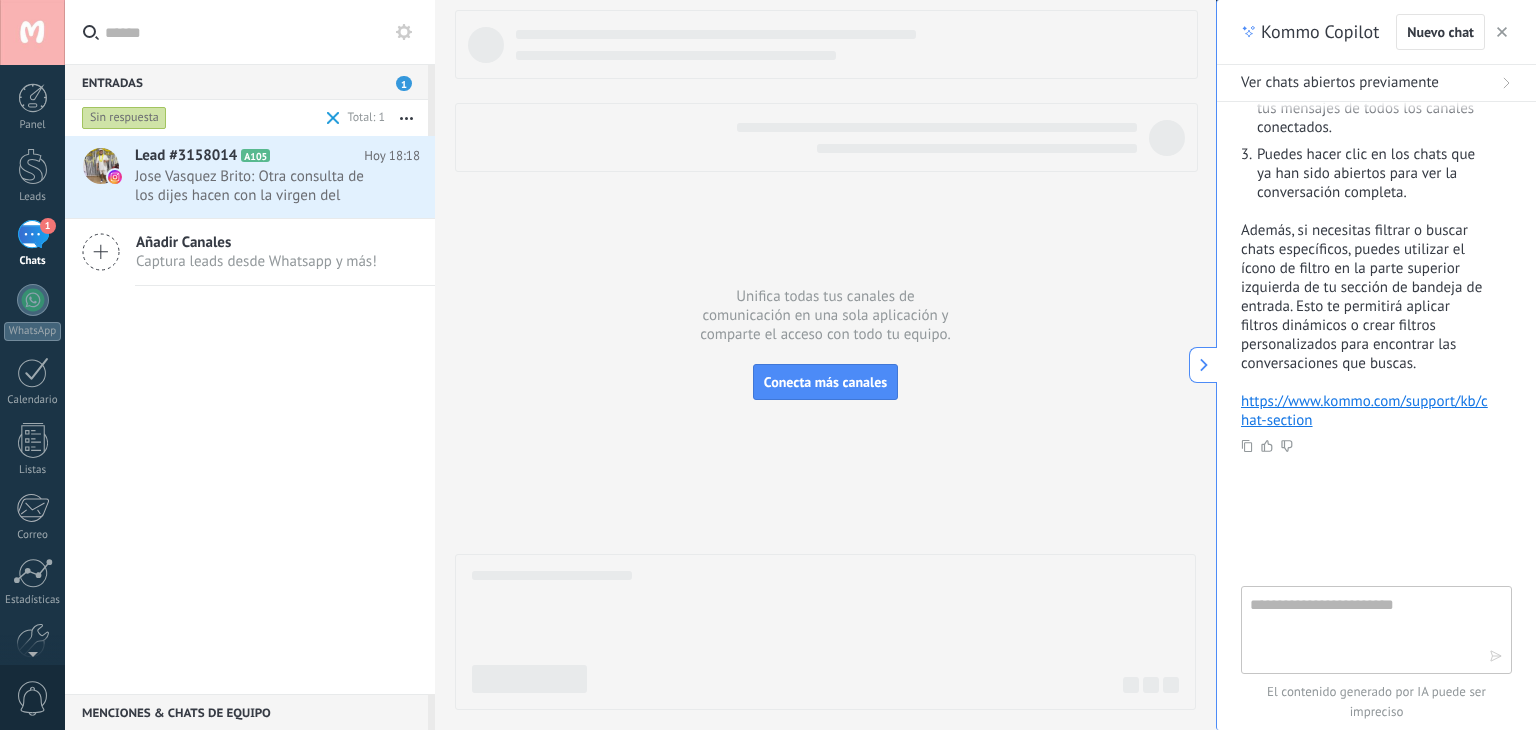 click on "Sin respuesta" at bounding box center (124, 118) 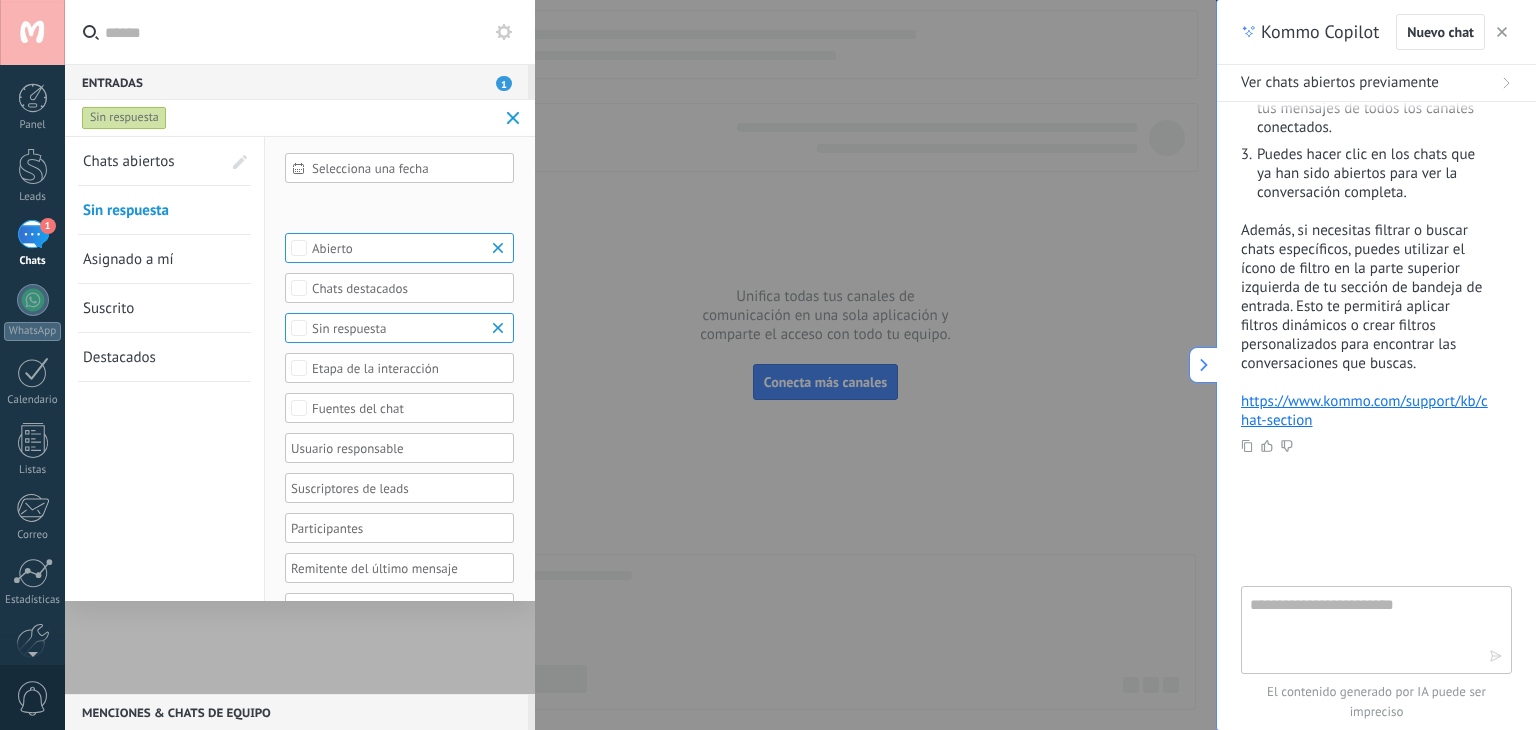 click on "Asignado a mí" at bounding box center (152, 259) 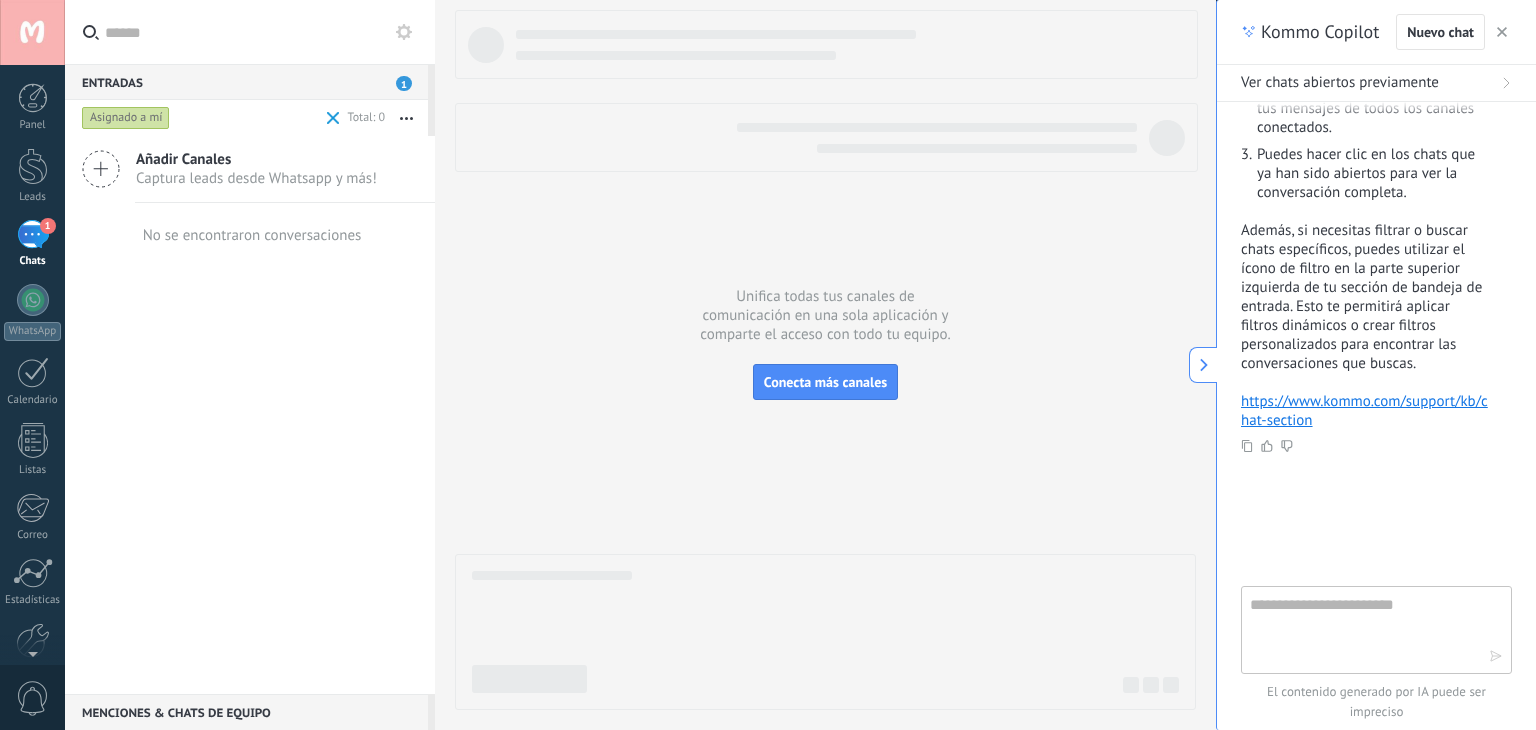drag, startPoint x: 164, startPoint y: 112, endPoint x: 132, endPoint y: 119, distance: 32.75668 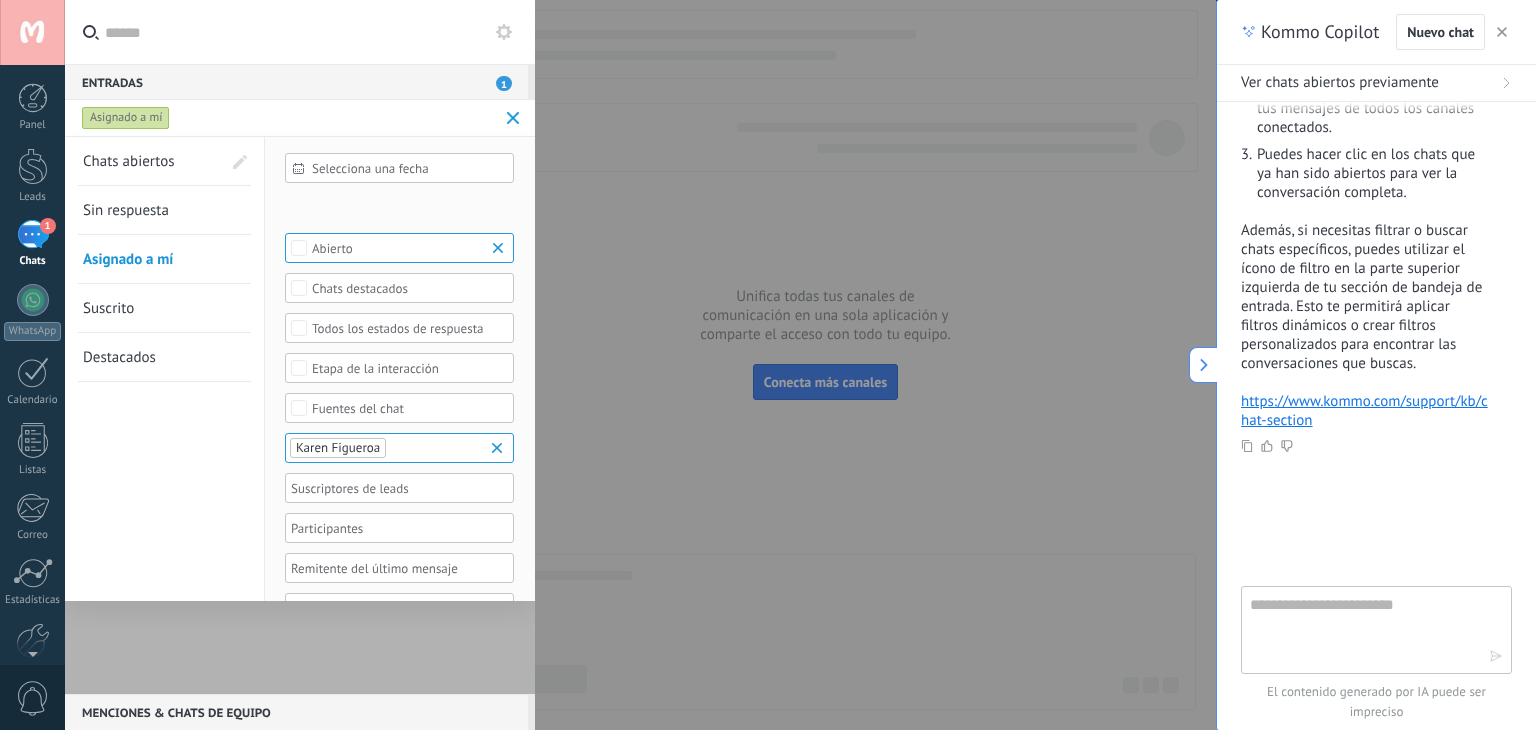 click on "Chats abiertos" at bounding box center (129, 161) 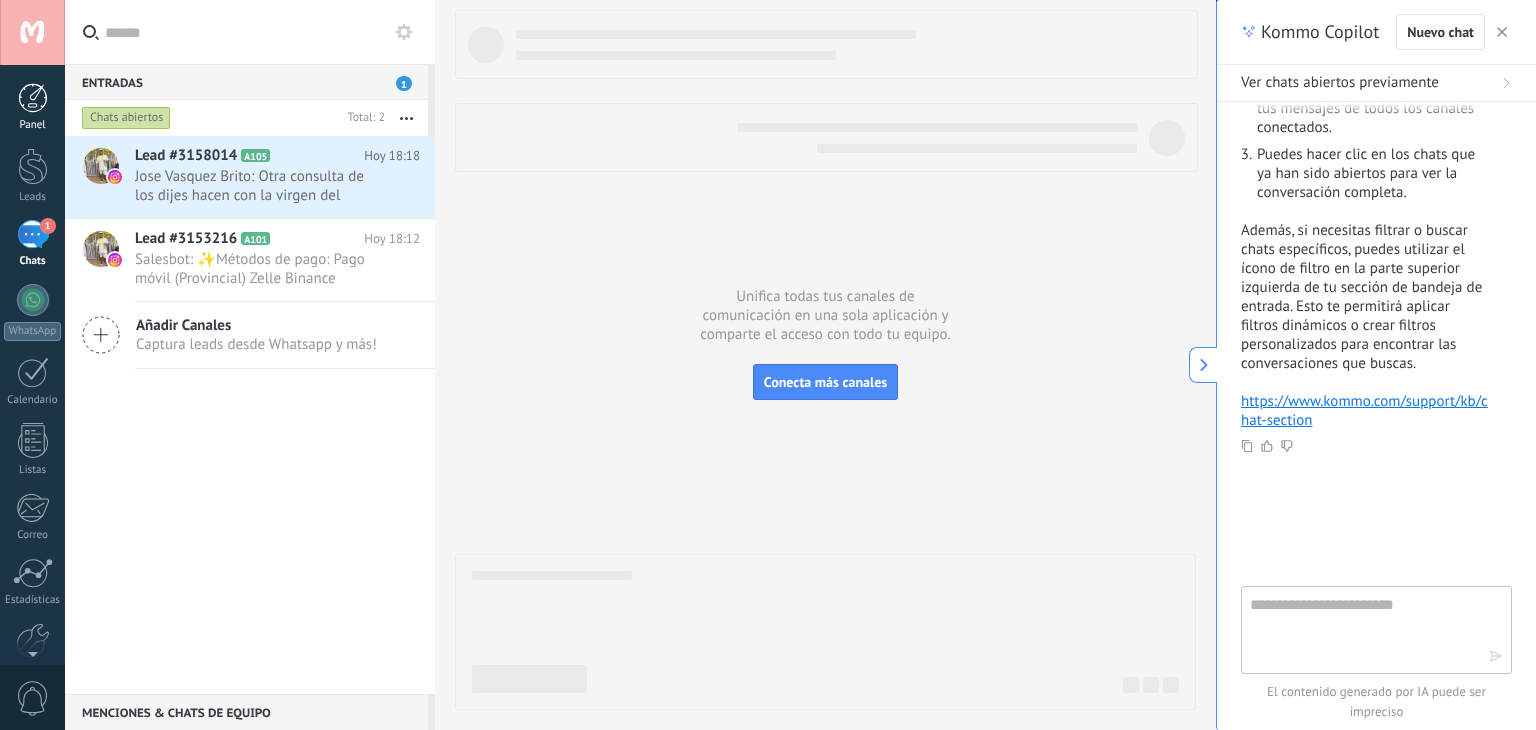 click at bounding box center [33, 98] 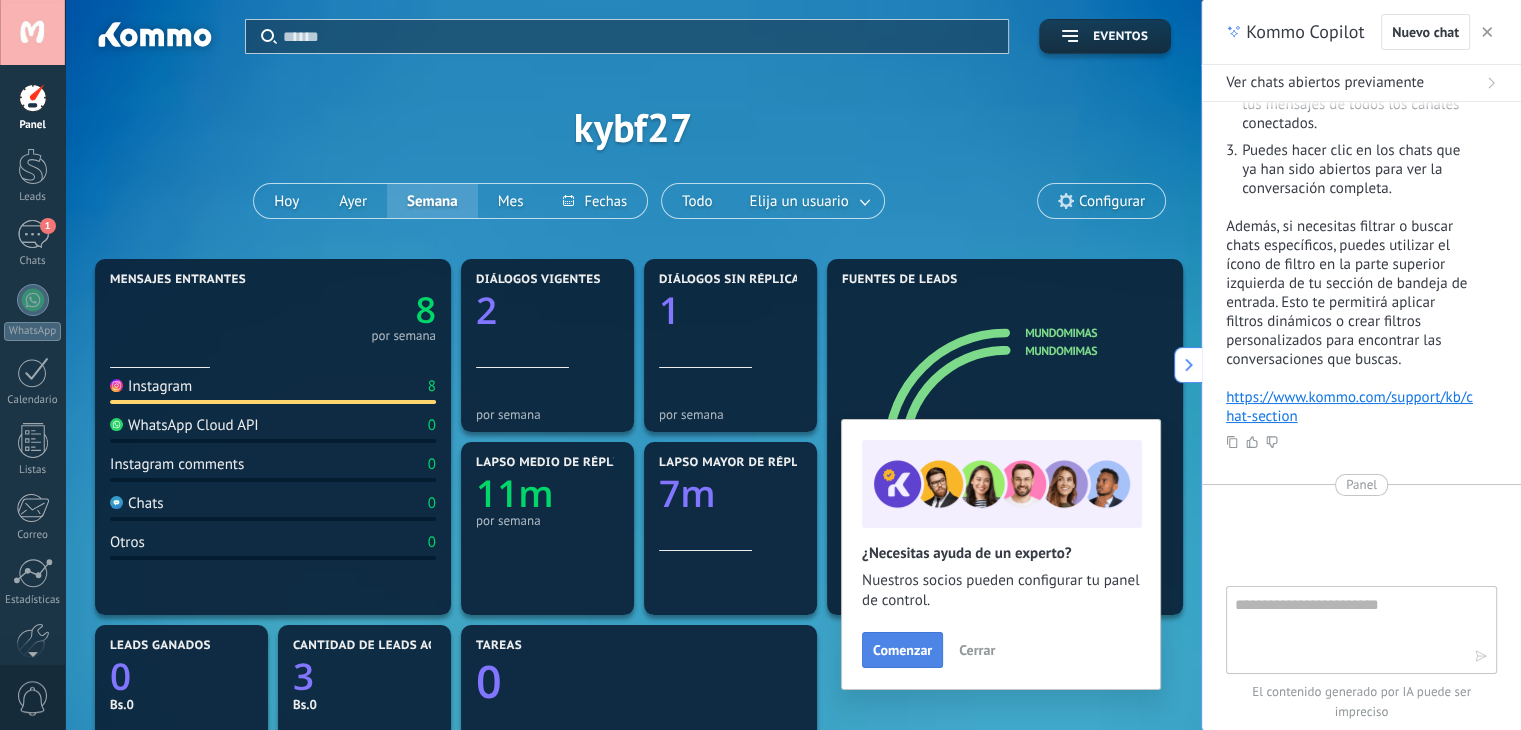 click on "Comenzar" at bounding box center [902, 650] 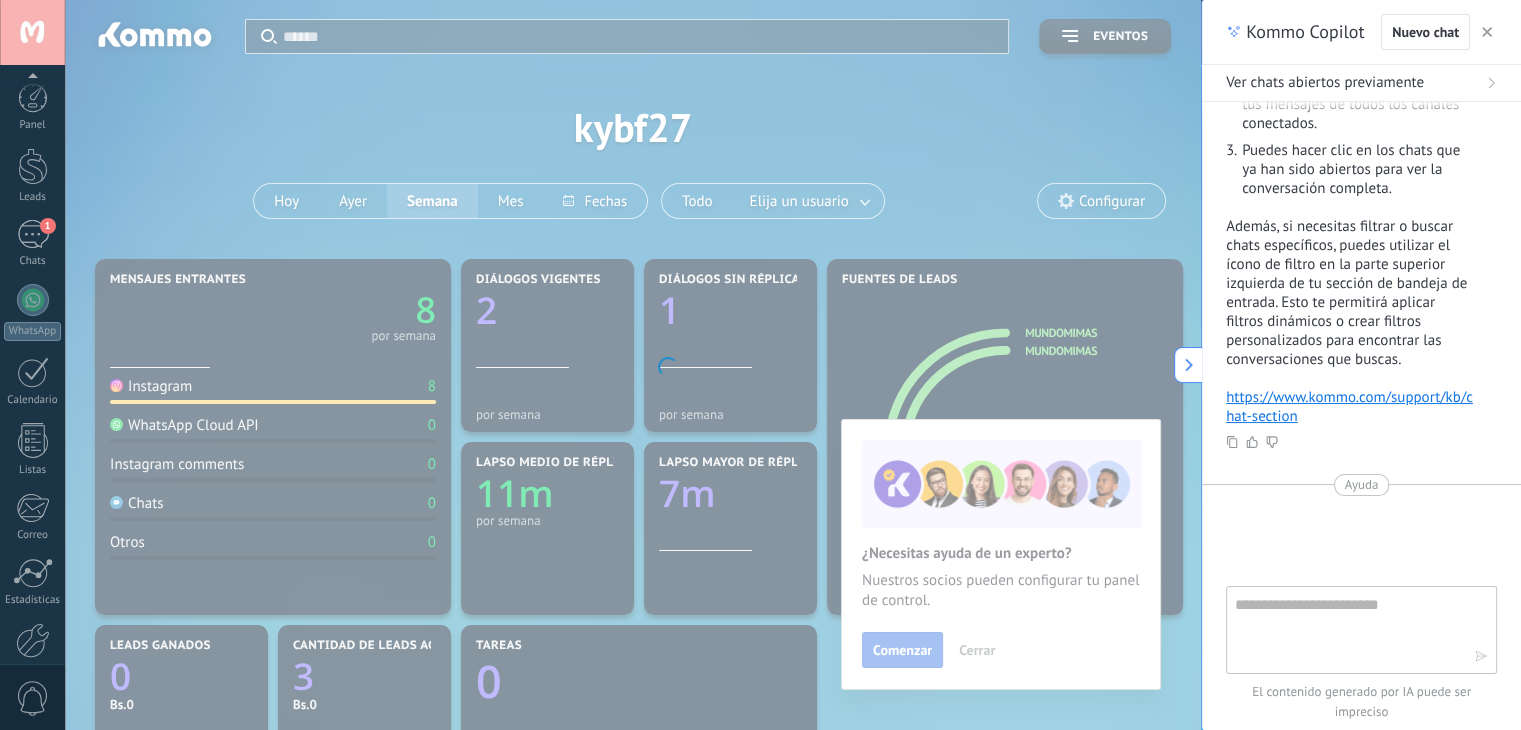scroll, scrollTop: 101, scrollLeft: 0, axis: vertical 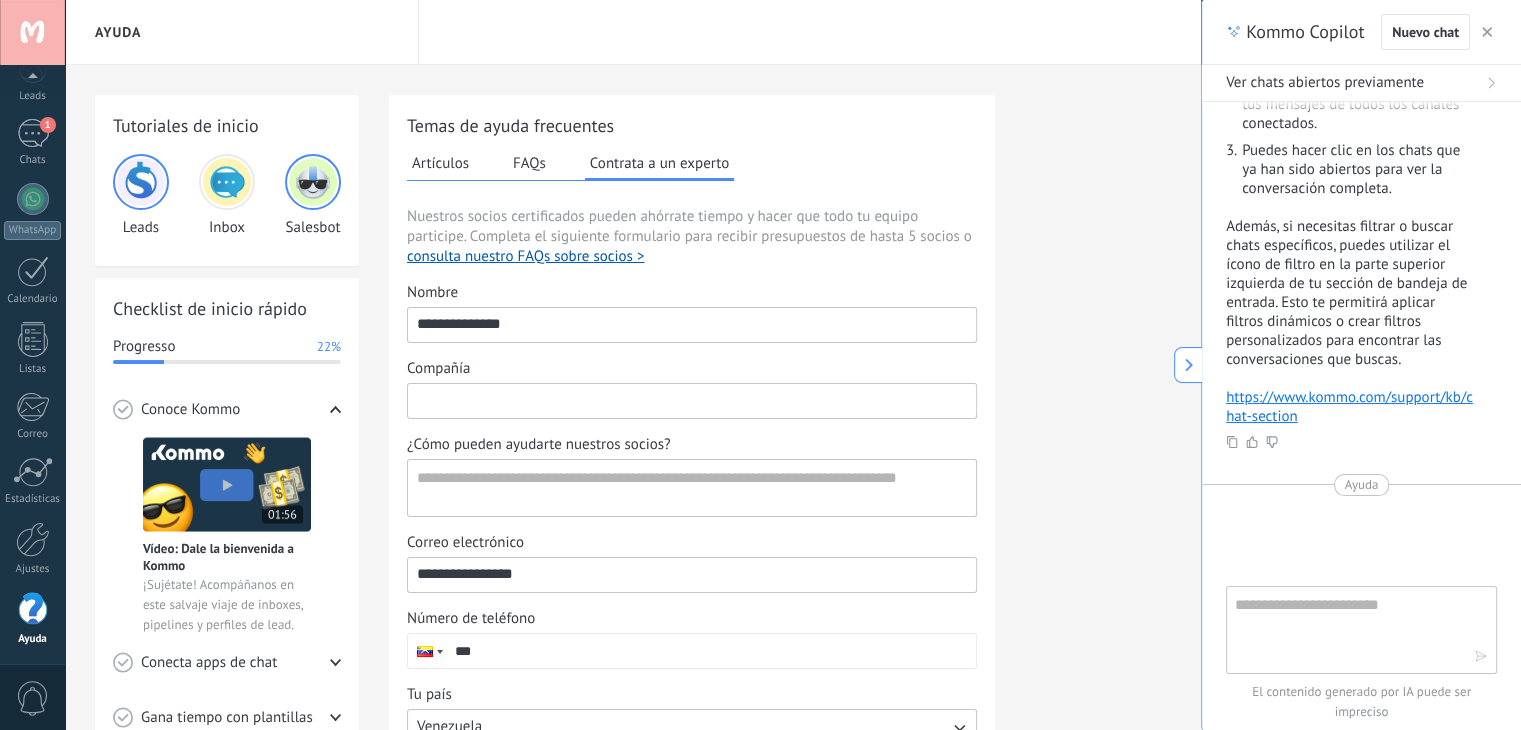 click on "Compañía" at bounding box center [692, 400] 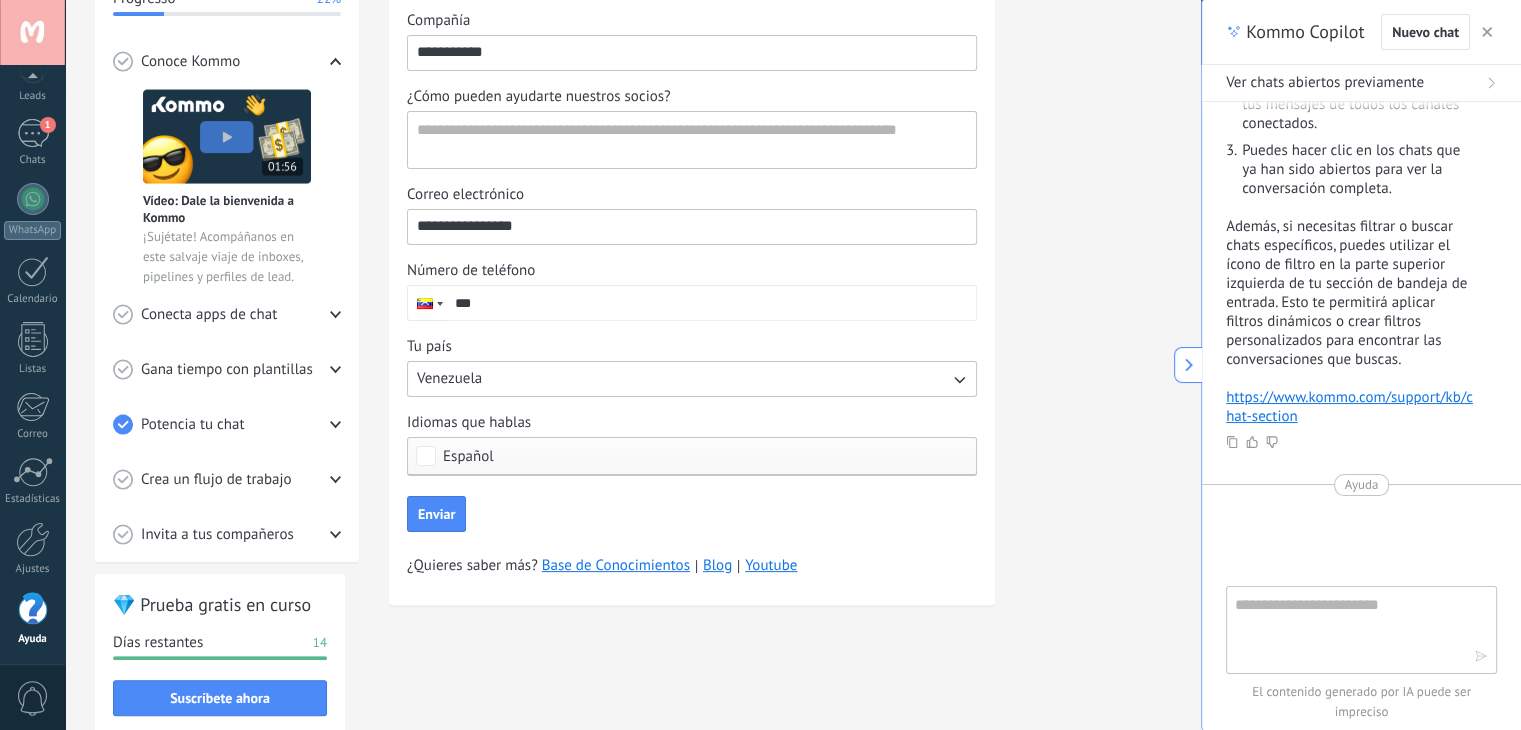 scroll, scrollTop: 233, scrollLeft: 0, axis: vertical 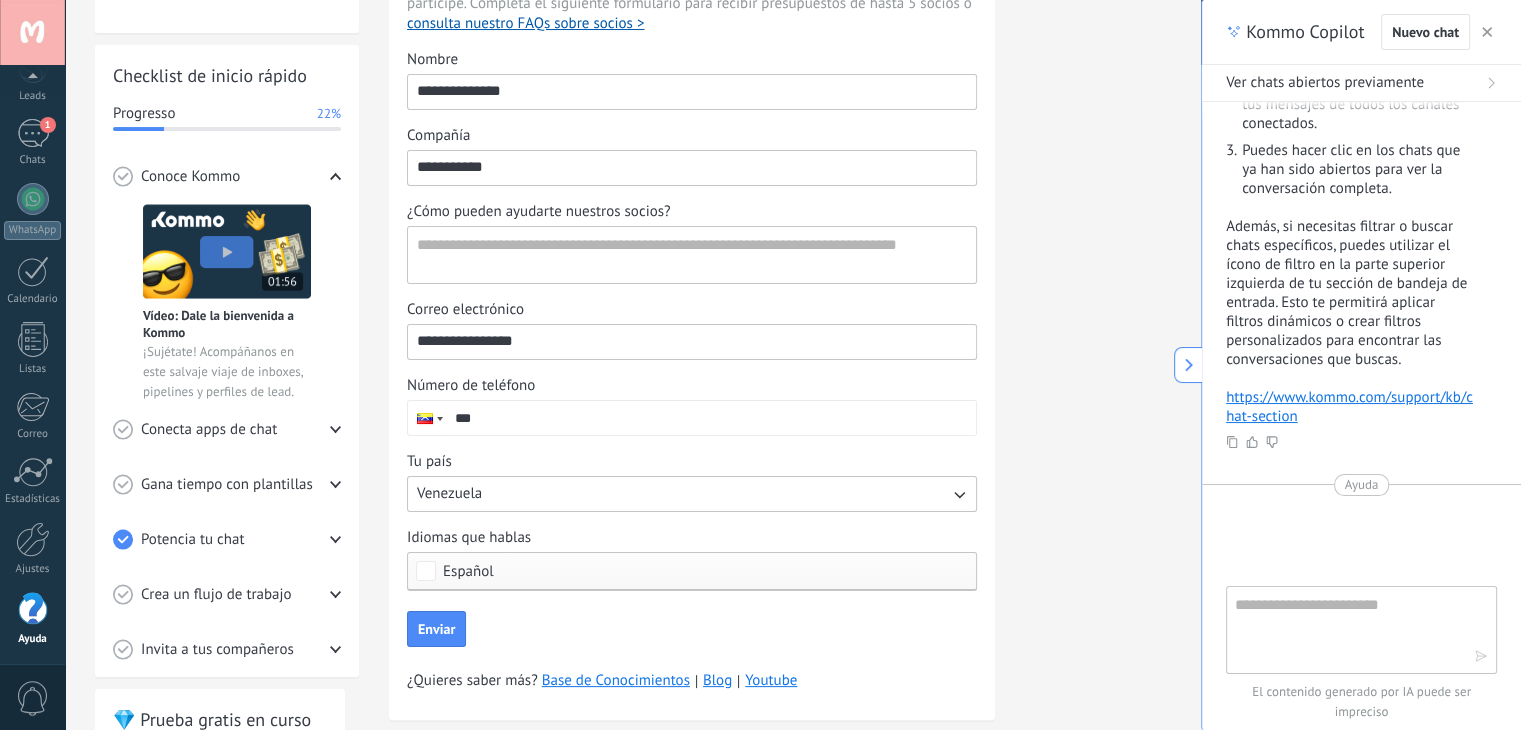 type on "**********" 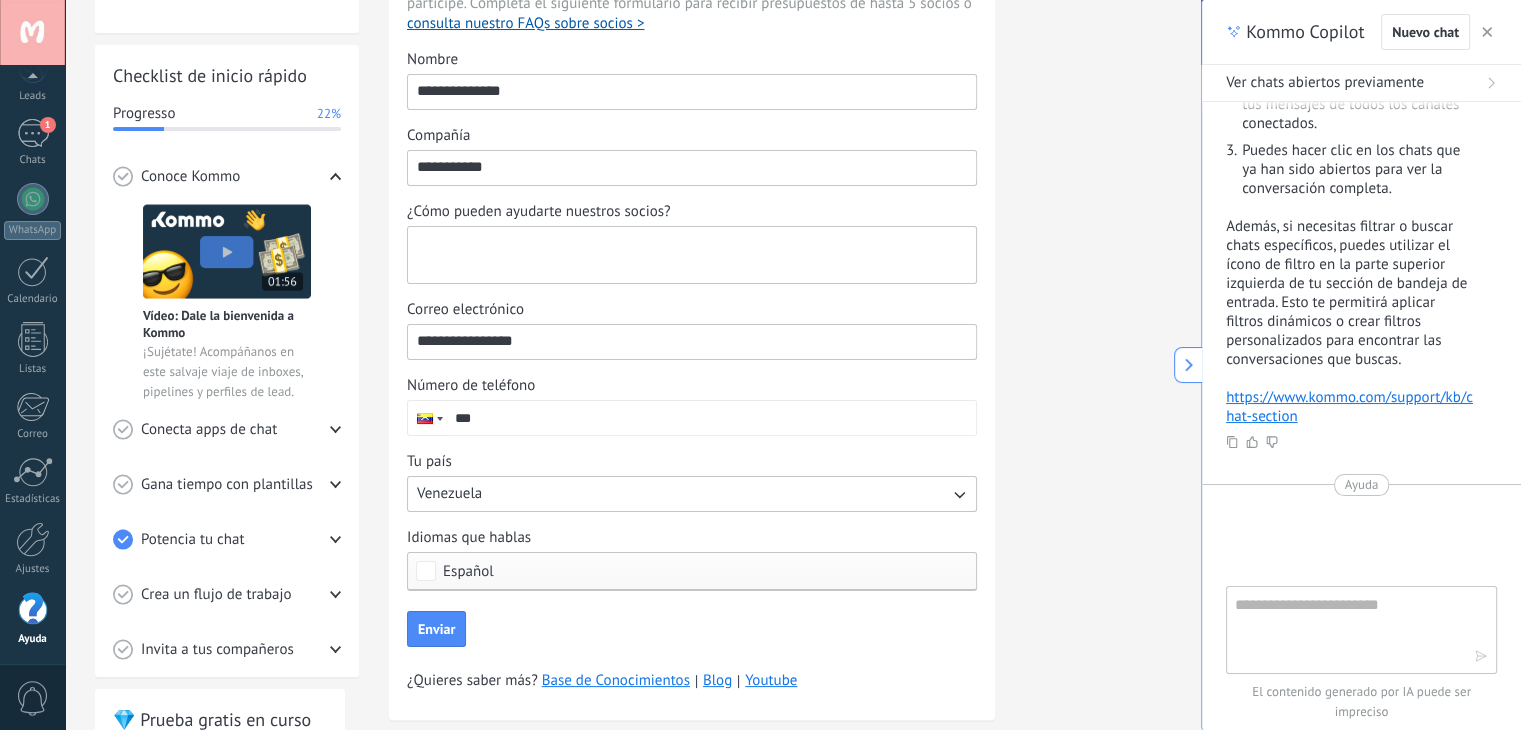 click on "¿Cómo pueden ayudarte nuestros socios?" at bounding box center [690, 255] 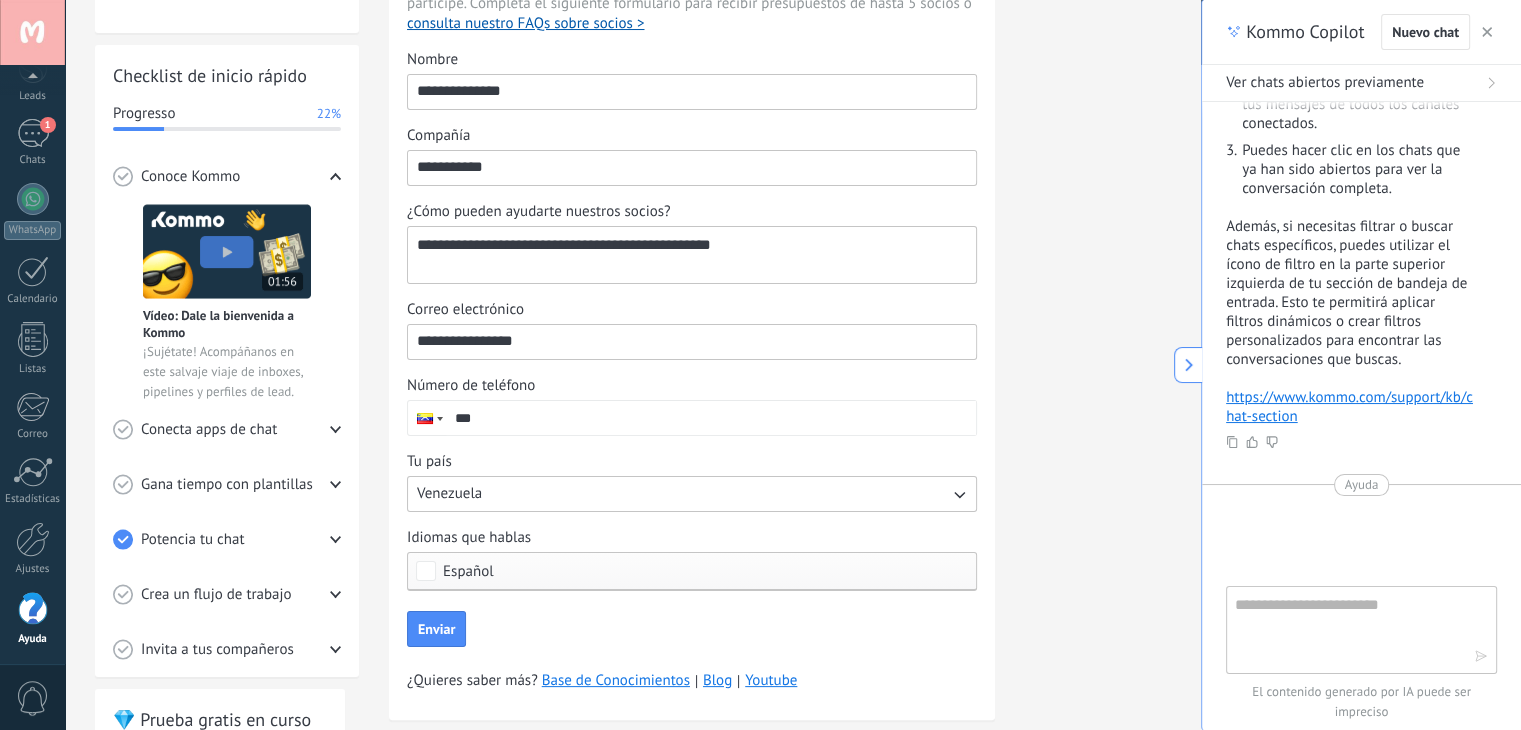 scroll, scrollTop: 466, scrollLeft: 0, axis: vertical 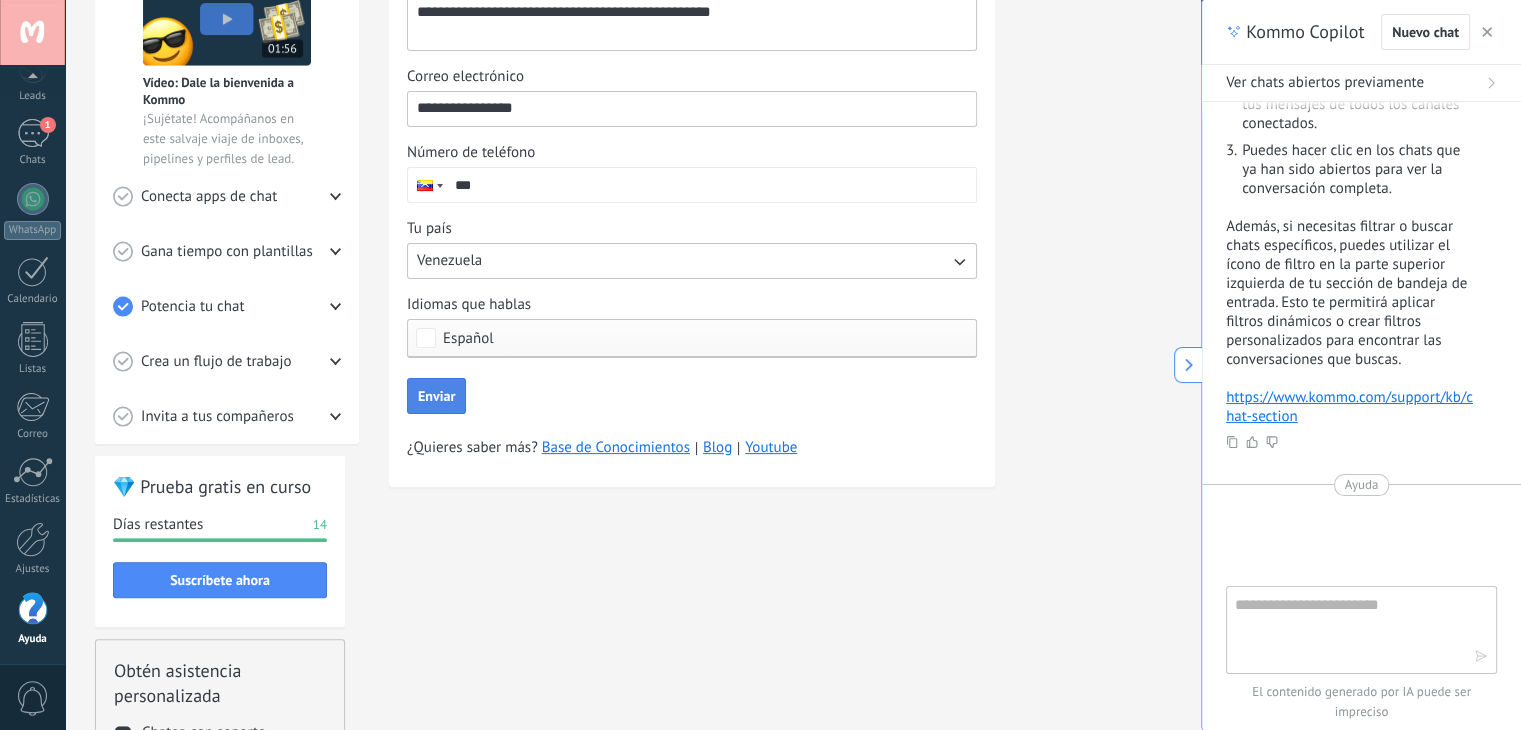 type on "**********" 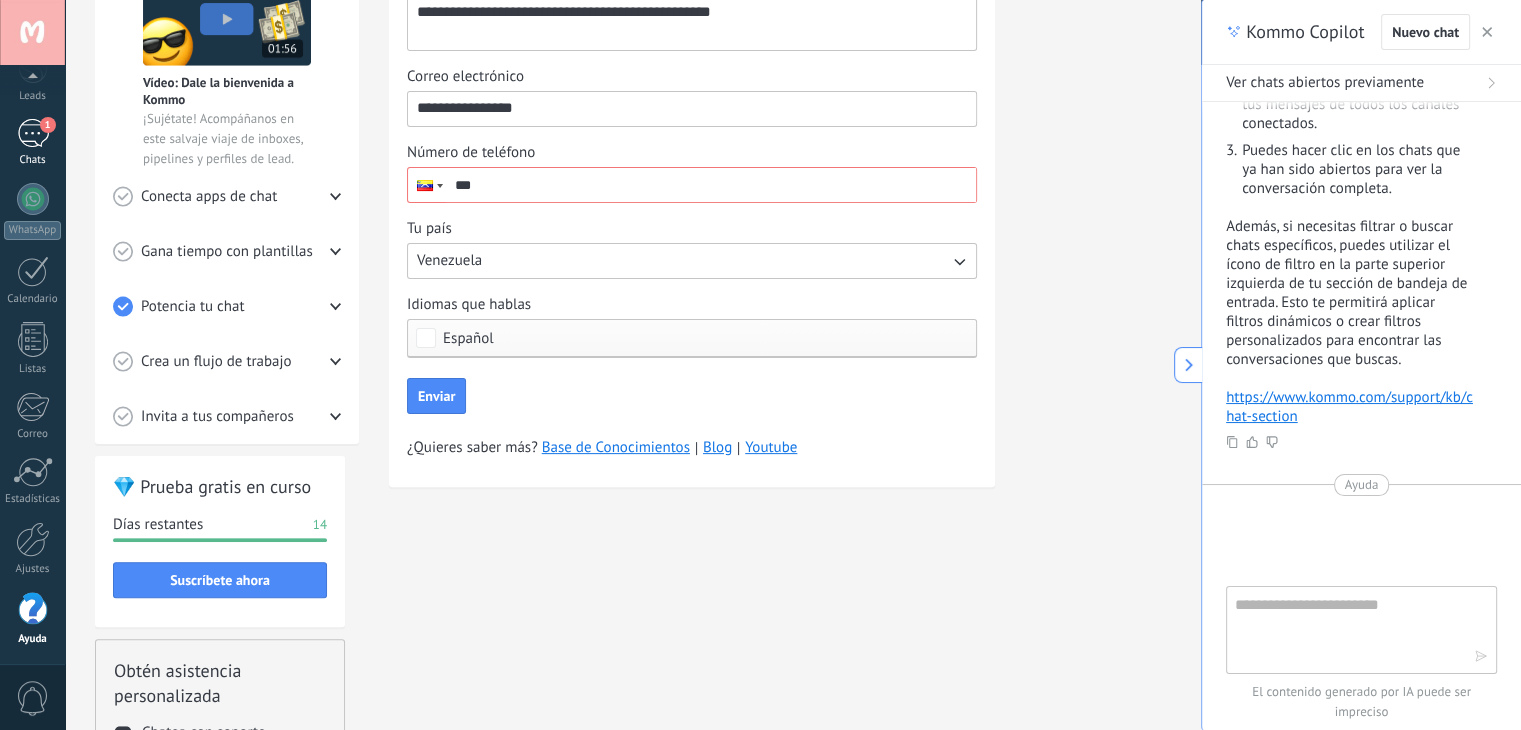 click on "1" at bounding box center [33, 133] 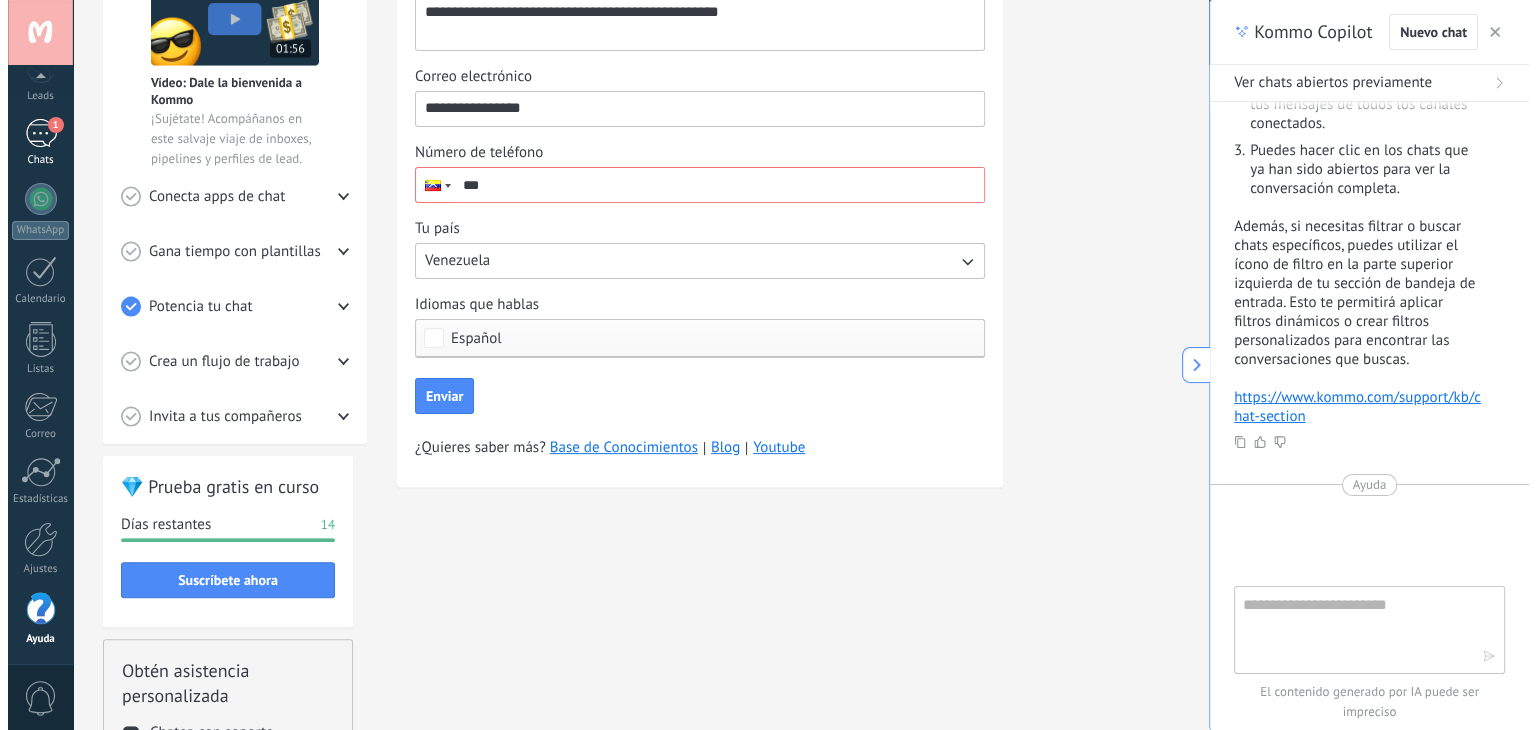 scroll, scrollTop: 0, scrollLeft: 0, axis: both 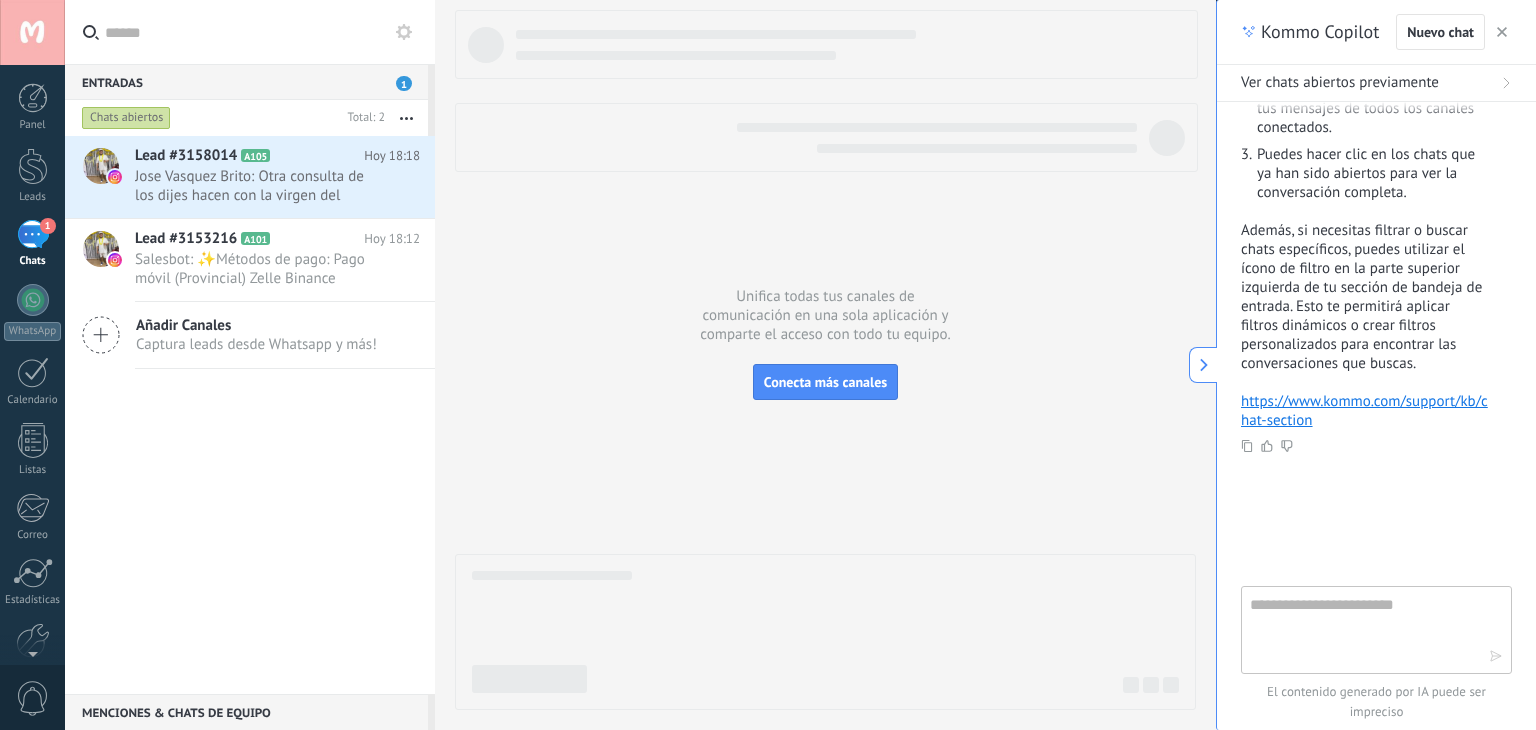 click on "Chats abiertos" at bounding box center (126, 118) 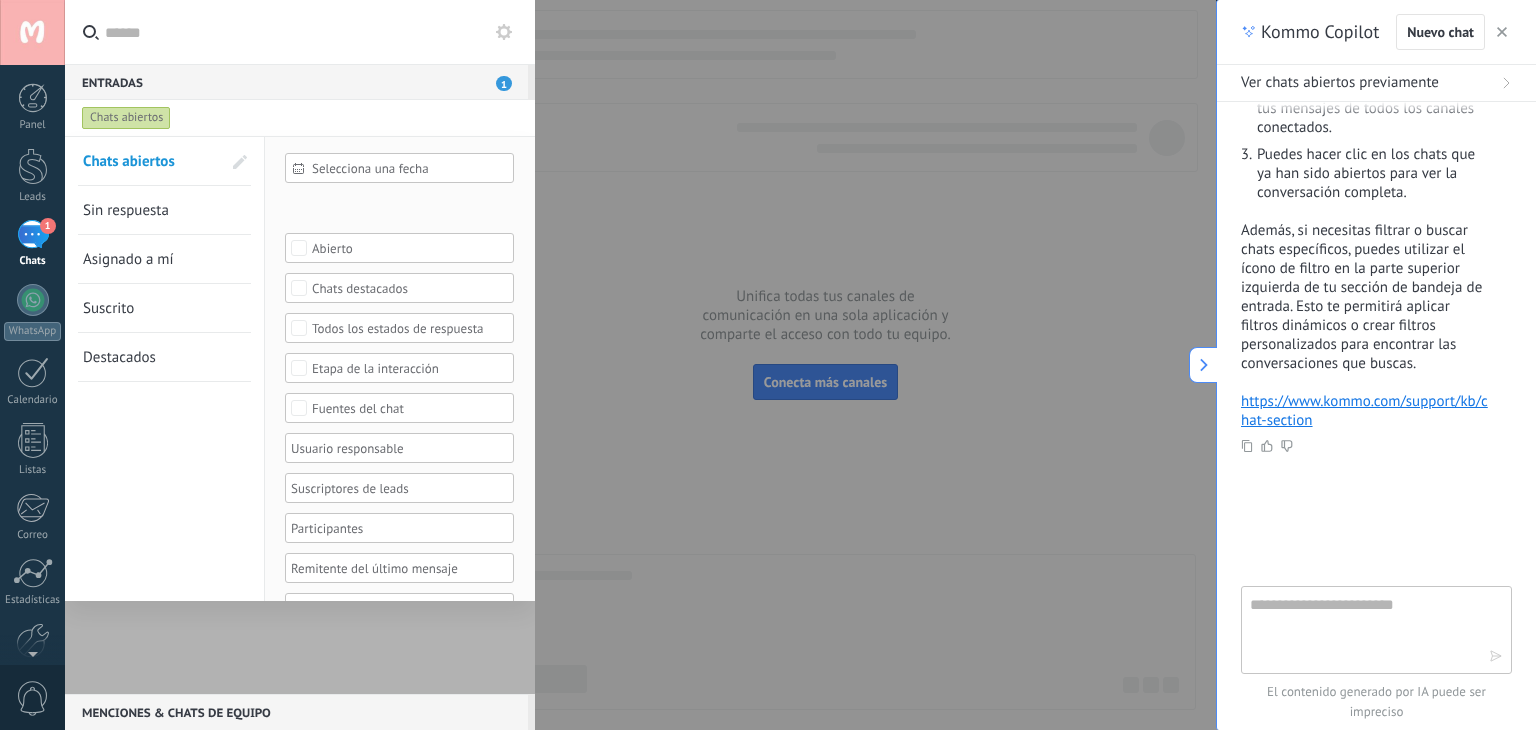 click on "Selecciona una fecha" at bounding box center [407, 168] 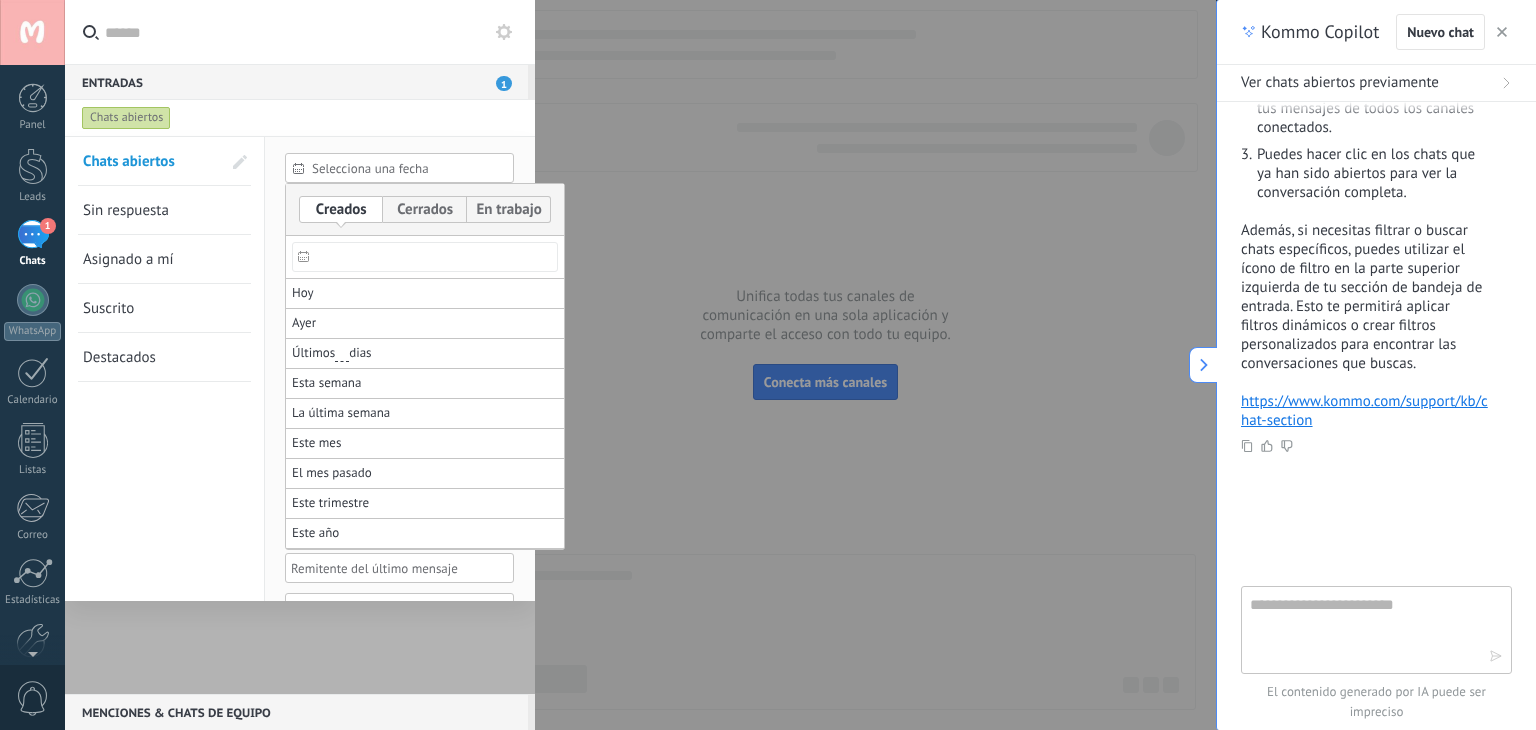 click at bounding box center [768, 365] 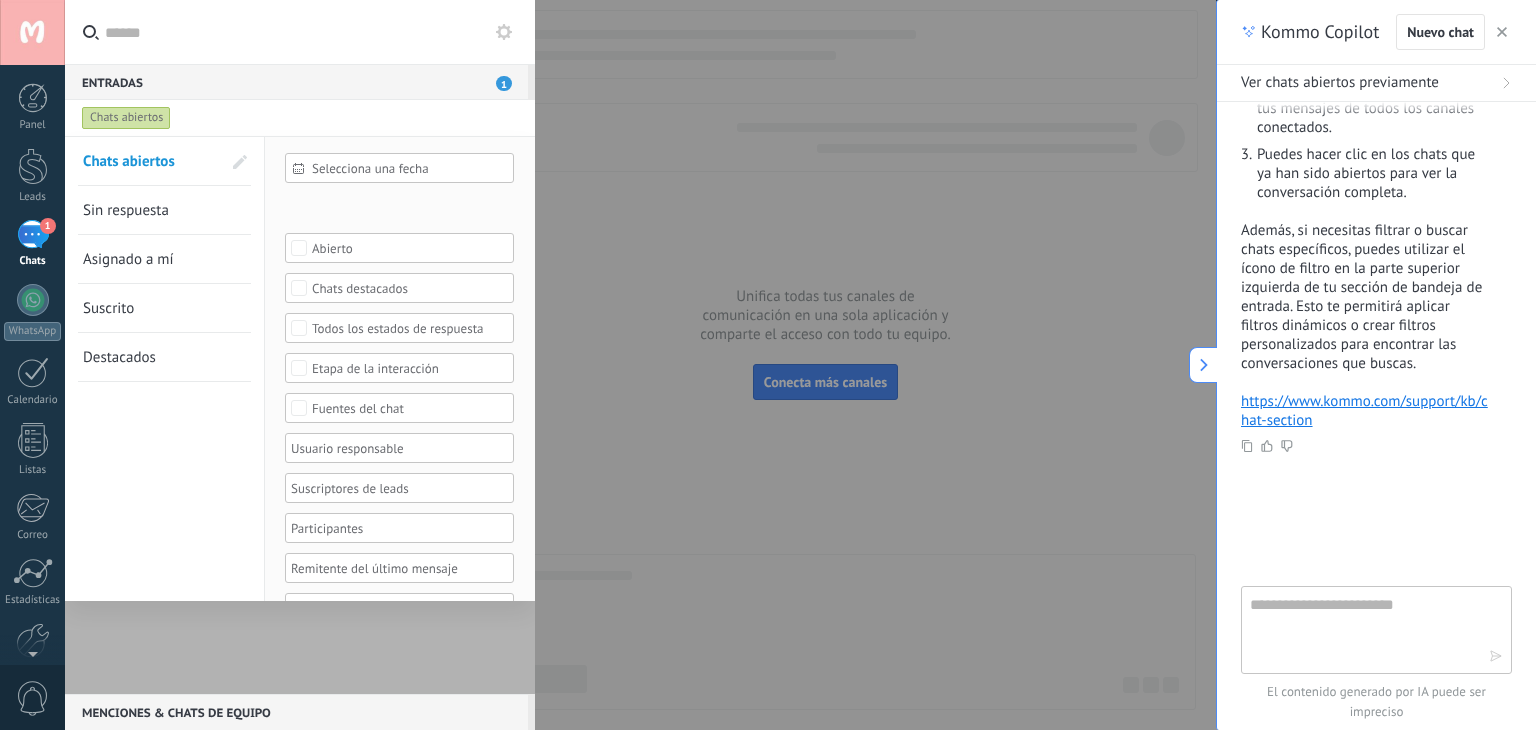 click on "Sin respuesta" at bounding box center (152, 210) 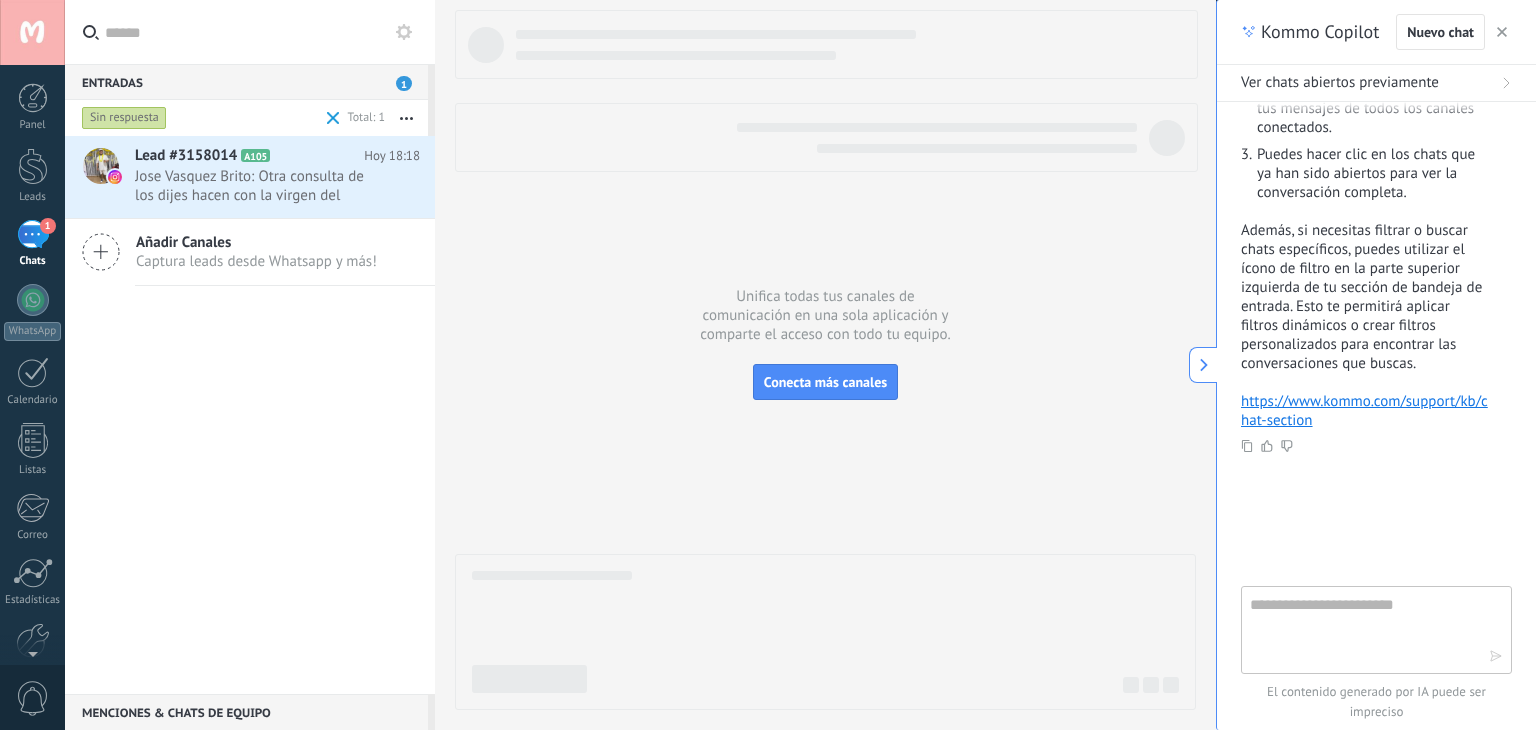 click on "Sin respuesta" at bounding box center [124, 118] 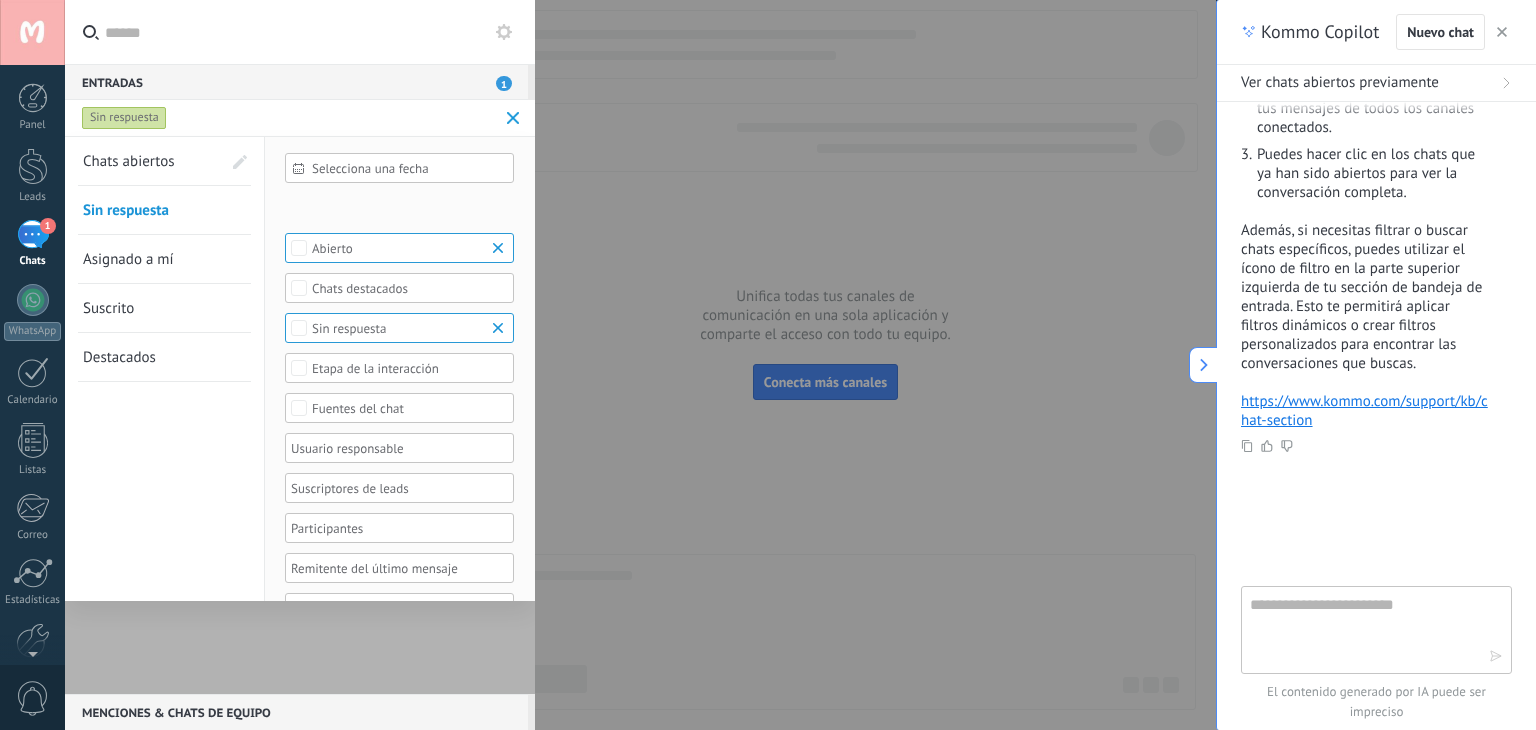 click on "Chats abiertos Sin respuesta Asignado a mí Suscrito Destacados Guardar" at bounding box center [165, 410] 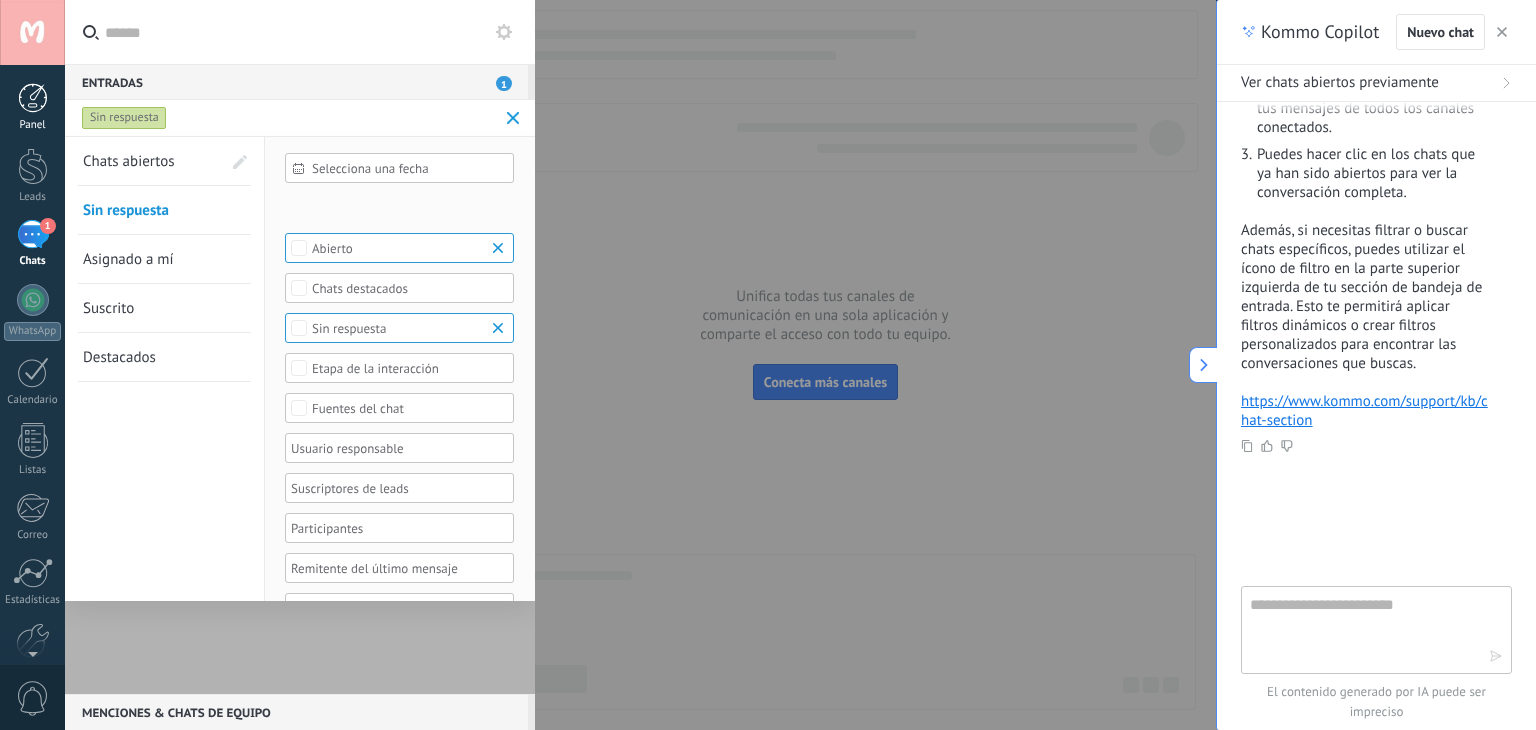 click at bounding box center (33, 98) 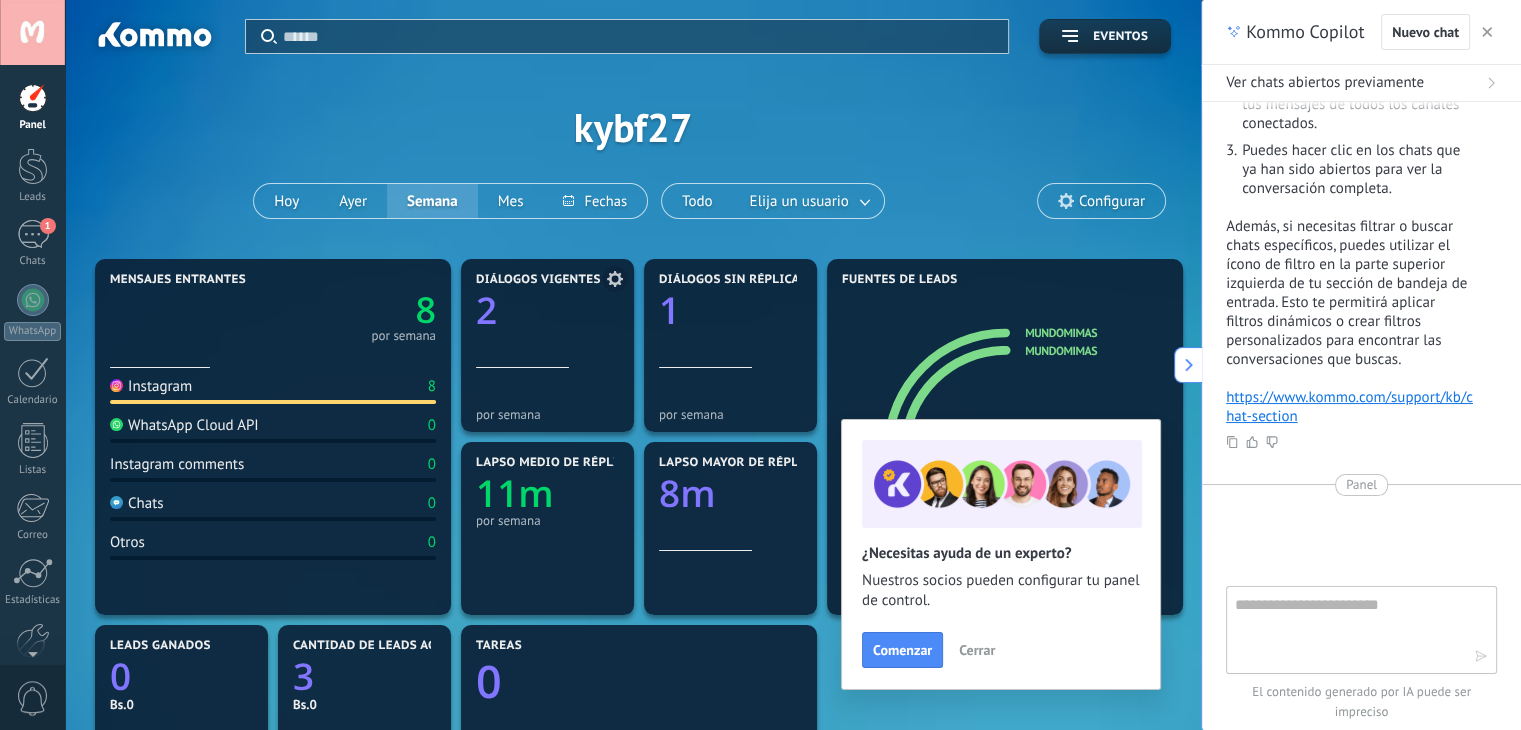 click on "Diálogos vigentes 2" at bounding box center (547, 320) 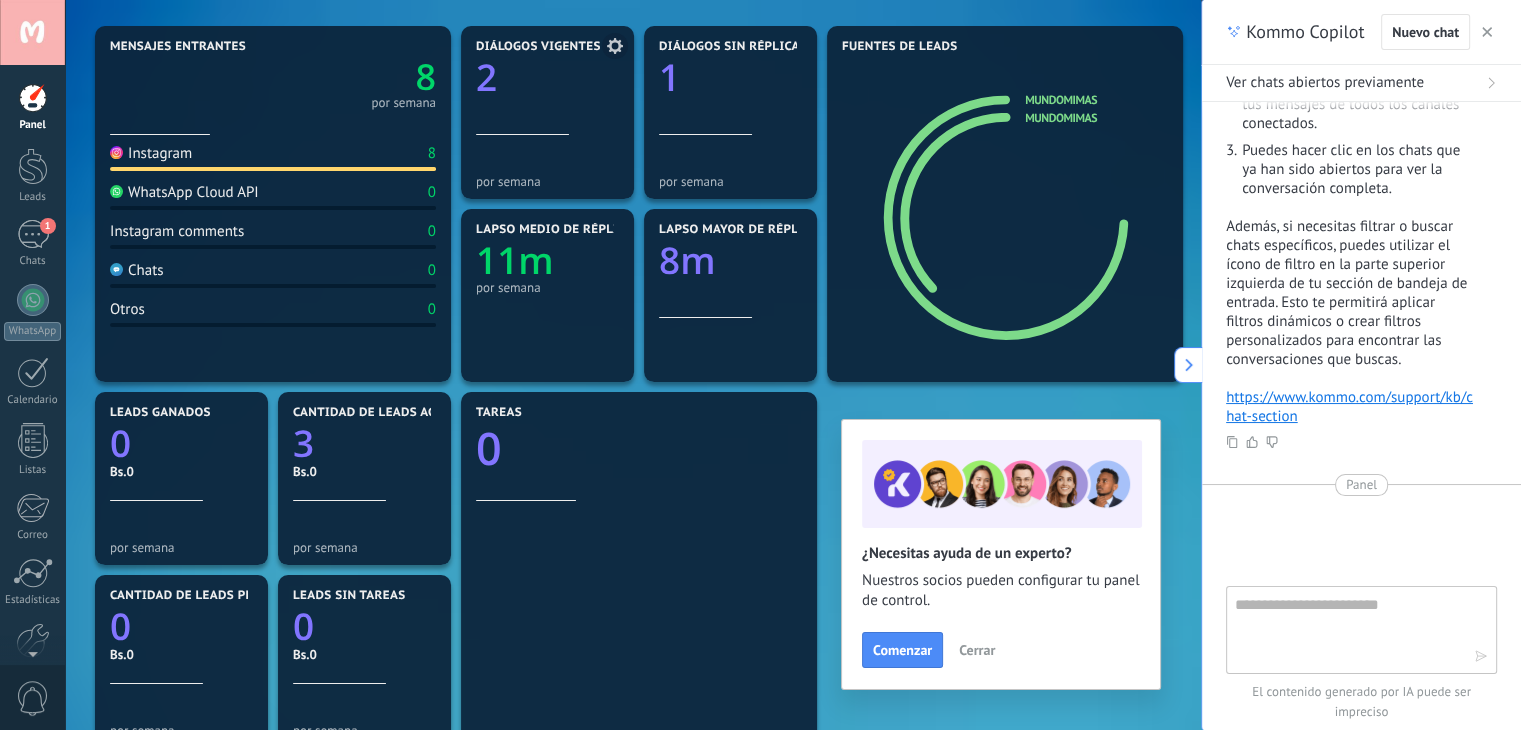 scroll, scrollTop: 466, scrollLeft: 0, axis: vertical 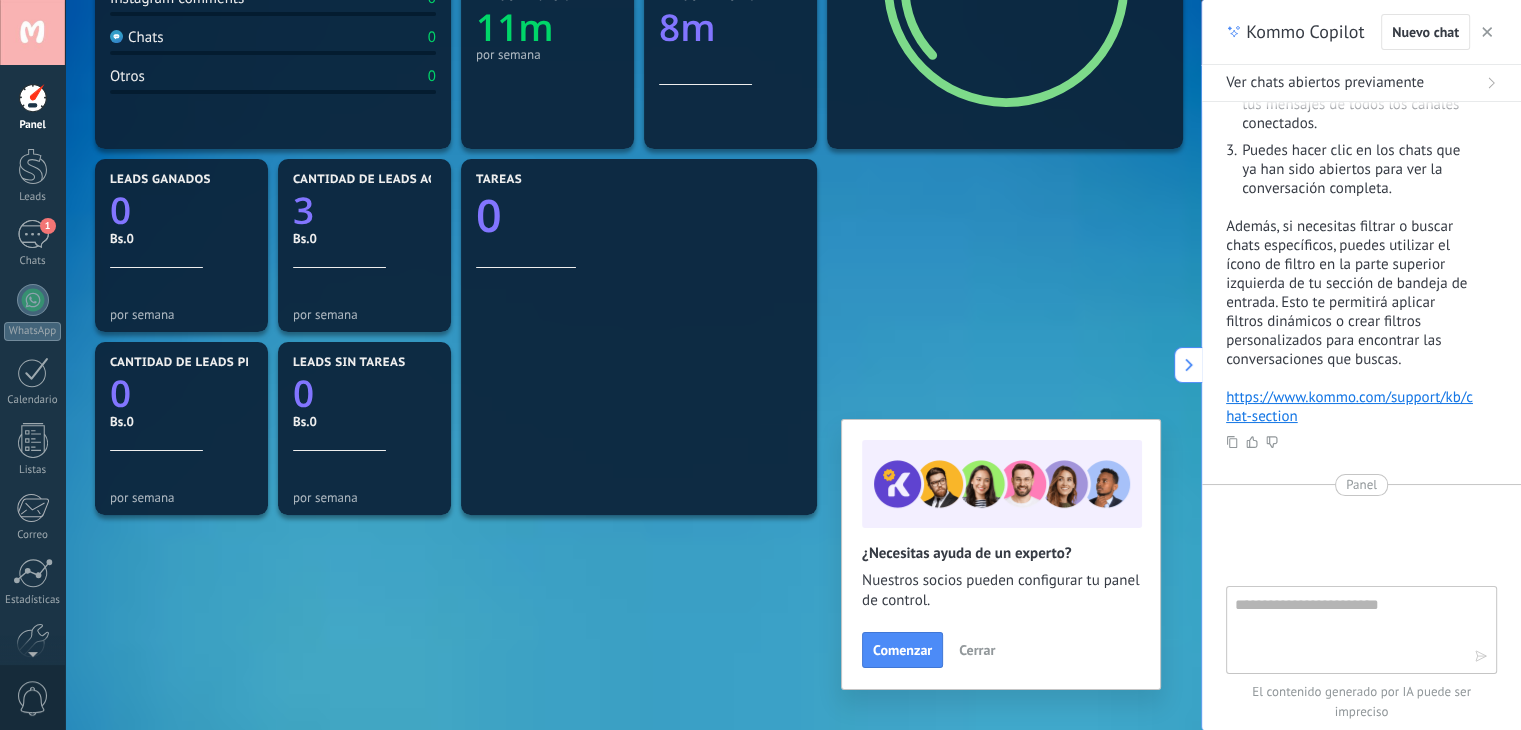 click on "Cerrar" at bounding box center (977, 650) 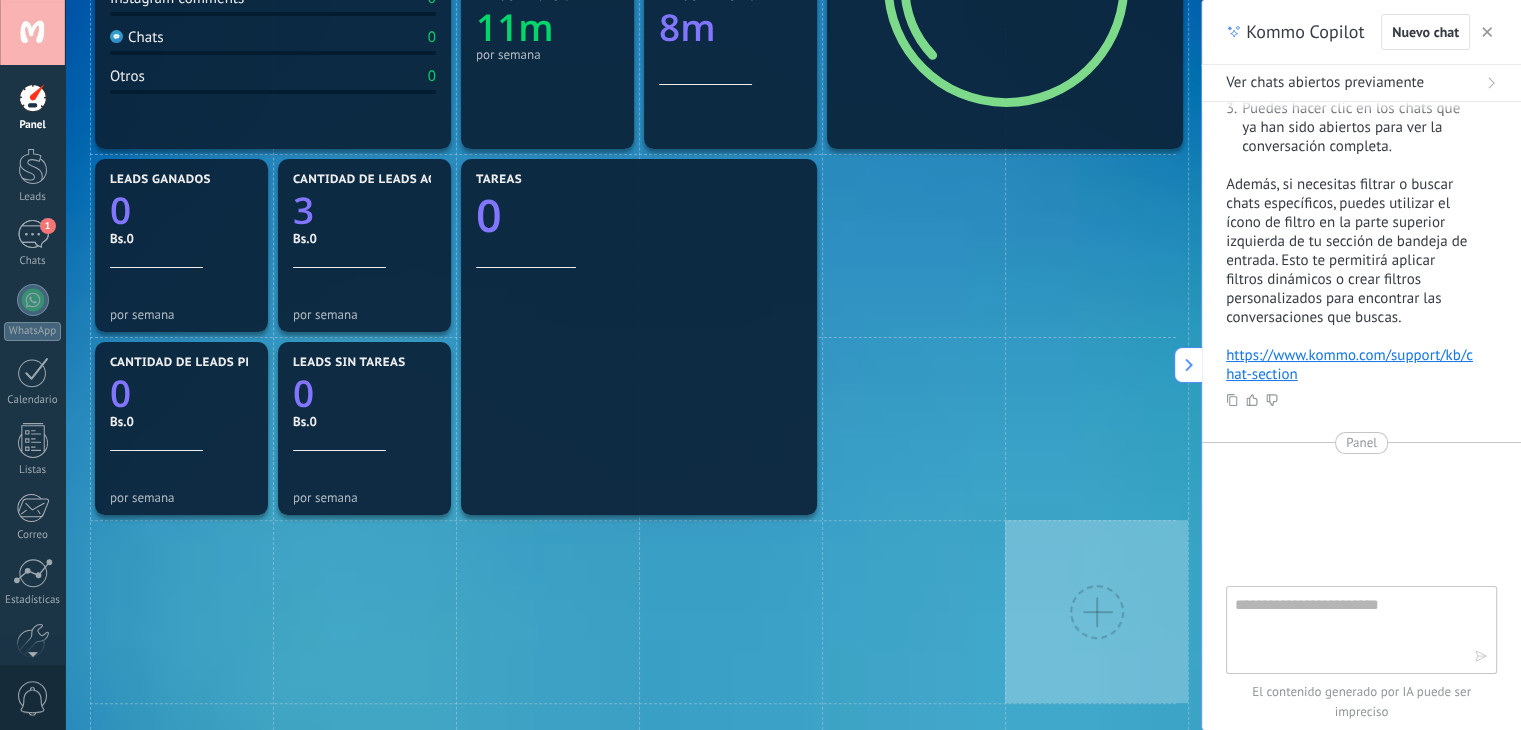 scroll, scrollTop: 360, scrollLeft: 0, axis: vertical 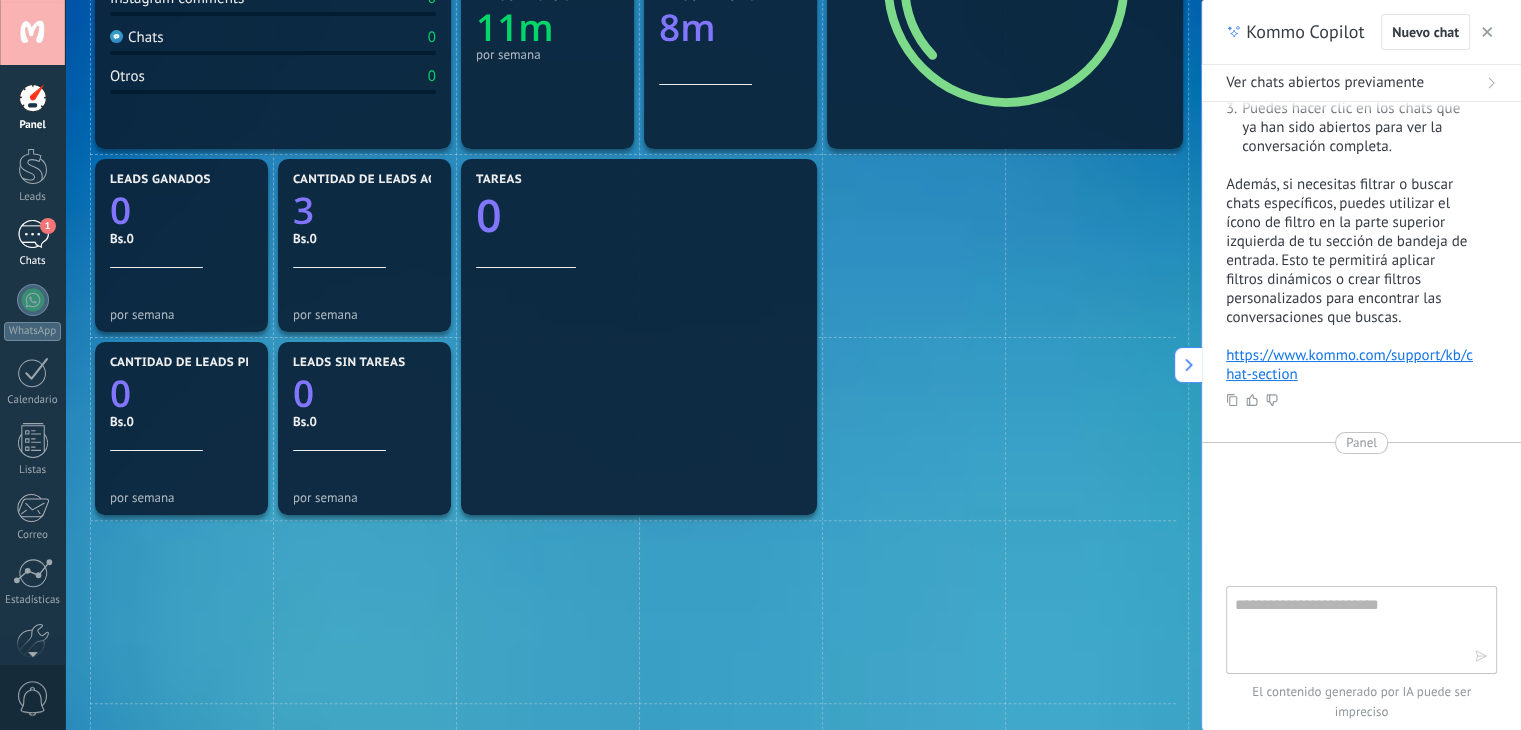 click on "1" at bounding box center [33, 234] 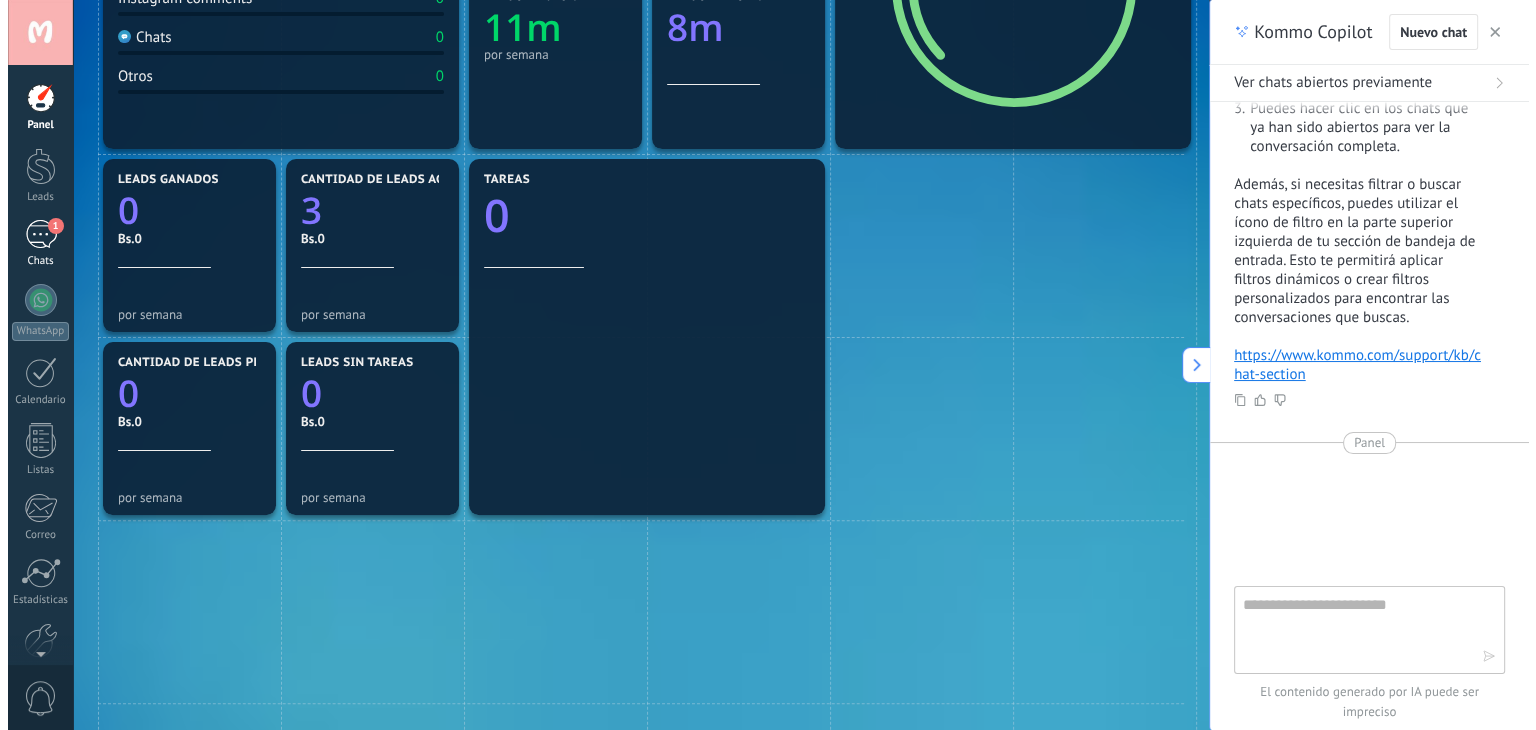 scroll, scrollTop: 0, scrollLeft: 0, axis: both 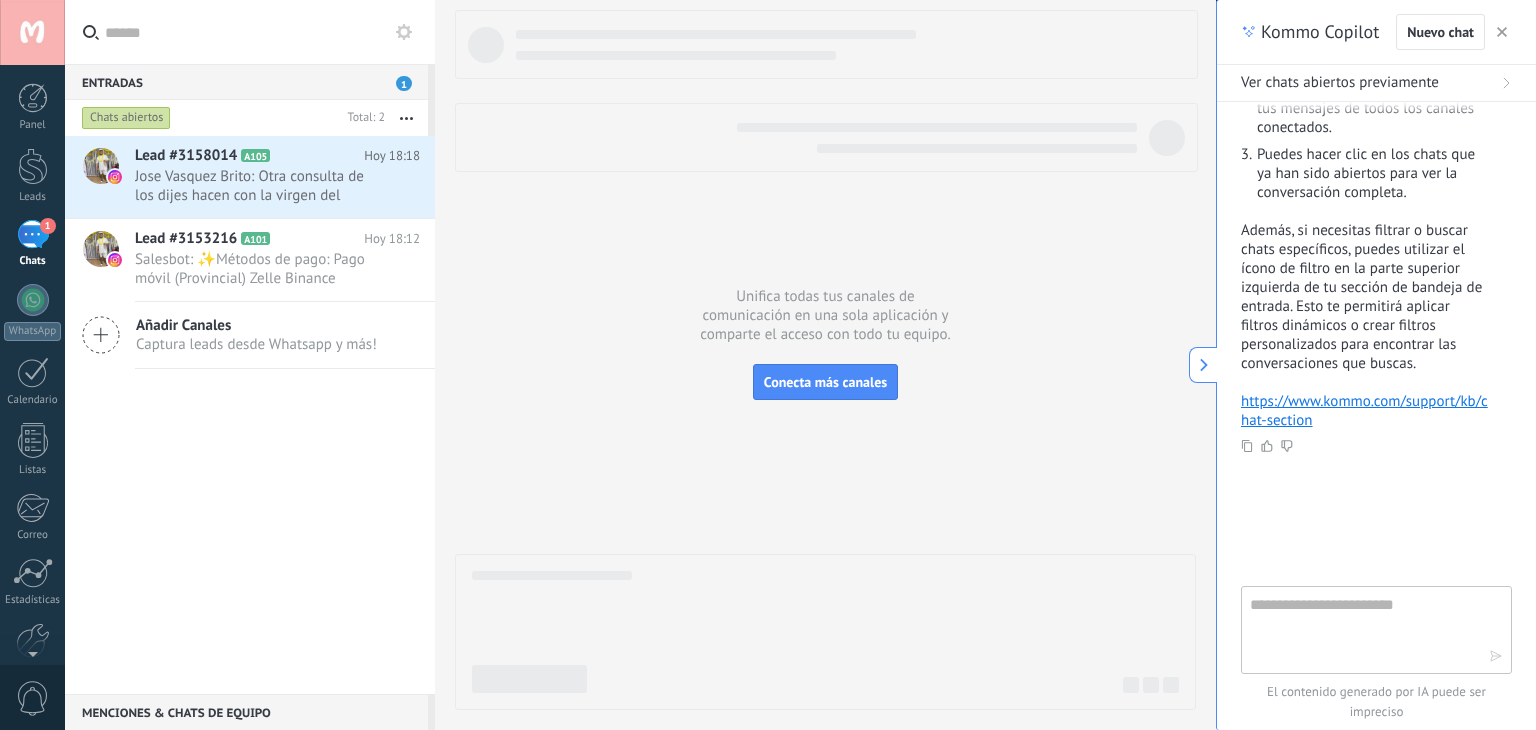 click 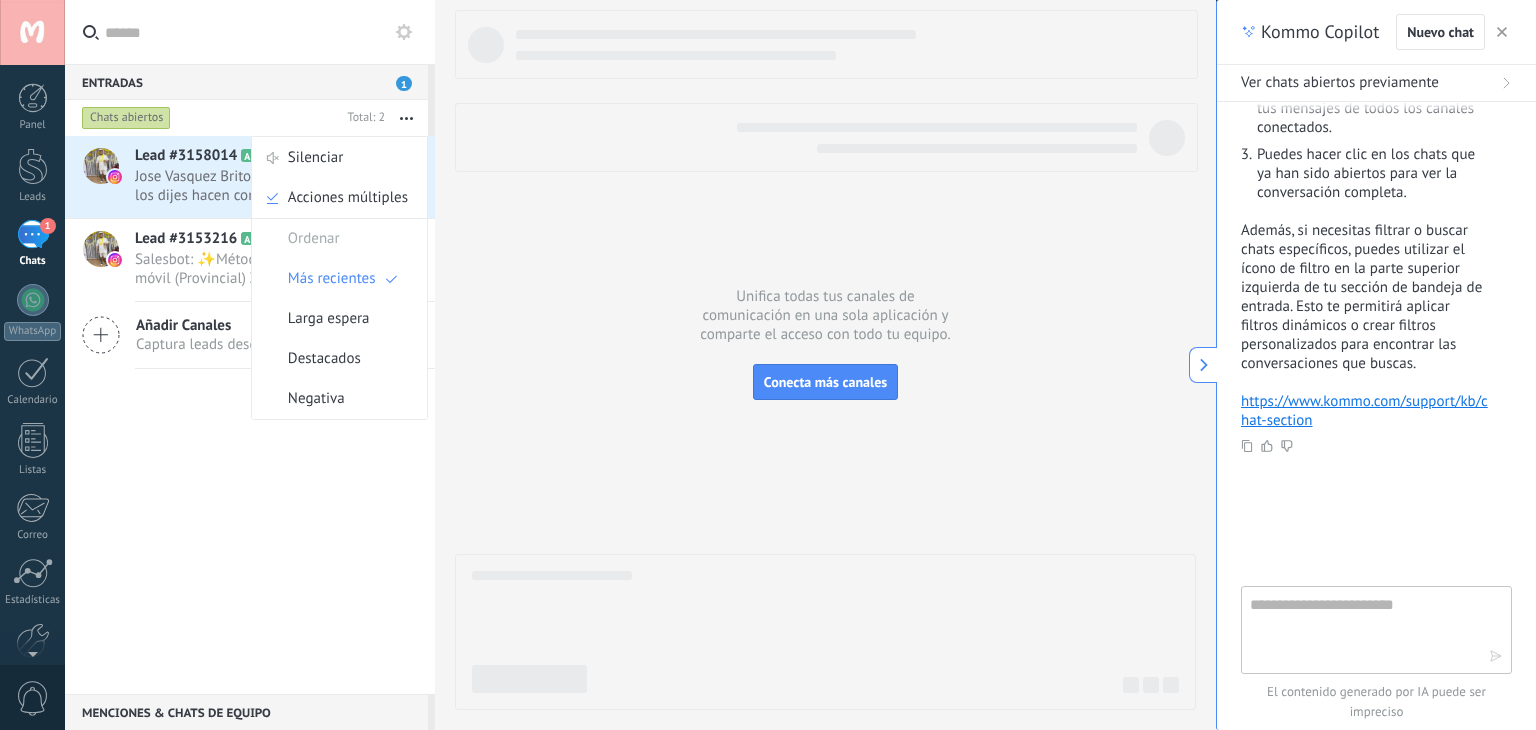 click on "Chats abiertos" at bounding box center [209, 118] 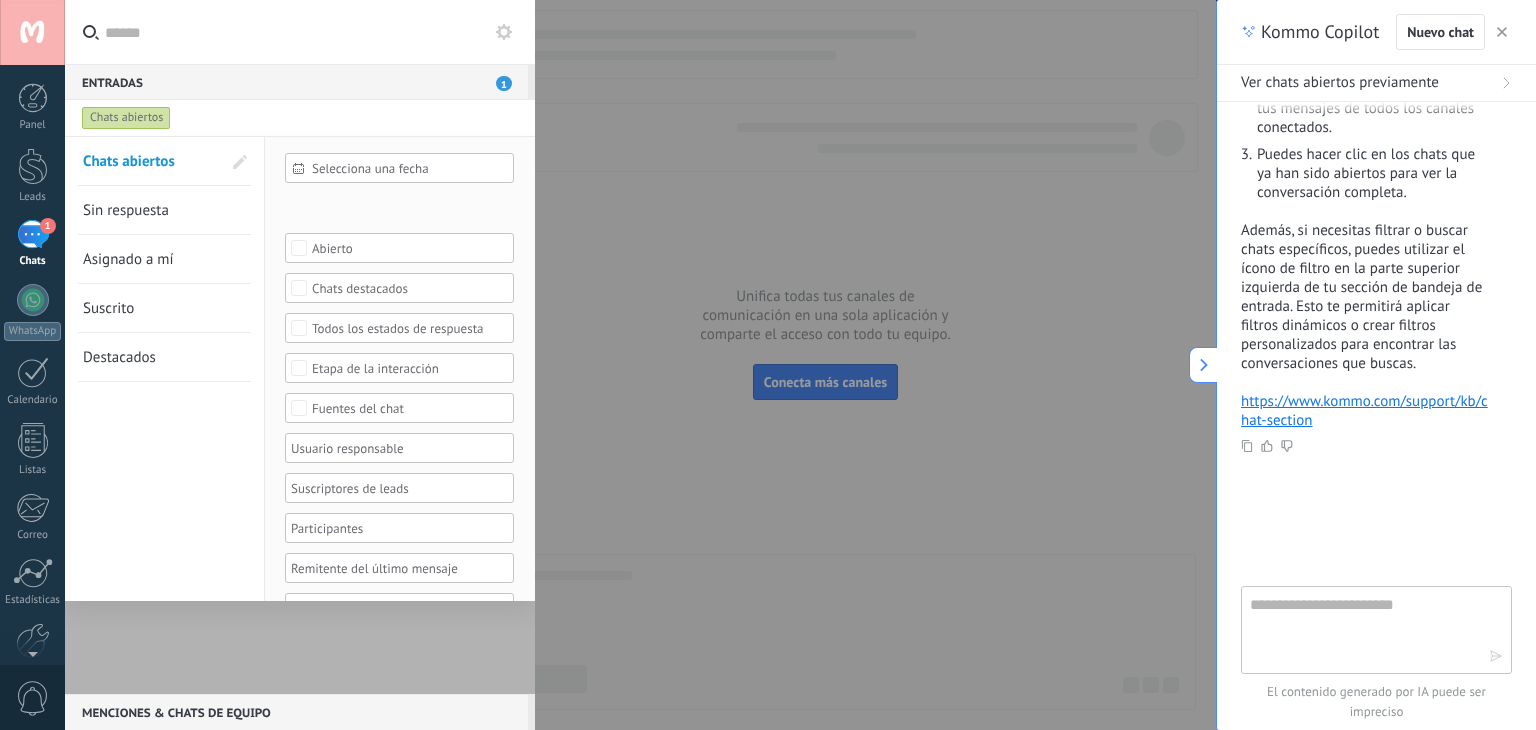 click at bounding box center (227, 161) 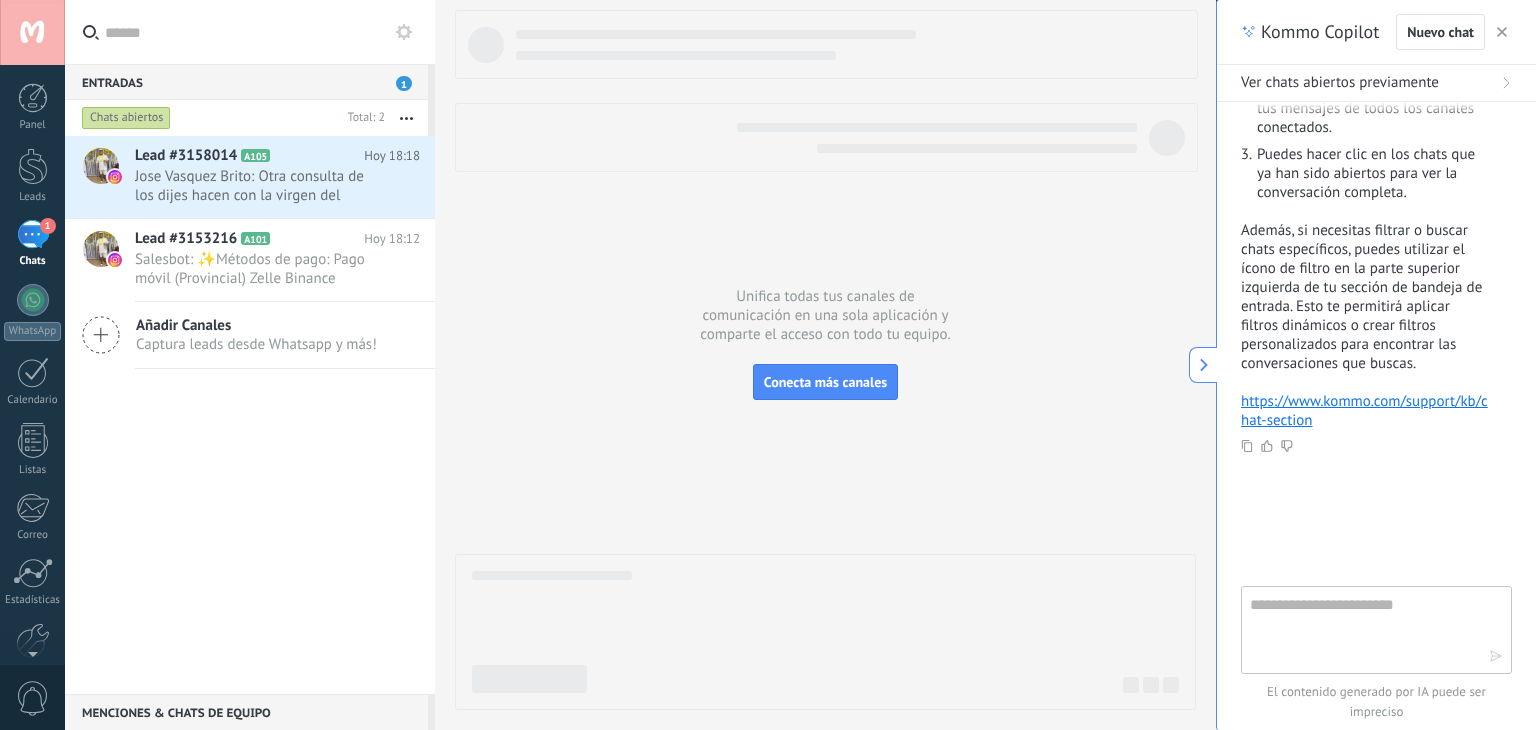 click on "Chats abiertos" at bounding box center (126, 118) 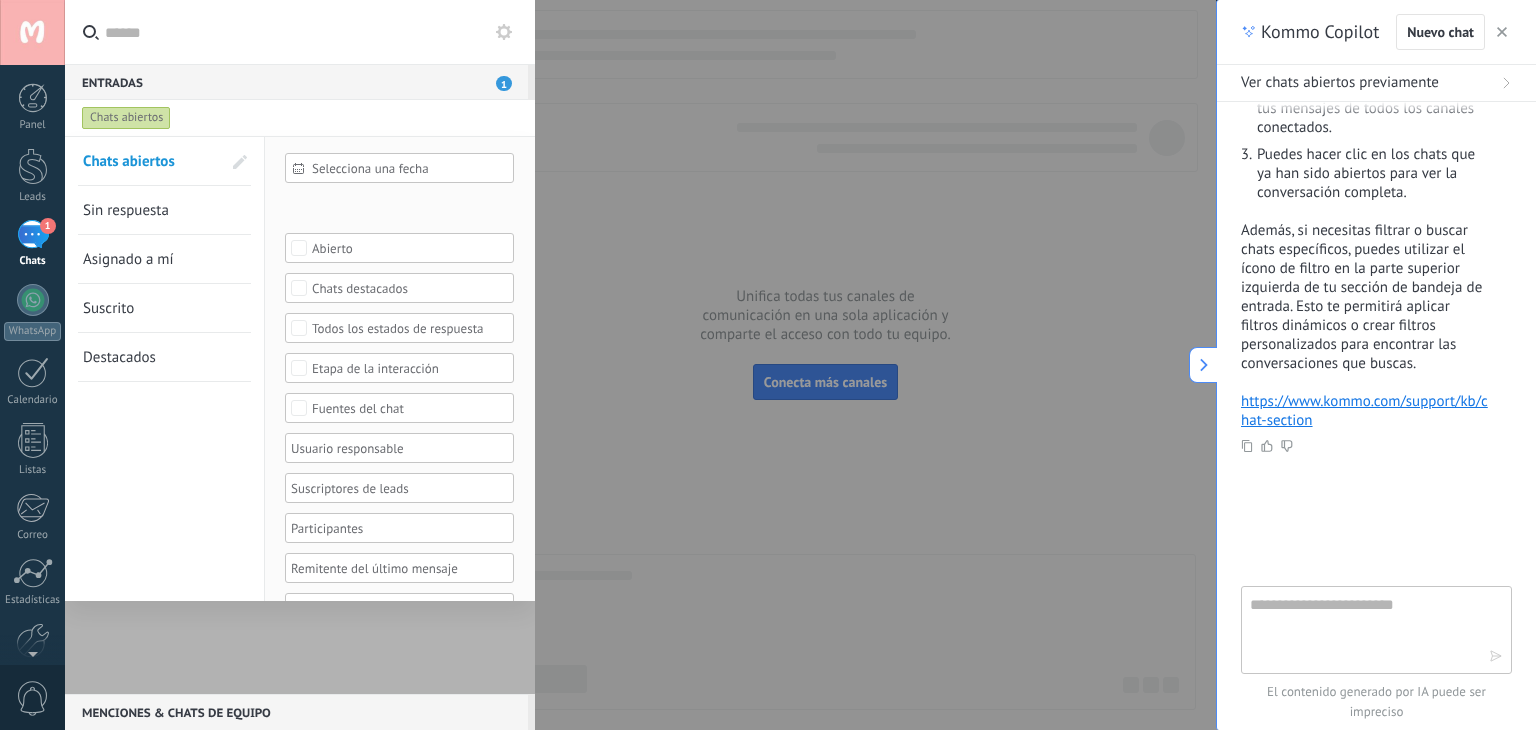 click on "Todos los estados de respuesta" at bounding box center (400, 328) 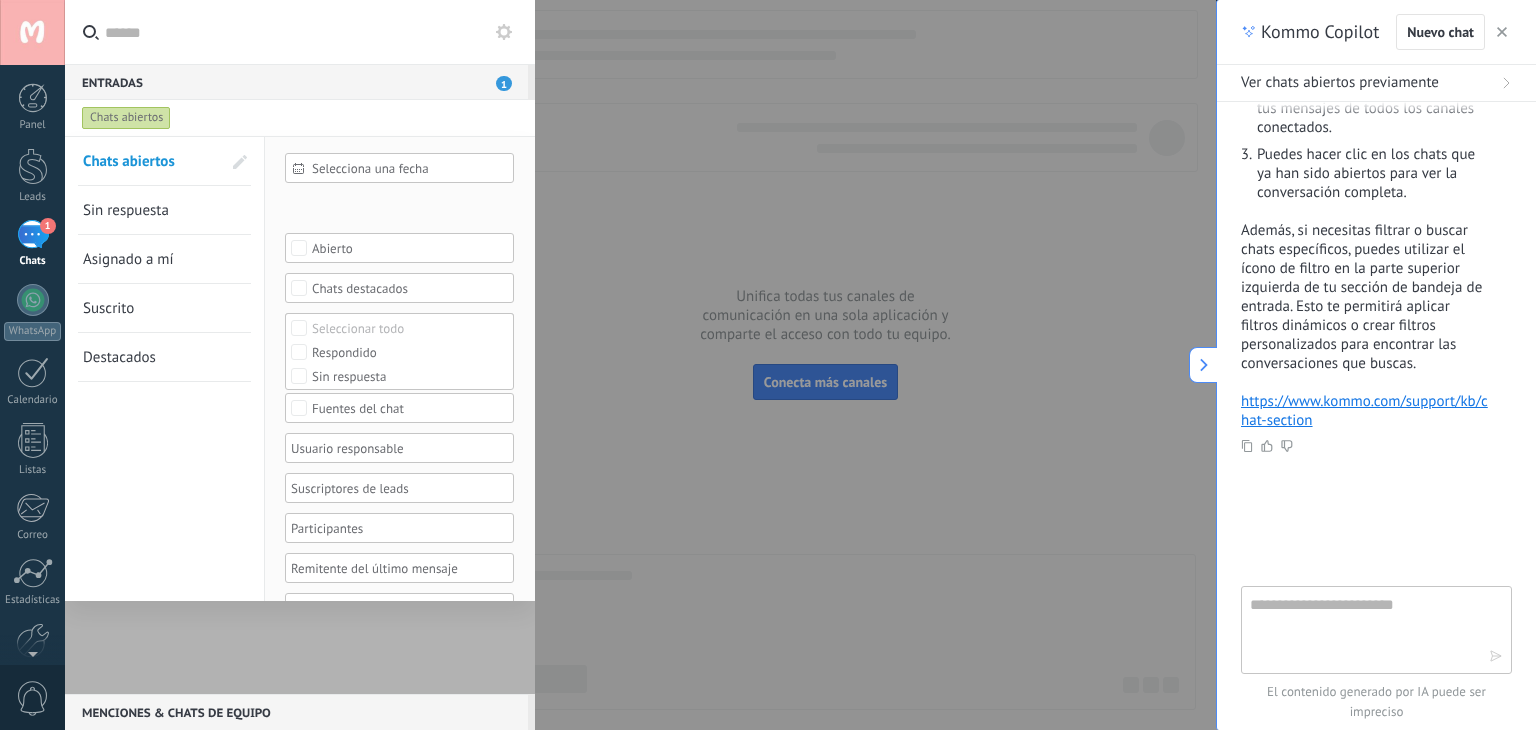 click on "Chats abiertos Sin respuesta Asignado a mí Suscrito Destacados Guardar" at bounding box center (165, 410) 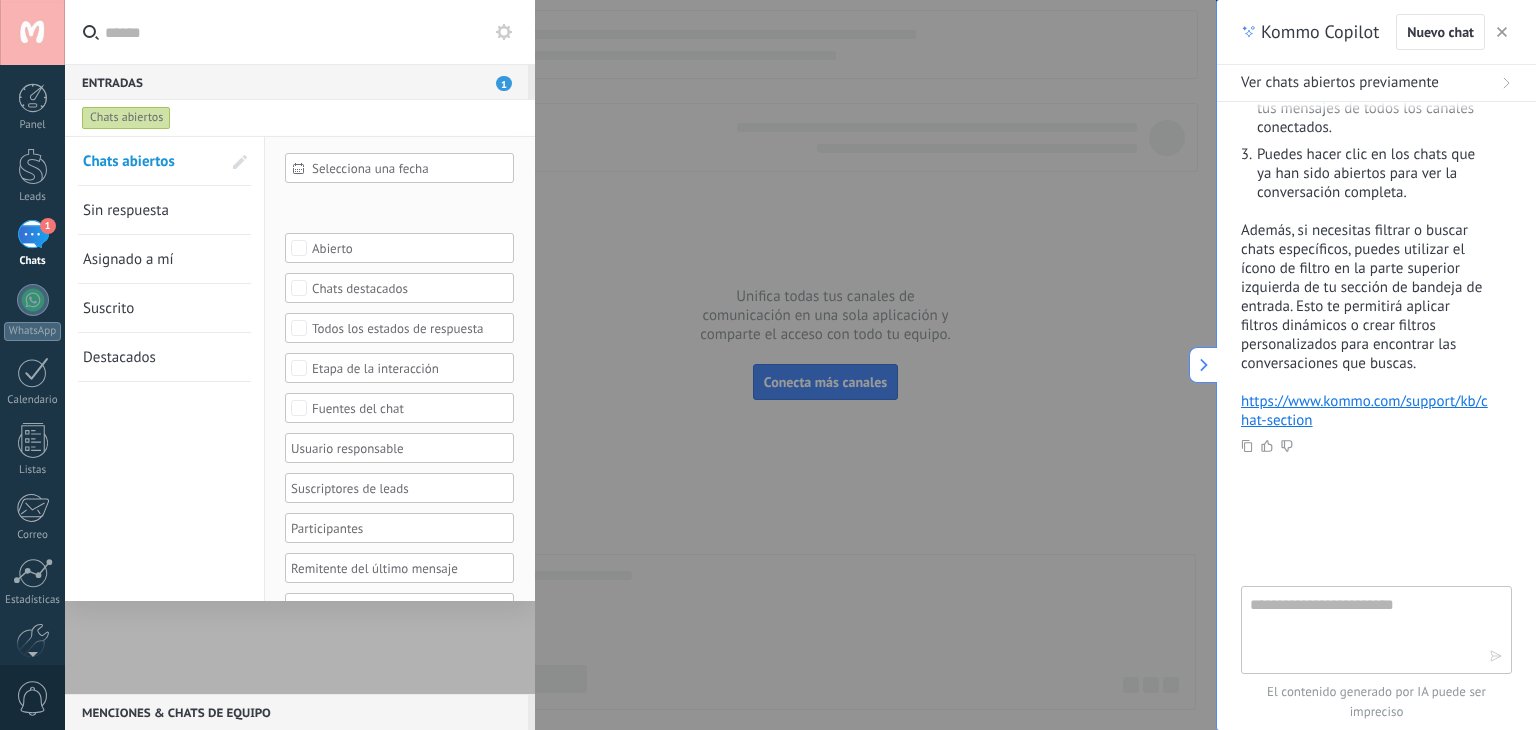 click on "Sin respuesta" at bounding box center [126, 210] 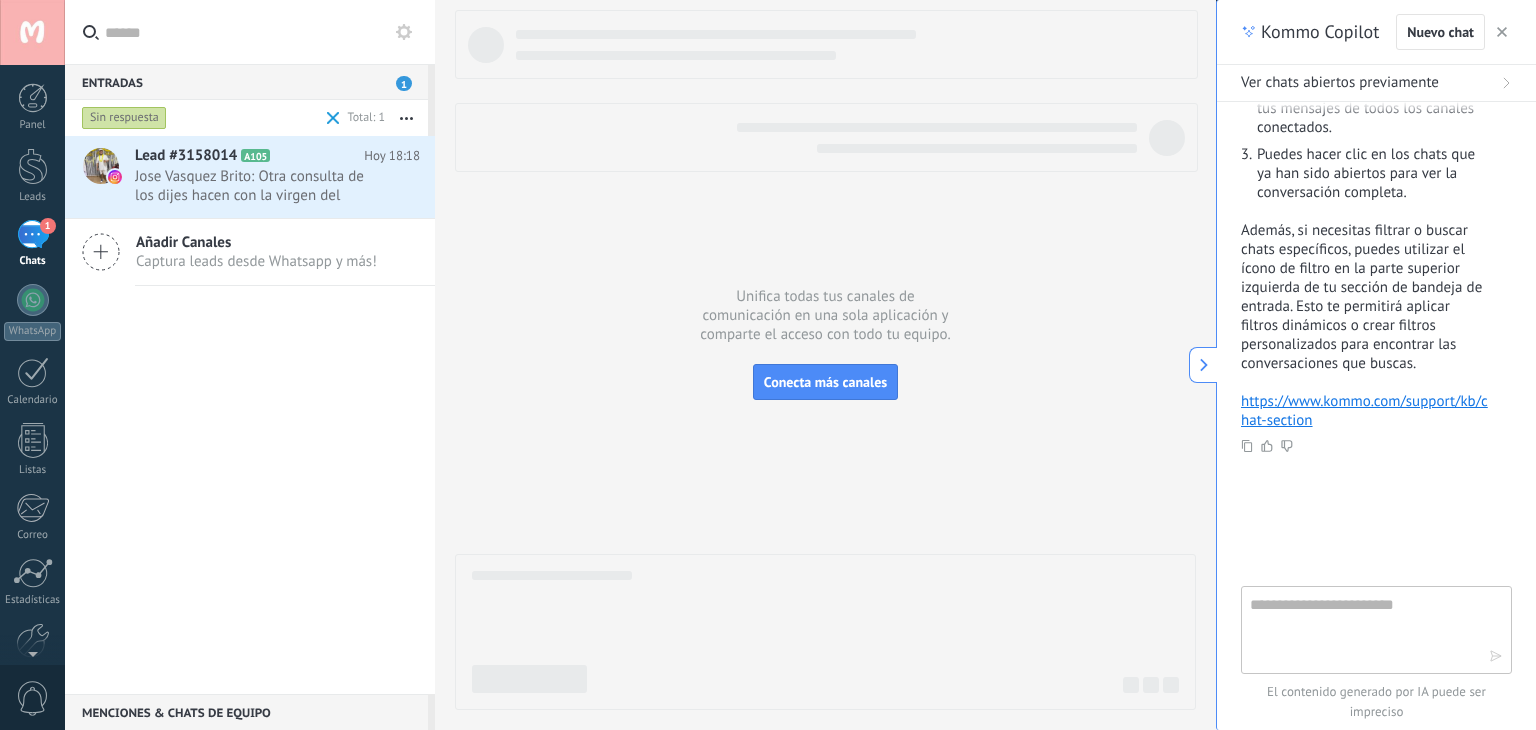 click on "Sin respuesta" at bounding box center [124, 118] 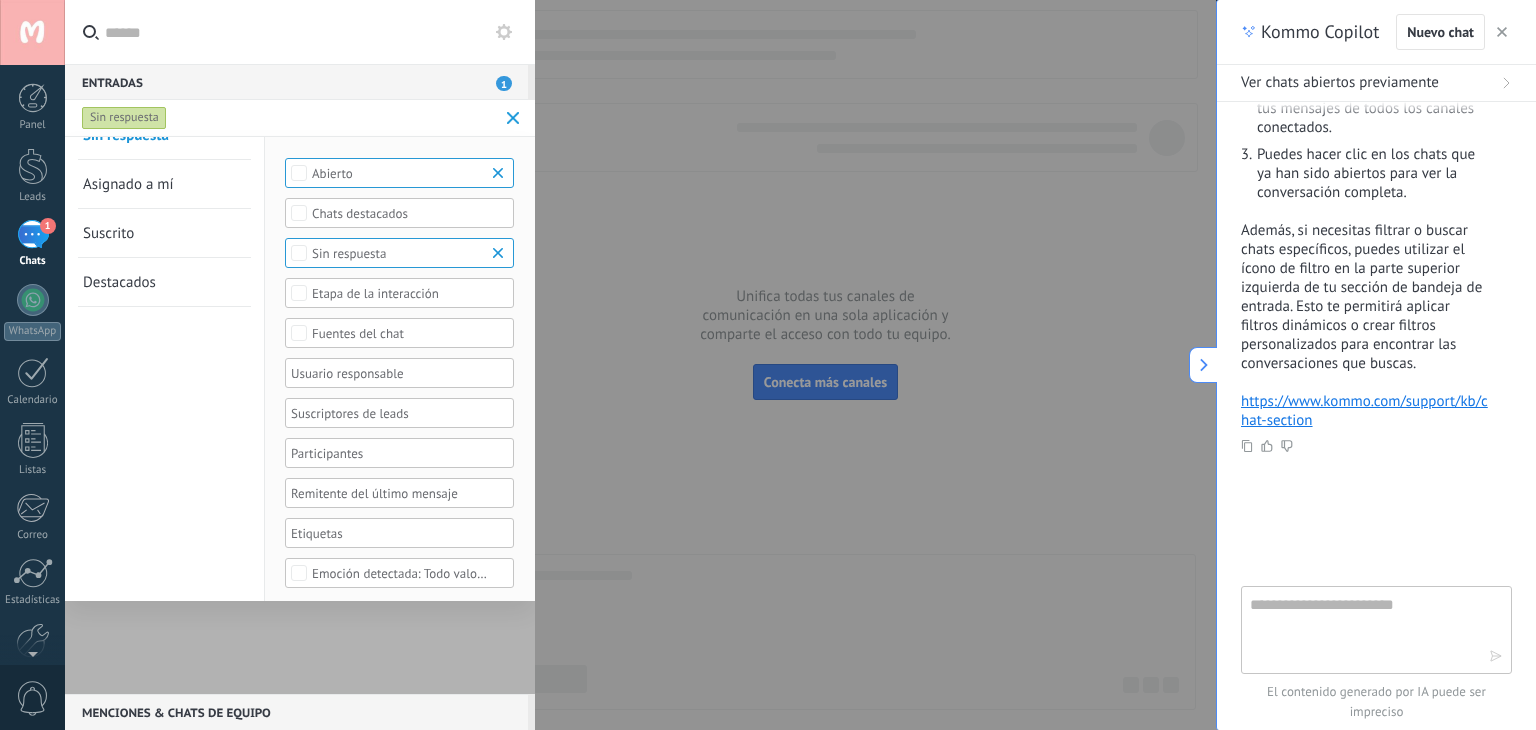 scroll, scrollTop: 79, scrollLeft: 0, axis: vertical 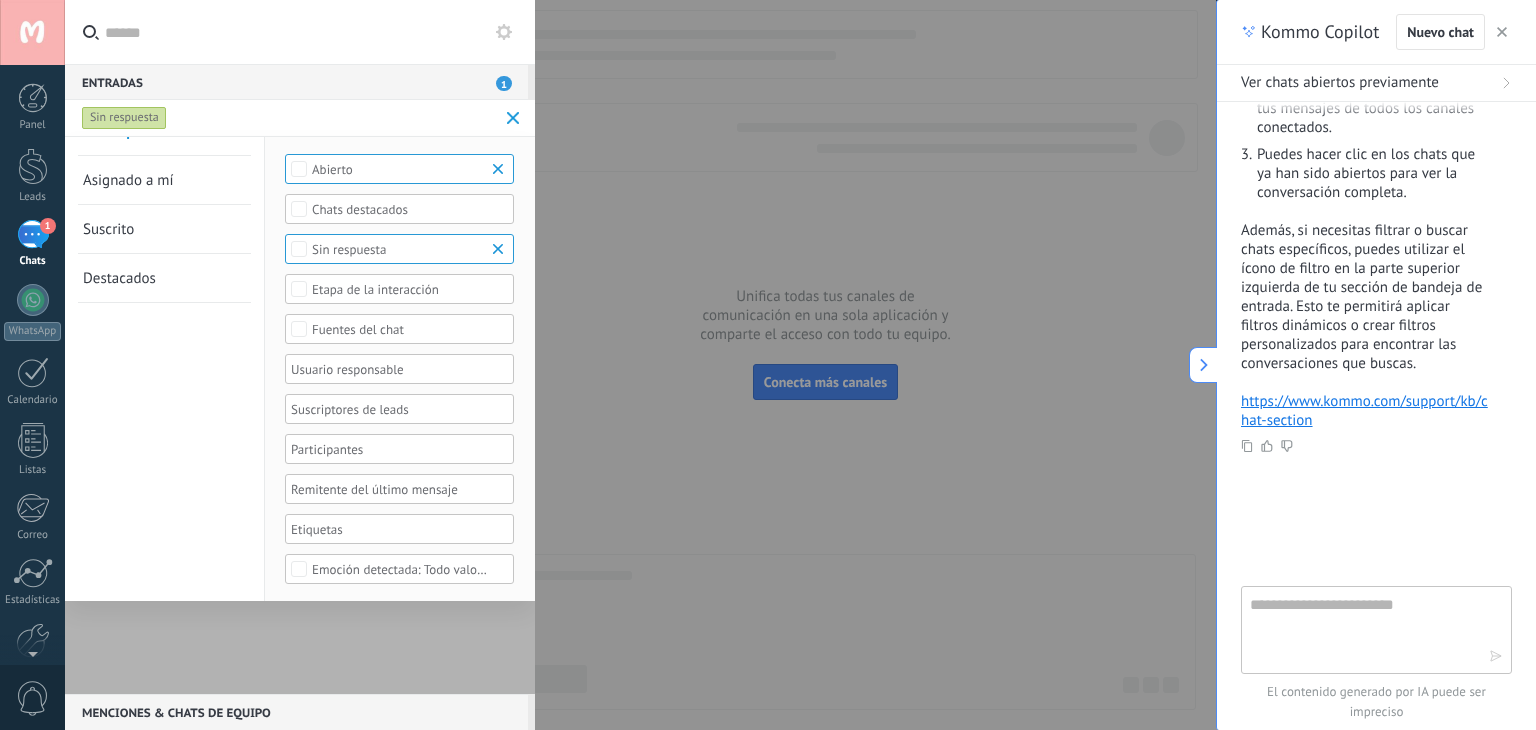 click at bounding box center [300, 415] 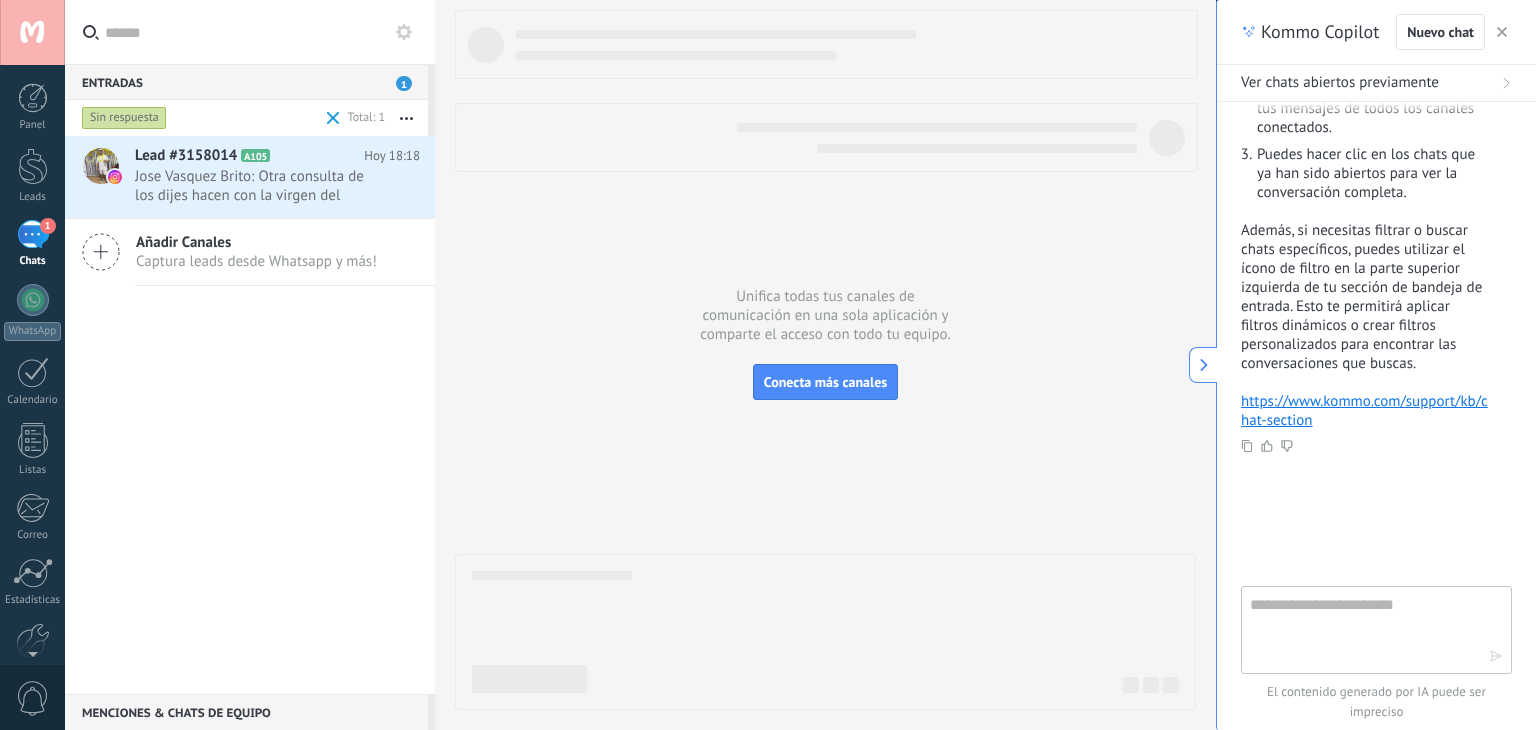 click on "Menciones & Chats de equipo 0" at bounding box center (246, 712) 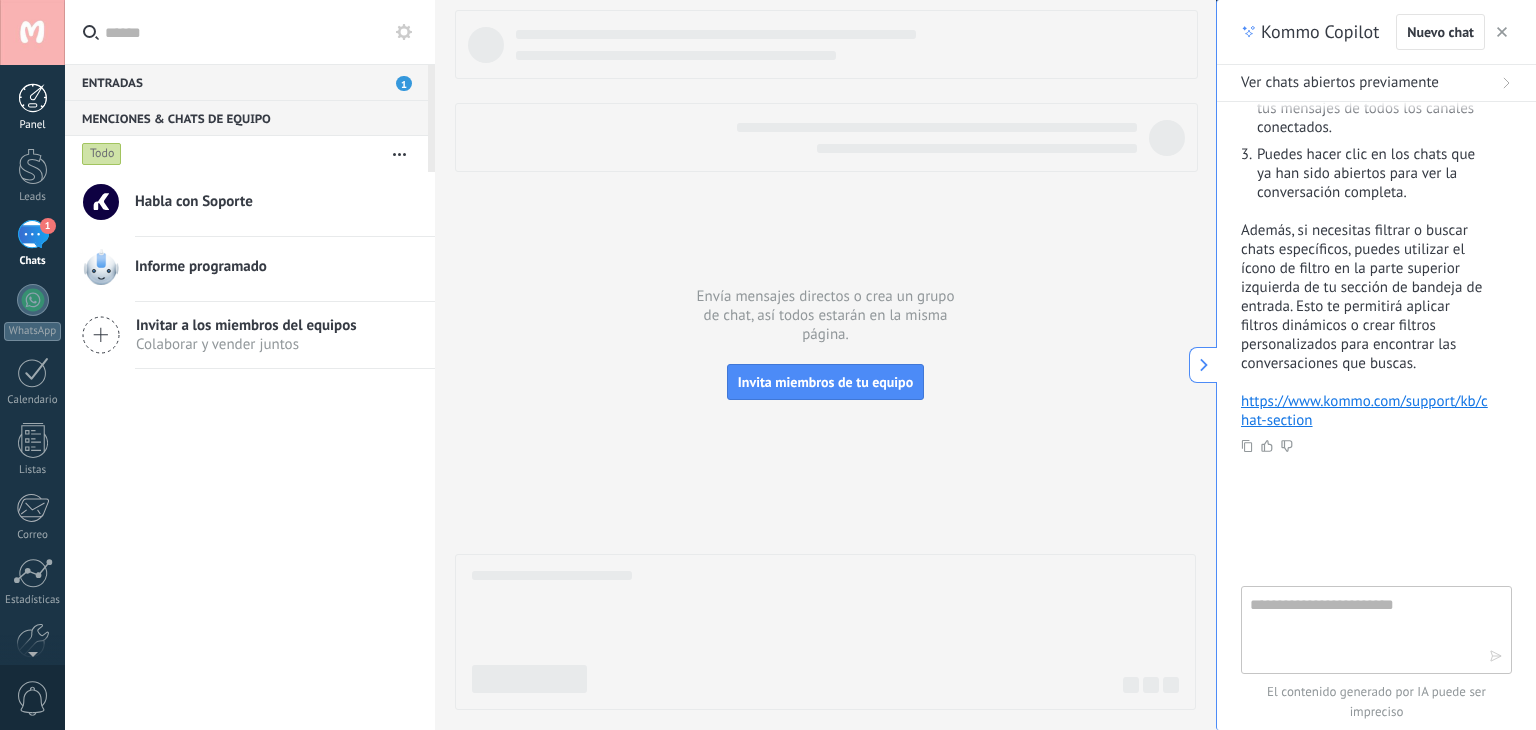 click on "Panel" at bounding box center [33, 125] 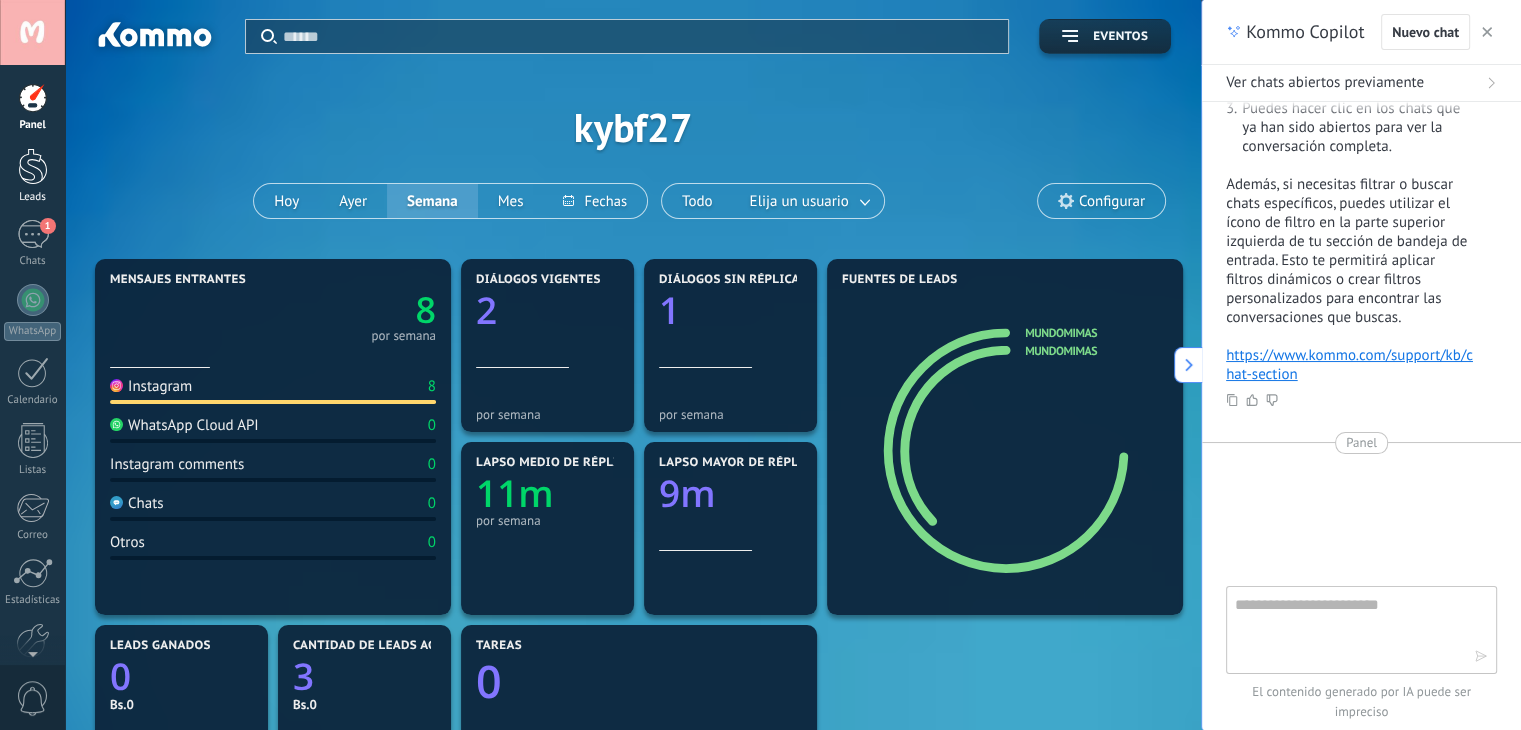 click at bounding box center [33, 166] 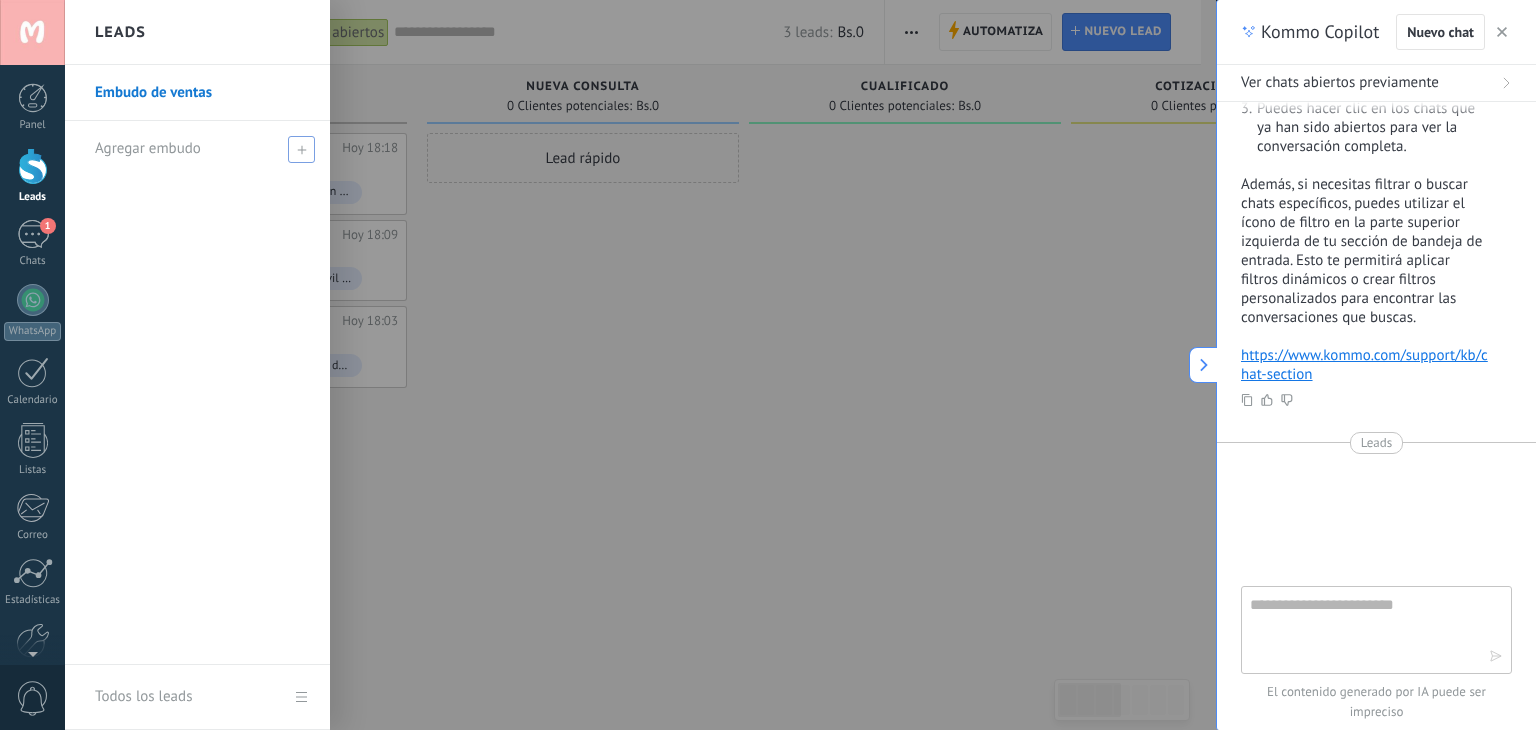 click on "Agregar embudo" at bounding box center (148, 148) 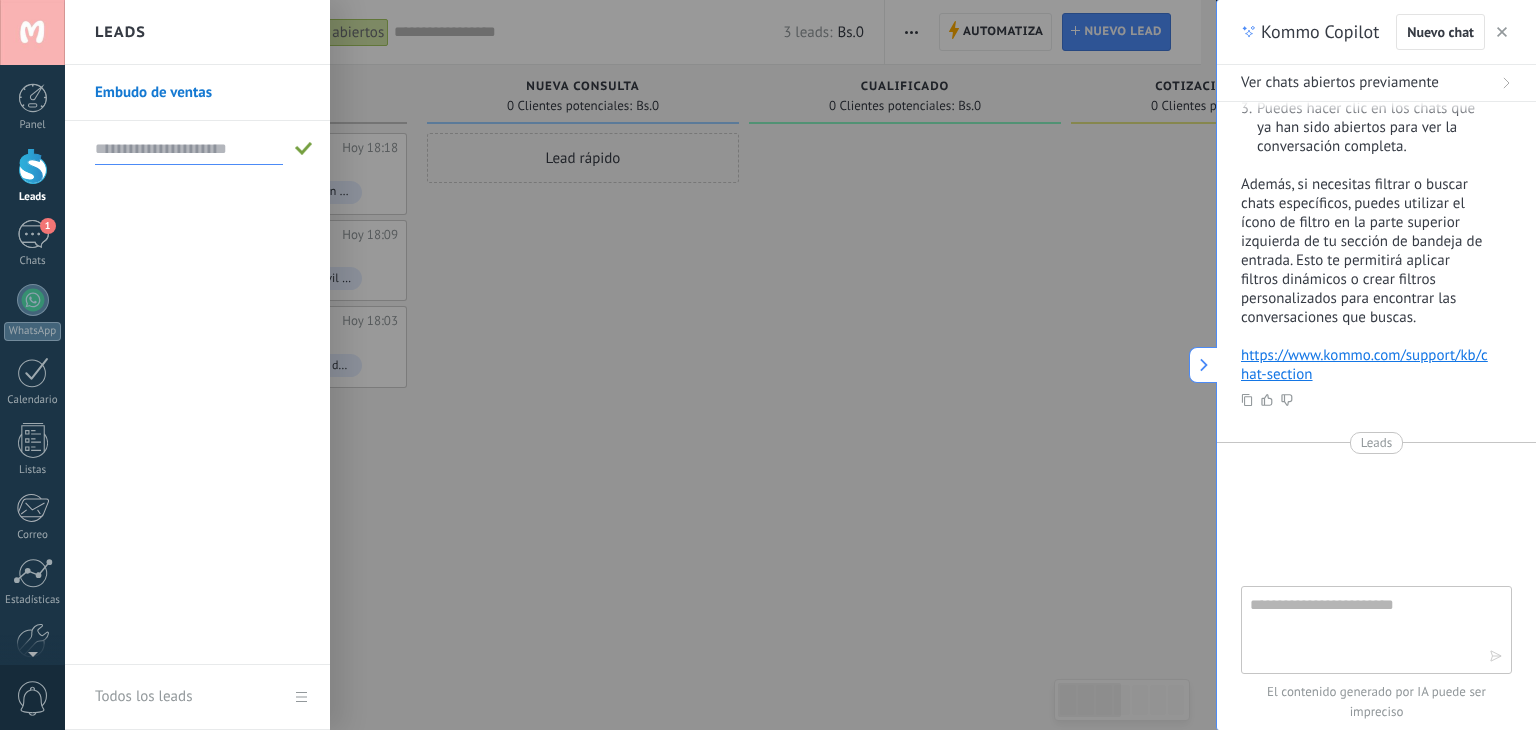click at bounding box center (189, 149) 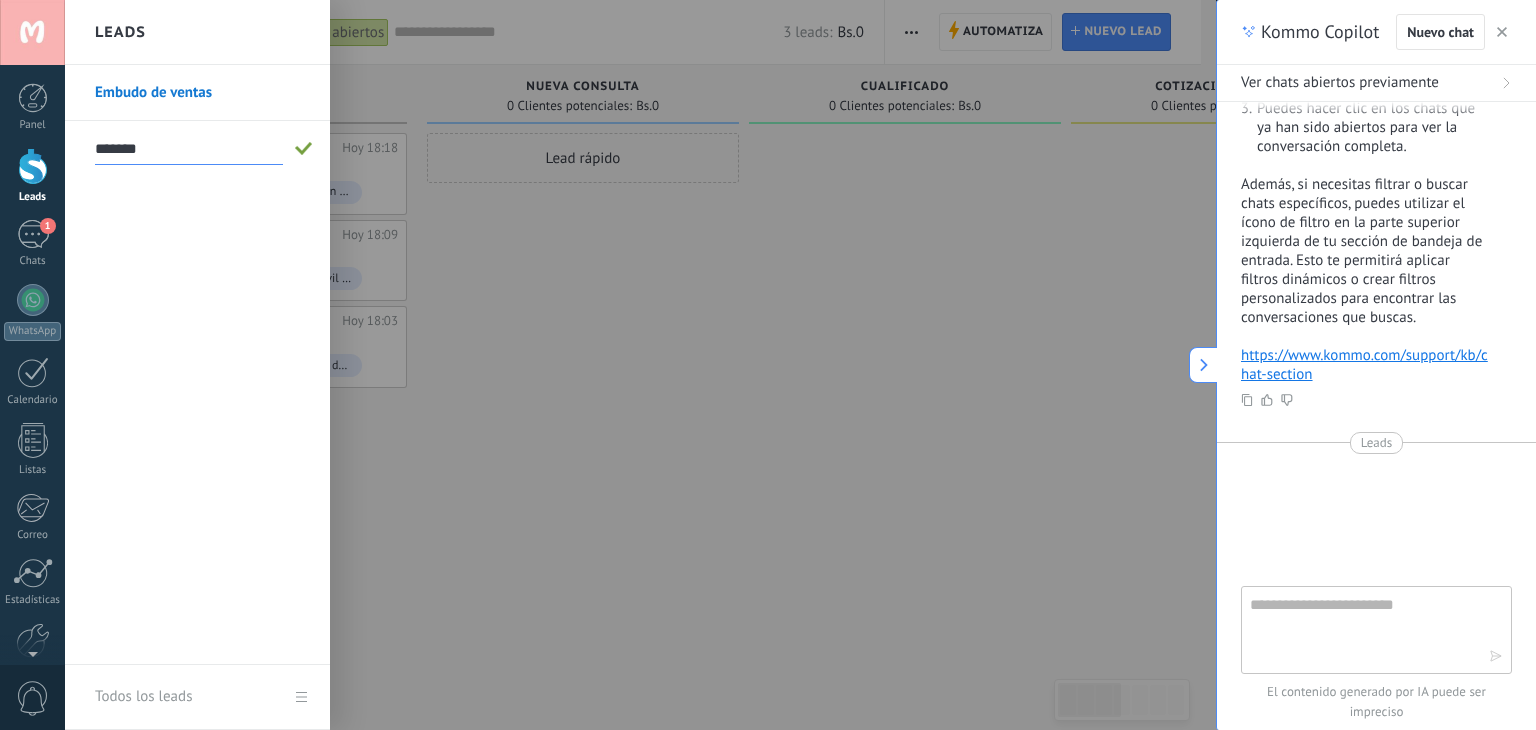 type on "*******" 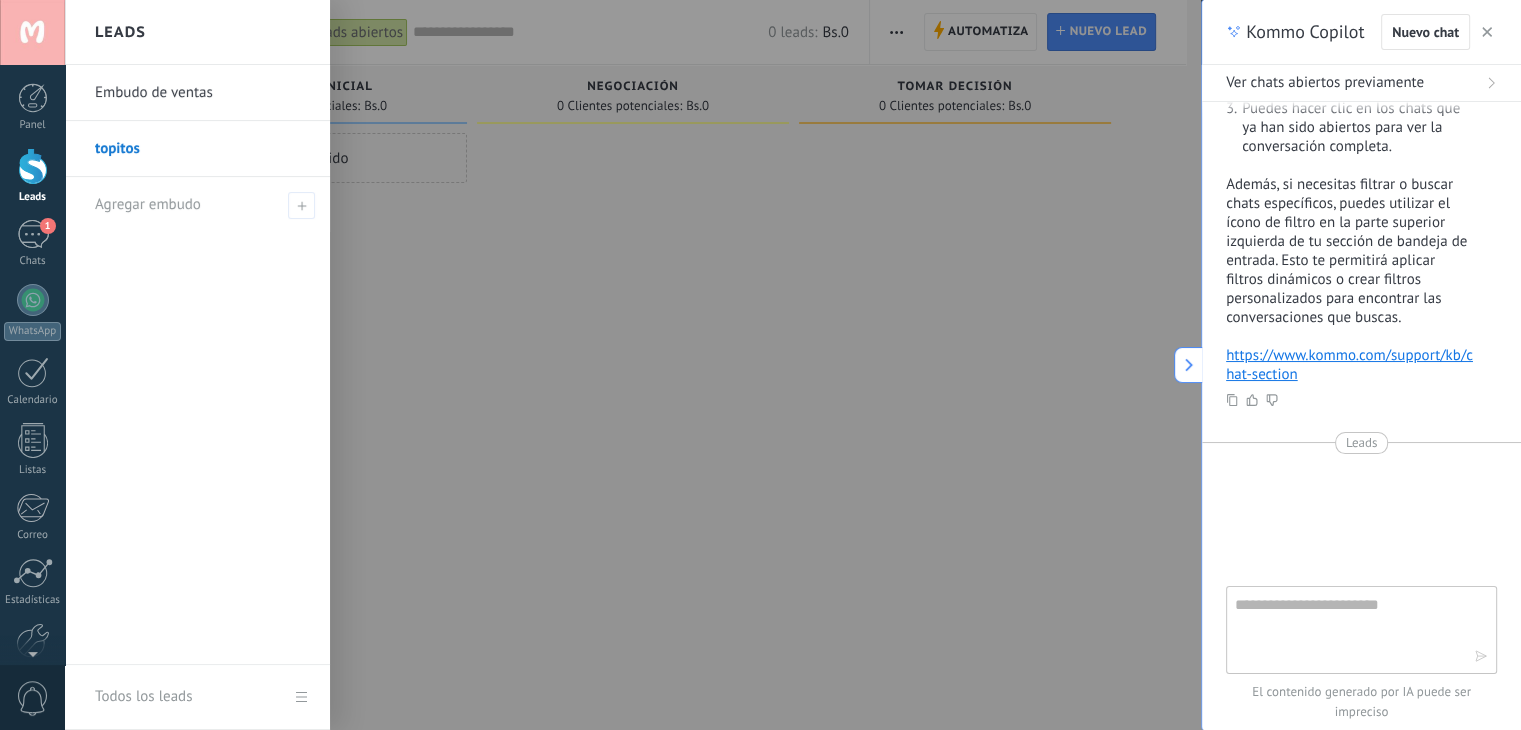 click on "Leads" at bounding box center (33, 197) 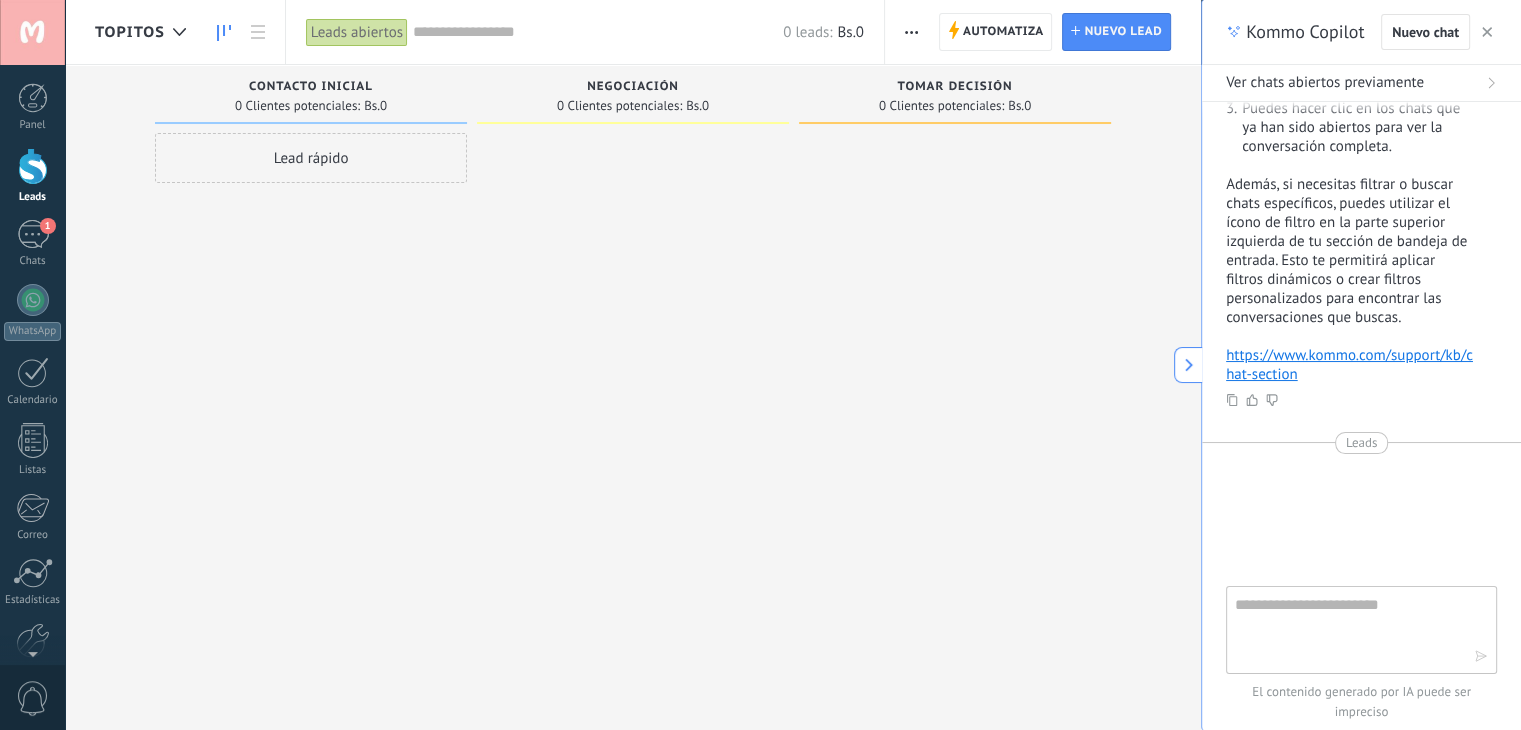 click at bounding box center (33, 166) 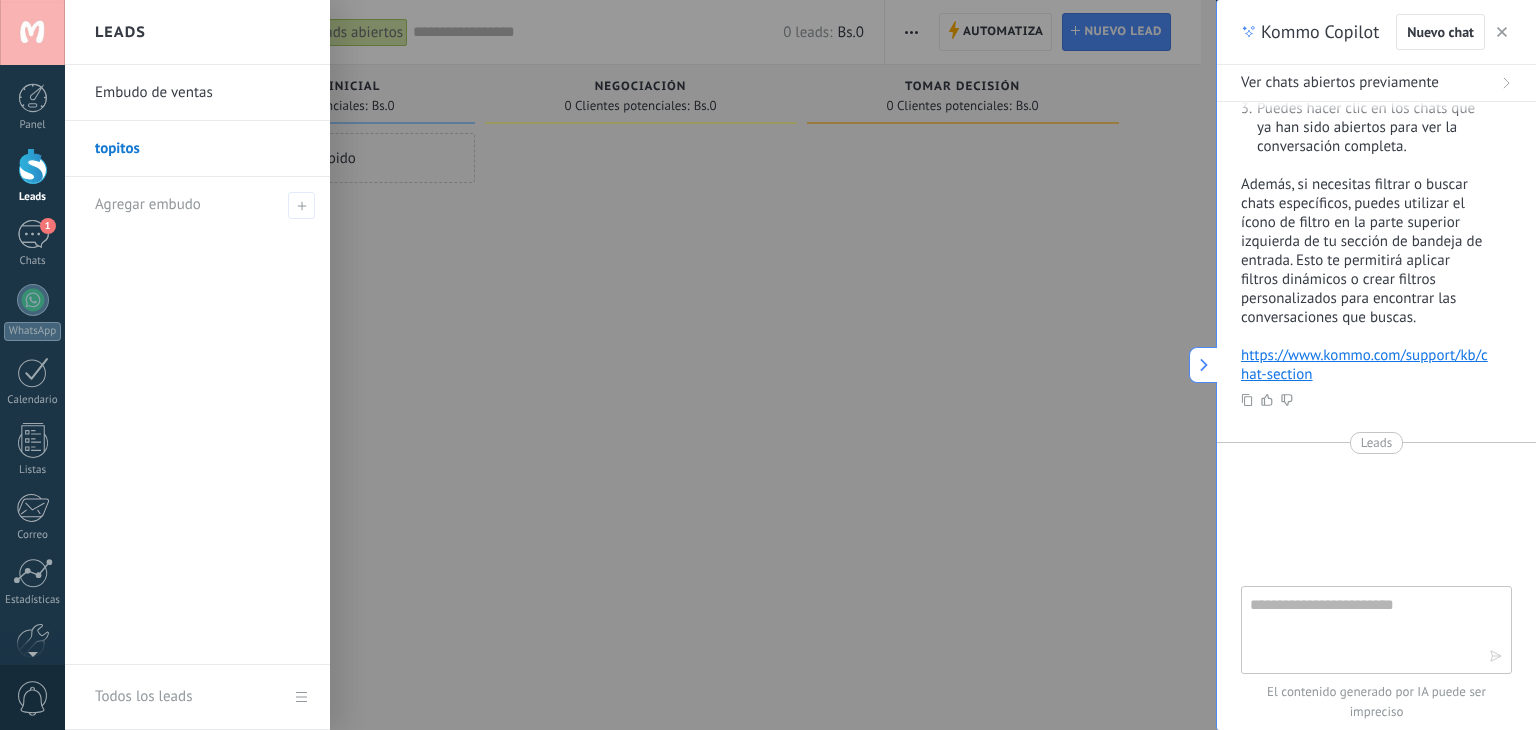 click at bounding box center (833, 365) 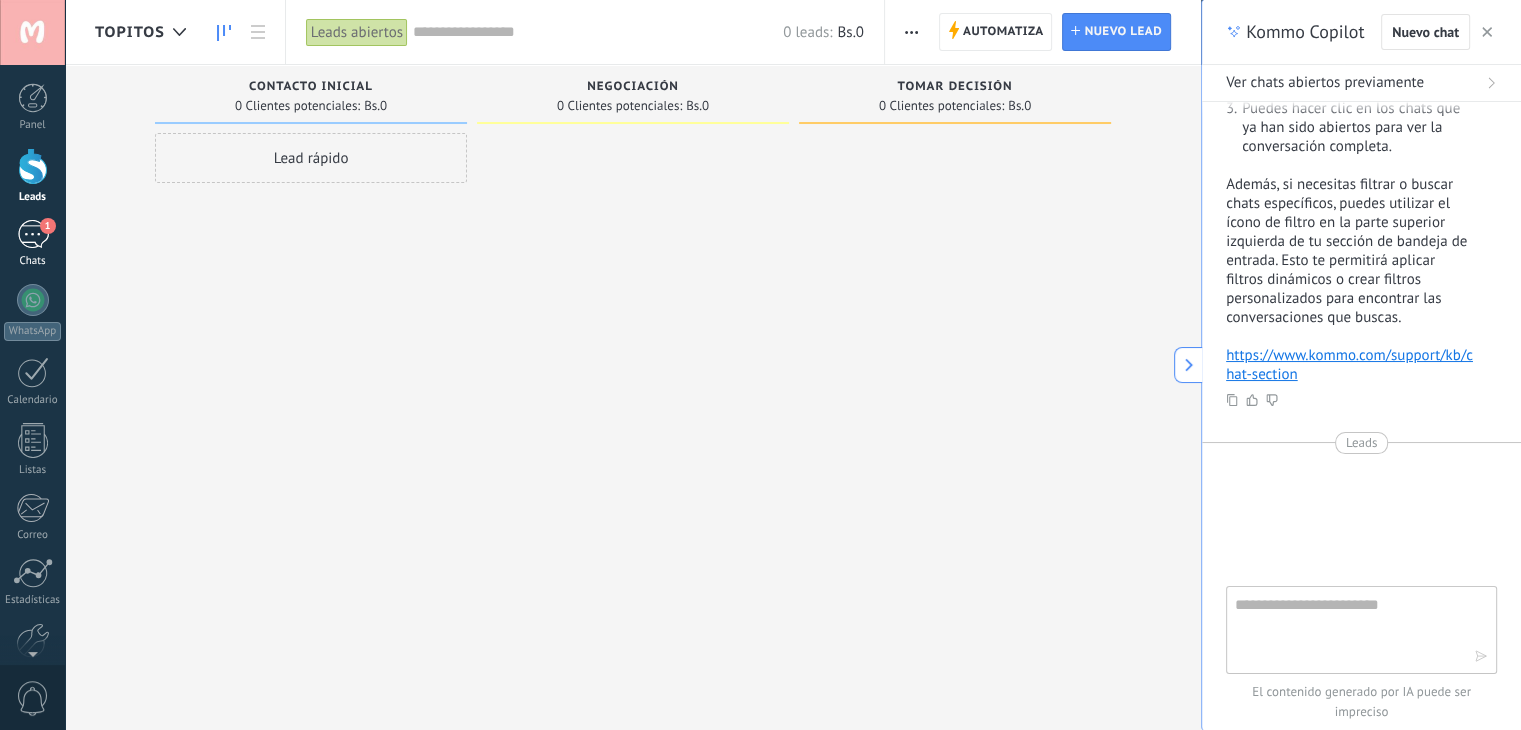 click on "1" at bounding box center [33, 234] 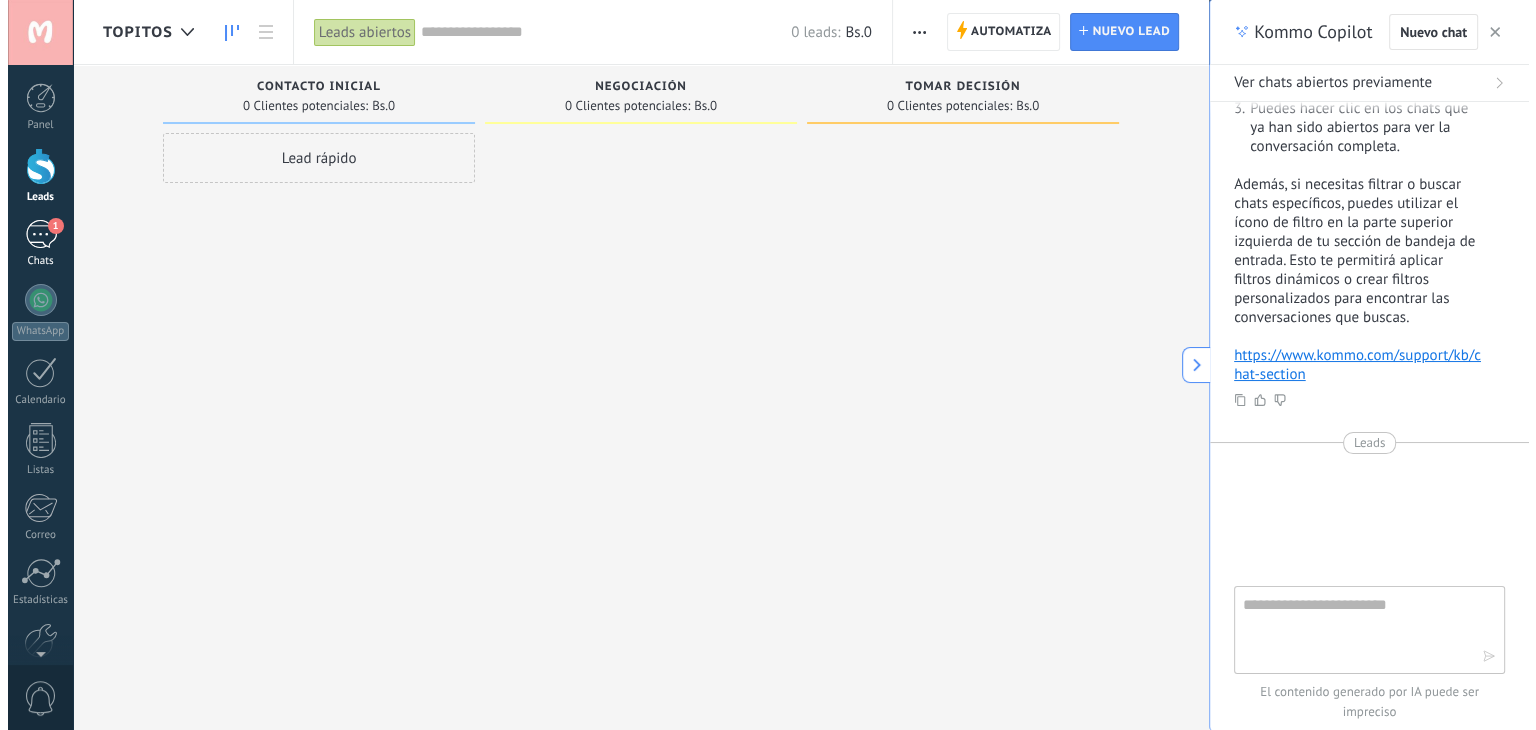 scroll, scrollTop: 315, scrollLeft: 0, axis: vertical 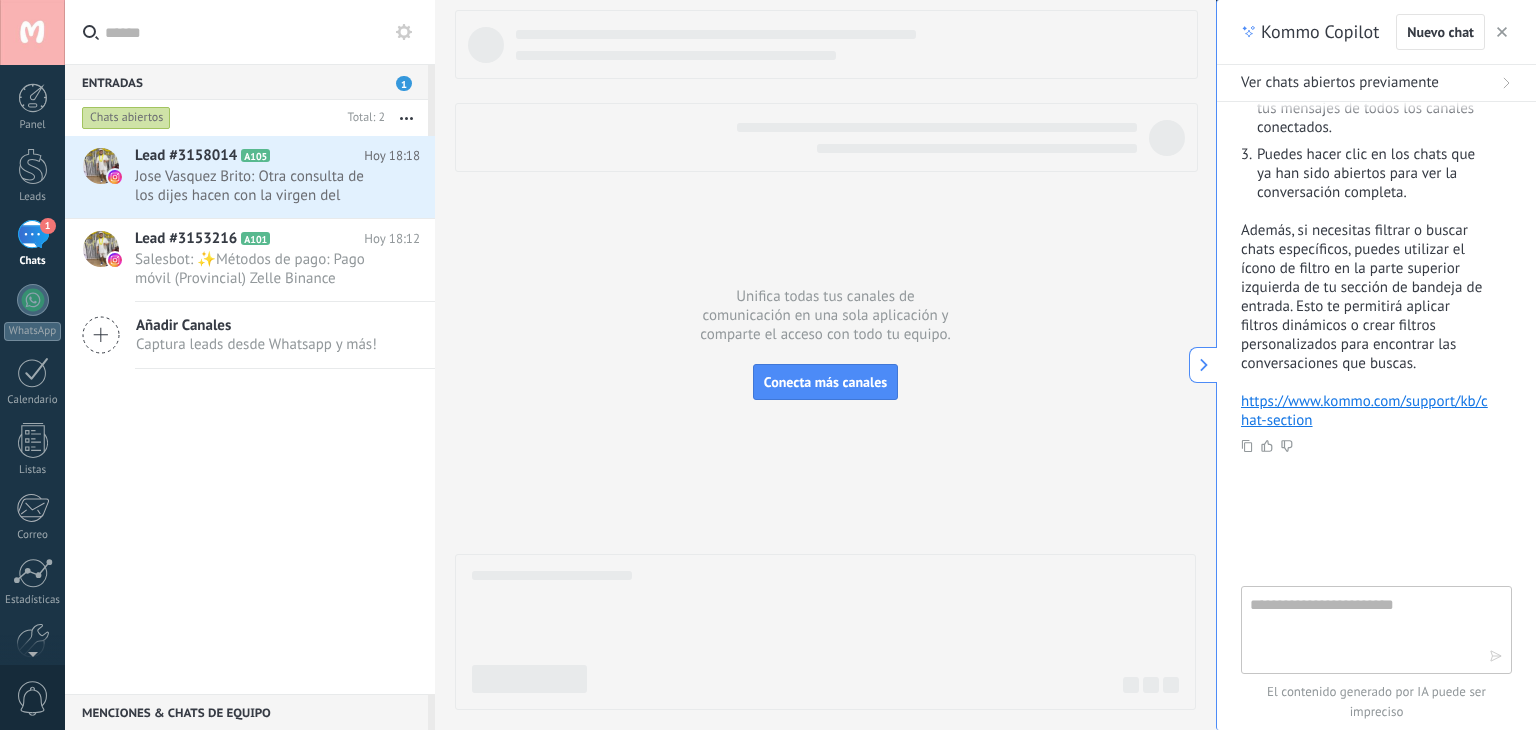 click at bounding box center [1203, 365] 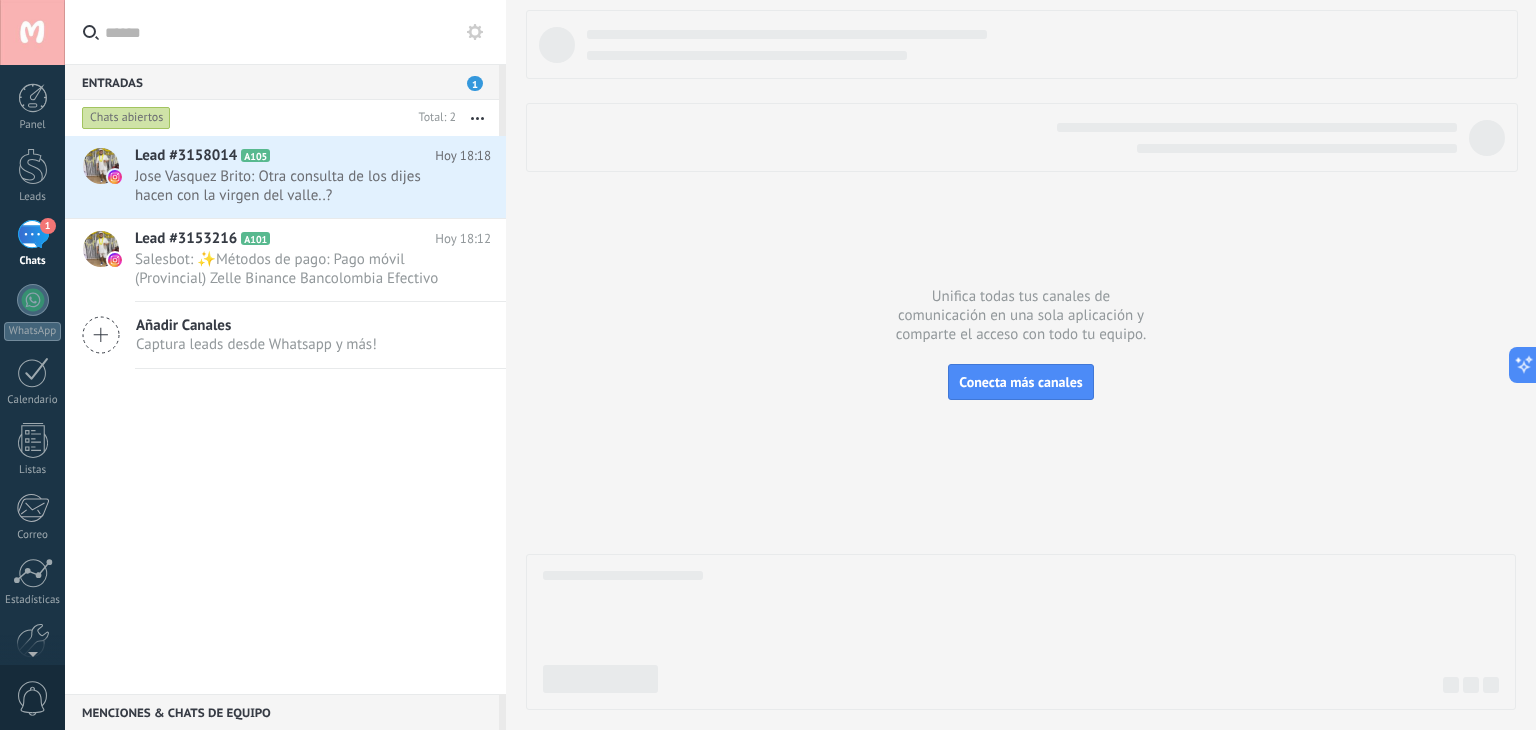 click on "1" at bounding box center [33, 234] 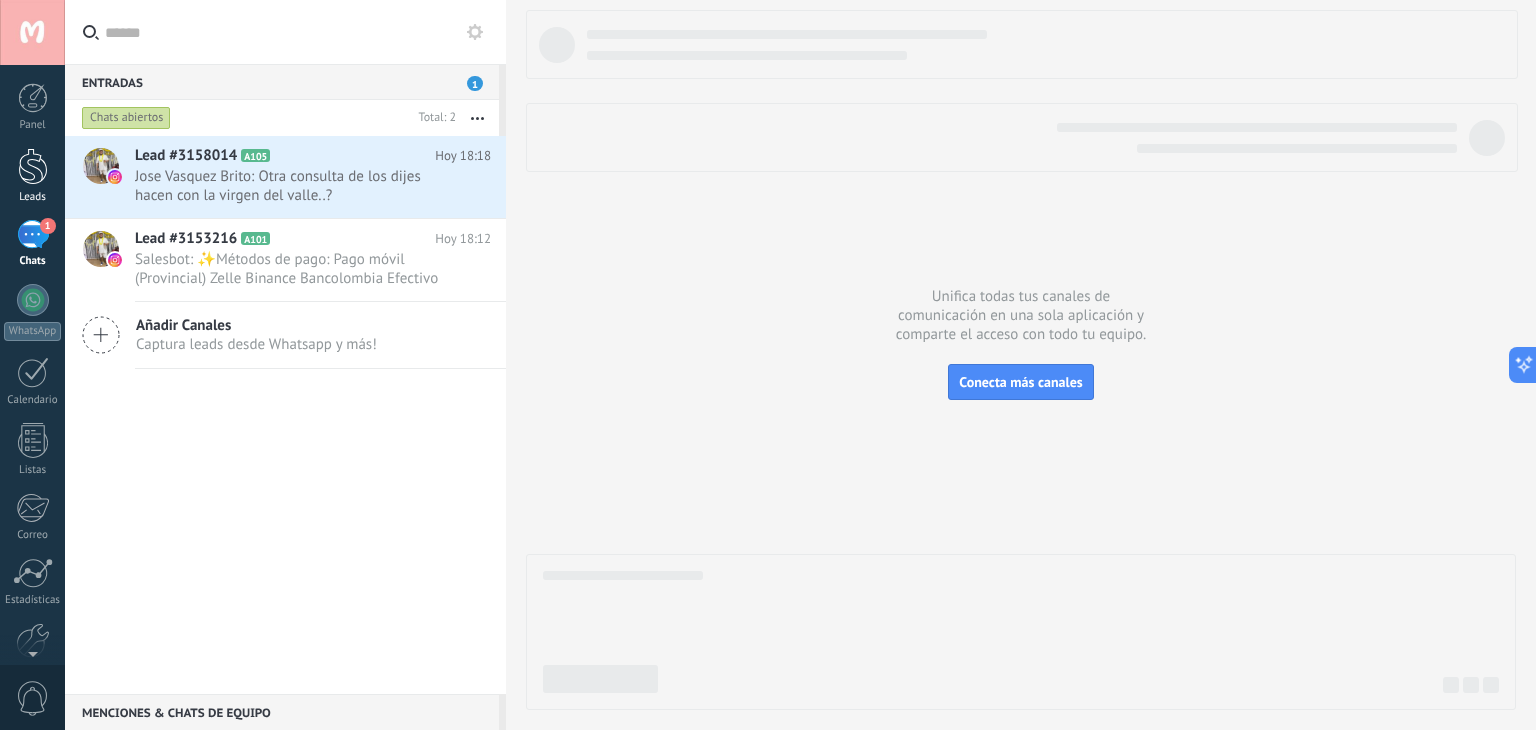click on "Leads" at bounding box center [33, 197] 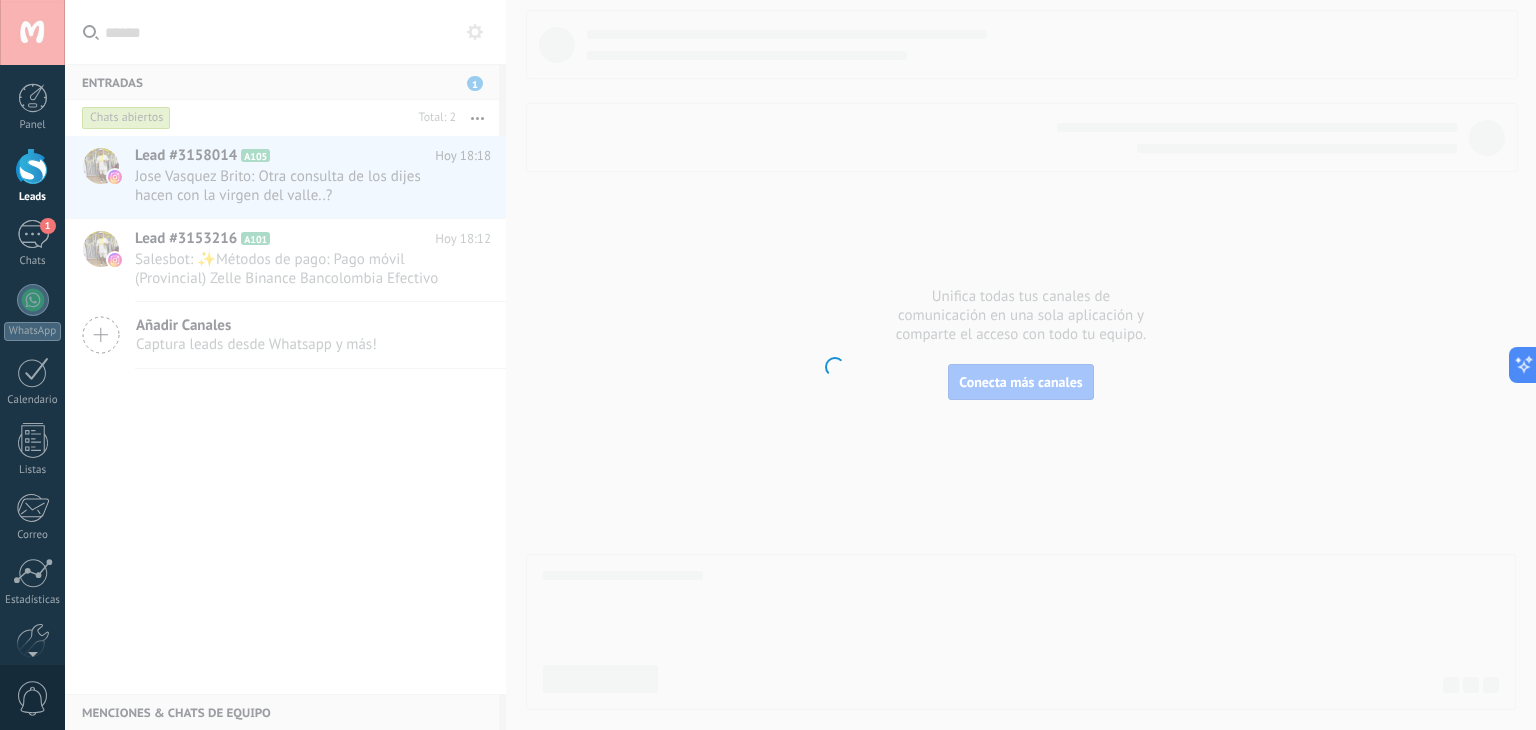 scroll, scrollTop: 360, scrollLeft: 0, axis: vertical 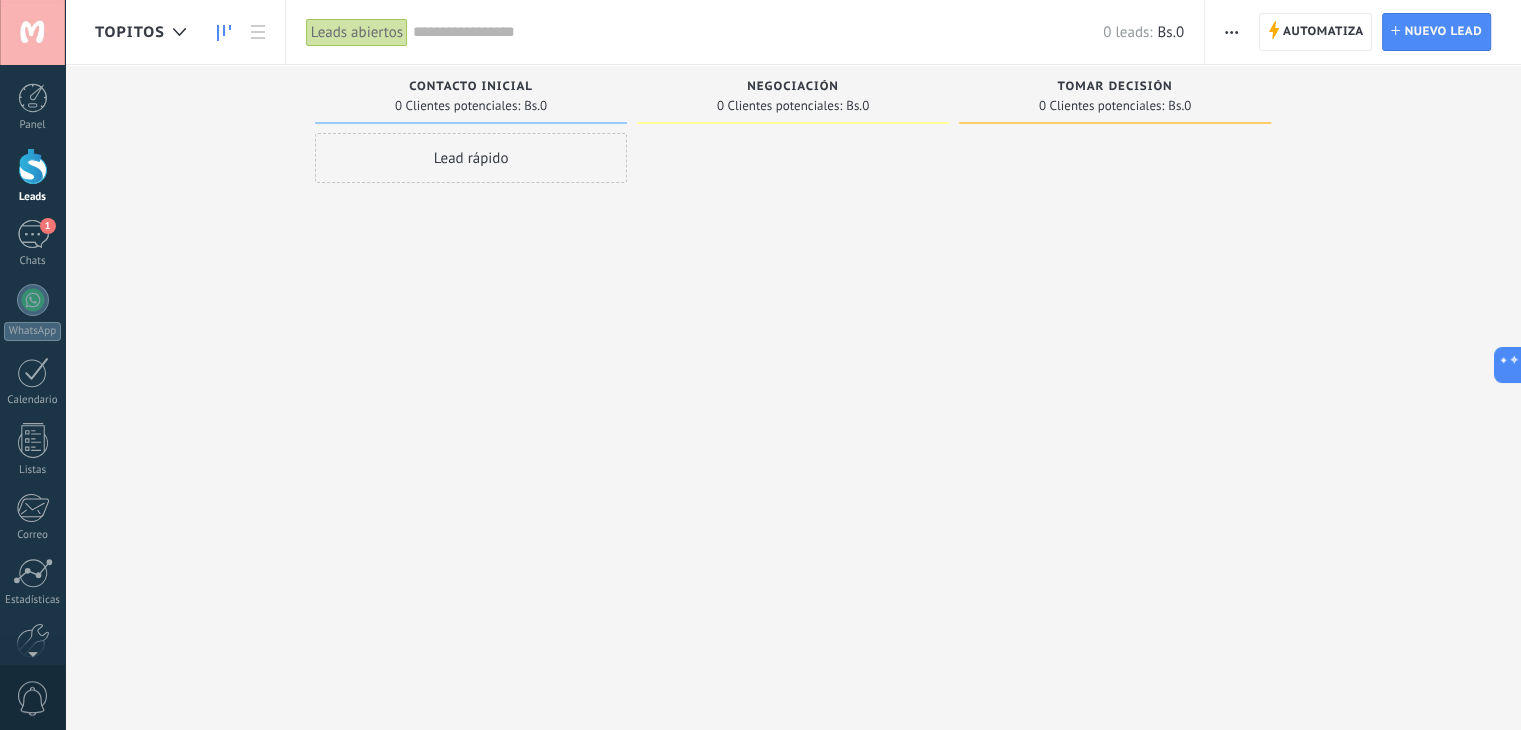 click at bounding box center (758, 32) 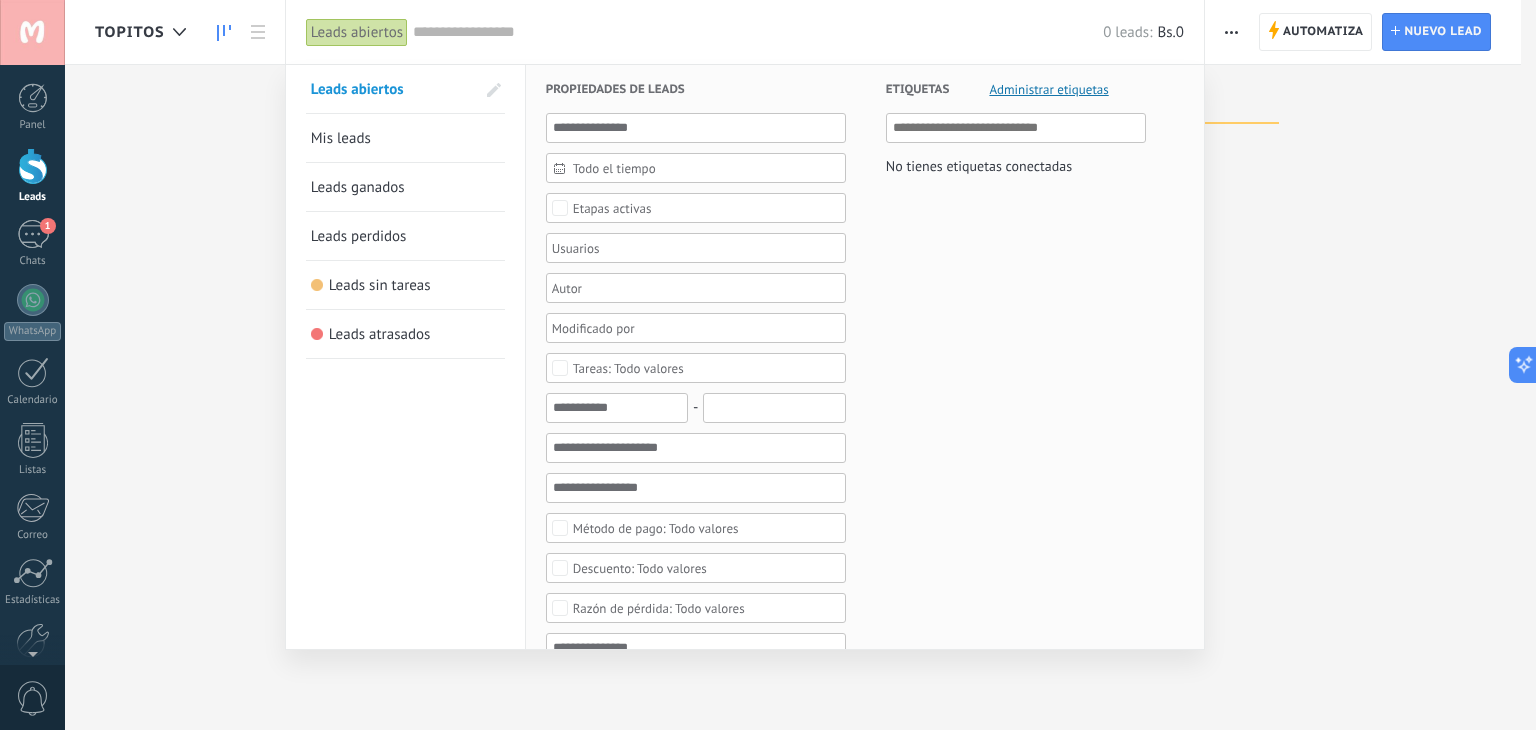 click at bounding box center (768, 365) 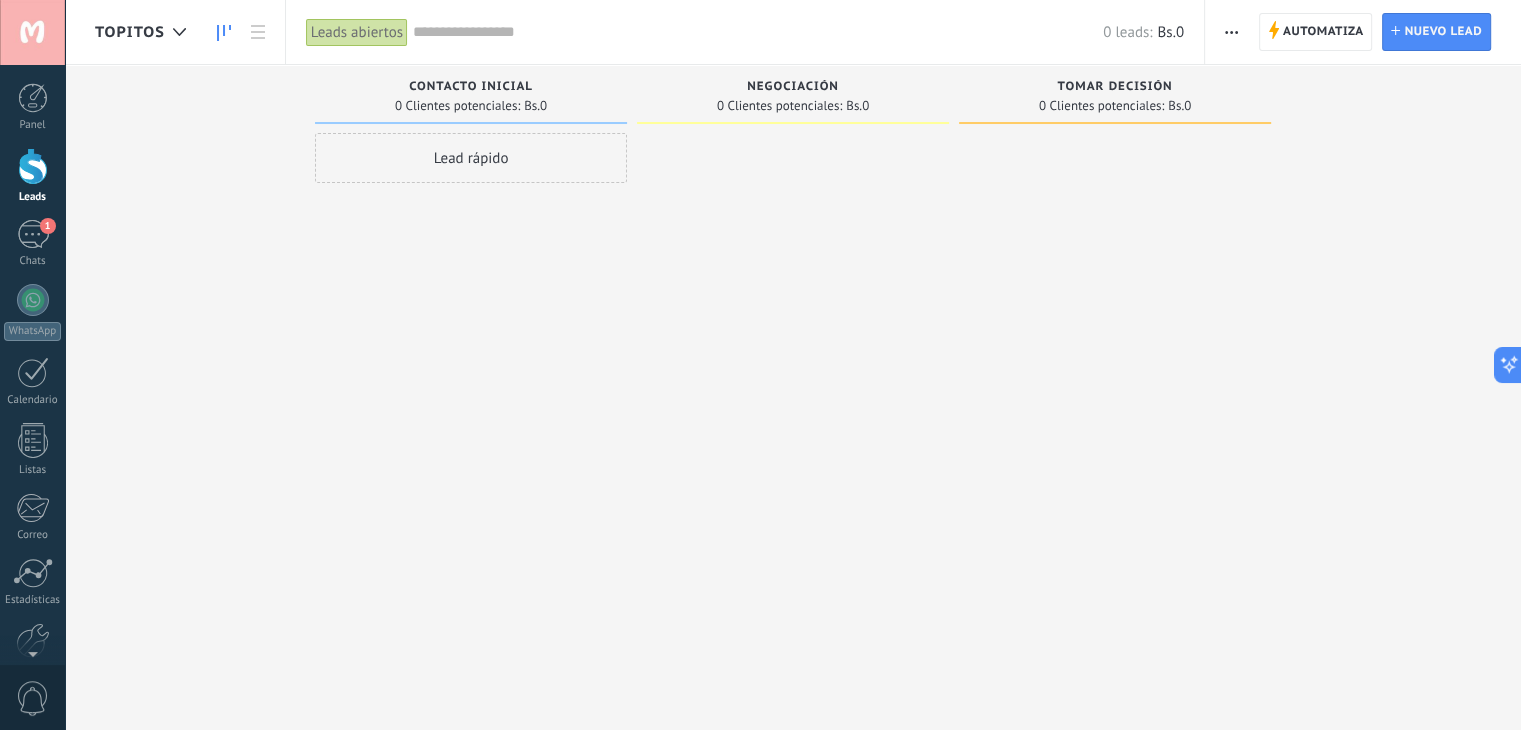 click 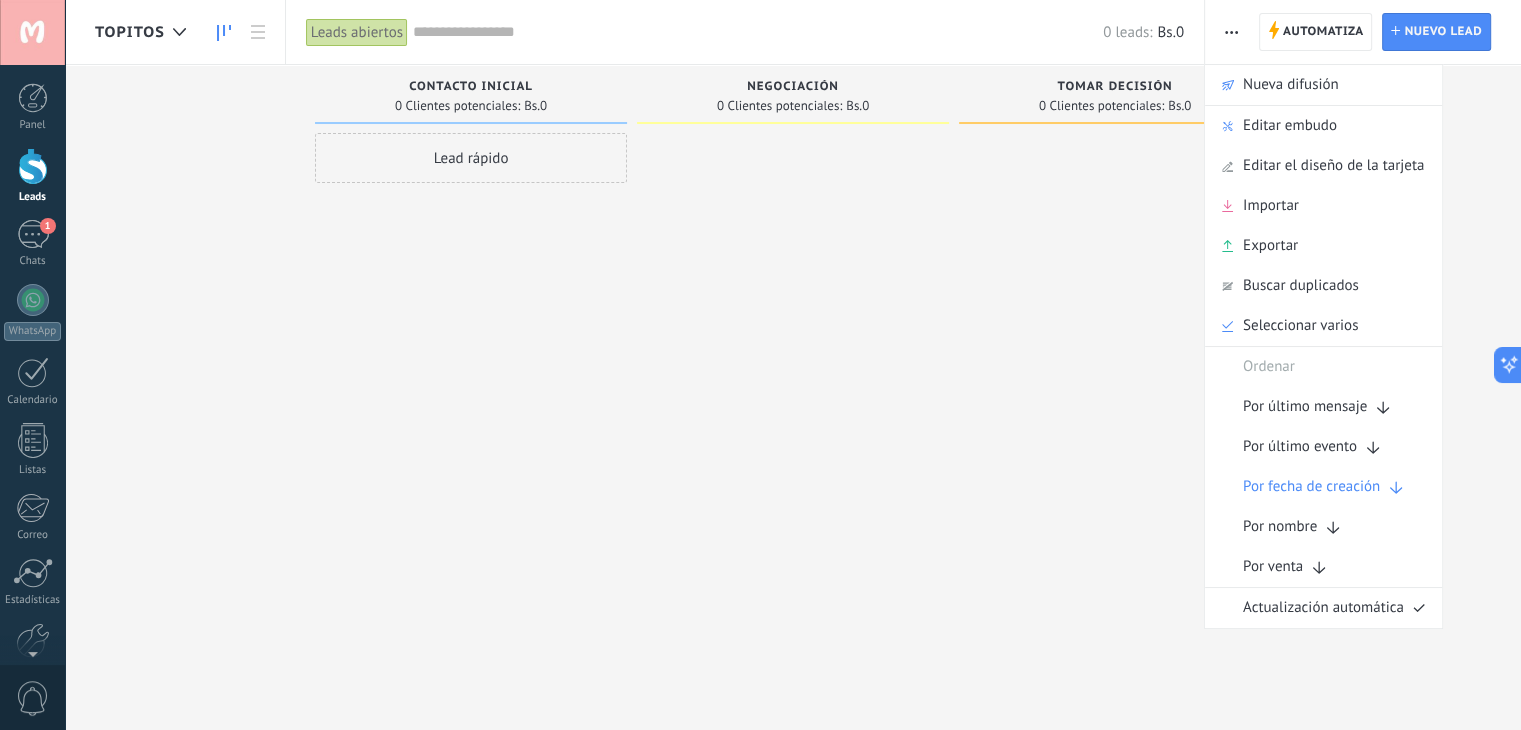 click at bounding box center (1115, 367) 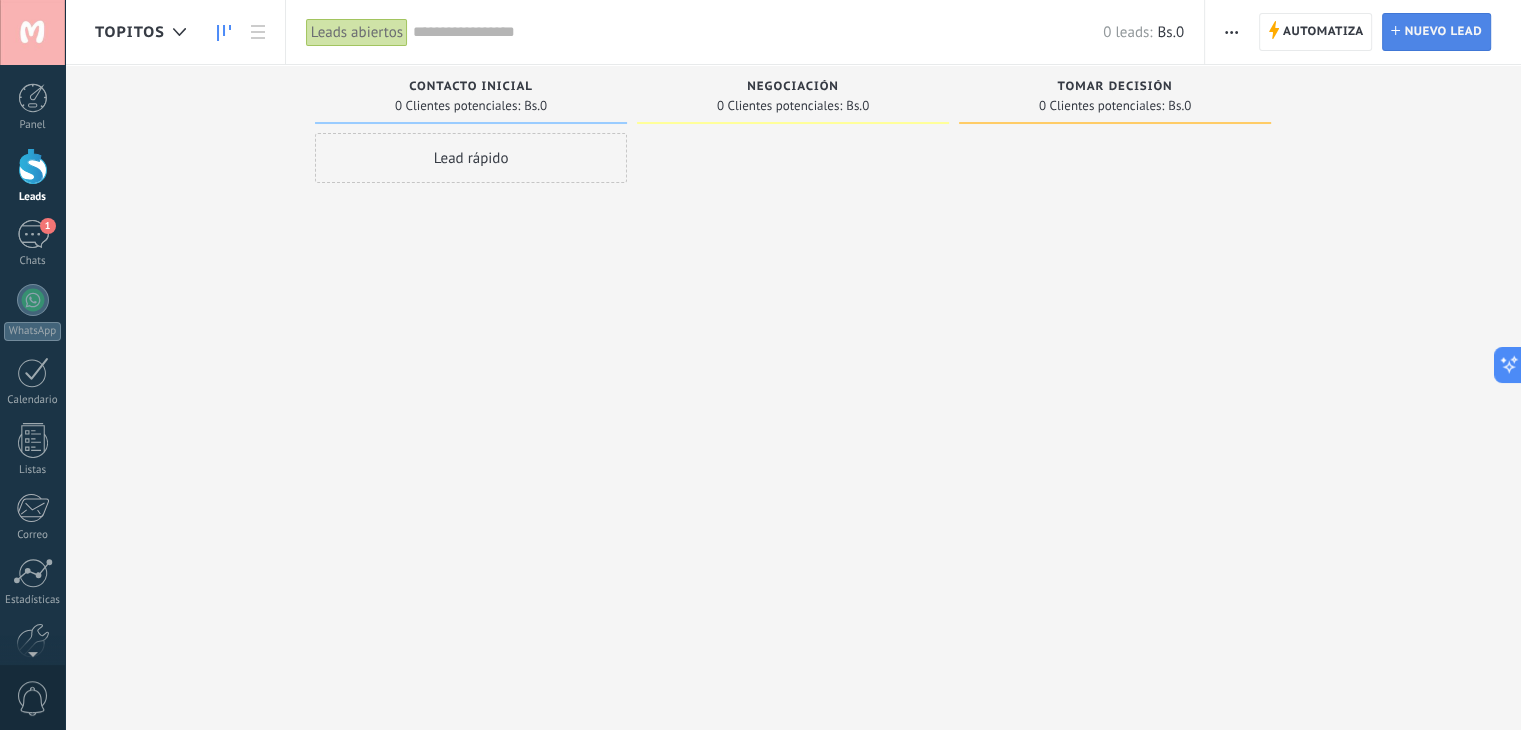 click 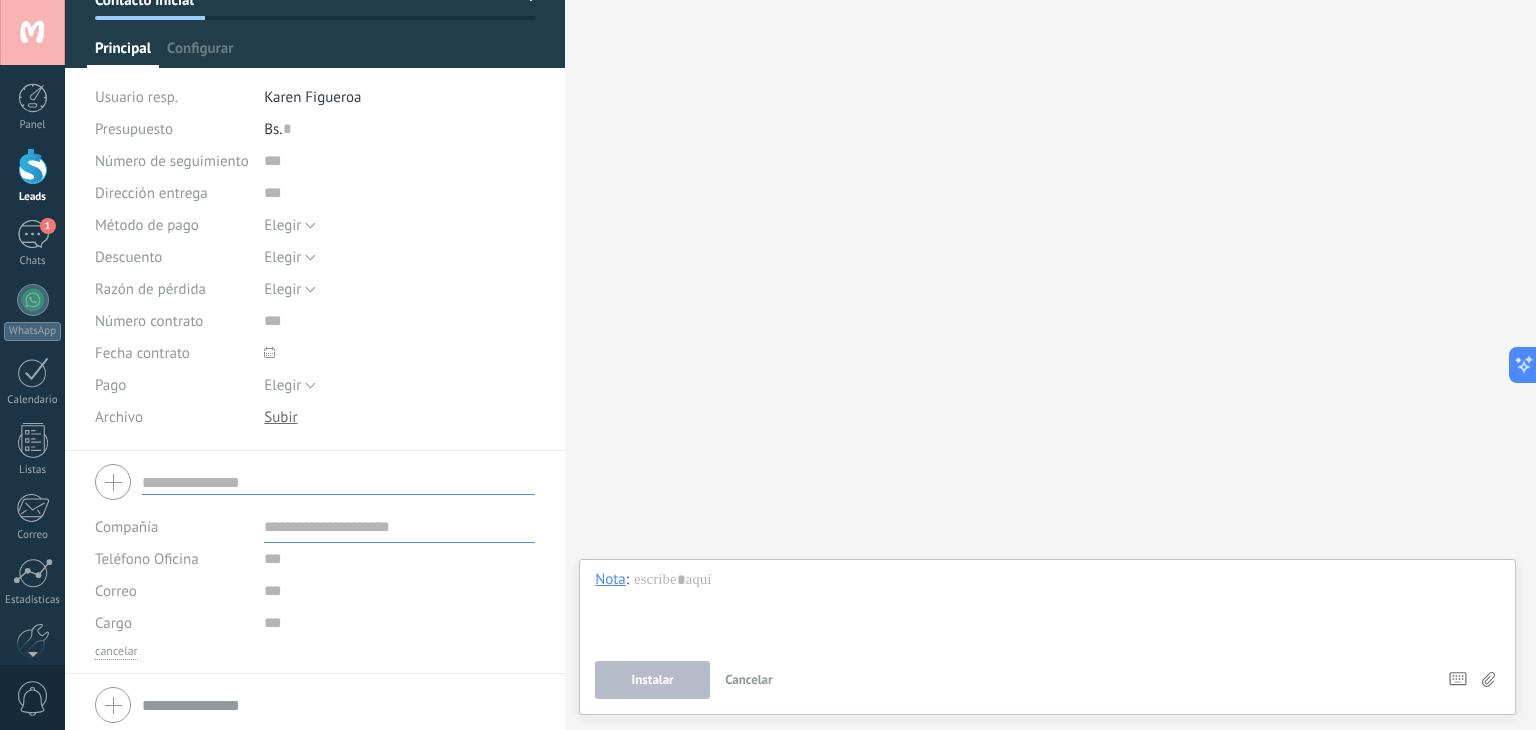 scroll, scrollTop: 132, scrollLeft: 0, axis: vertical 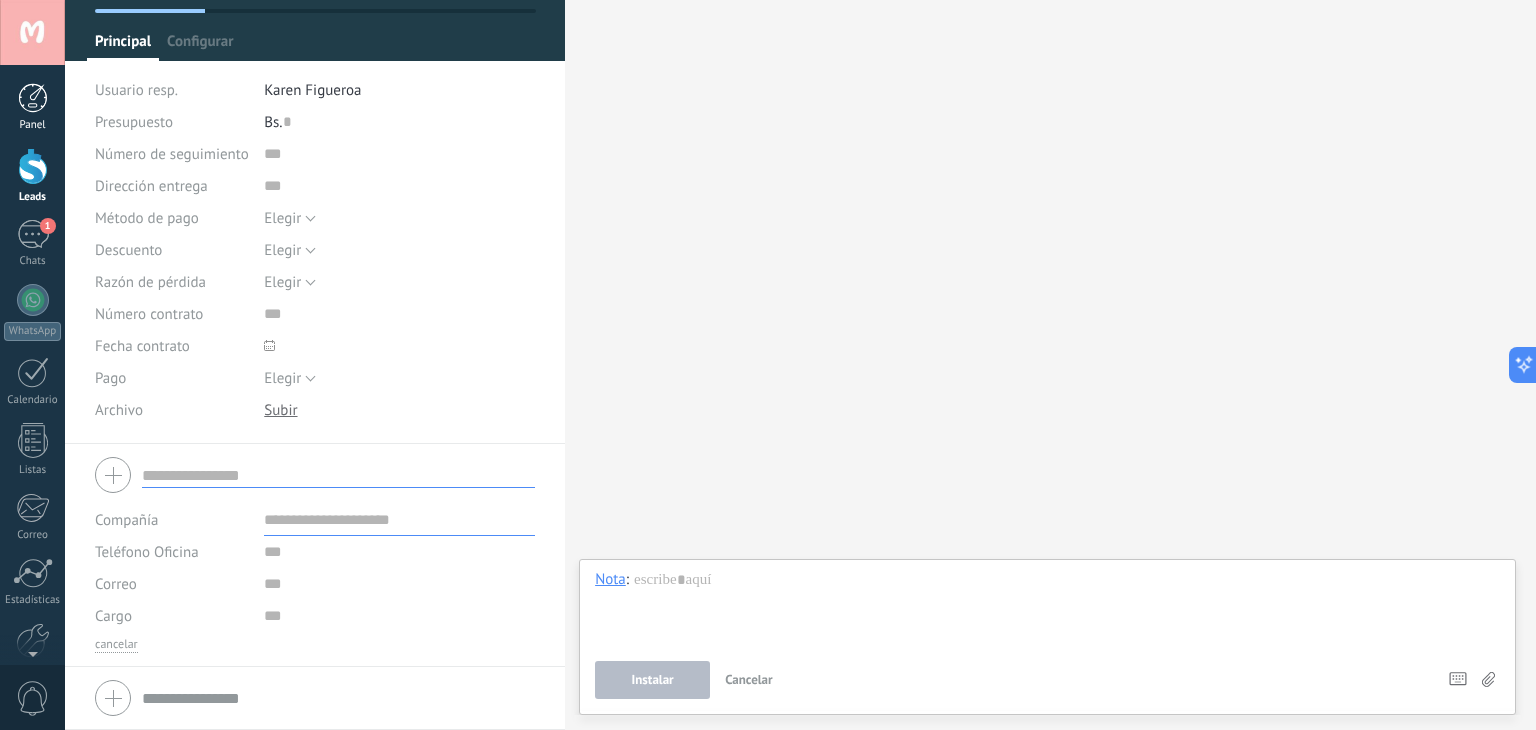 click on "Panel" at bounding box center [33, 125] 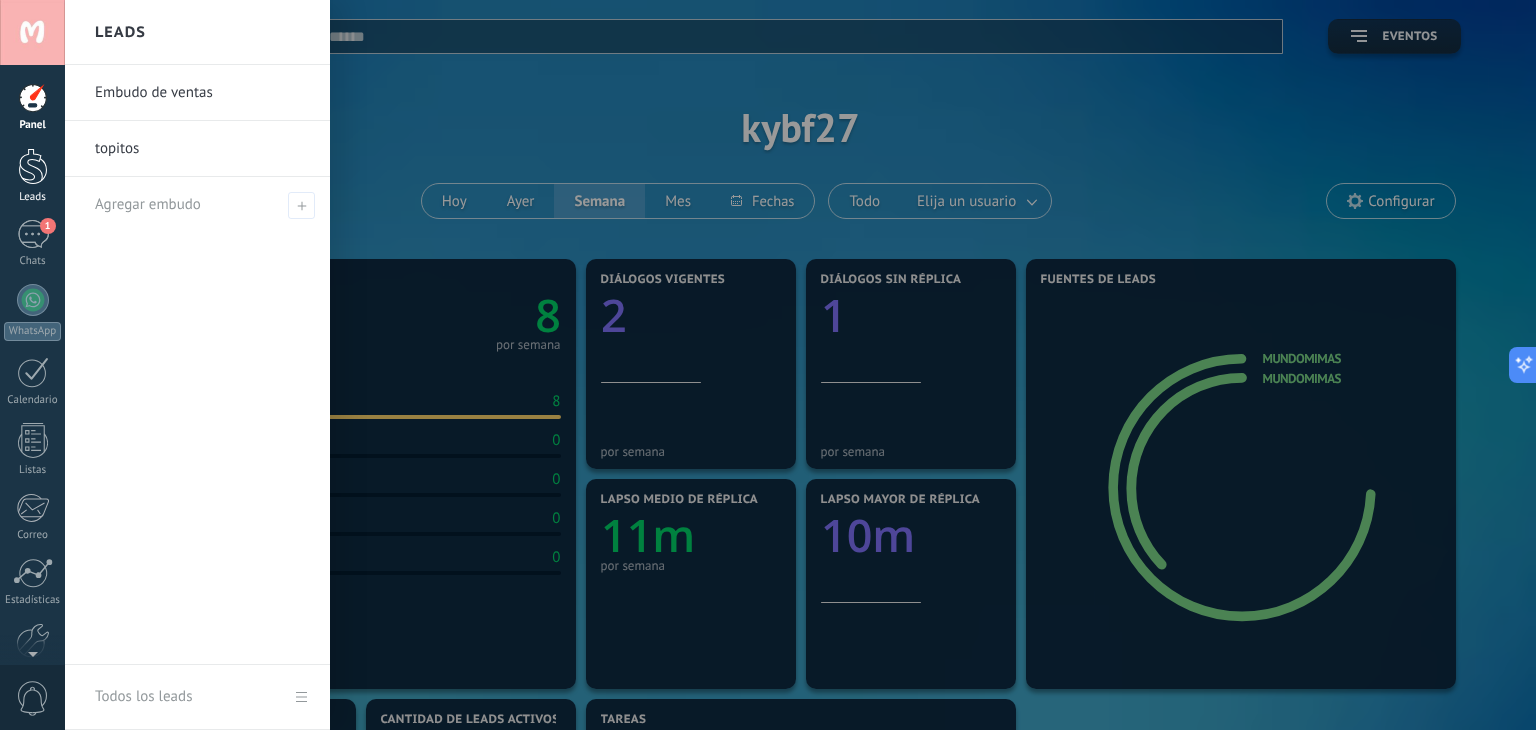 click at bounding box center [33, 166] 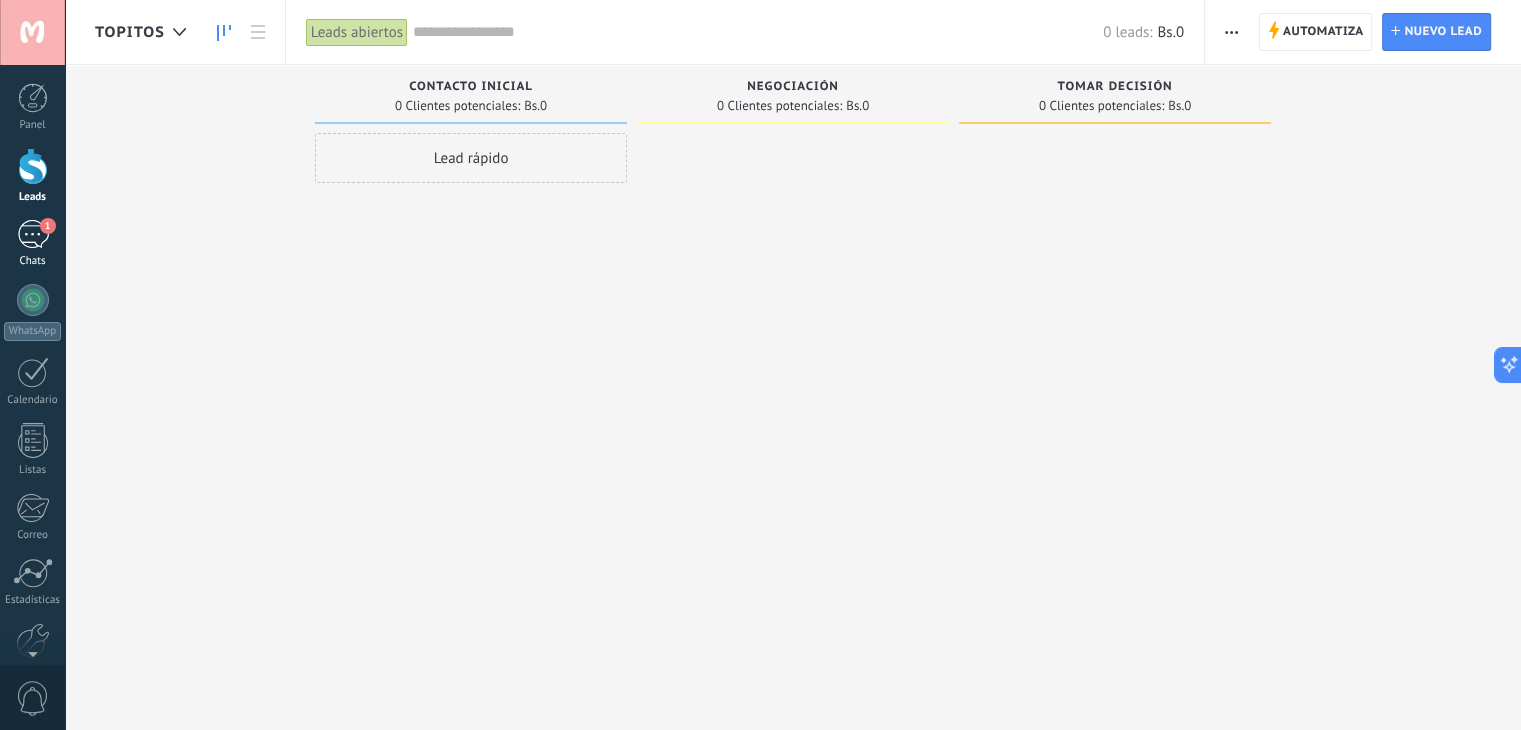 click on "Chats" at bounding box center [33, 261] 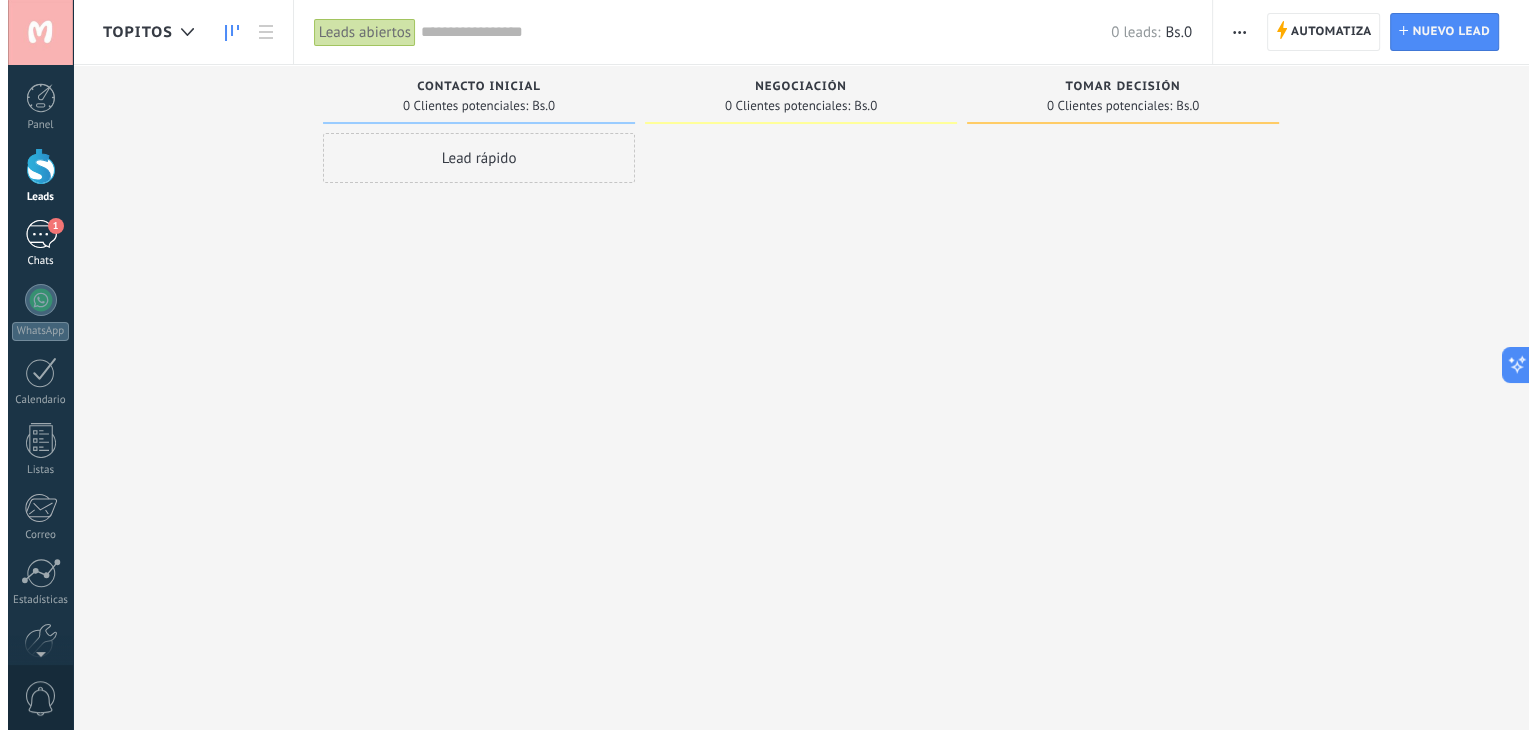 scroll, scrollTop: 315, scrollLeft: 0, axis: vertical 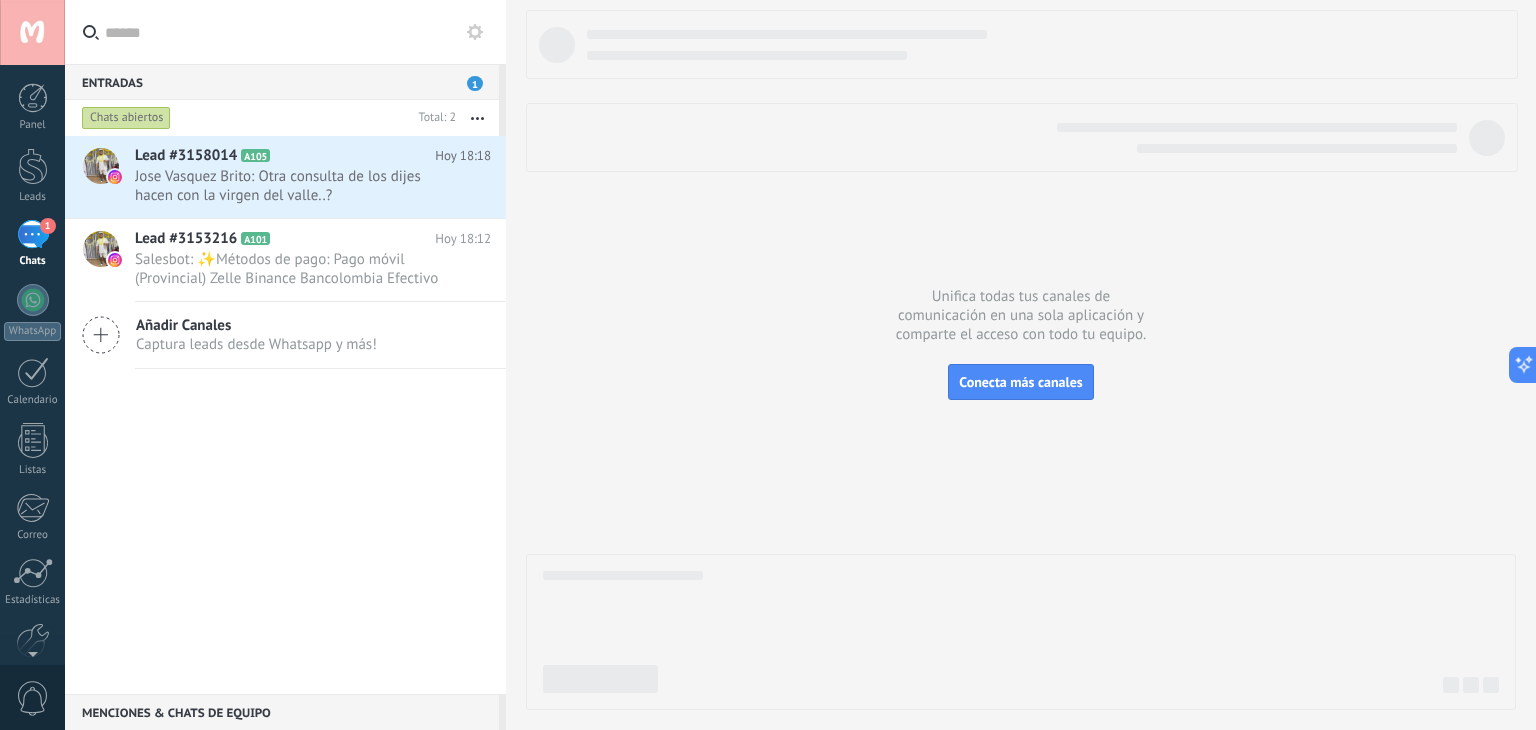 click on "Chats abiertos" at bounding box center [126, 118] 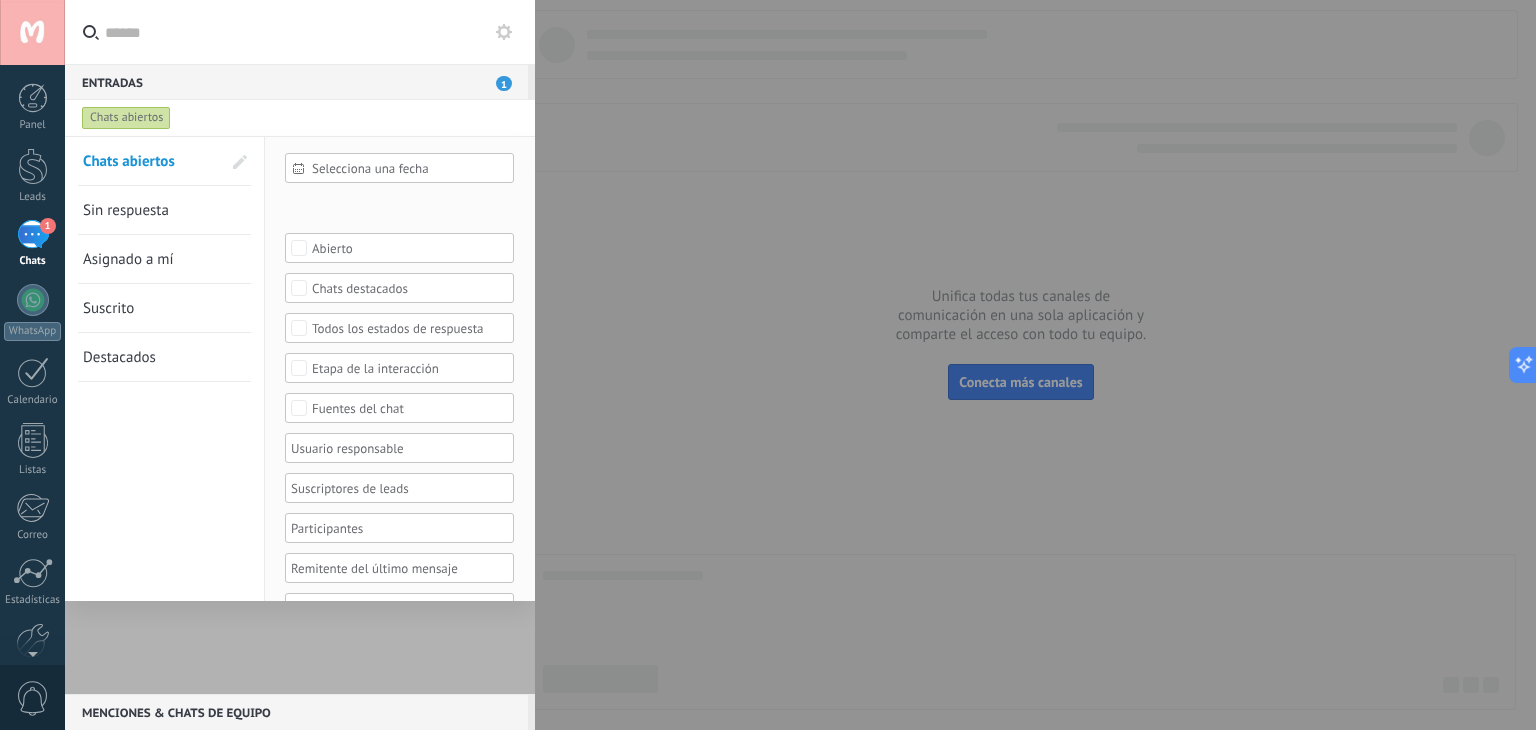 click on "Sin respuesta" at bounding box center [126, 210] 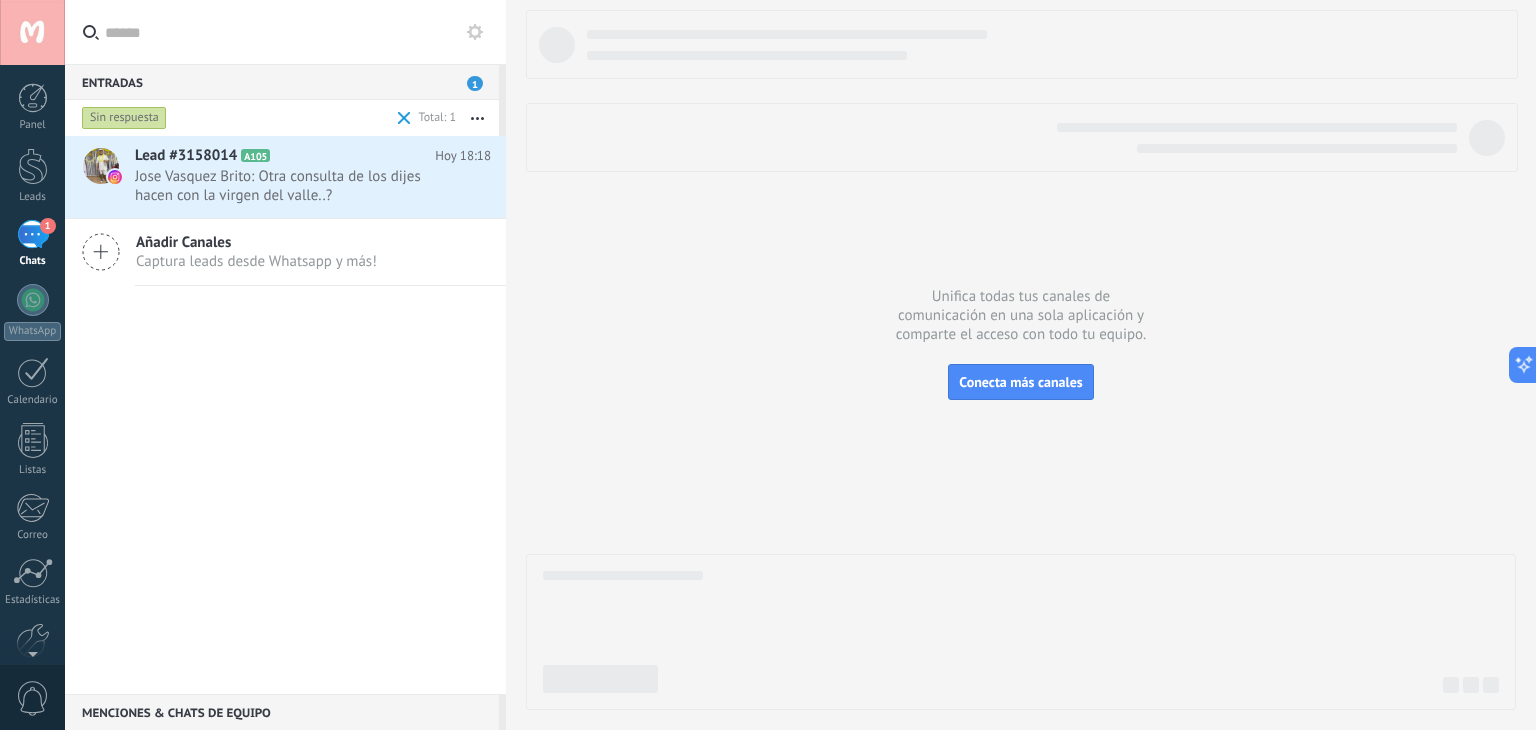 click on "Sin respuesta" at bounding box center [124, 118] 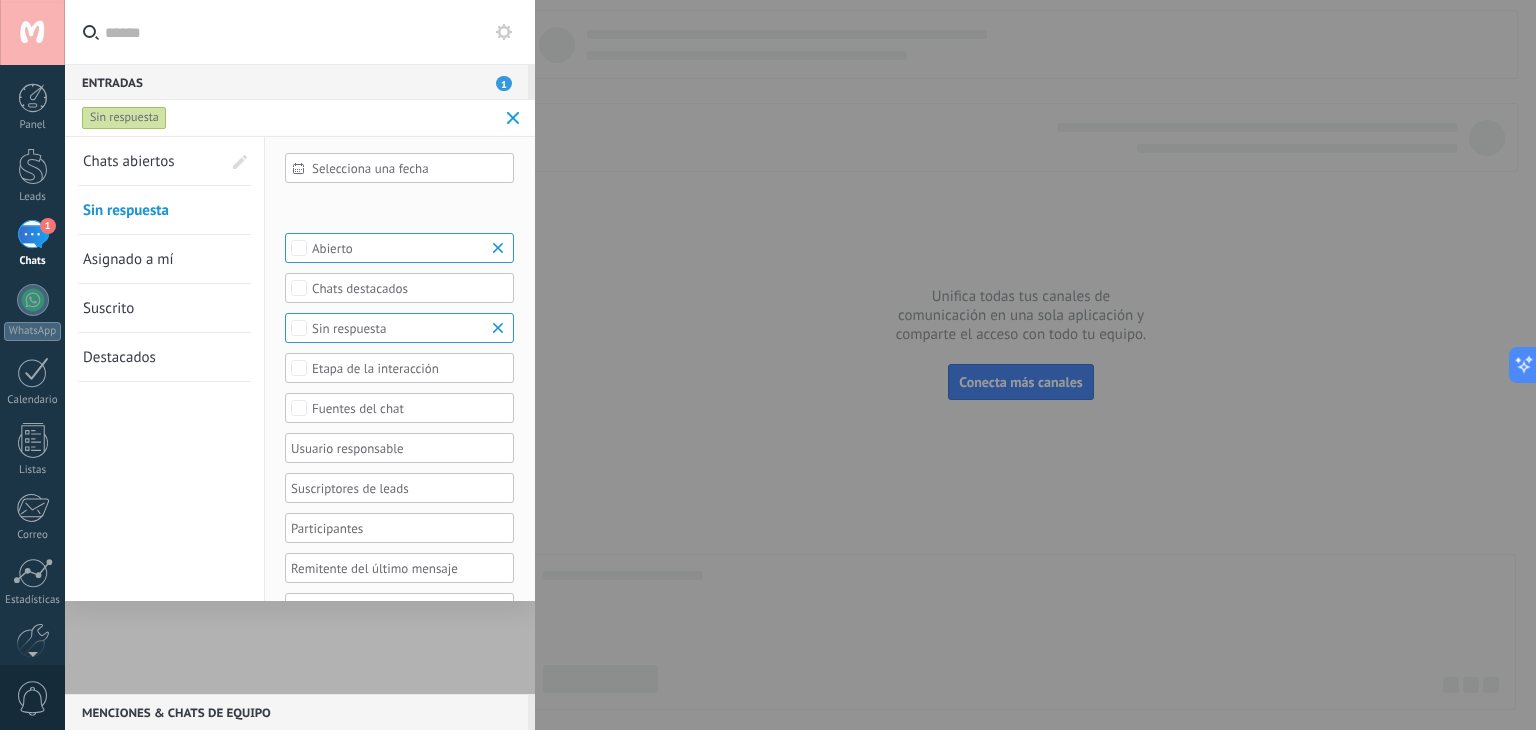 click on "Destacados" at bounding box center (119, 357) 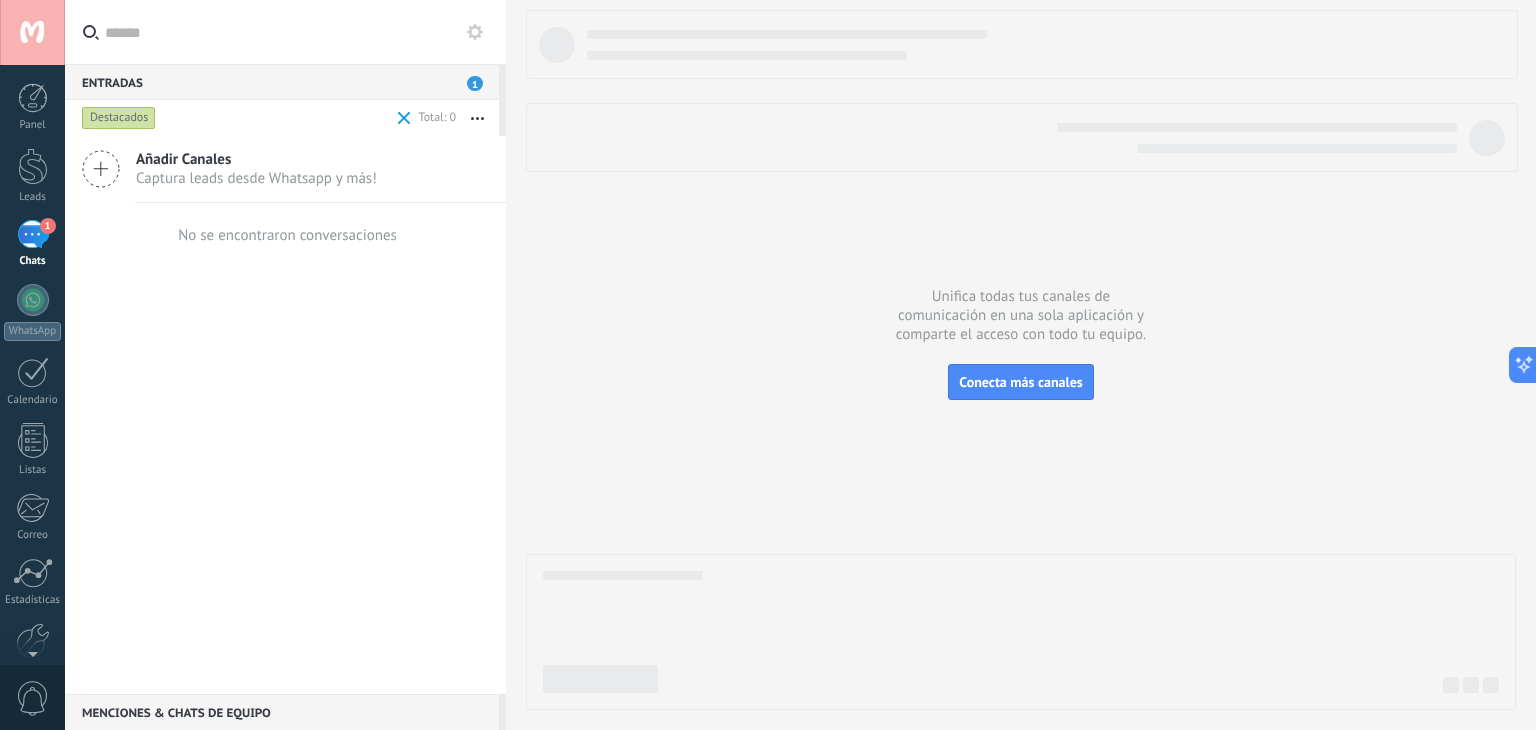 click on "Destacados" at bounding box center (119, 118) 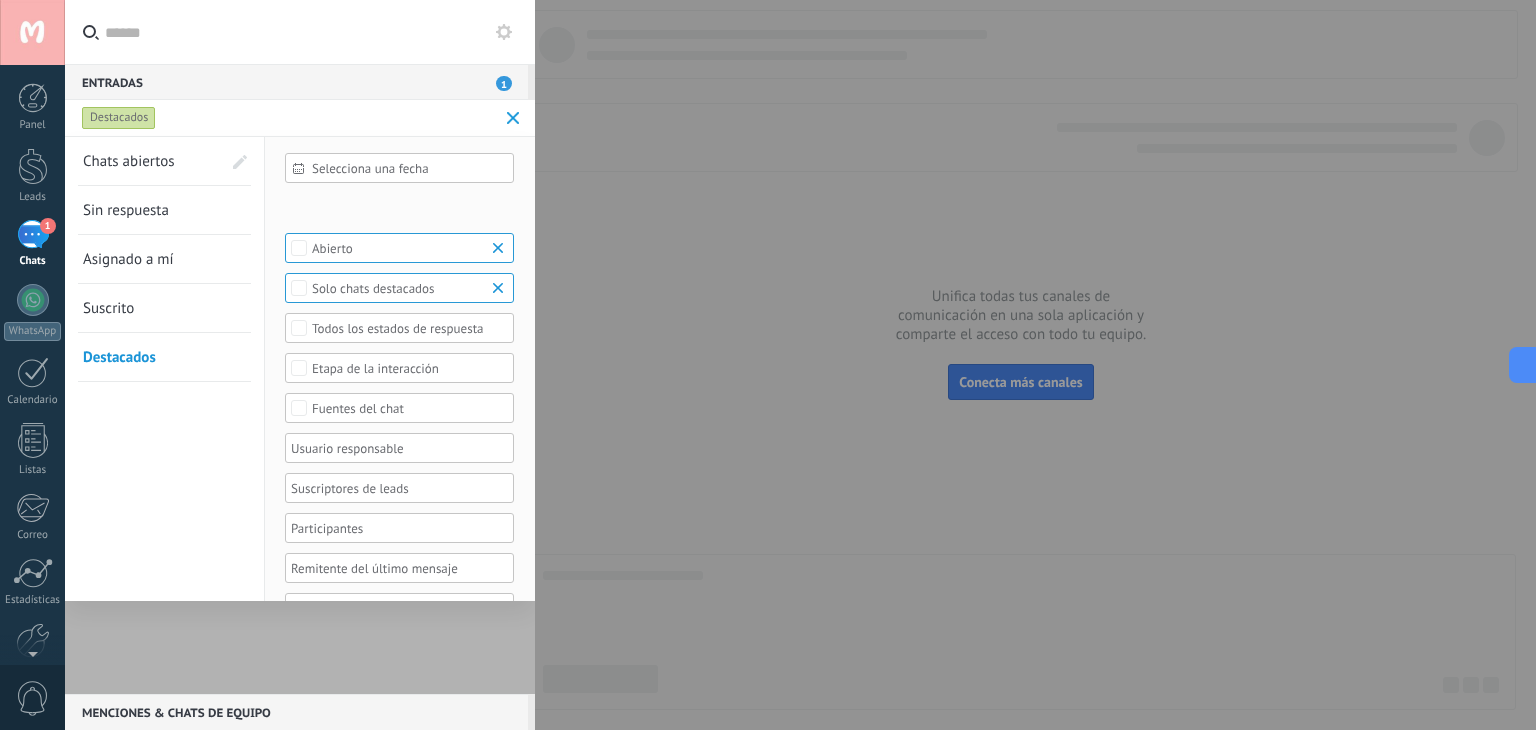 click on "Chats abiertos" at bounding box center (129, 161) 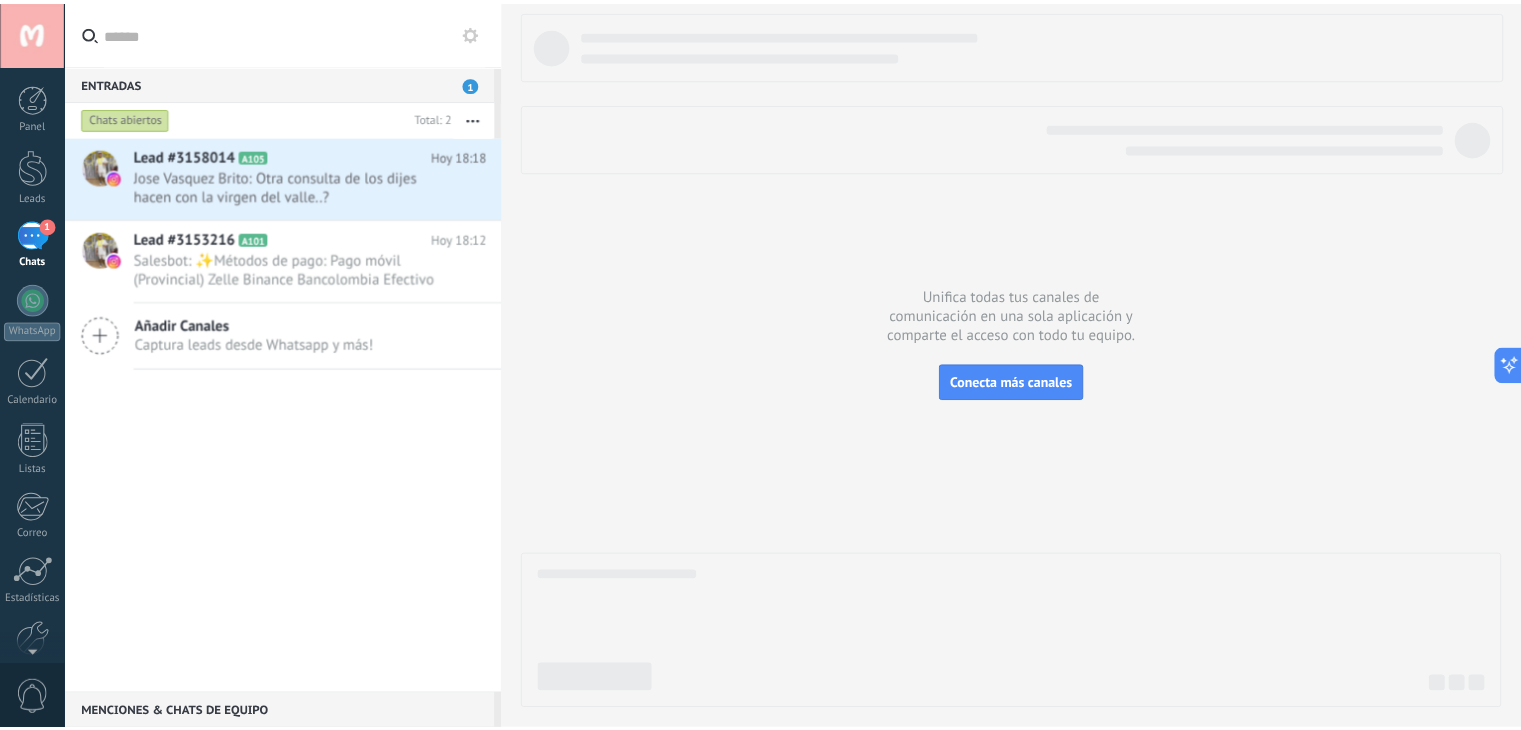 scroll, scrollTop: 360, scrollLeft: 0, axis: vertical 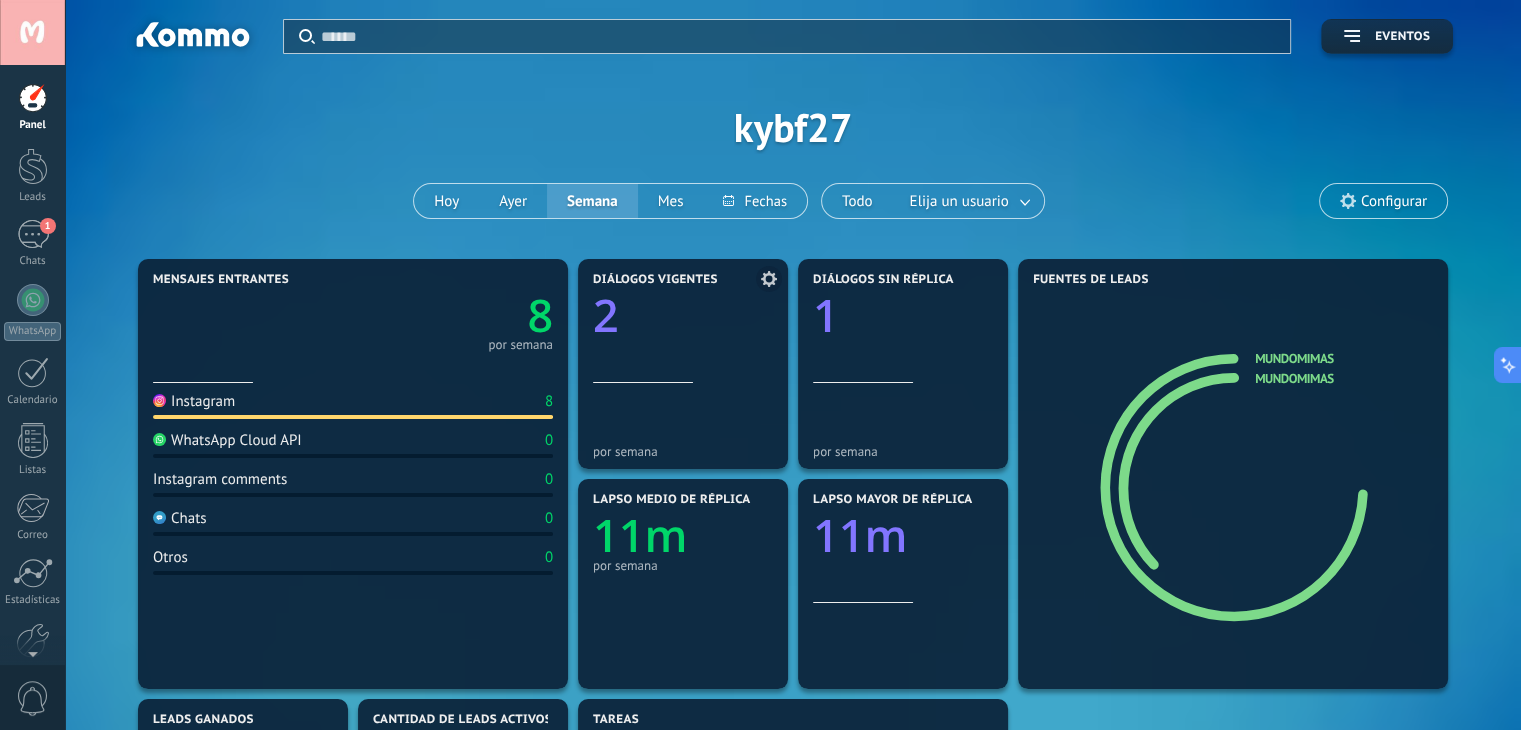 click on "Diálogos vigentes" at bounding box center [655, 280] 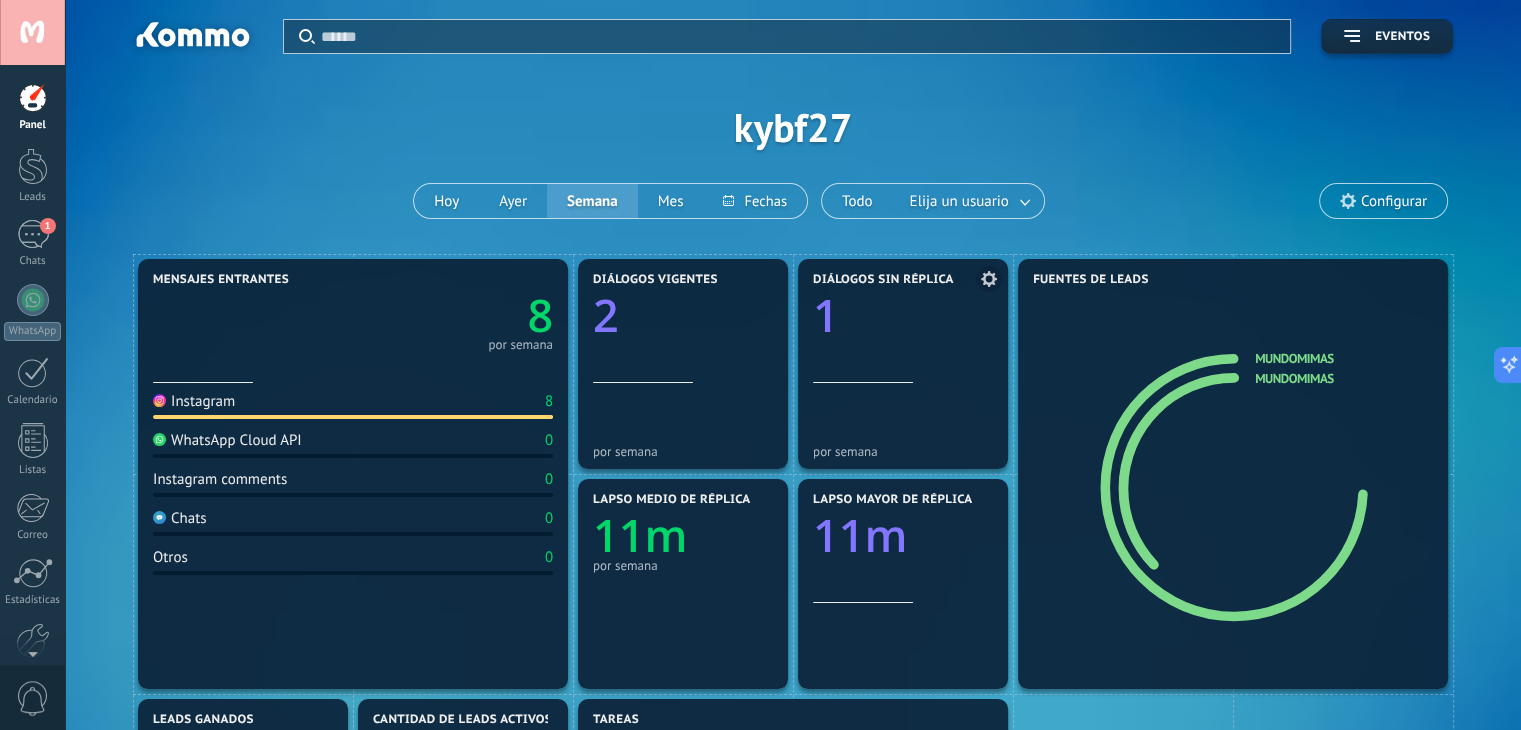 click on "Diálogos sin réplica 1" at bounding box center [903, 328] 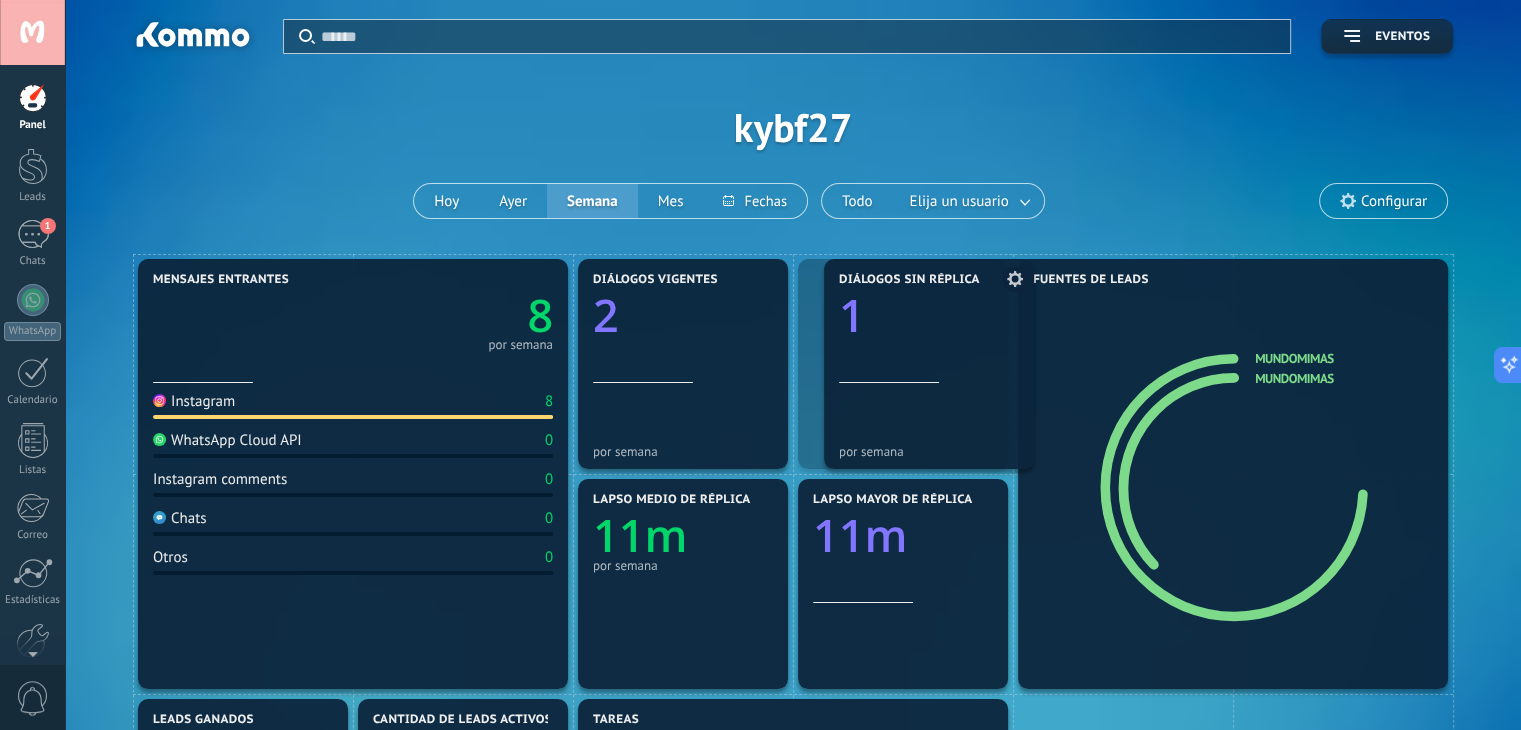 drag, startPoint x: 842, startPoint y: 339, endPoint x: 832, endPoint y: 283, distance: 56.88585 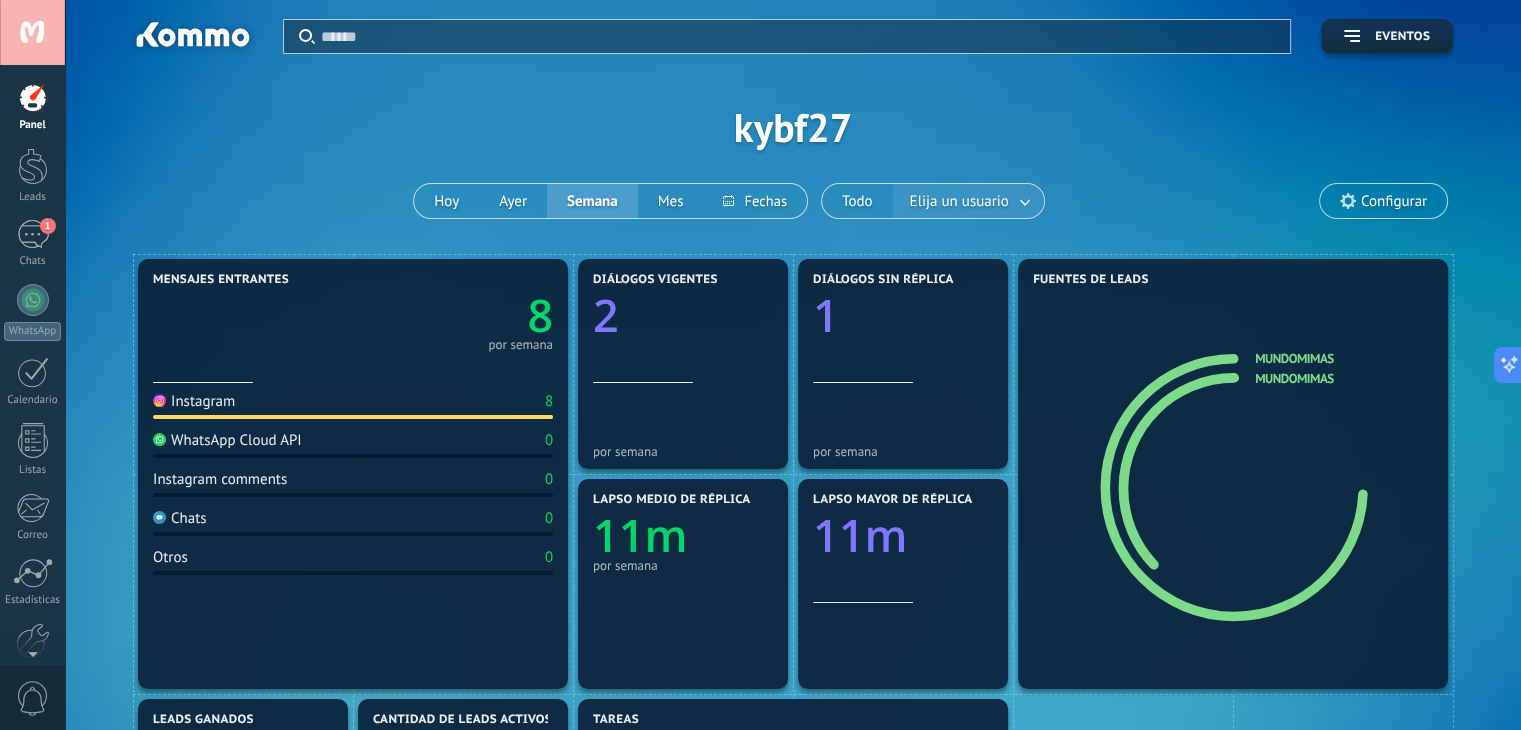 click on "Elija un usuario" at bounding box center (959, 201) 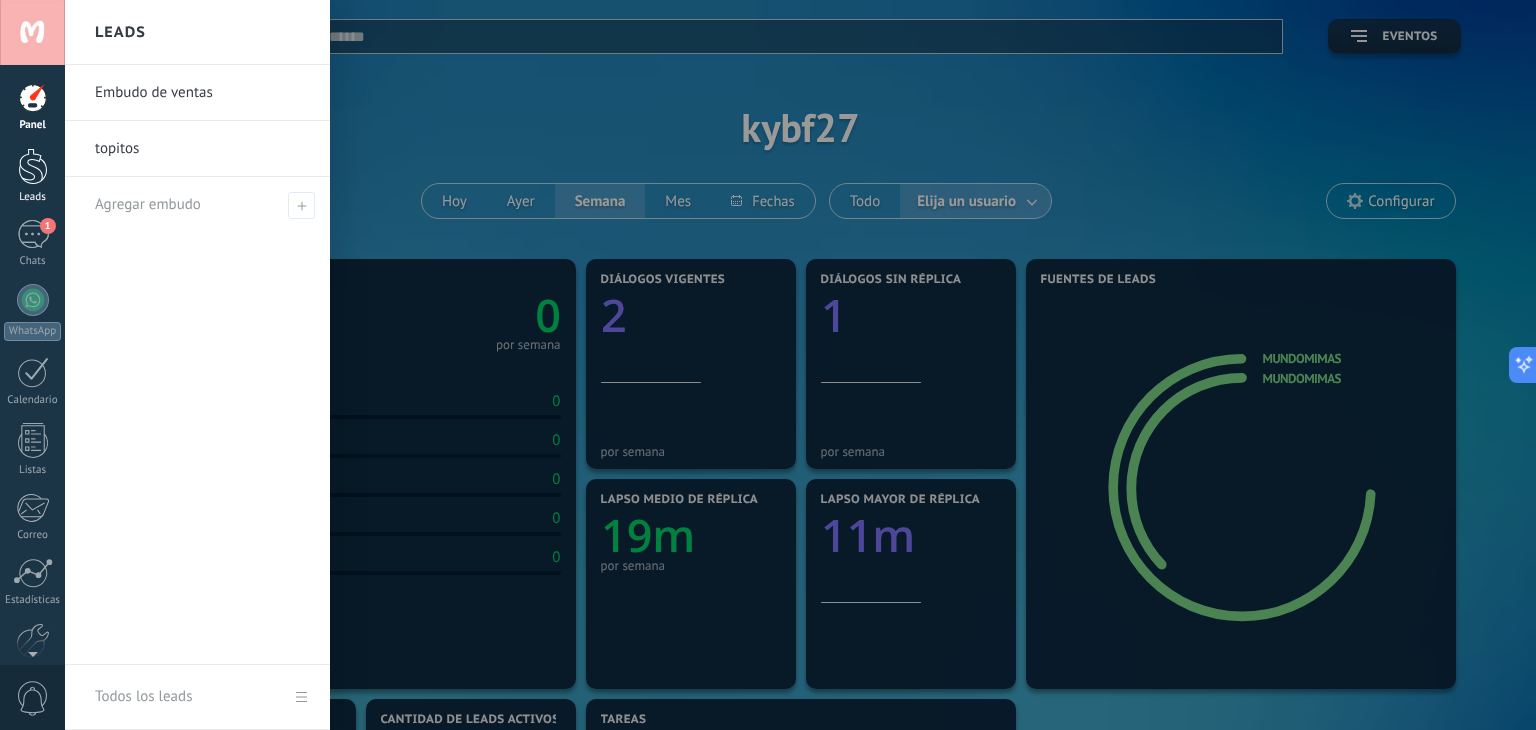 click on "Leads" at bounding box center (32, 176) 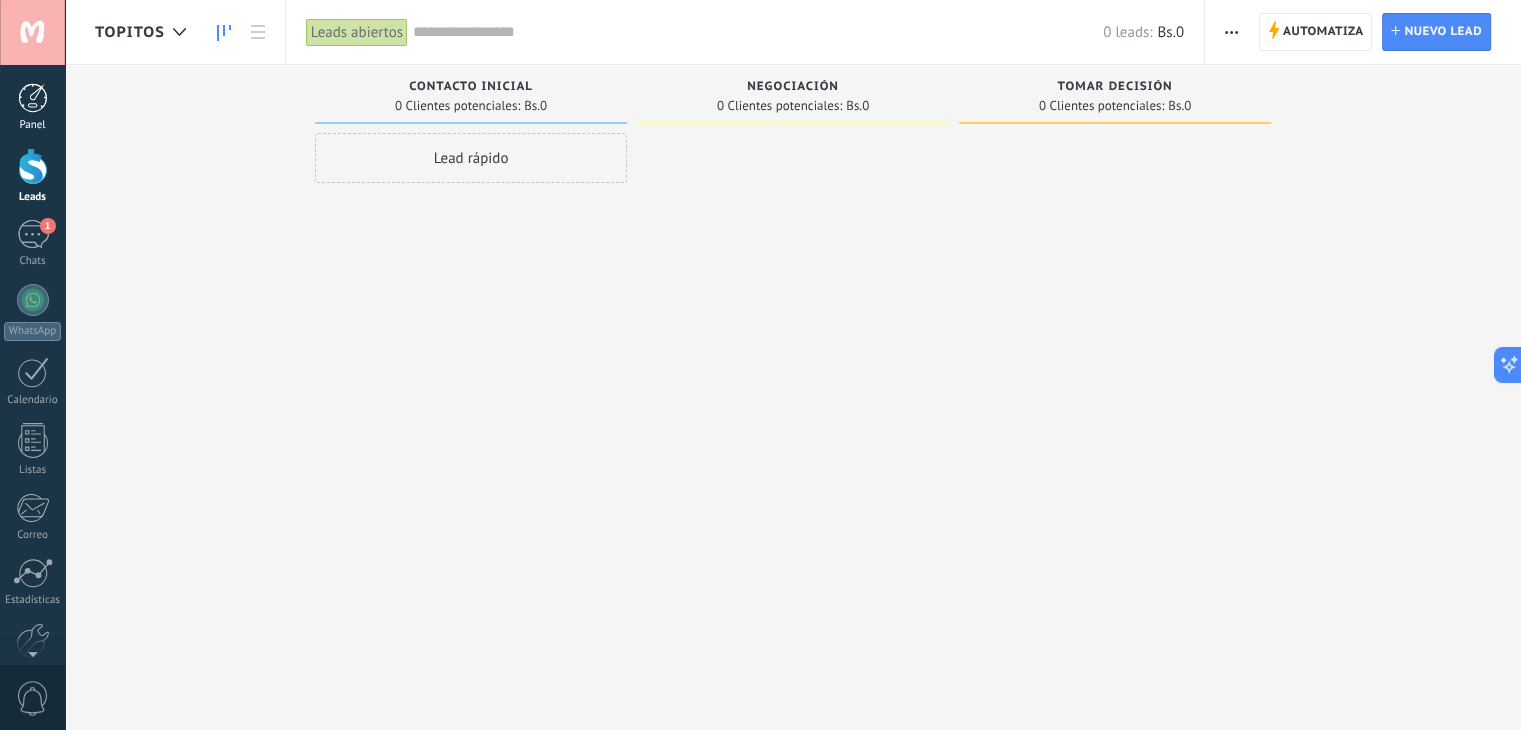 click on "Panel" at bounding box center (32, 107) 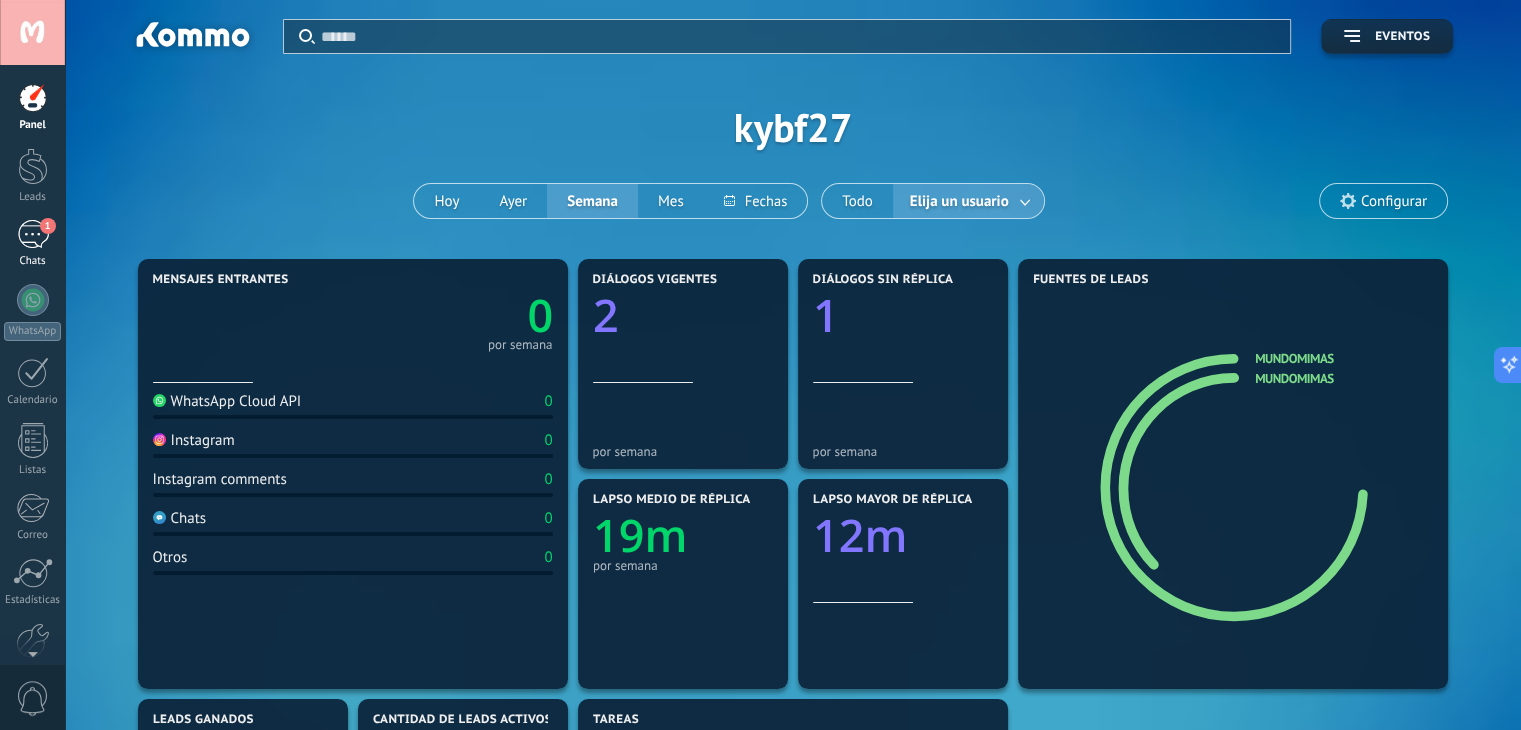 click on "Chats" at bounding box center [33, 261] 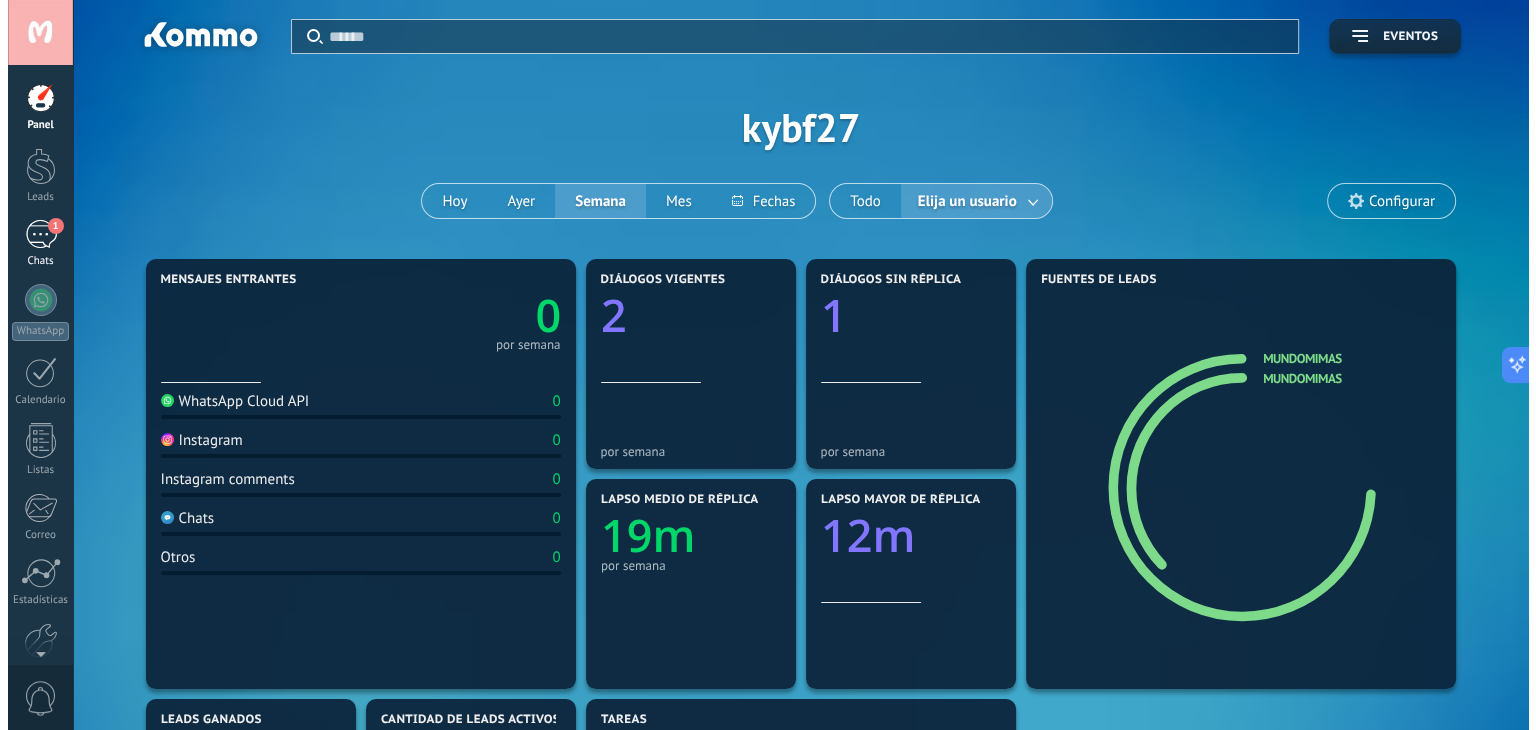 scroll, scrollTop: 315, scrollLeft: 0, axis: vertical 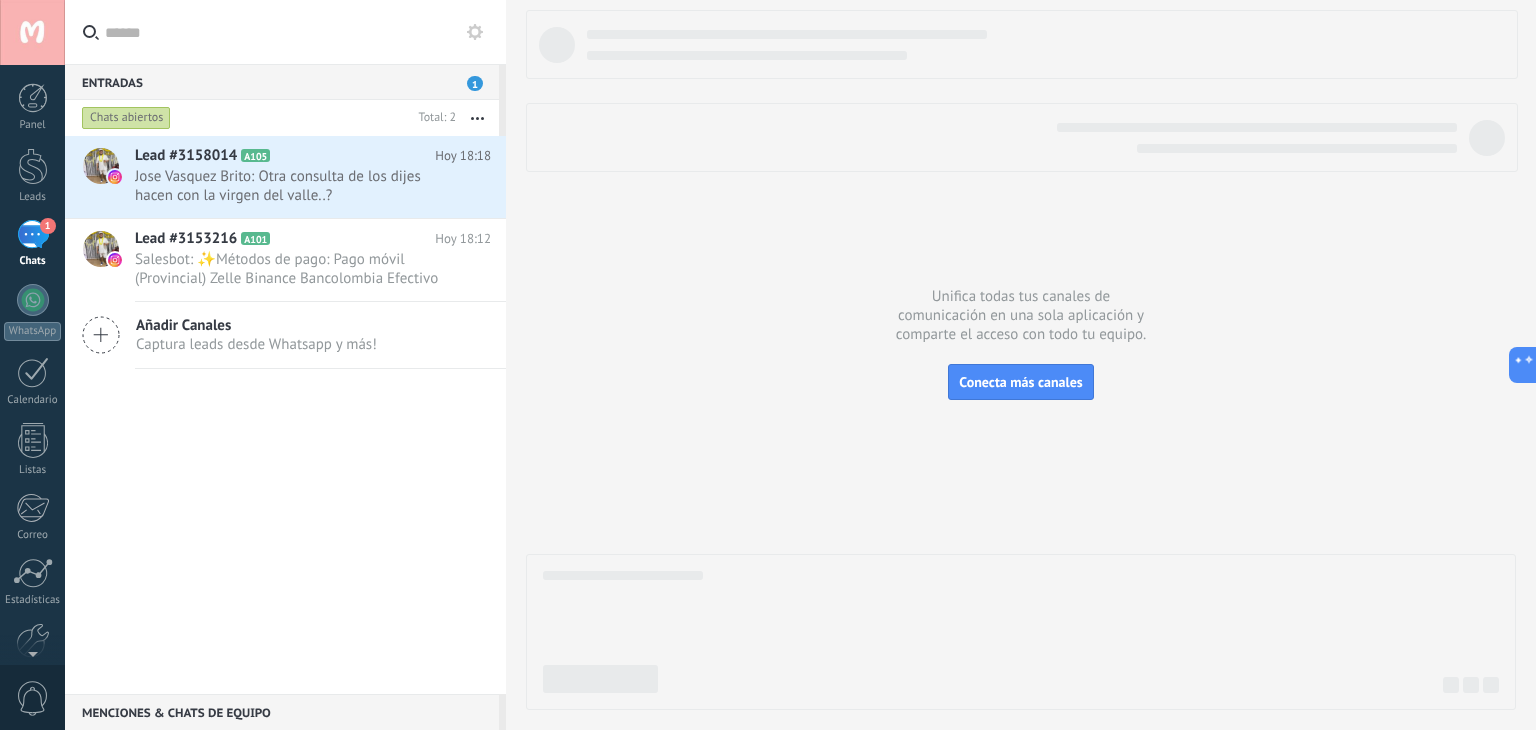 click at bounding box center [475, 32] 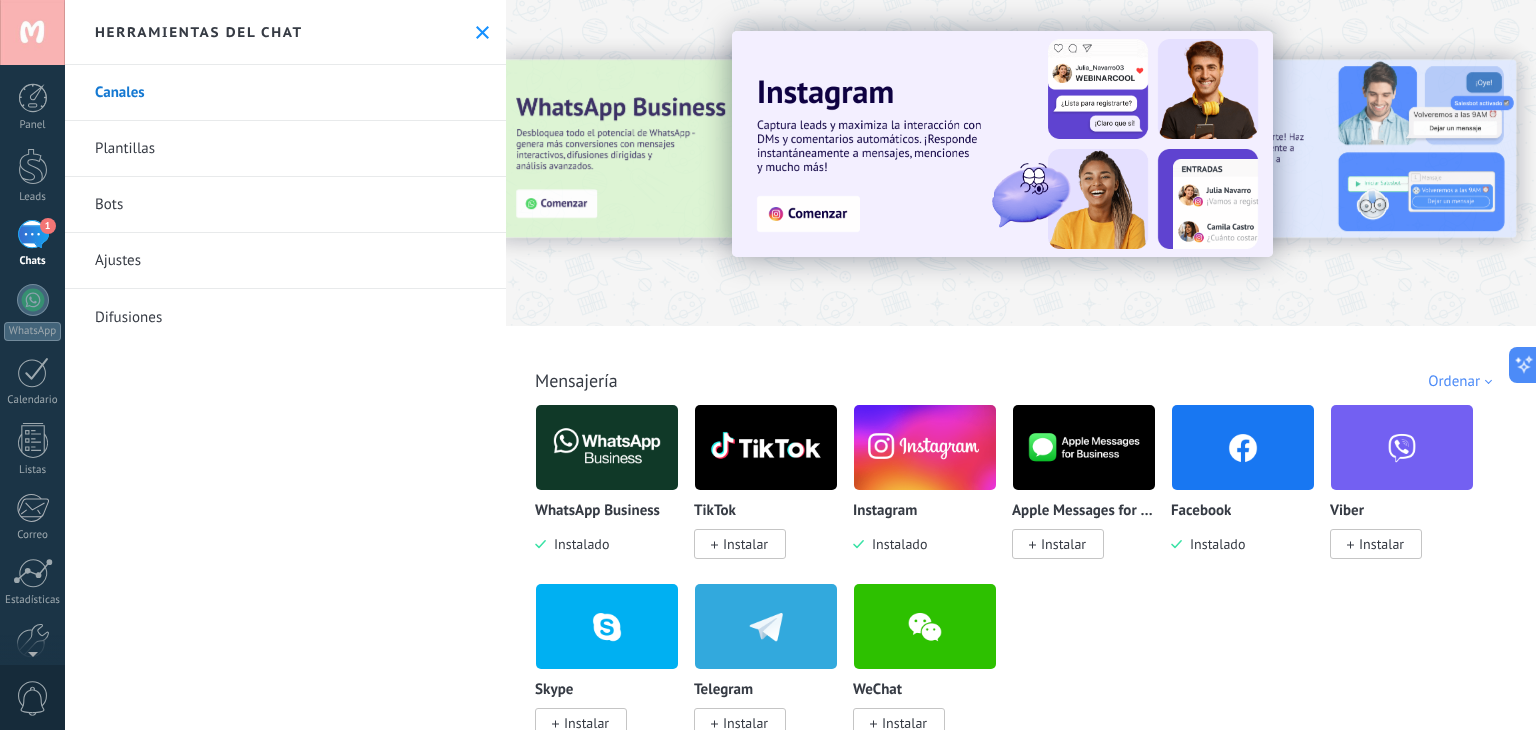 click on "Plantillas" at bounding box center [285, 149] 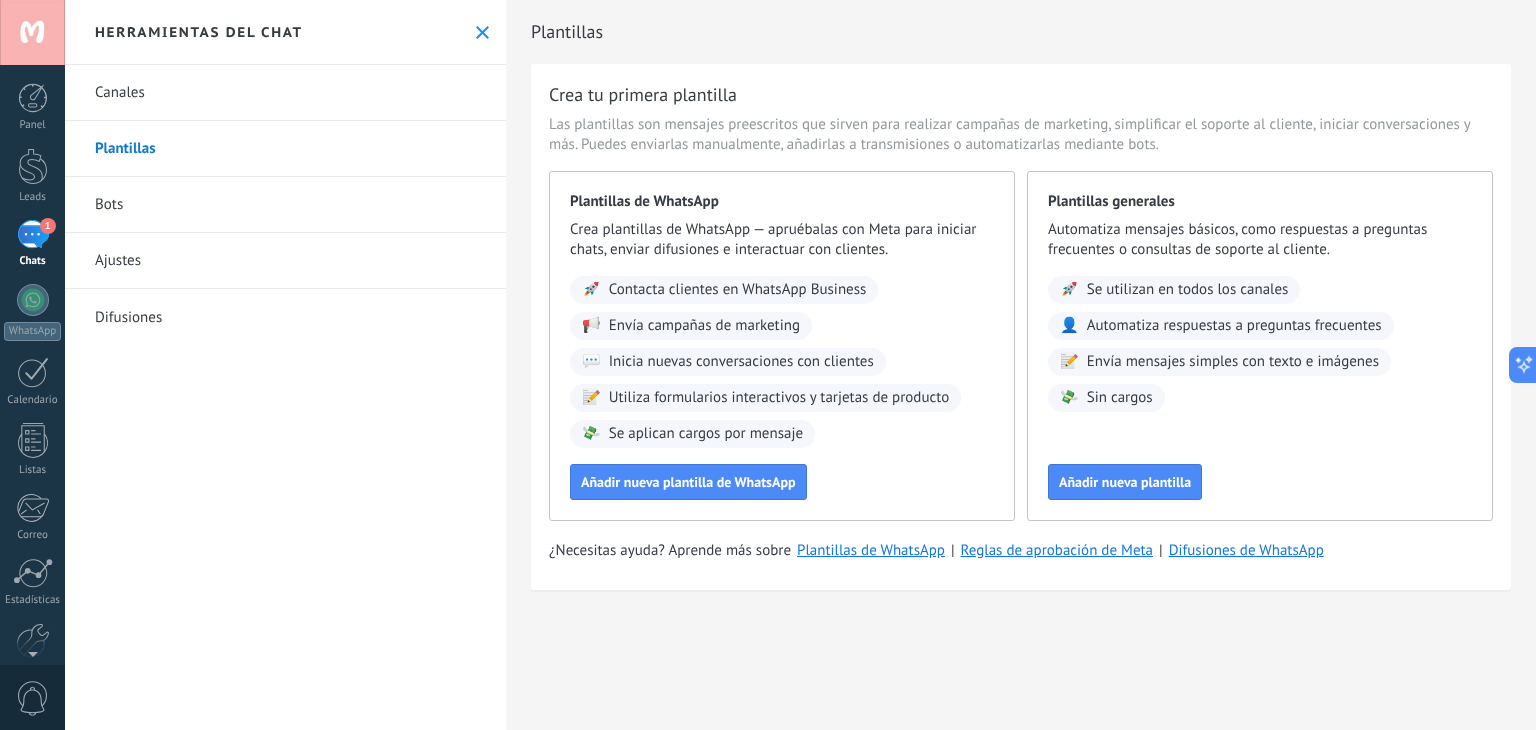 click on "Canales" at bounding box center [285, 93] 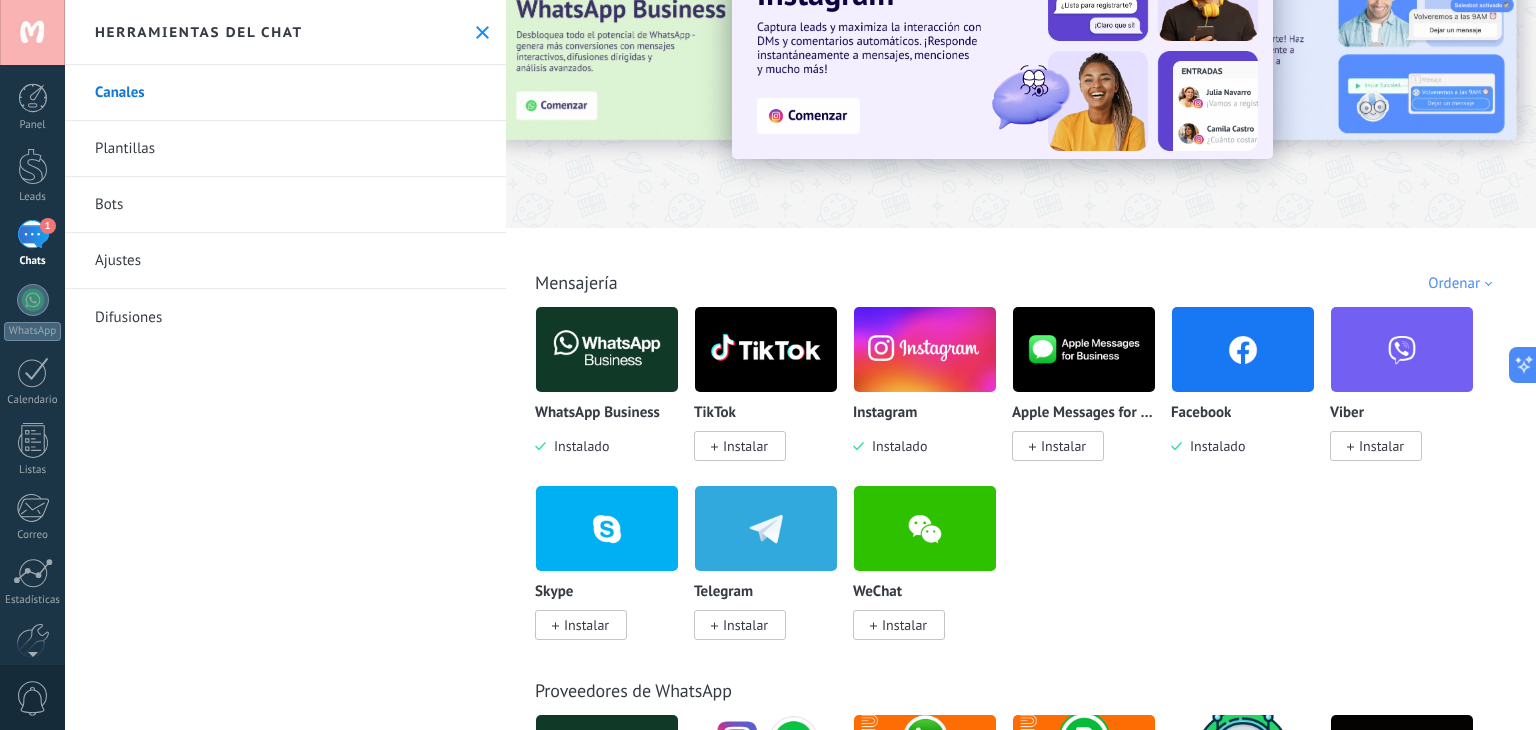 scroll, scrollTop: 0, scrollLeft: 0, axis: both 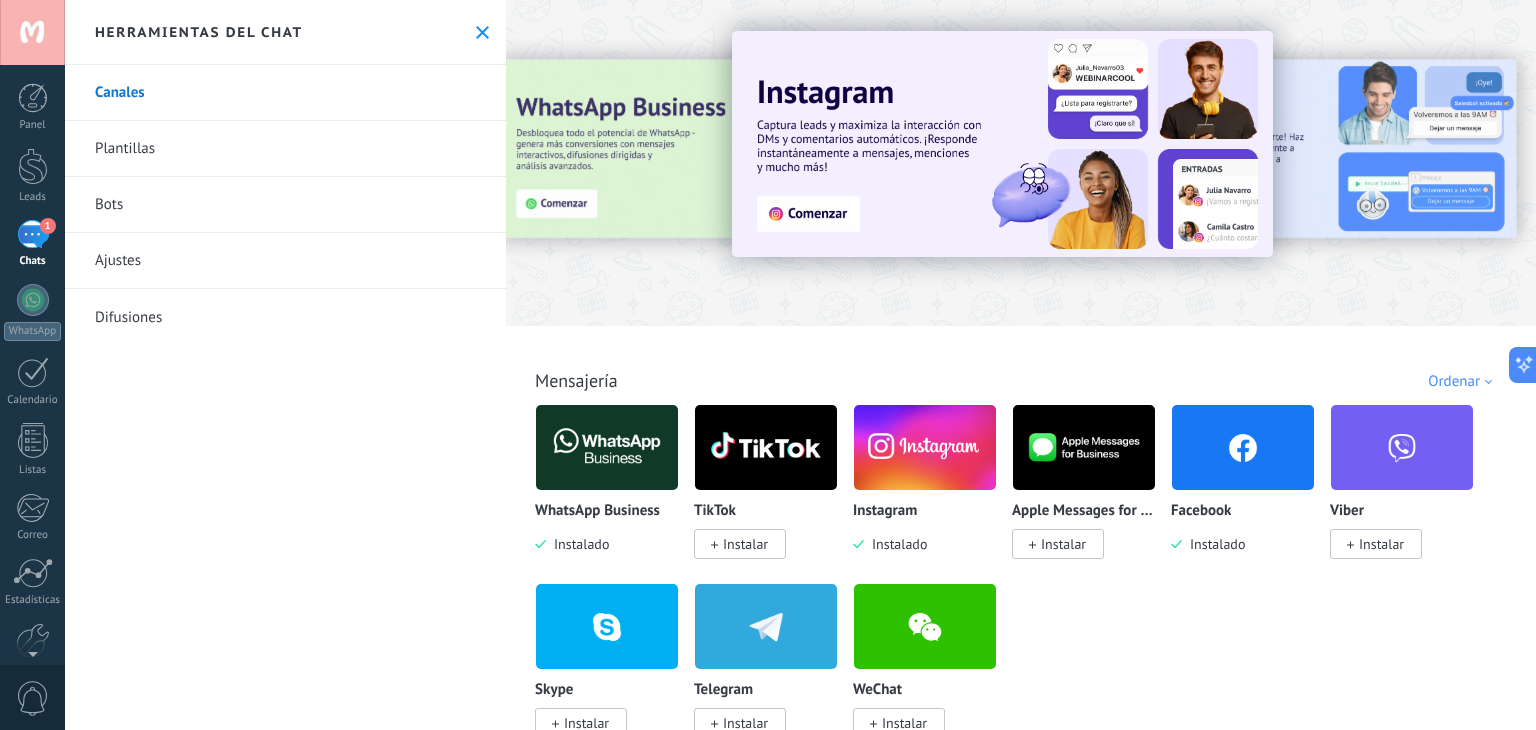 click on "Plantillas" at bounding box center (285, 149) 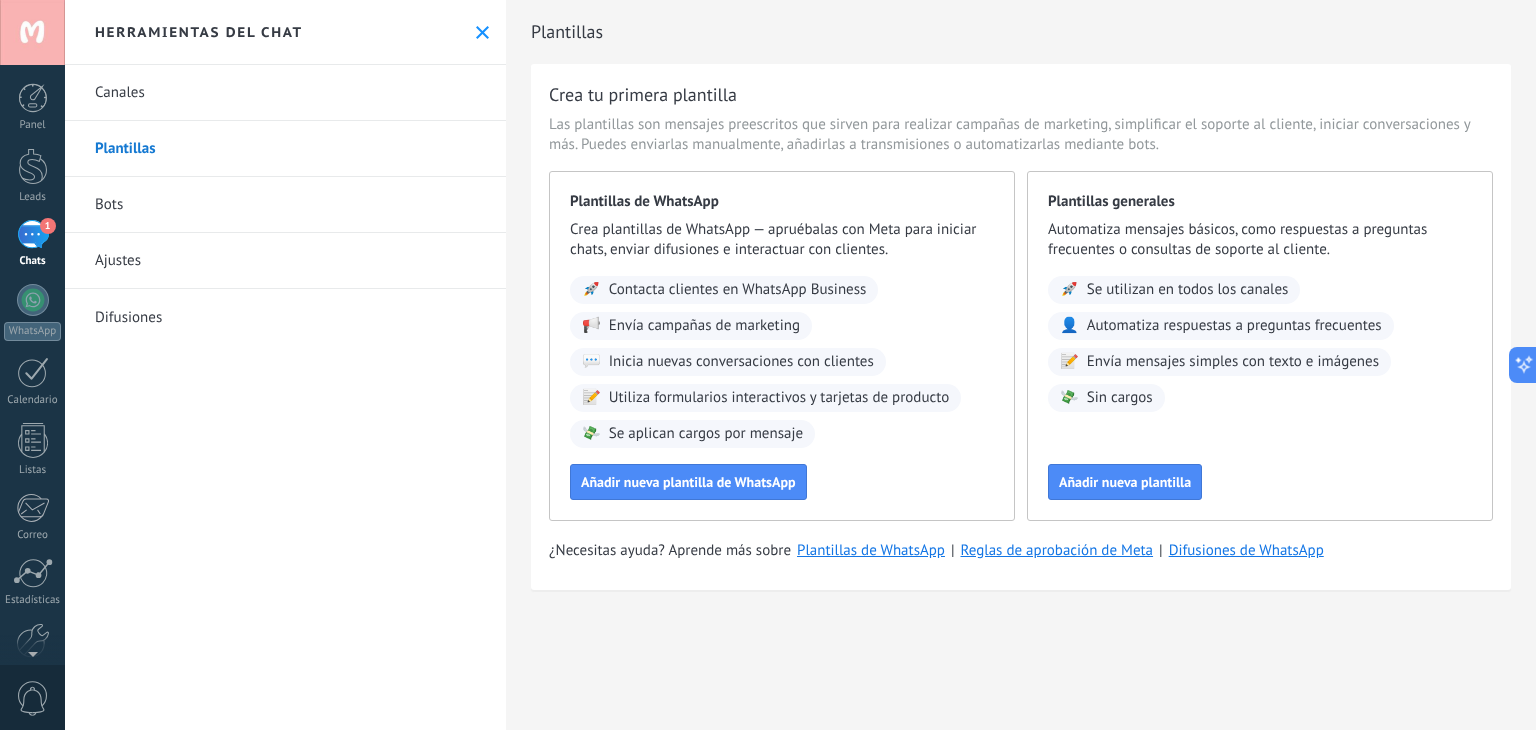 click on "Herramientas del chat" at bounding box center (285, 32) 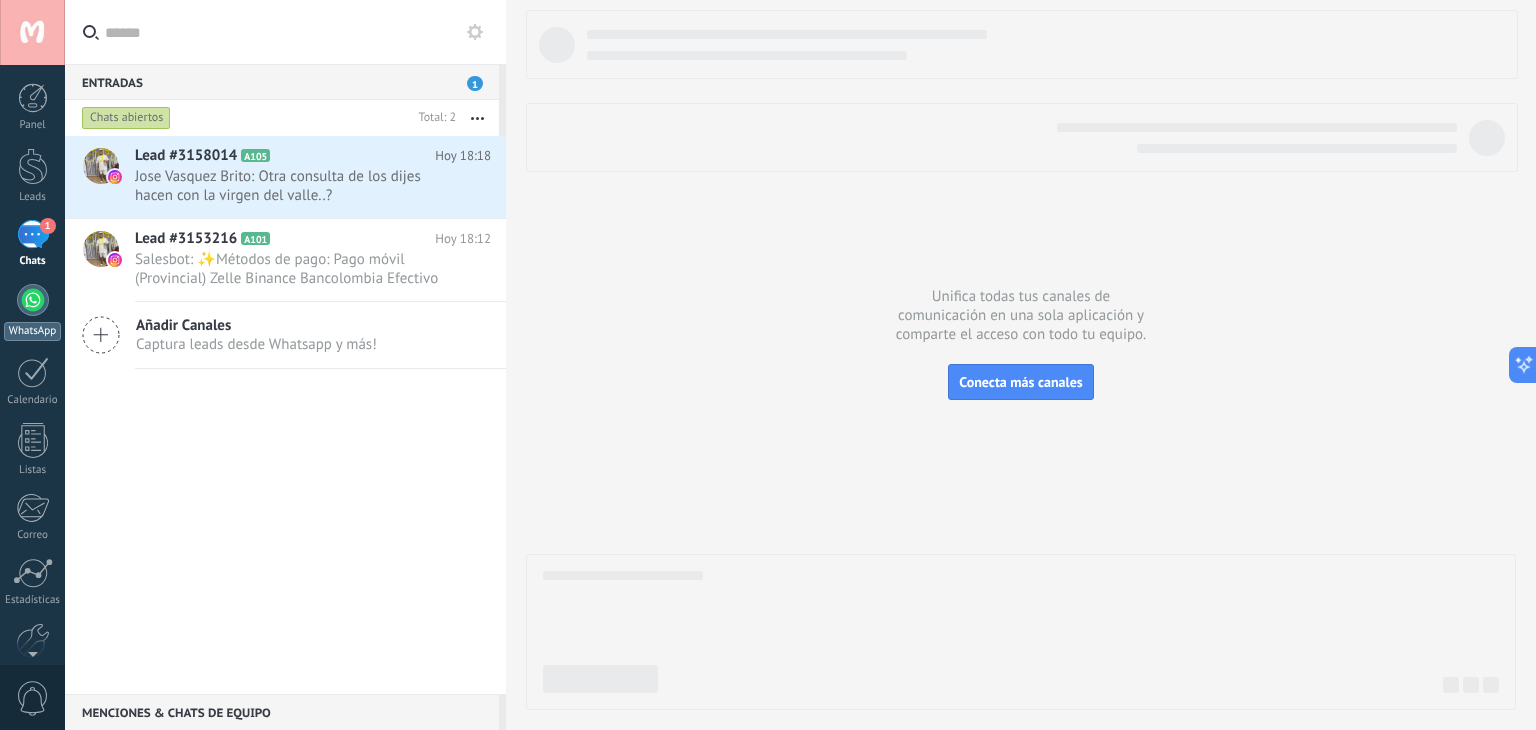 click on "WhatsApp" at bounding box center (32, 312) 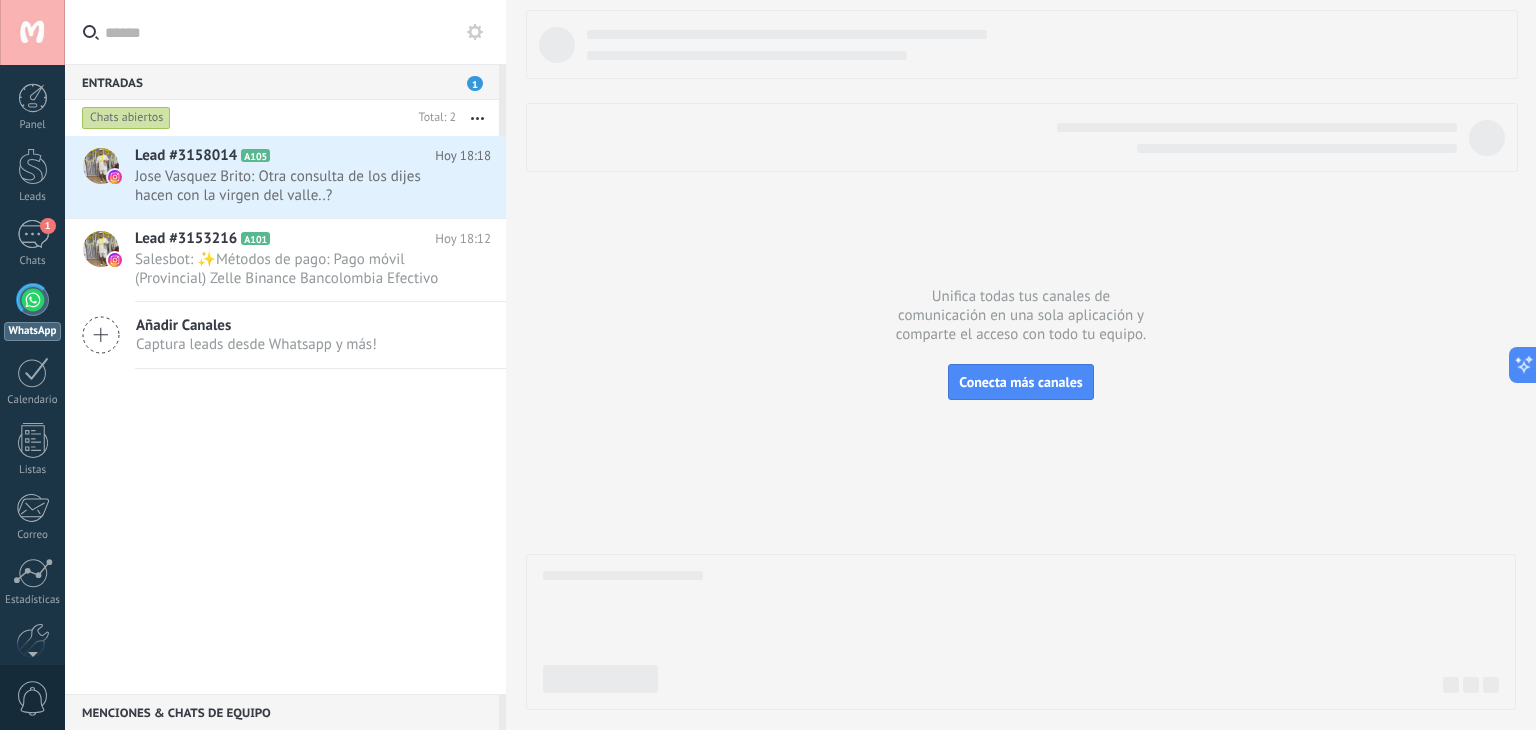 scroll, scrollTop: 360, scrollLeft: 0, axis: vertical 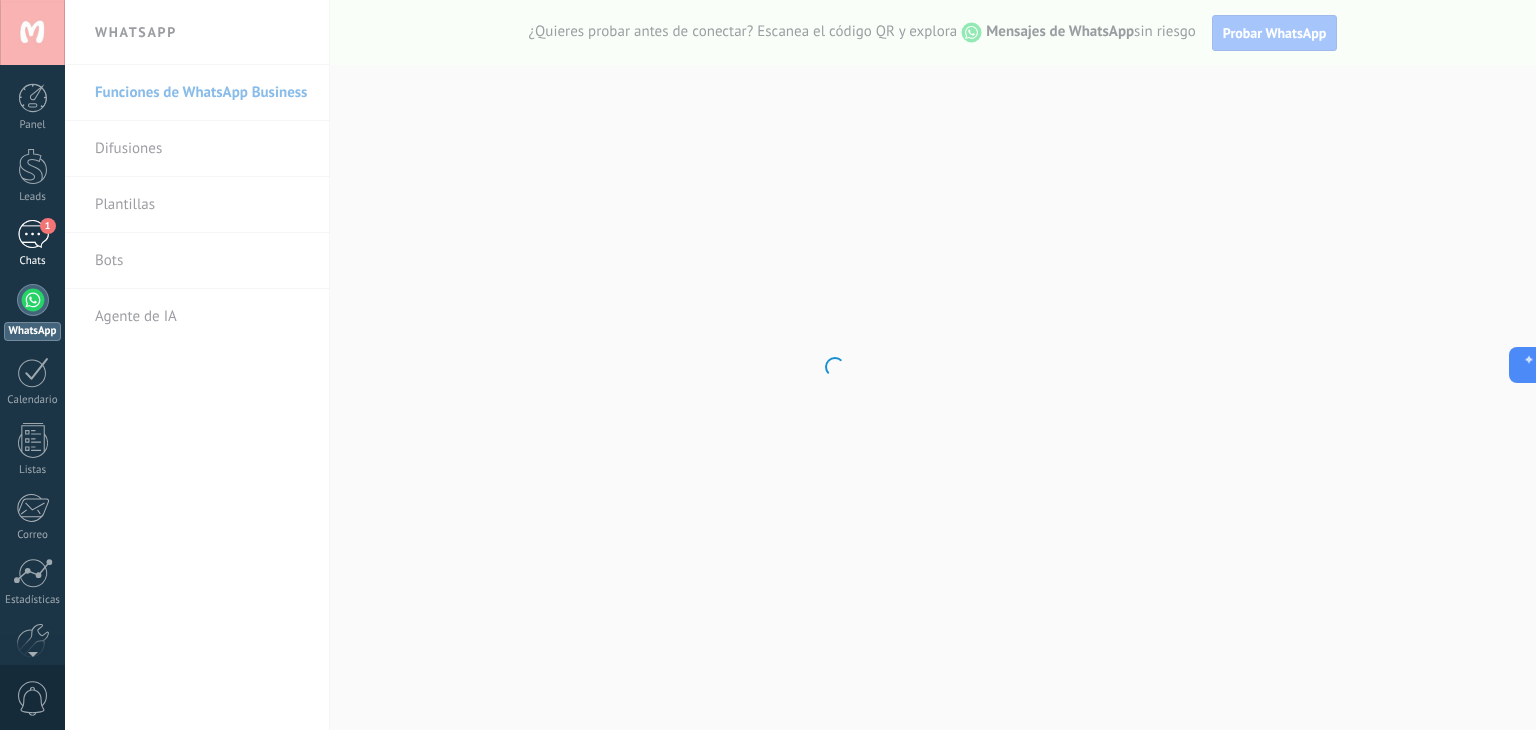 click on "1" at bounding box center (33, 234) 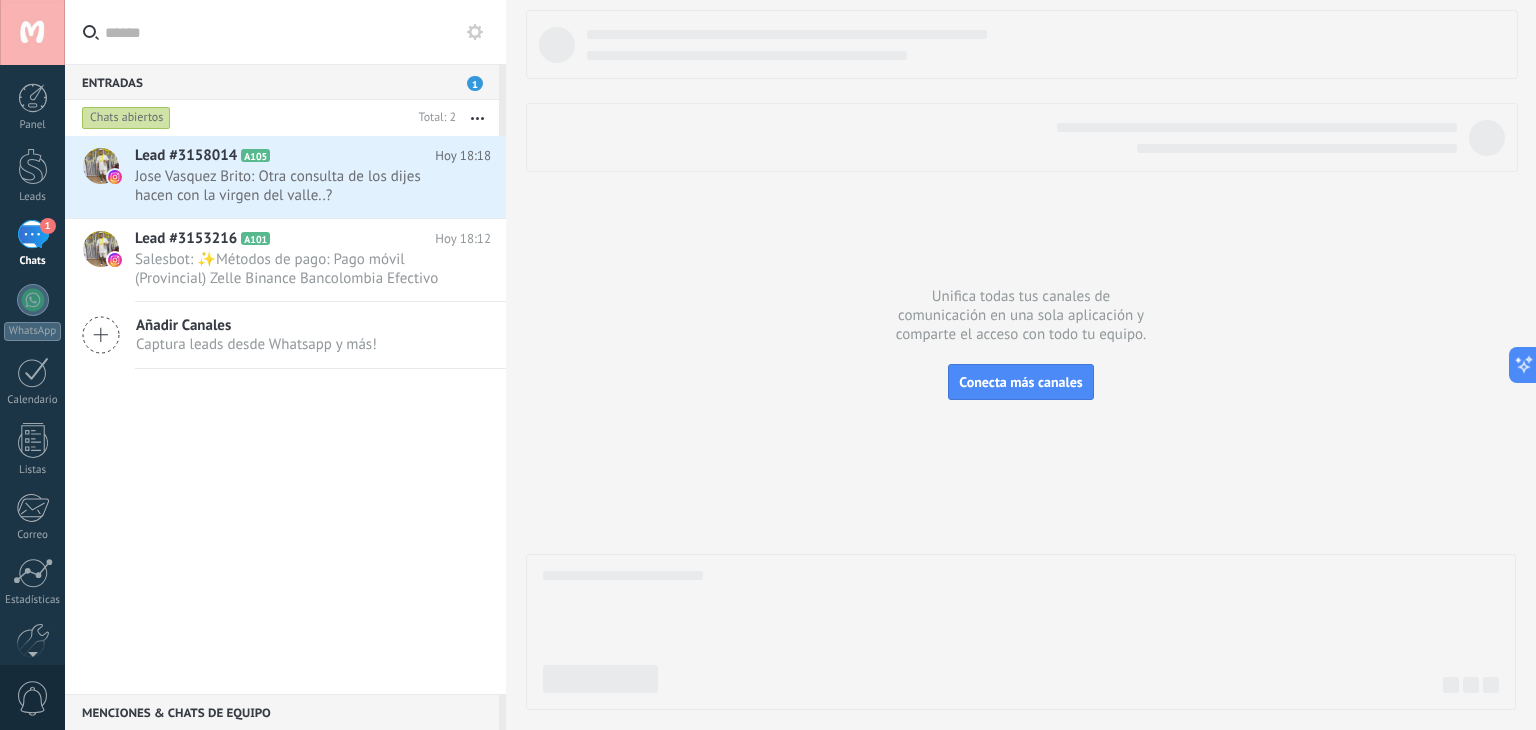 click 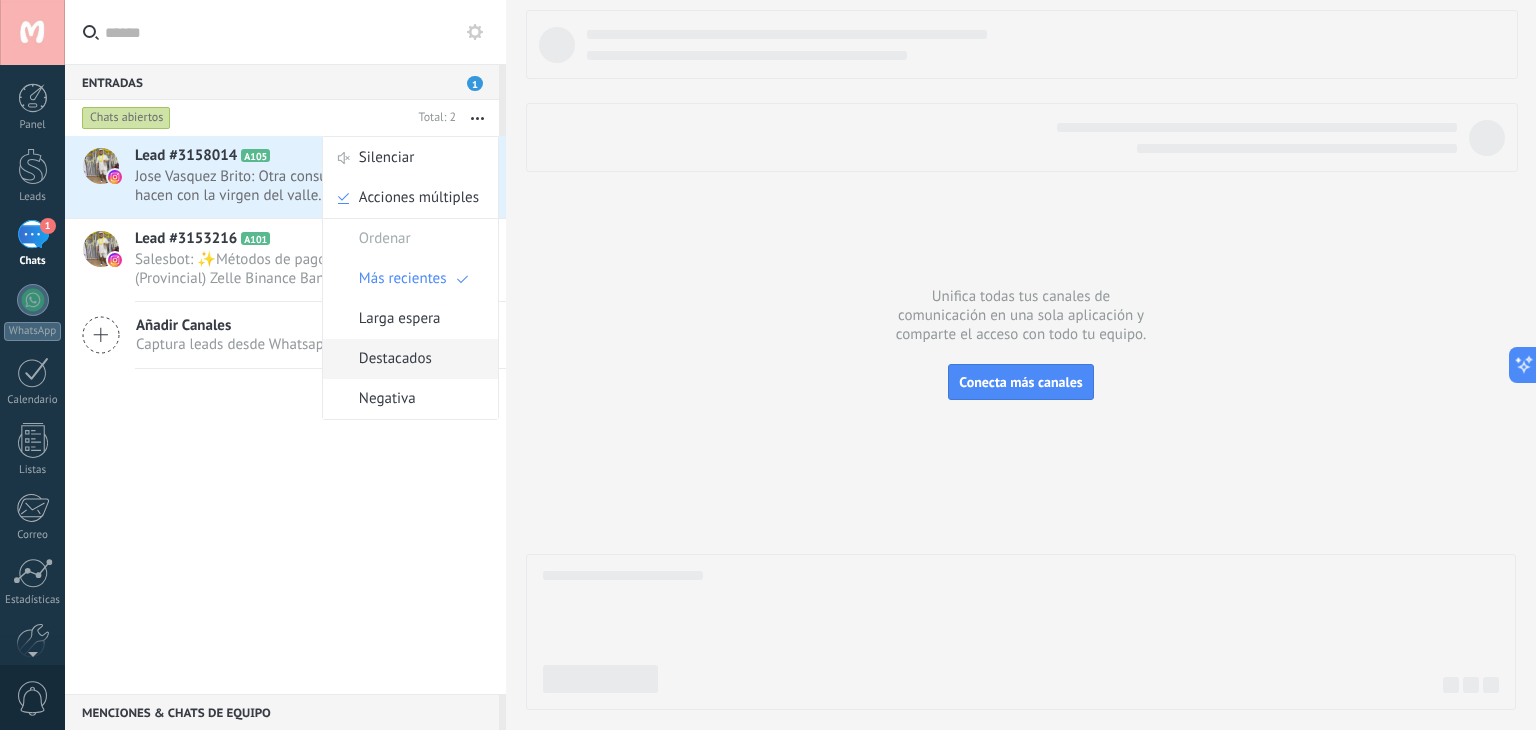 click on "Destacados" at bounding box center [395, 359] 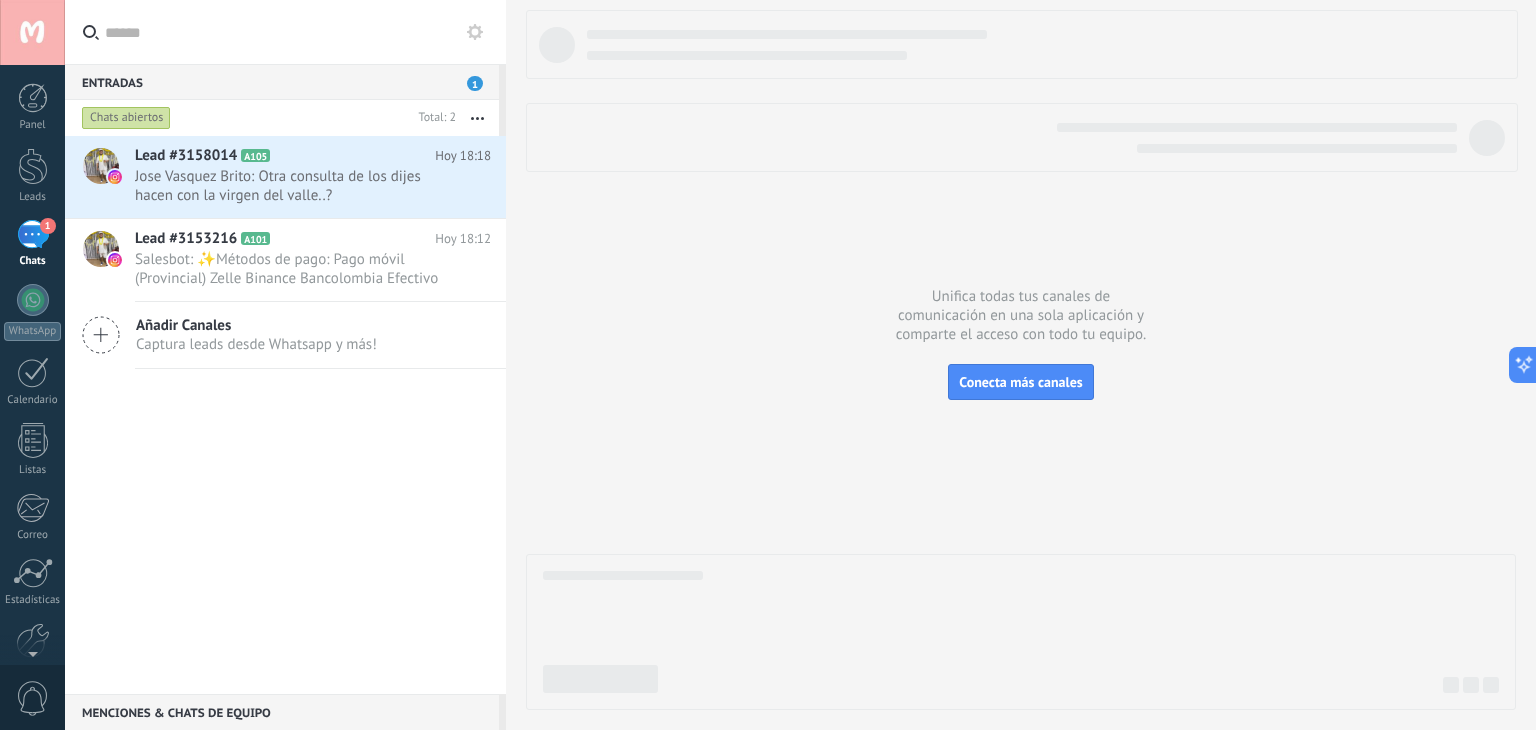click at bounding box center [477, 118] 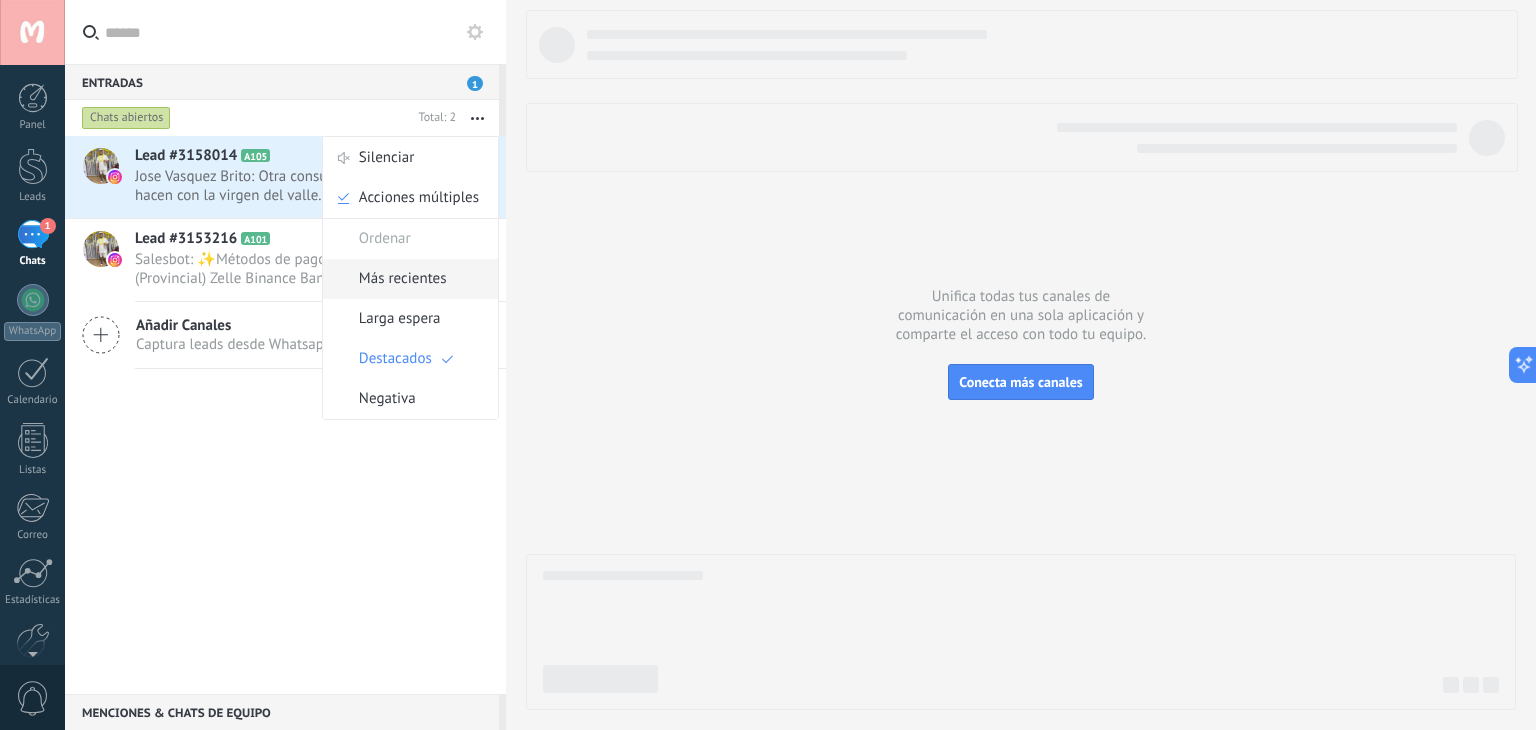 click on "Más recientes" at bounding box center (403, 279) 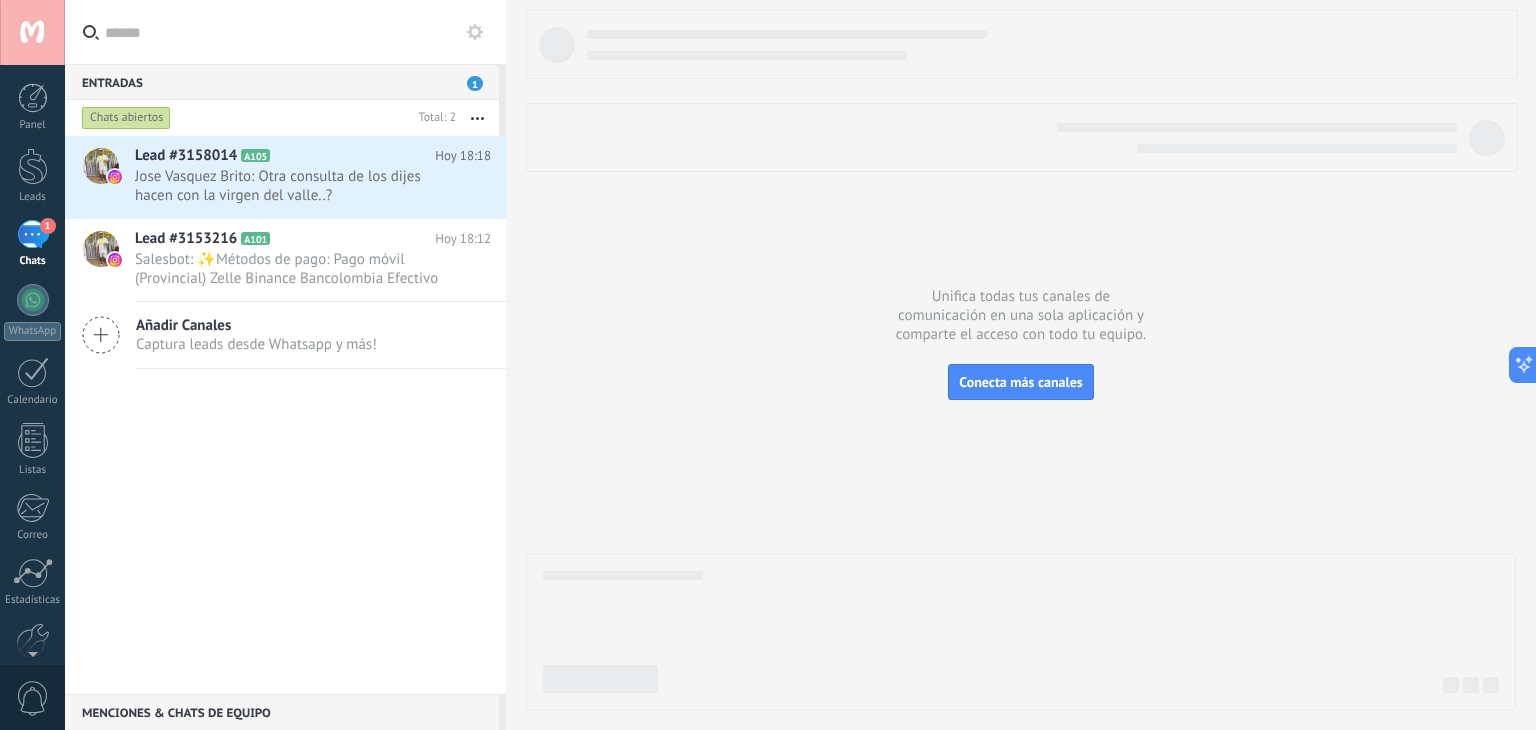 click at bounding box center (747, 55) 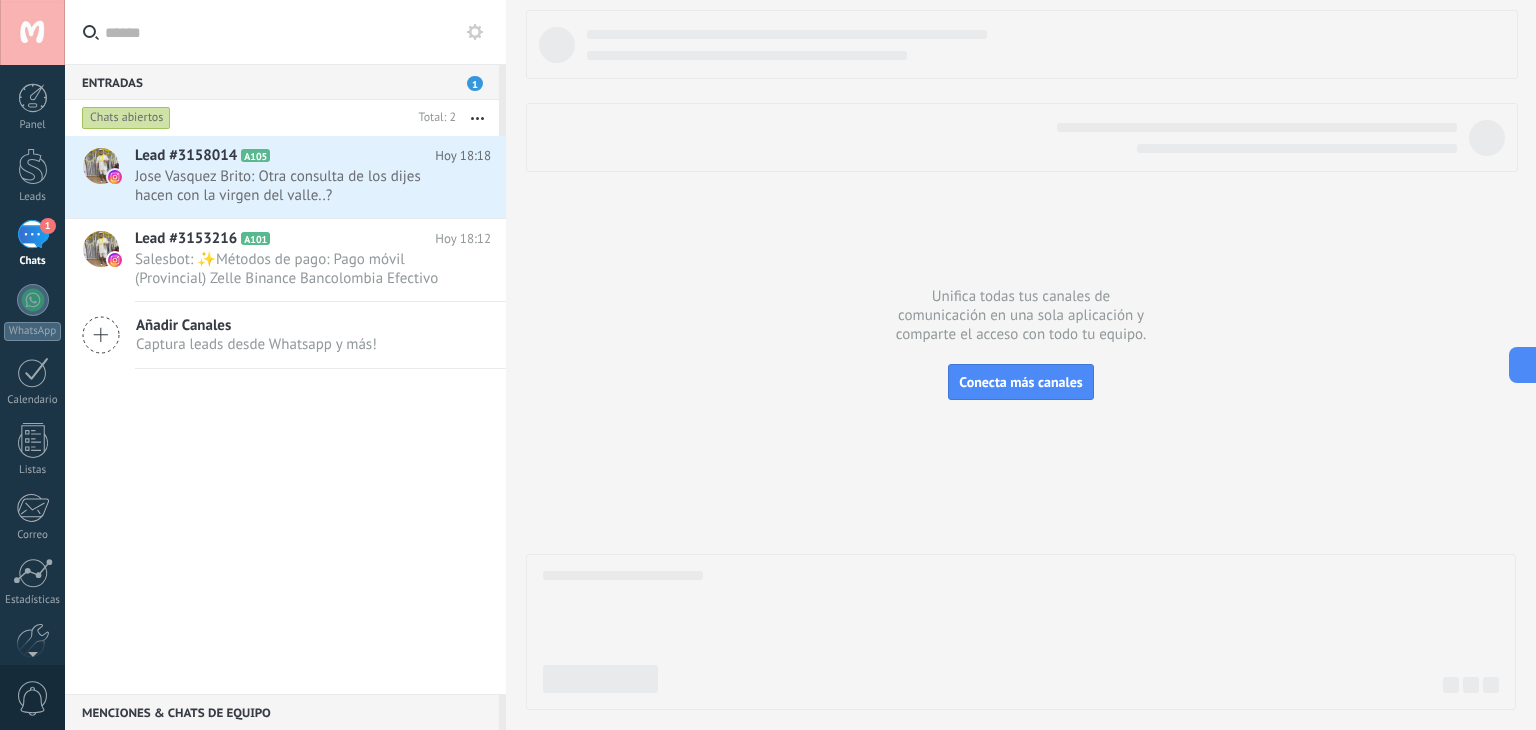 click at bounding box center (297, 32) 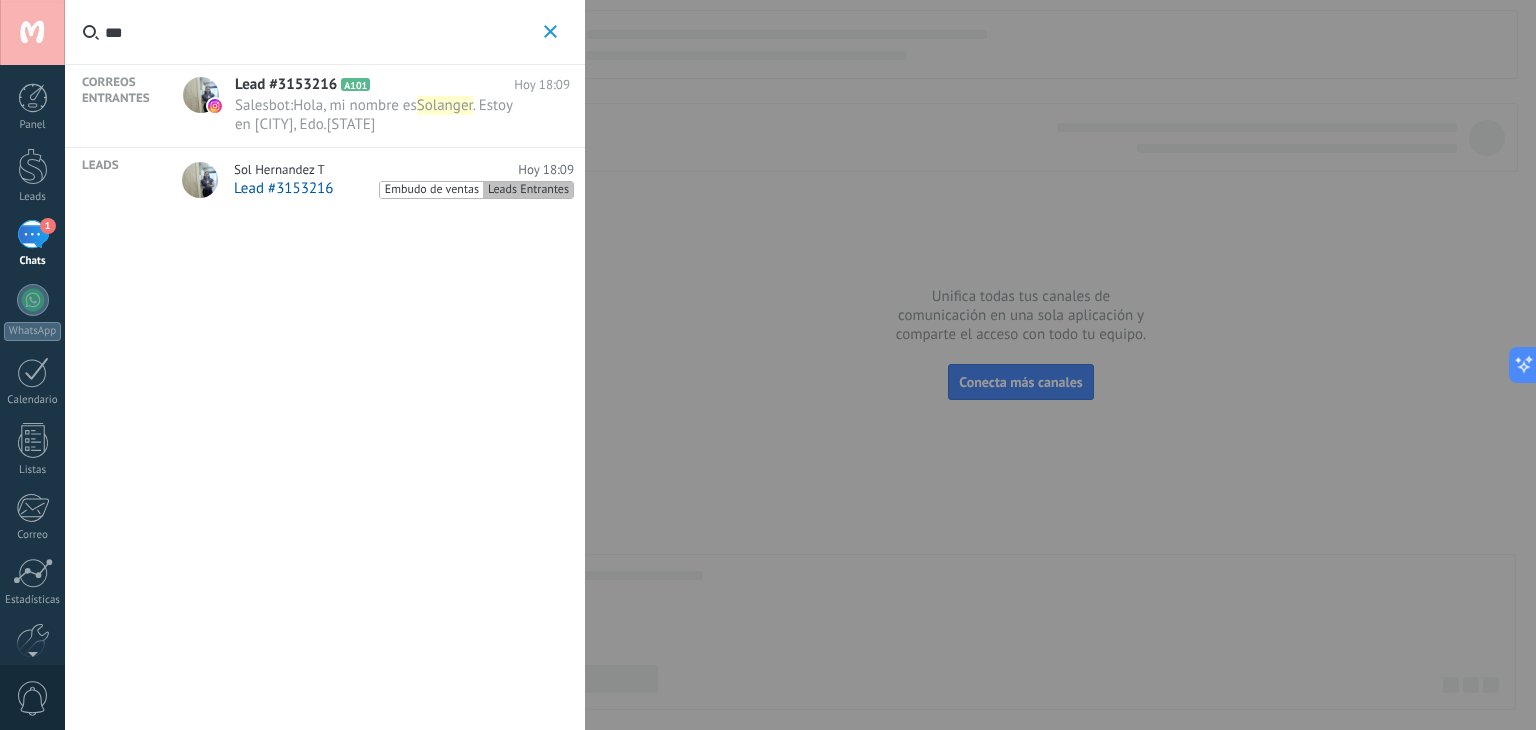 type on "***" 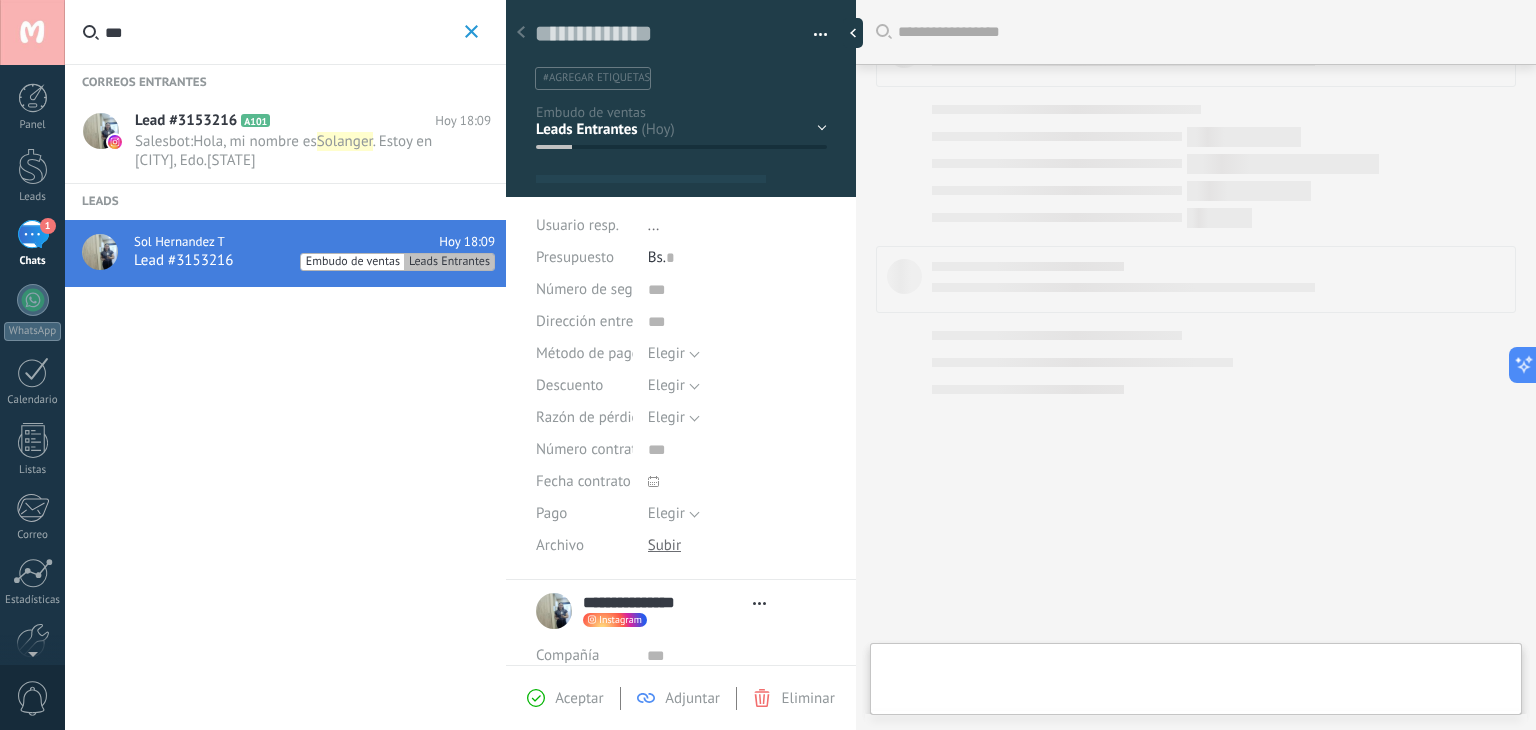 scroll, scrollTop: 636, scrollLeft: 0, axis: vertical 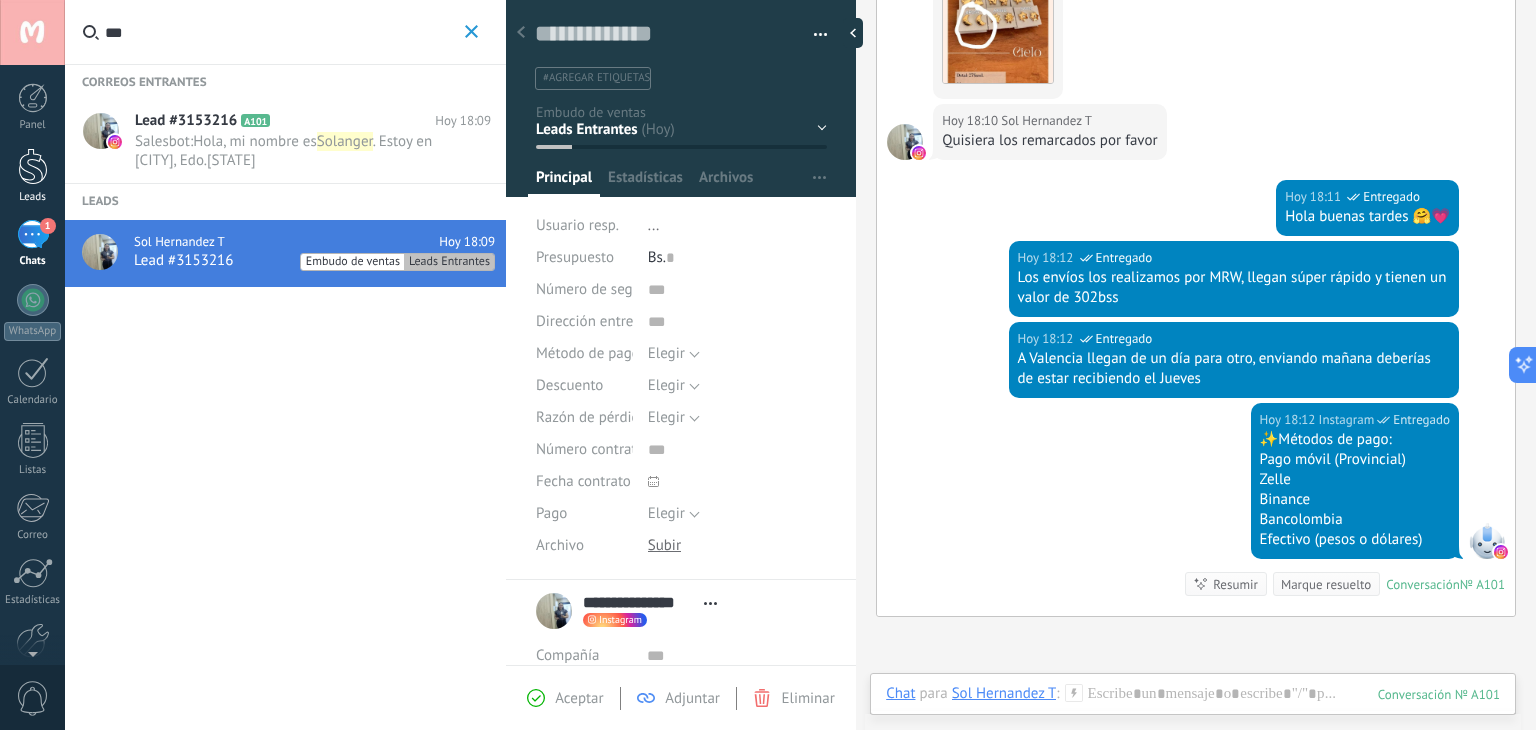 click at bounding box center (33, 166) 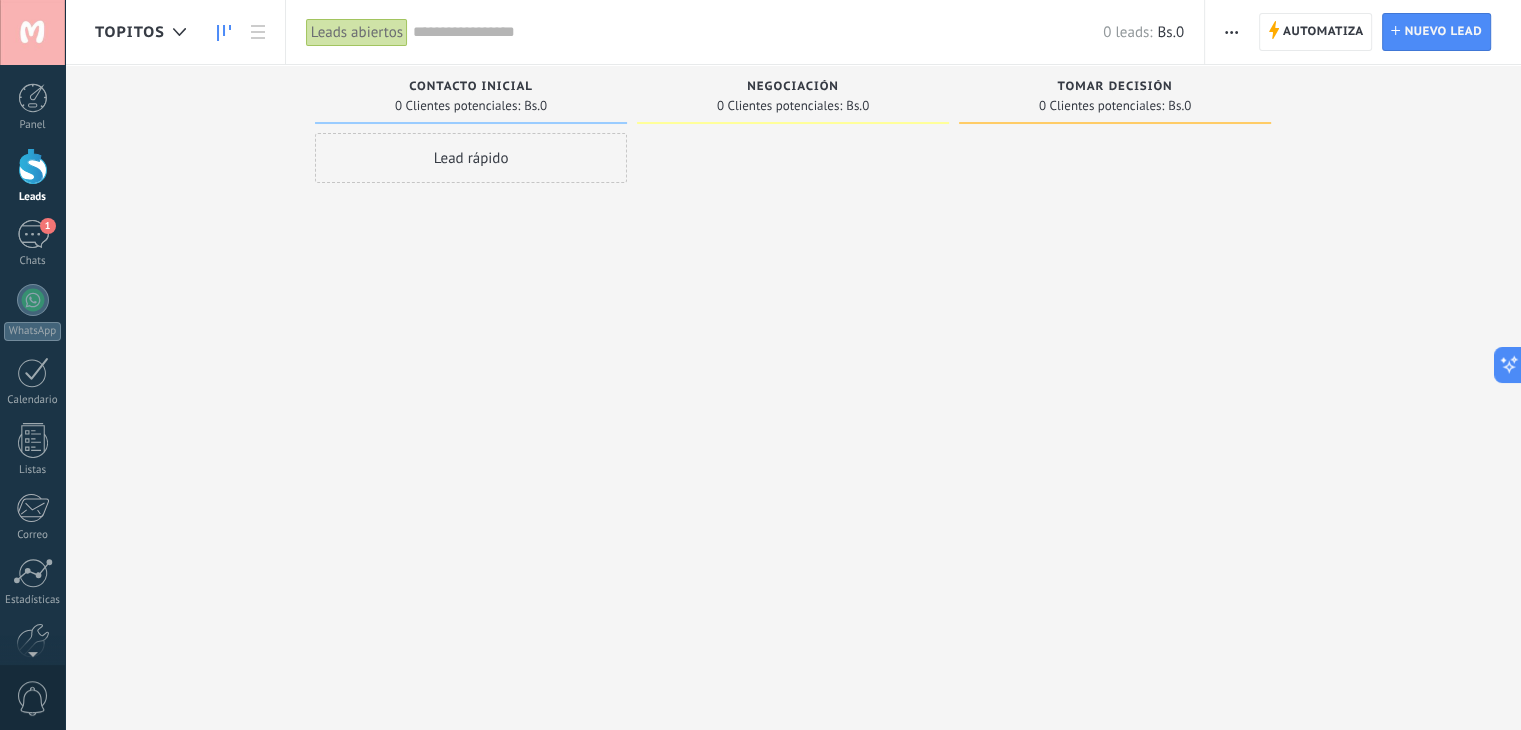 click on "Negociación" at bounding box center (793, 88) 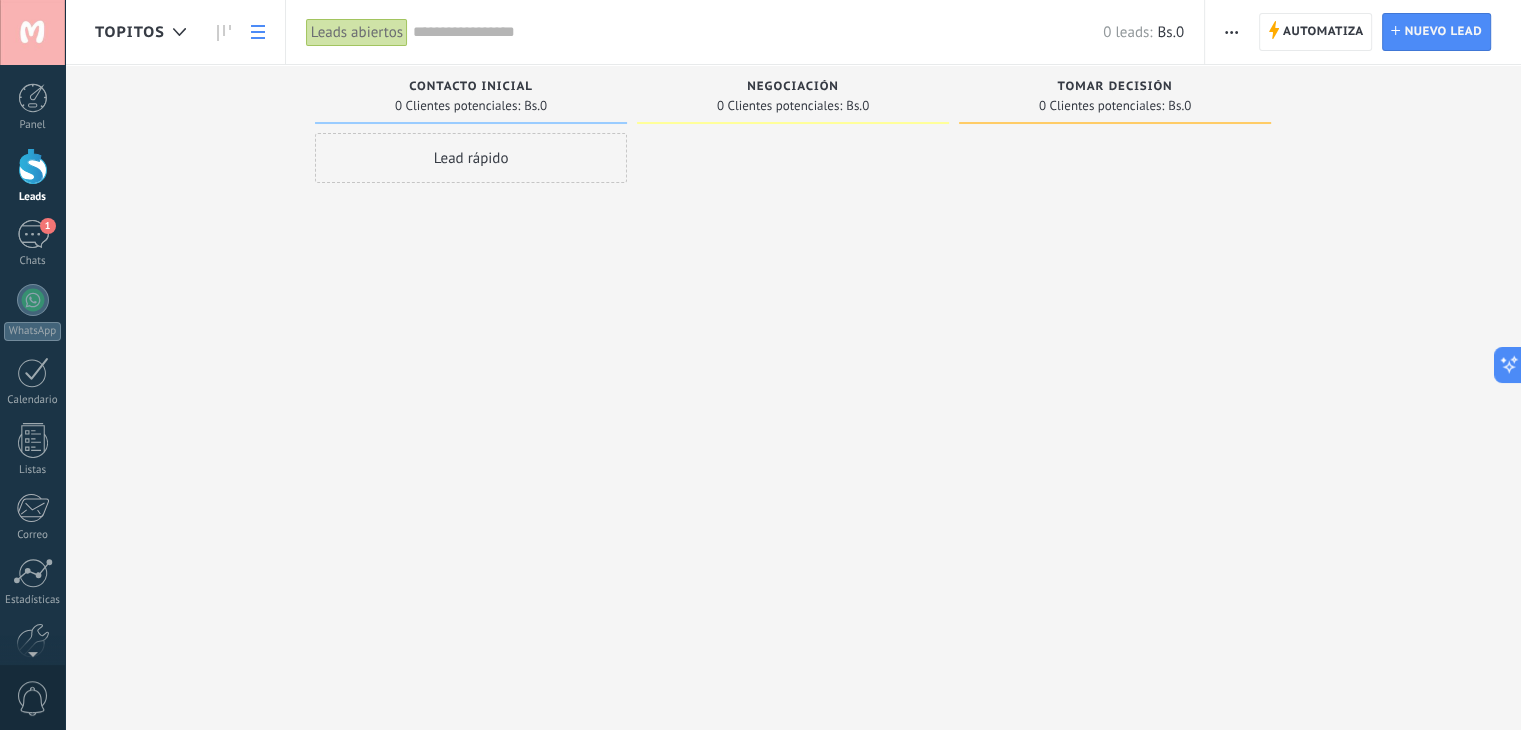 click 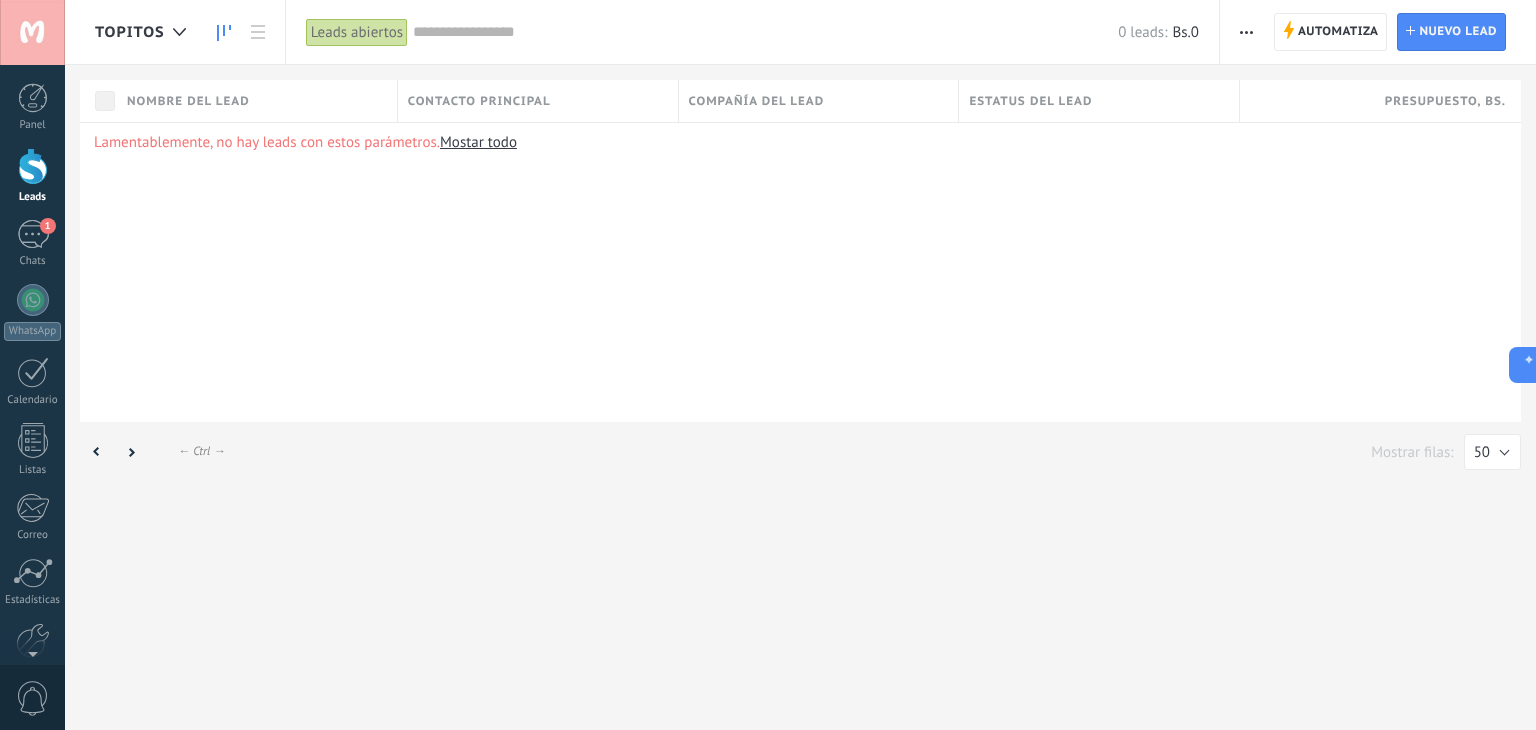 click 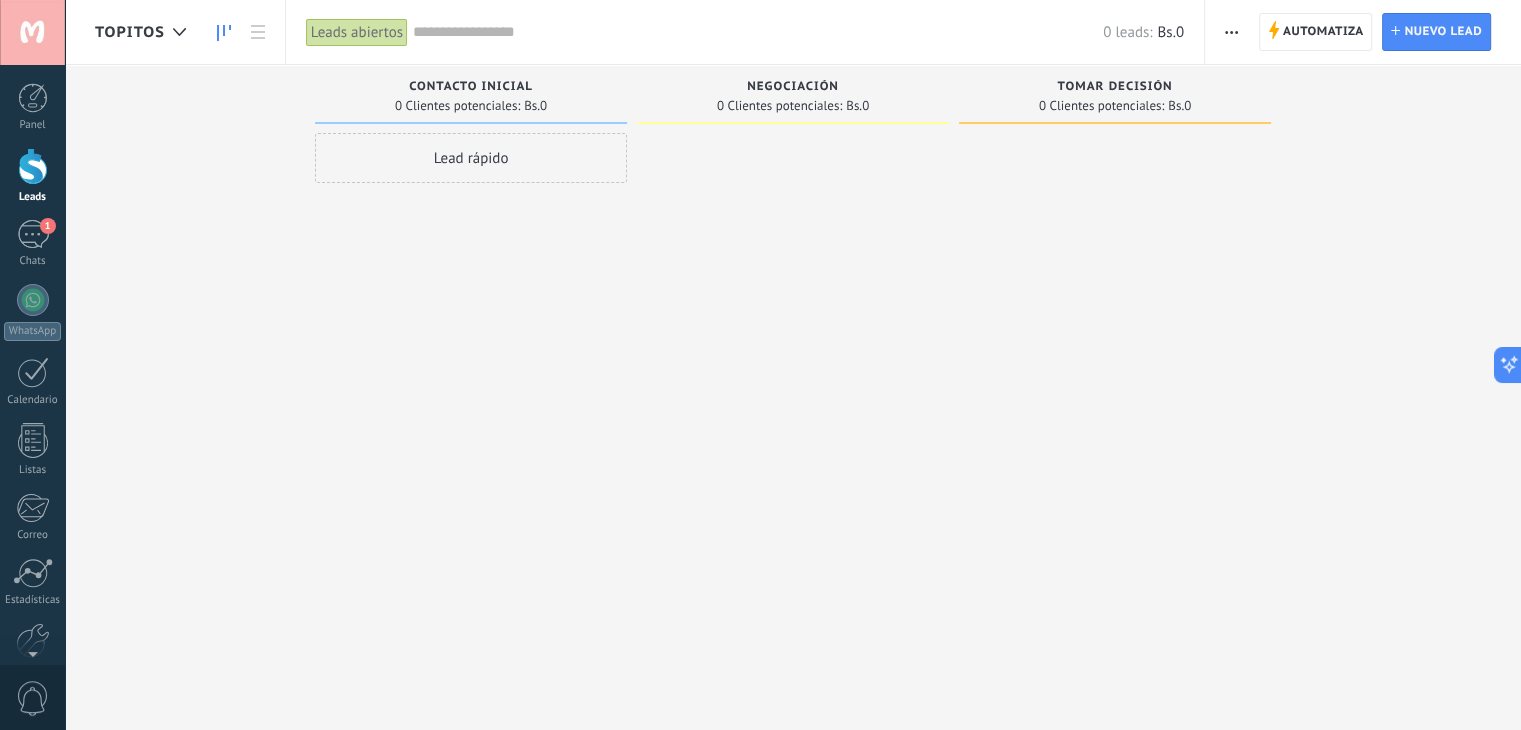 click at bounding box center [1231, 32] 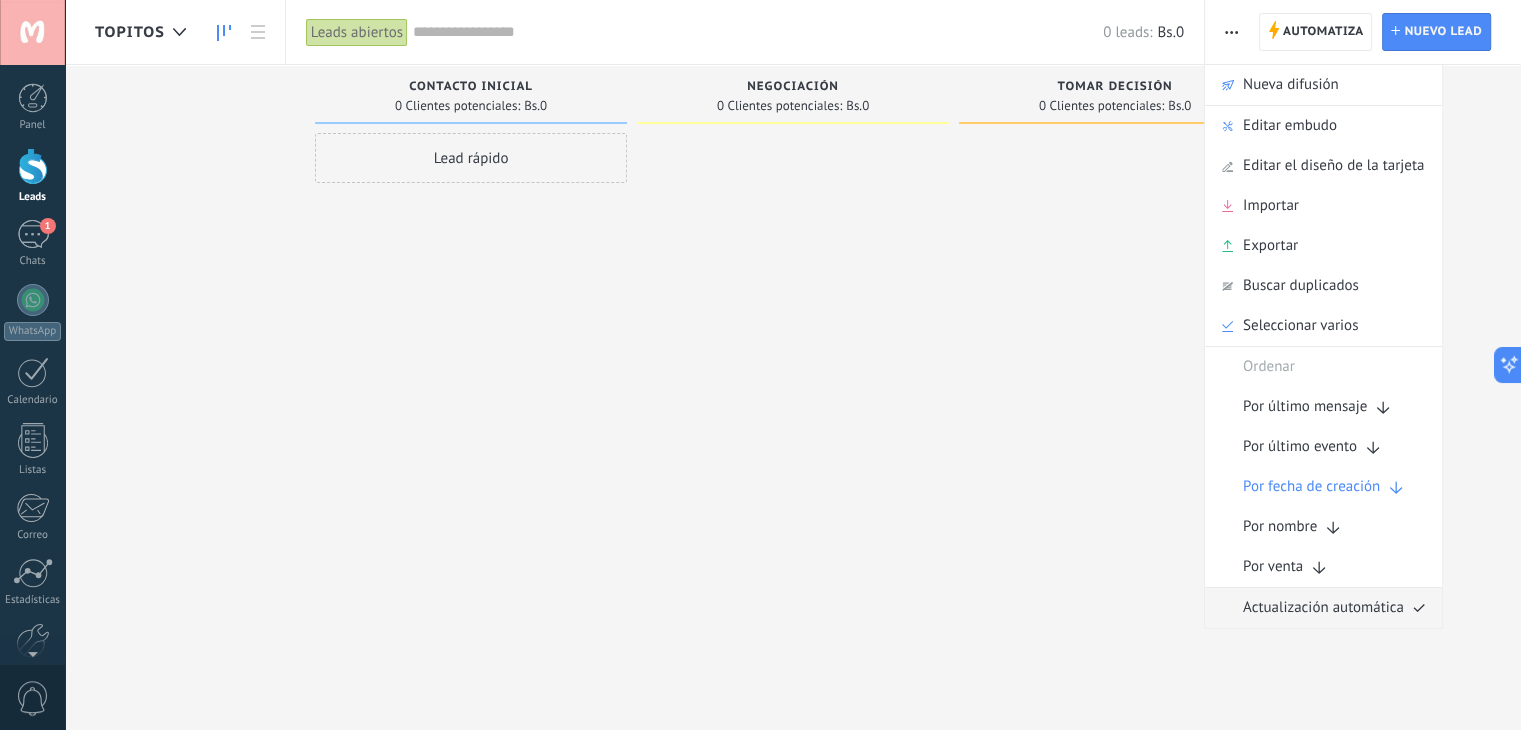 click on "Actualización automática" at bounding box center (1323, 608) 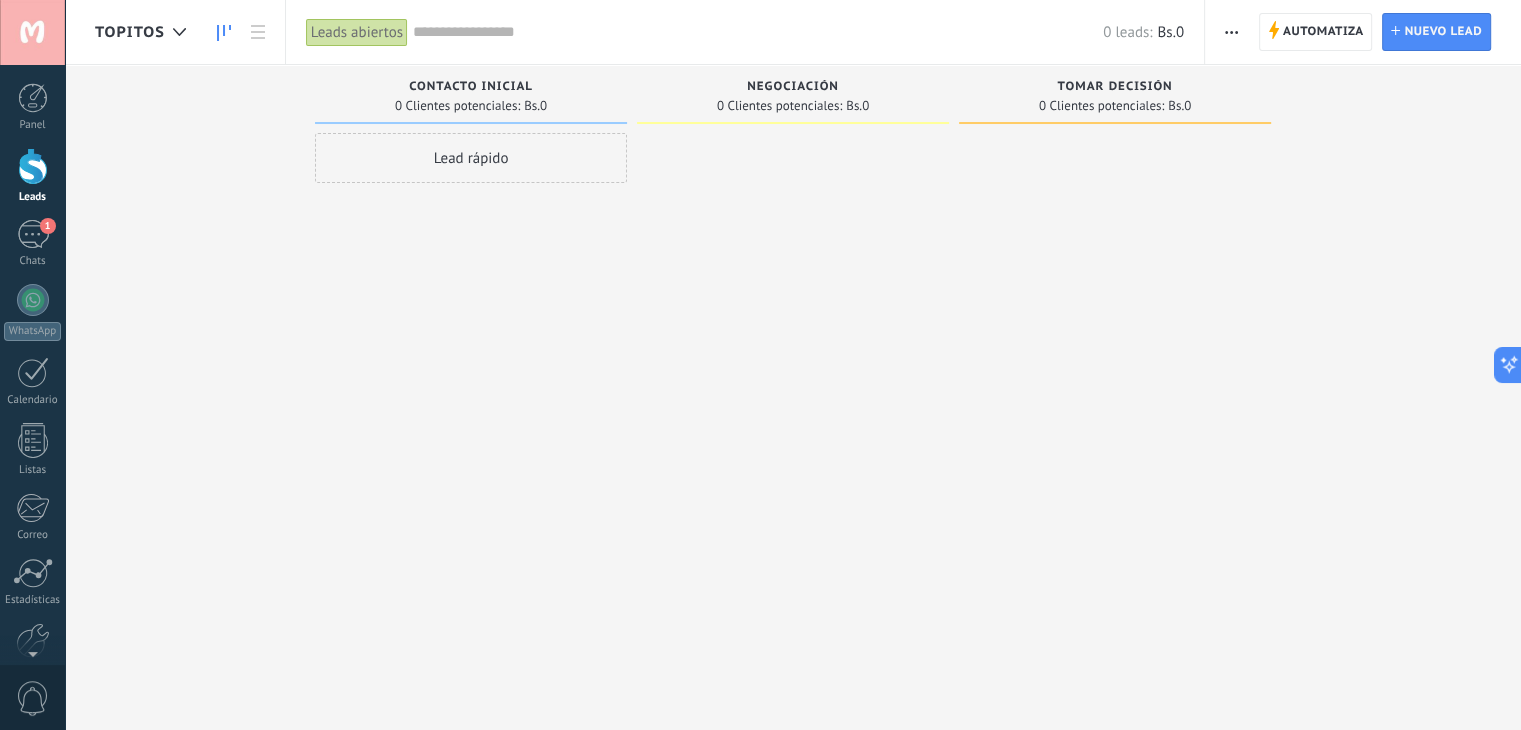 click at bounding box center [1231, 32] 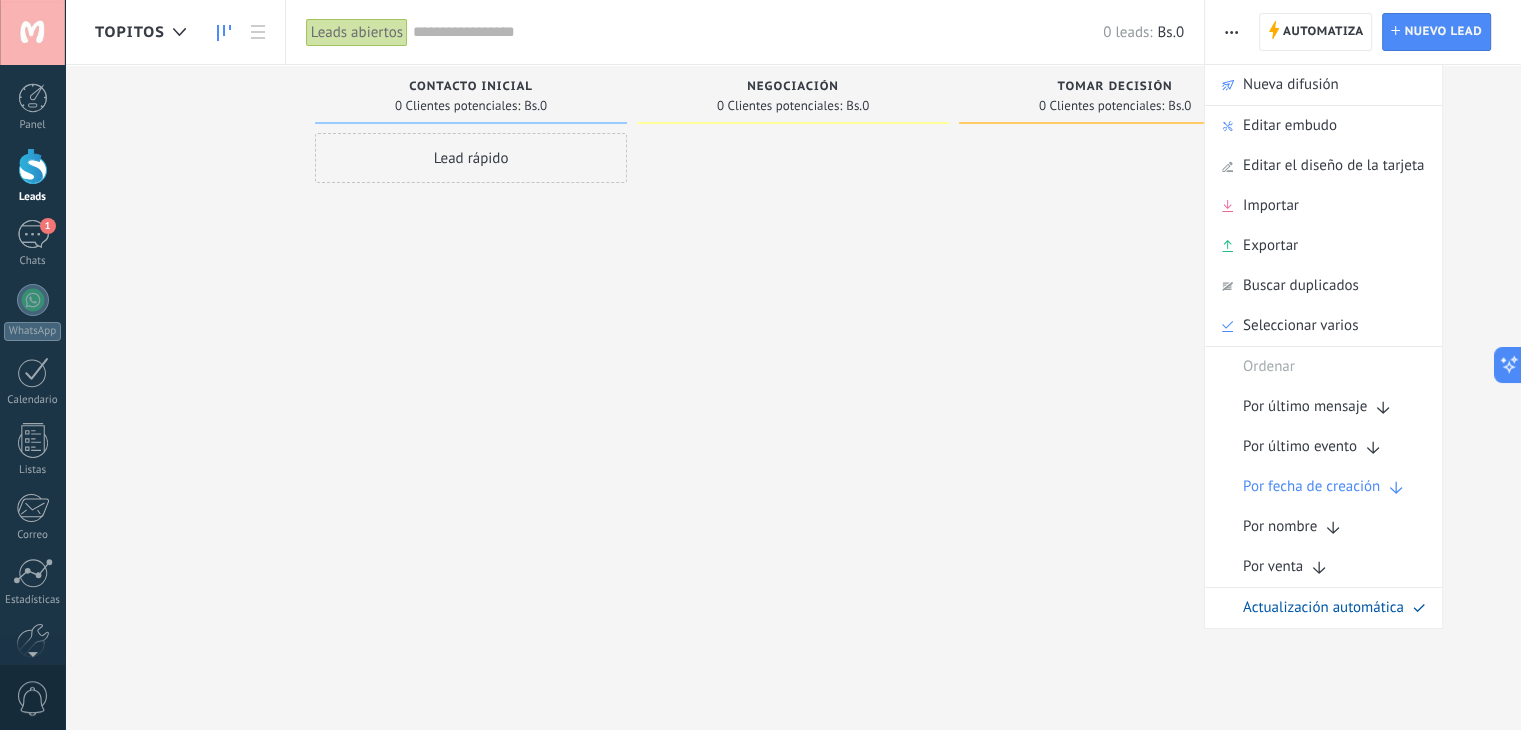 click on "Leads abiertos" at bounding box center [357, 32] 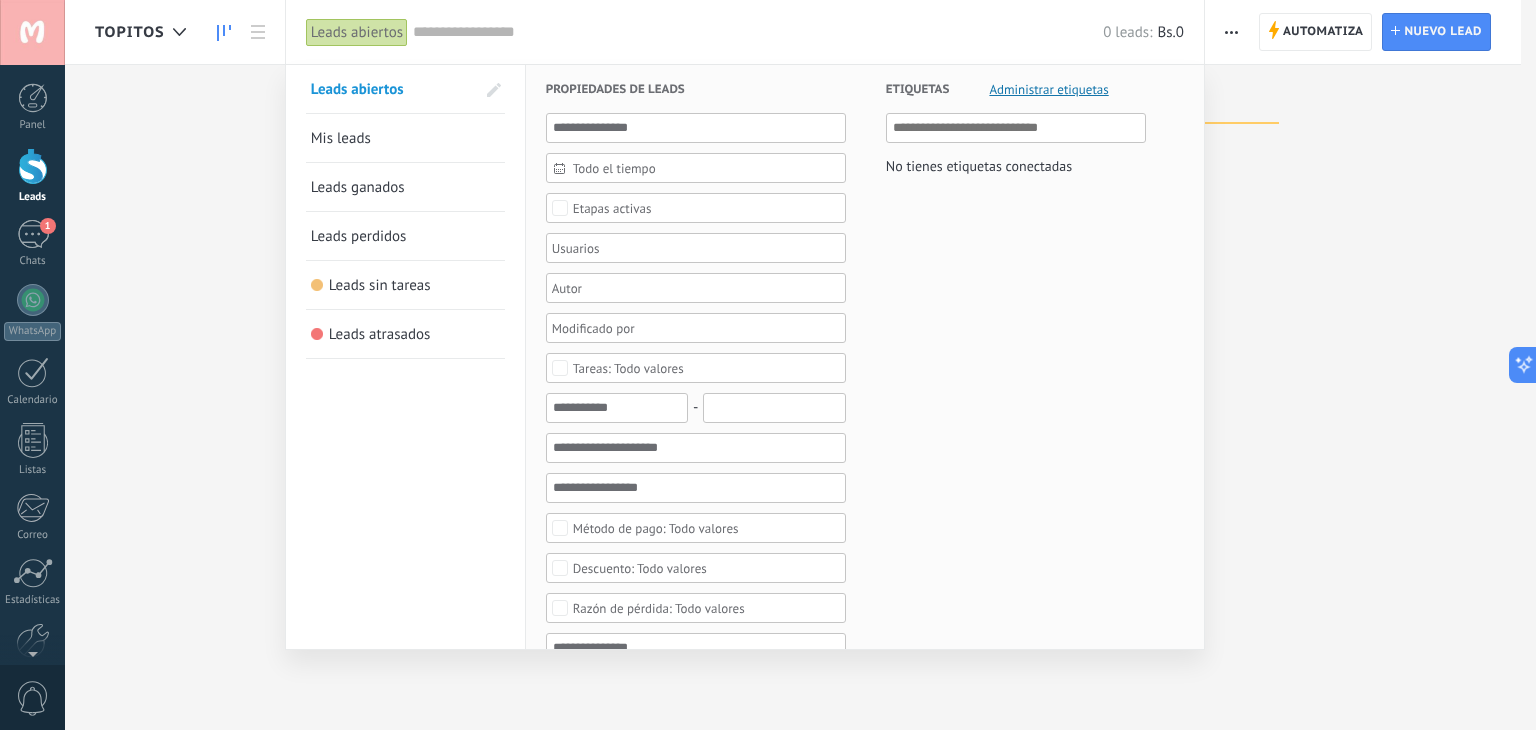 click on "Mis leads" at bounding box center (341, 138) 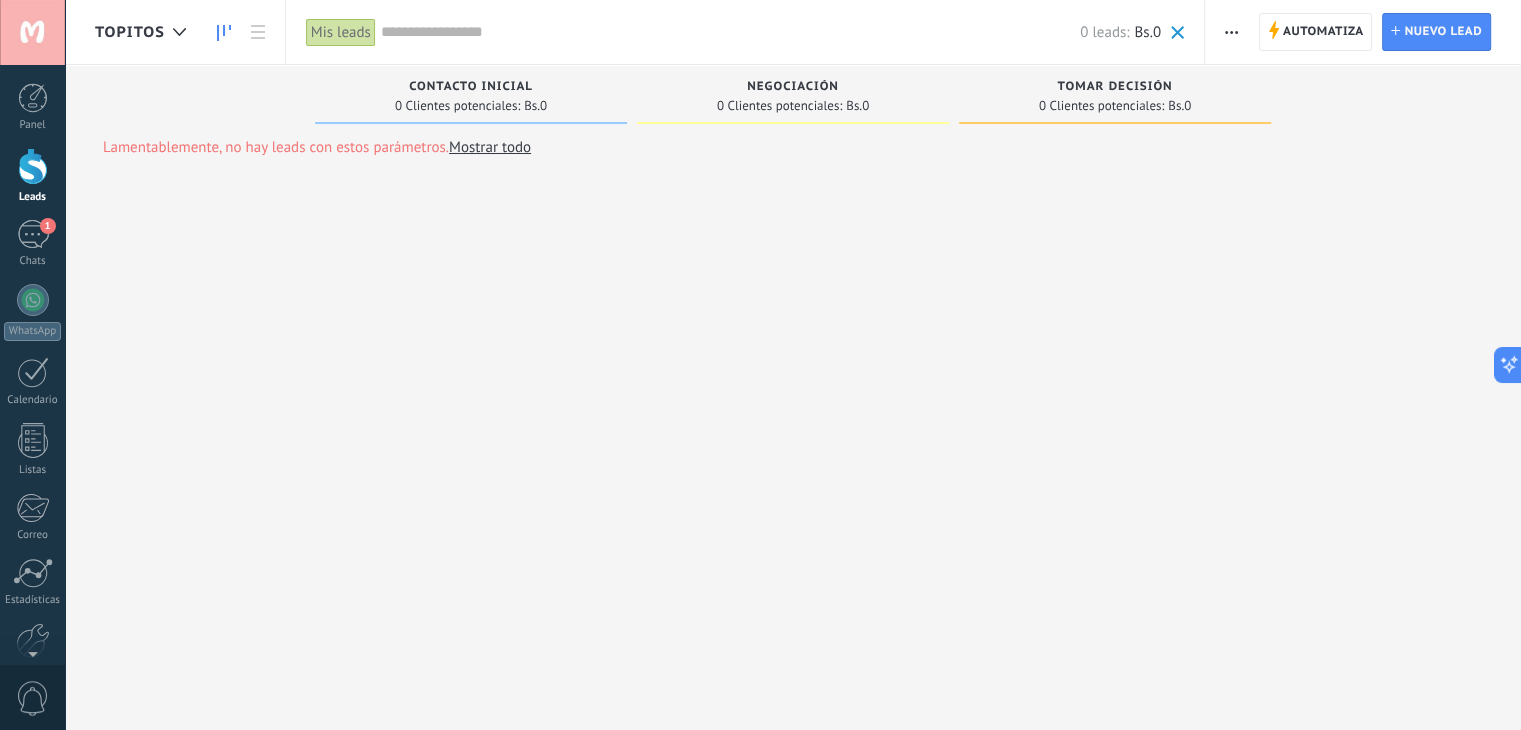 click on "Mis leads" at bounding box center [341, 32] 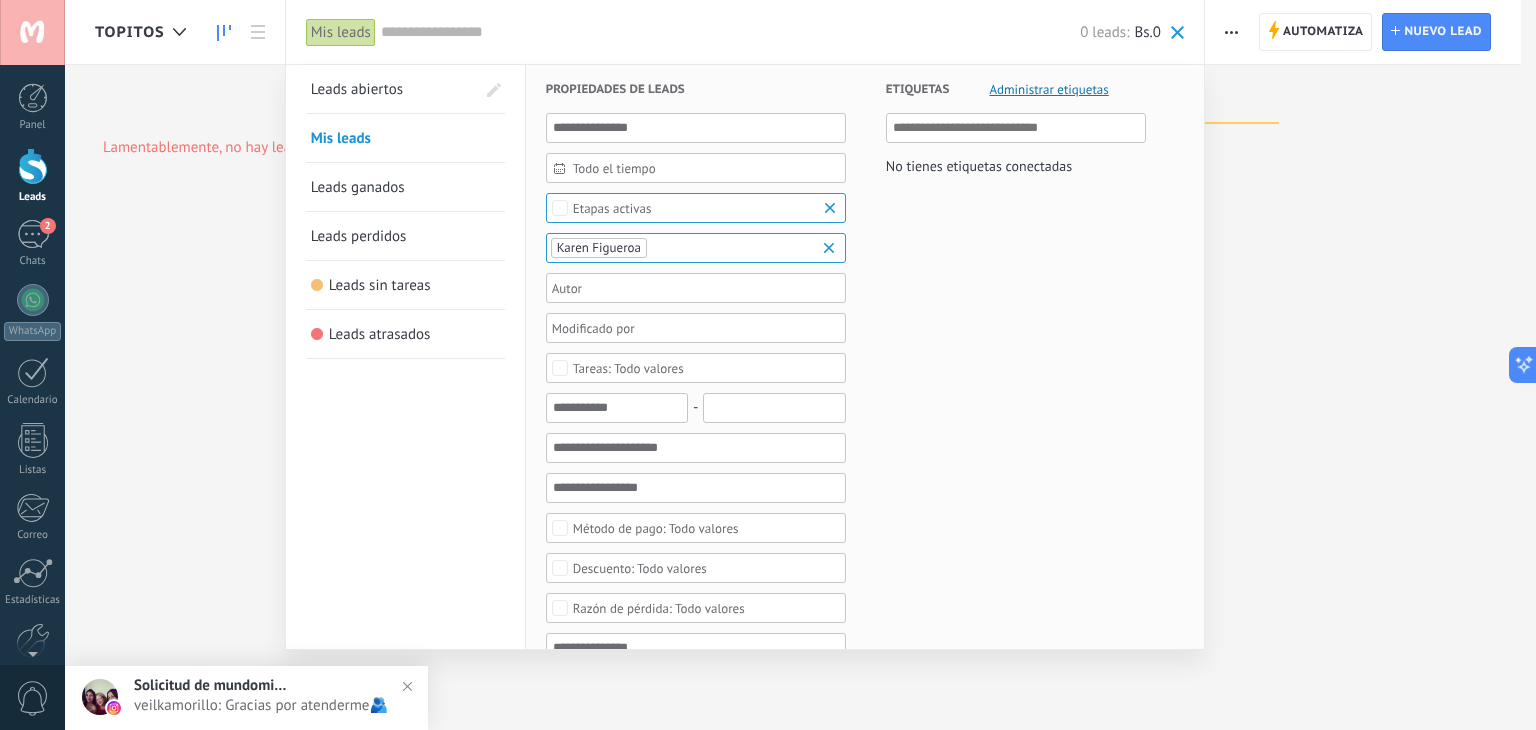 click on "Leads abiertos" at bounding box center [357, 89] 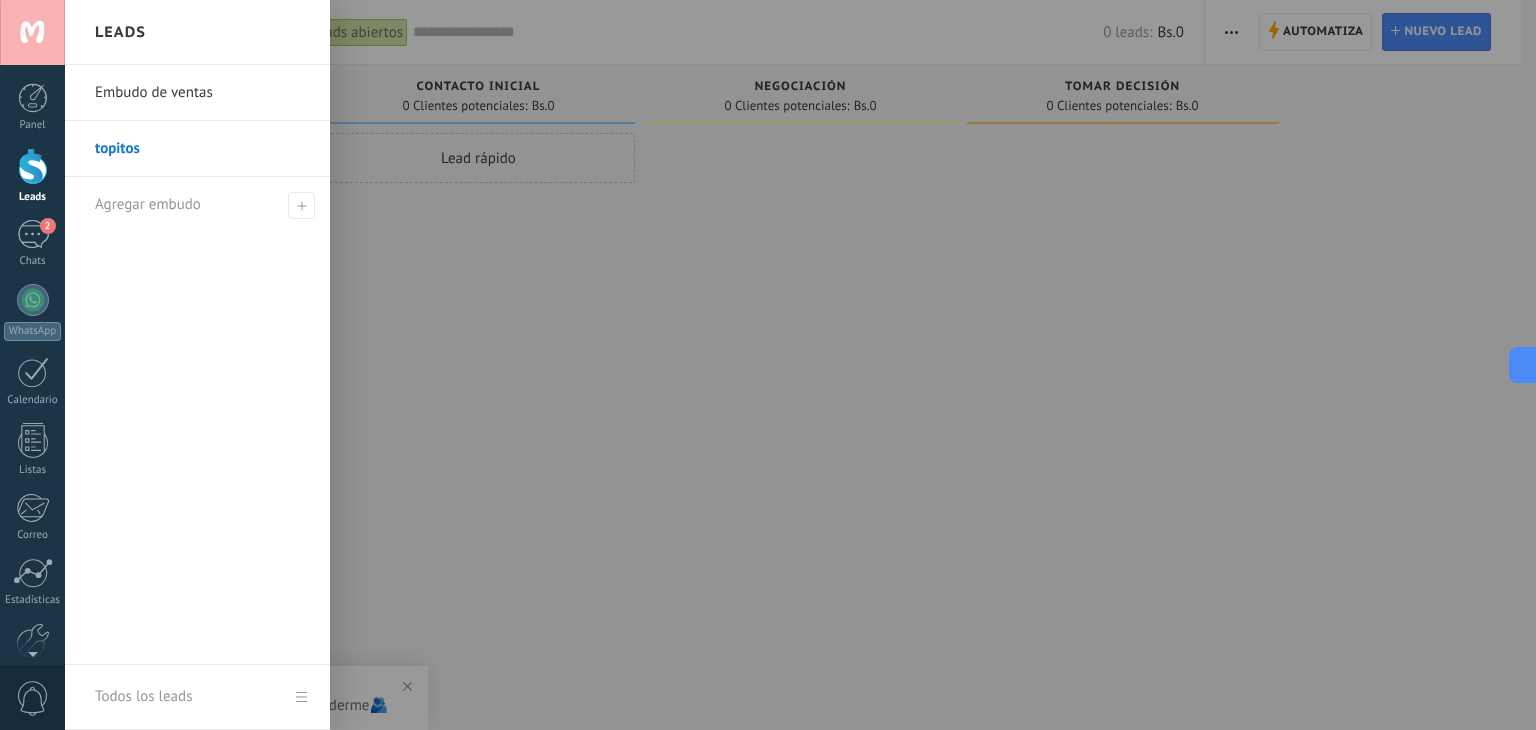 click on "Leads" at bounding box center (33, 197) 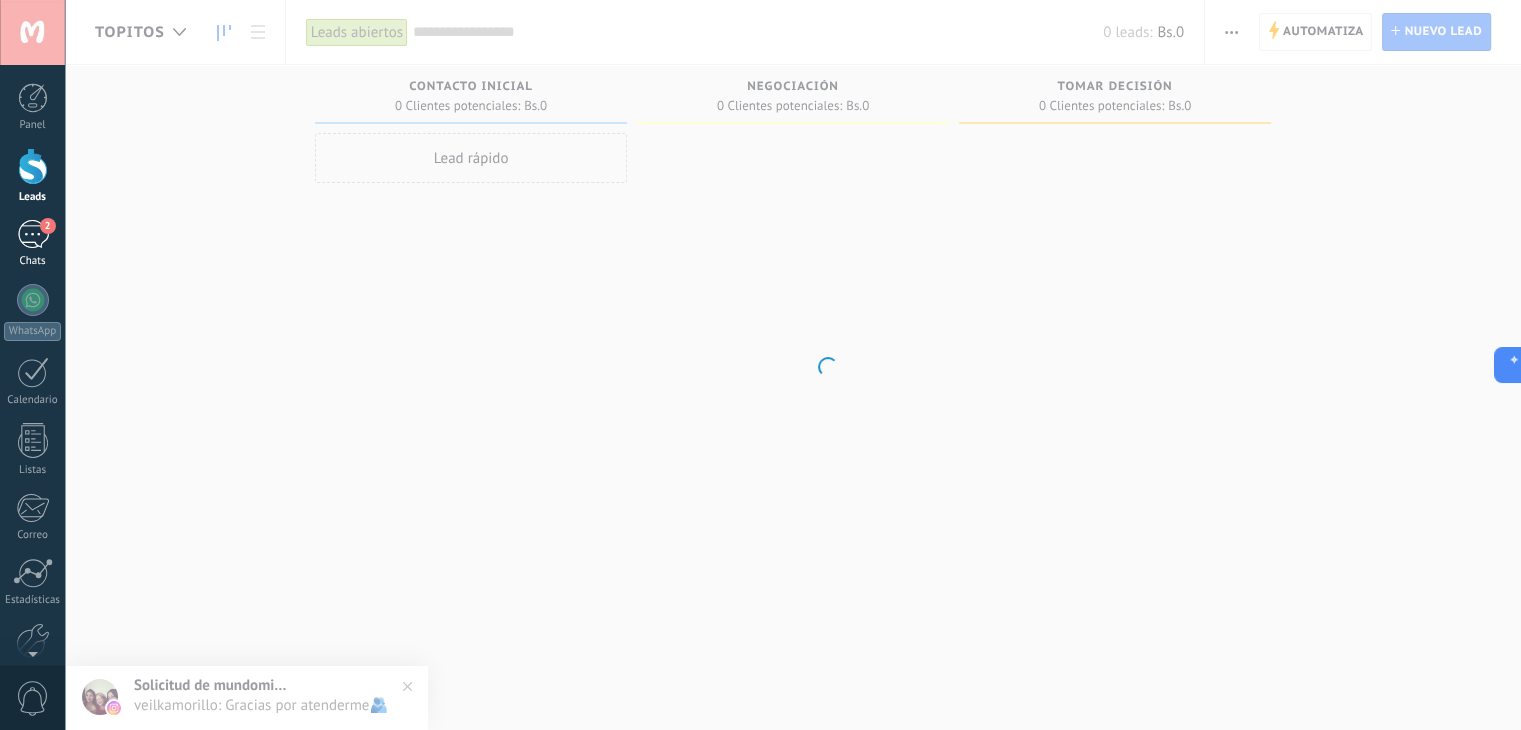 click on "2" at bounding box center [33, 234] 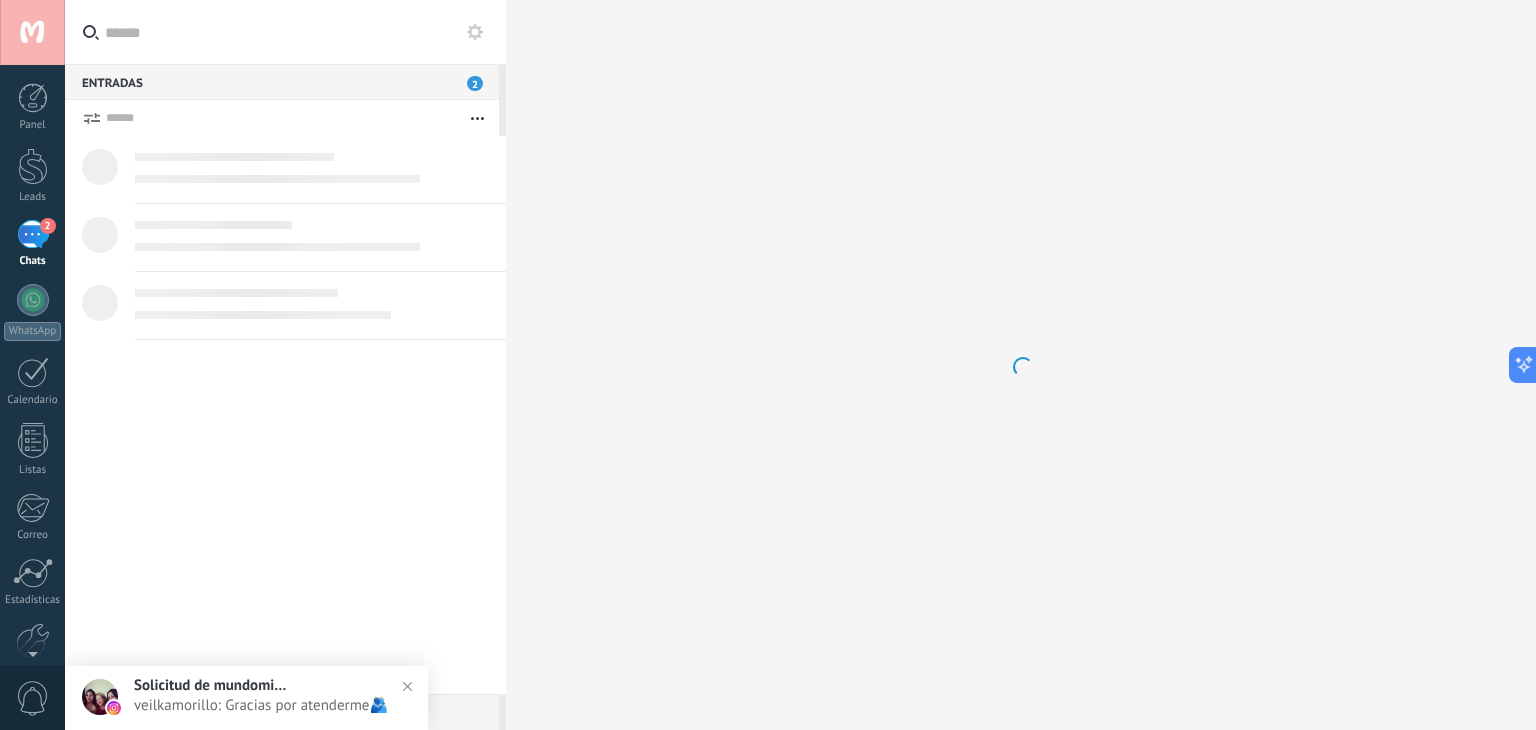 scroll, scrollTop: 315, scrollLeft: 0, axis: vertical 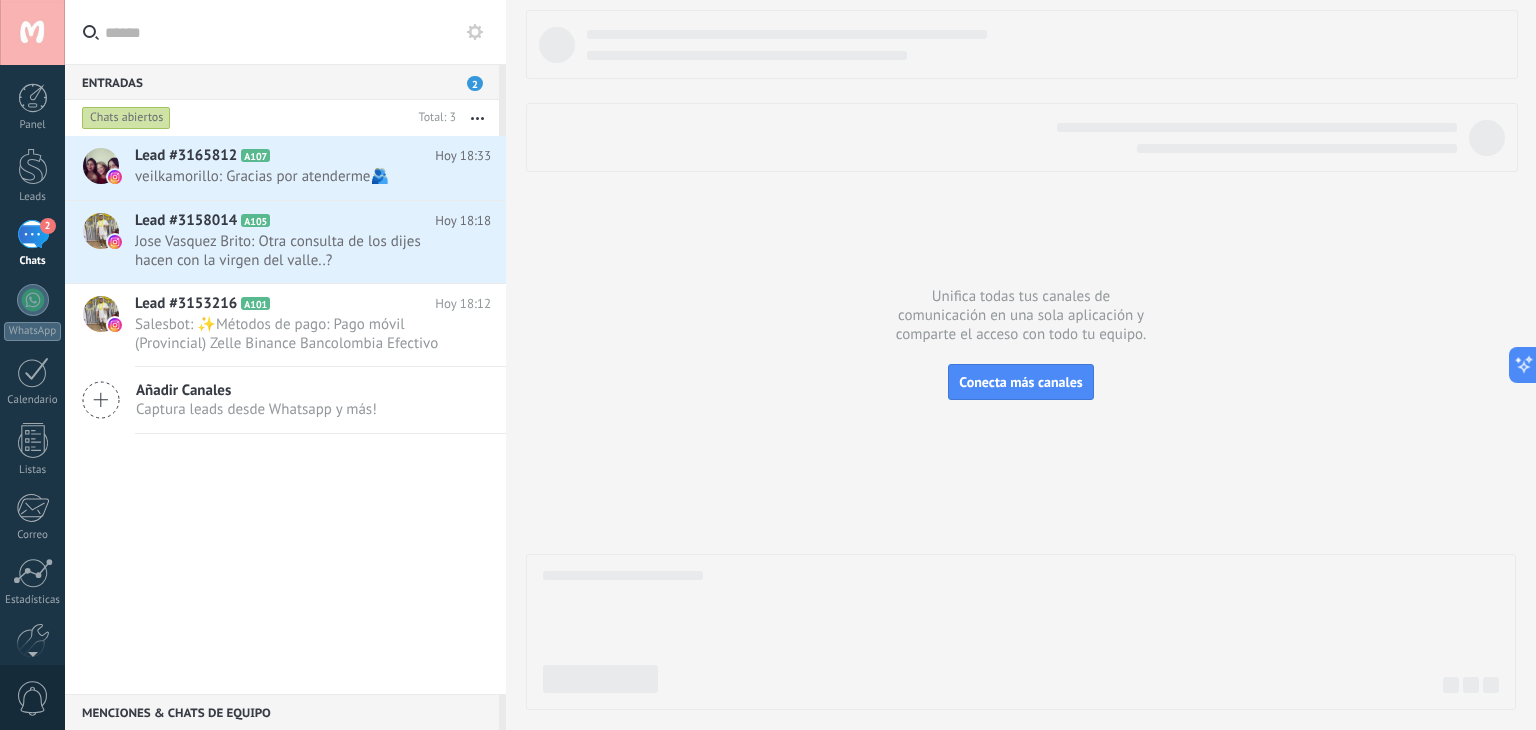 click at bounding box center [557, 45] 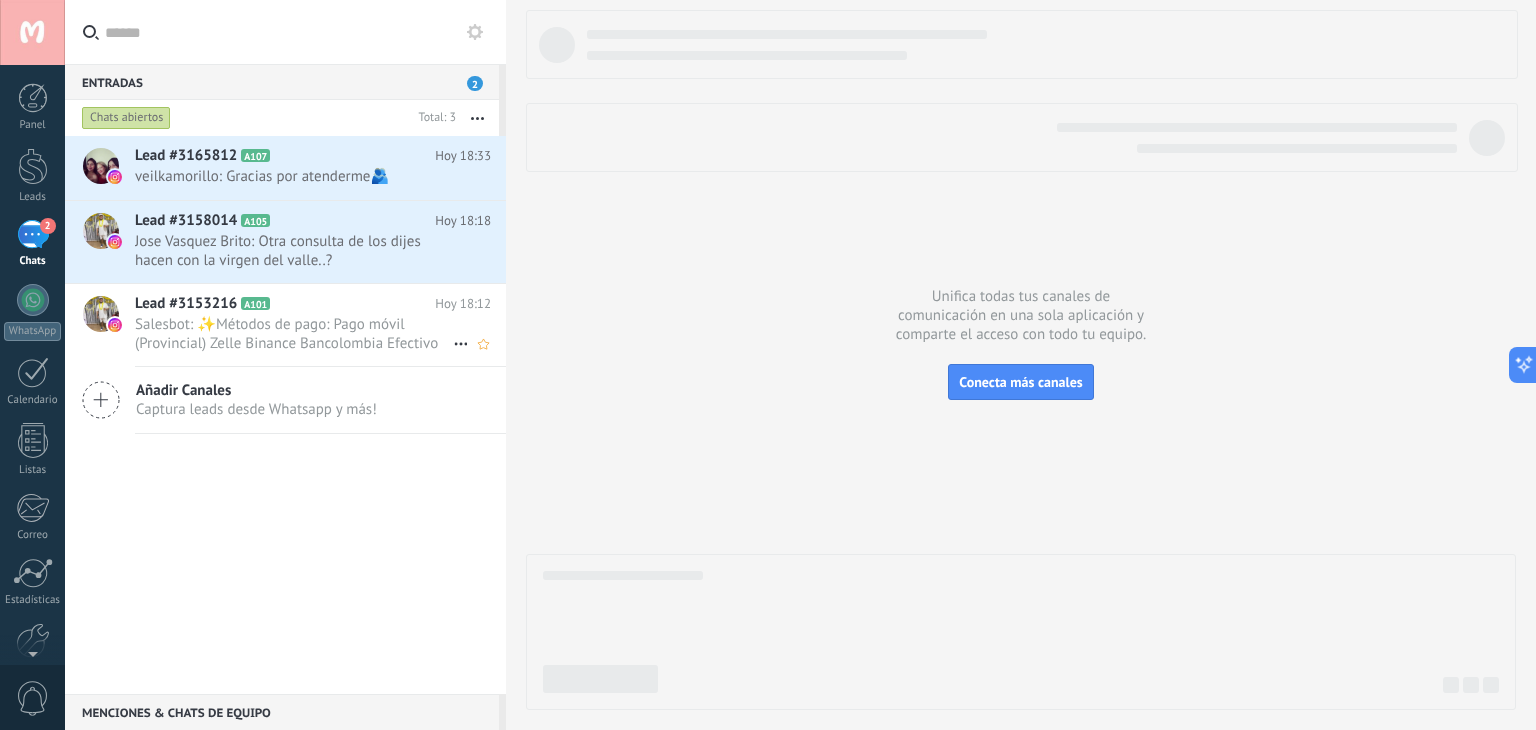 click on "Salesbot: ✨Métodos de pago:
Pago móvil (Provincial)
Zelle
Binance
Bancolombia
Efectivo (pesos o dólares)" at bounding box center [294, 334] 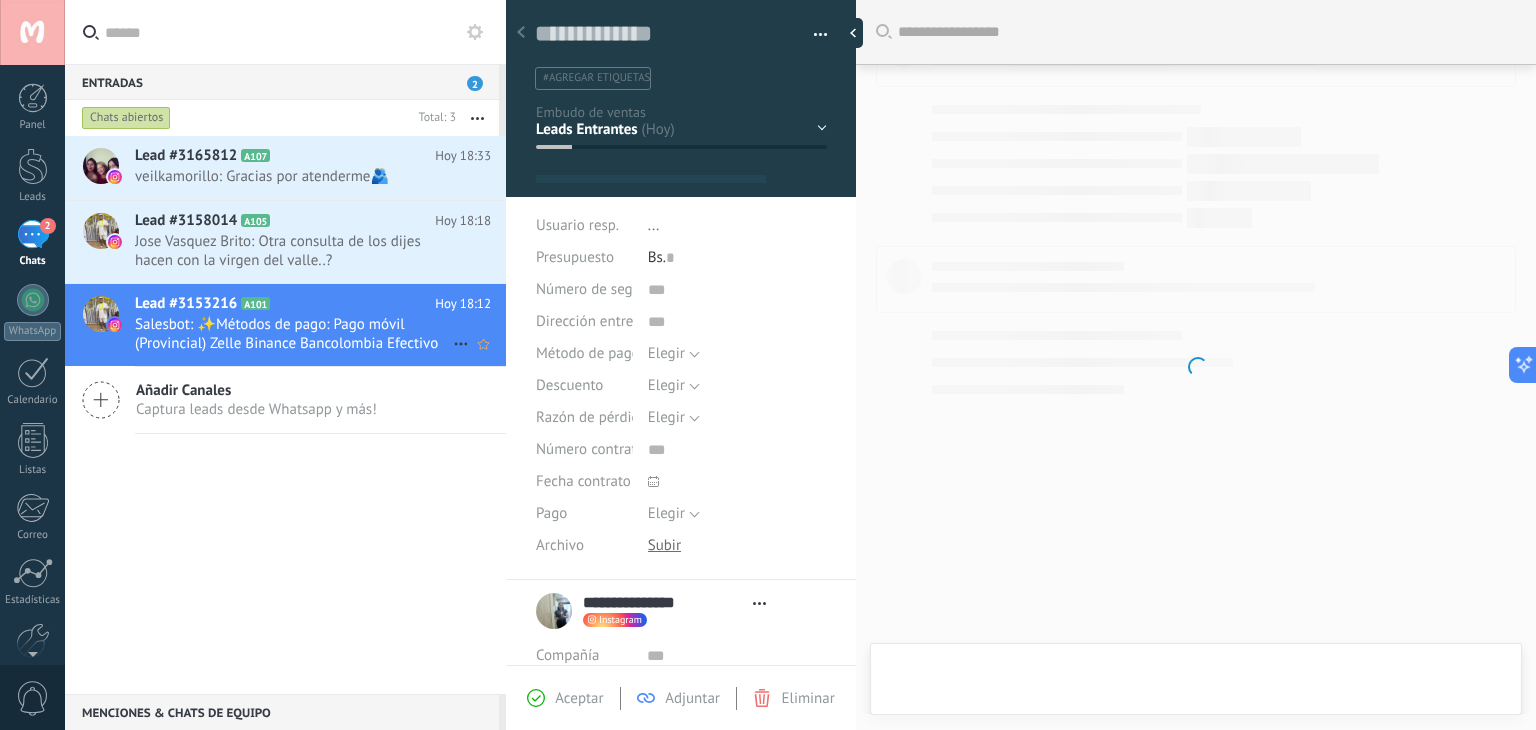 scroll, scrollTop: 545, scrollLeft: 0, axis: vertical 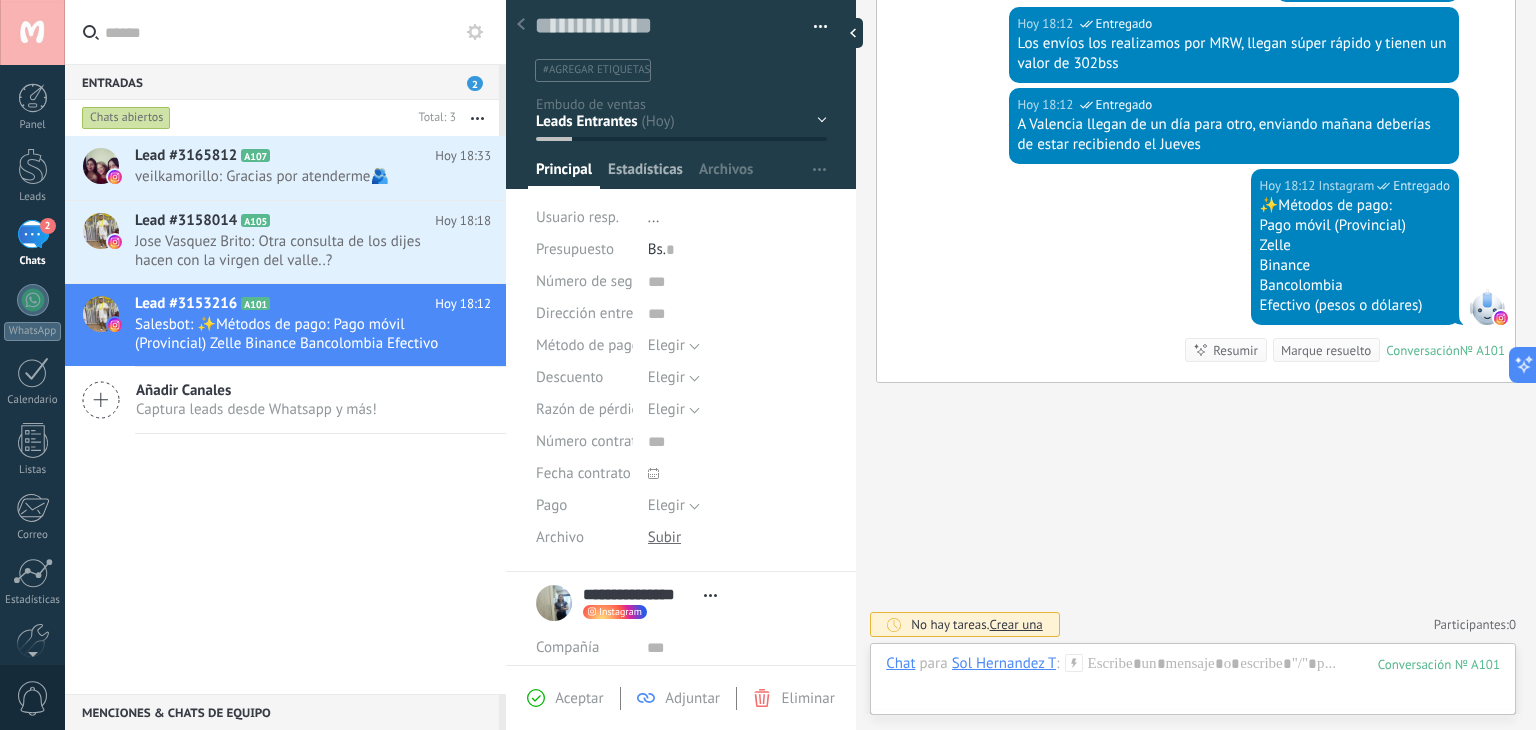 click on "Estadísticas" at bounding box center (645, 174) 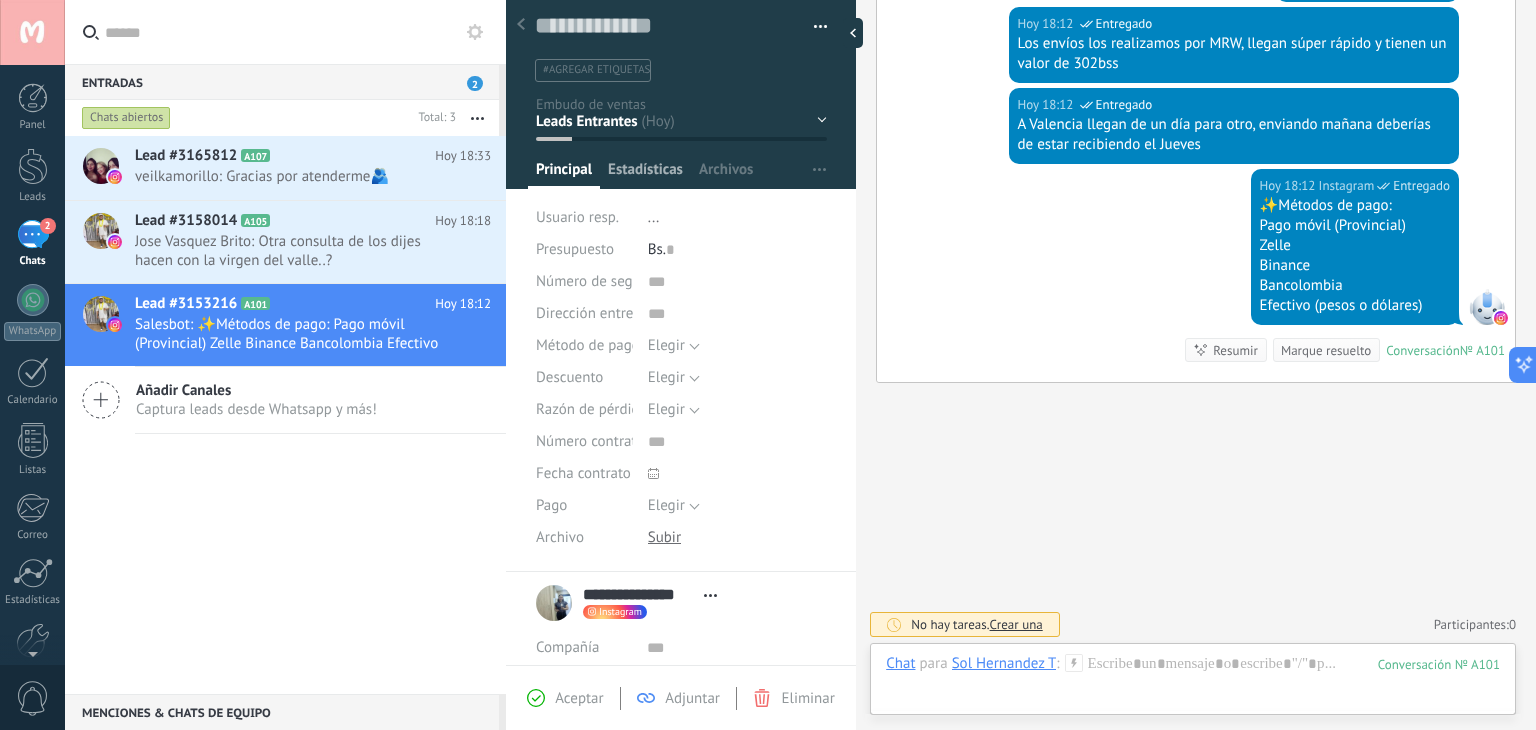scroll, scrollTop: 0, scrollLeft: 0, axis: both 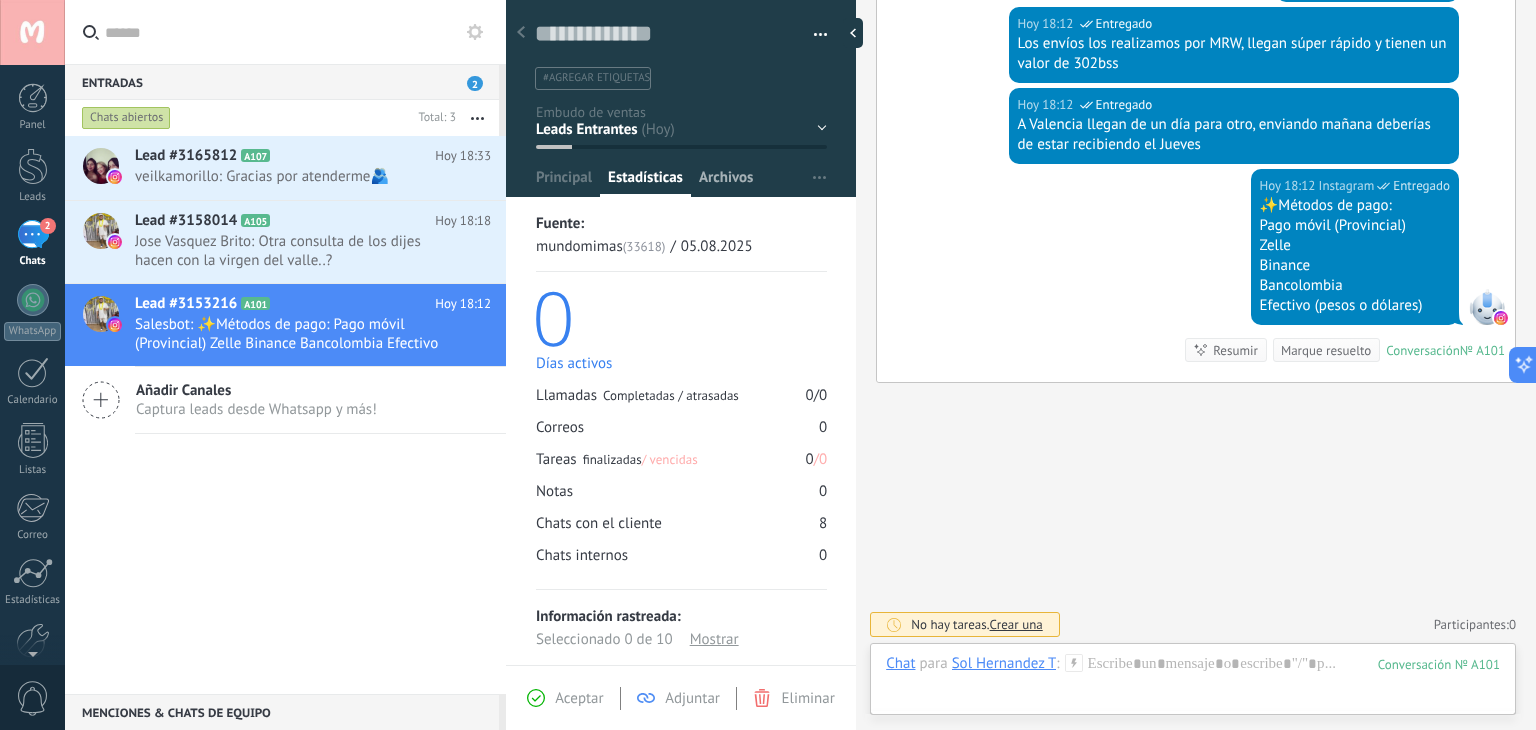 click on "Archivos" at bounding box center [726, 182] 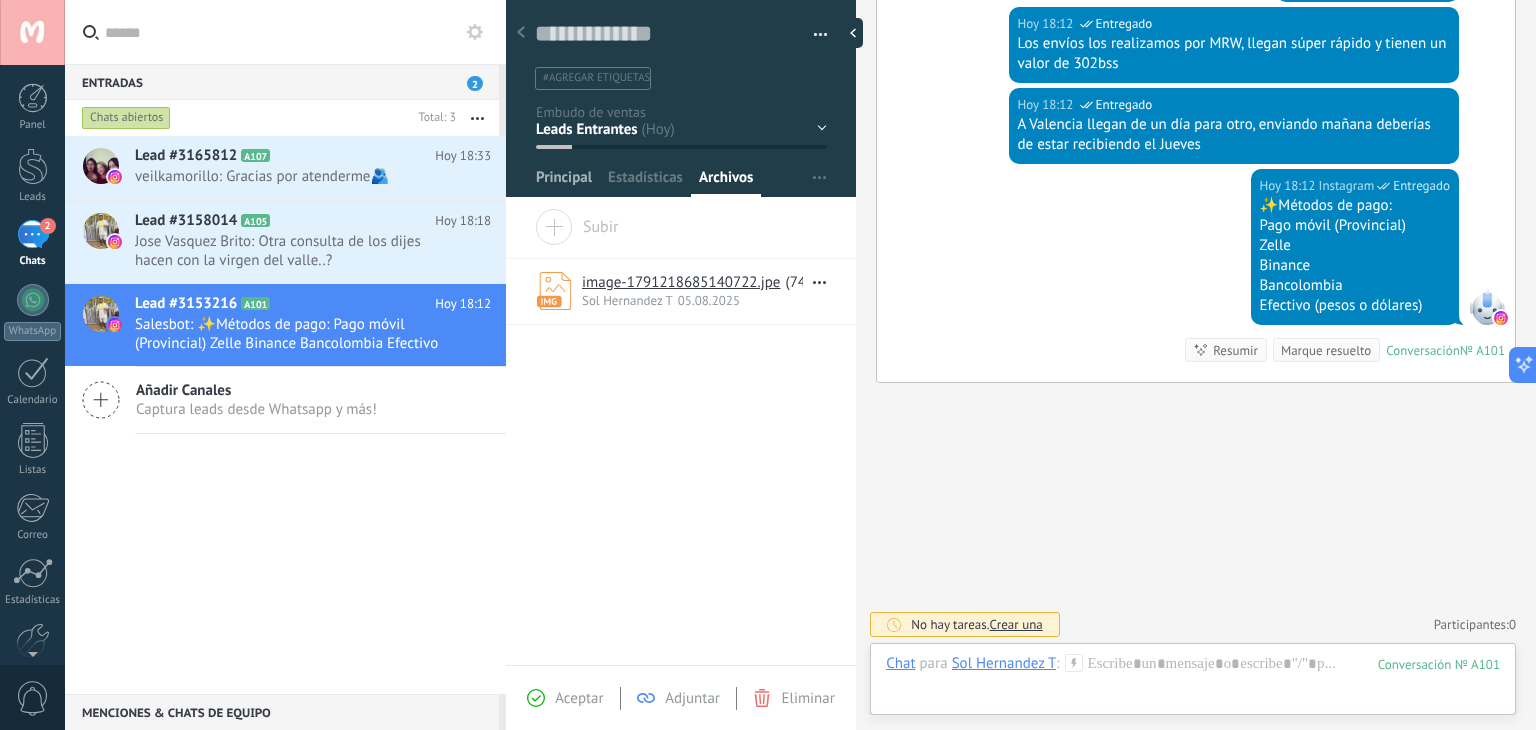 click on "Principal" at bounding box center [564, 182] 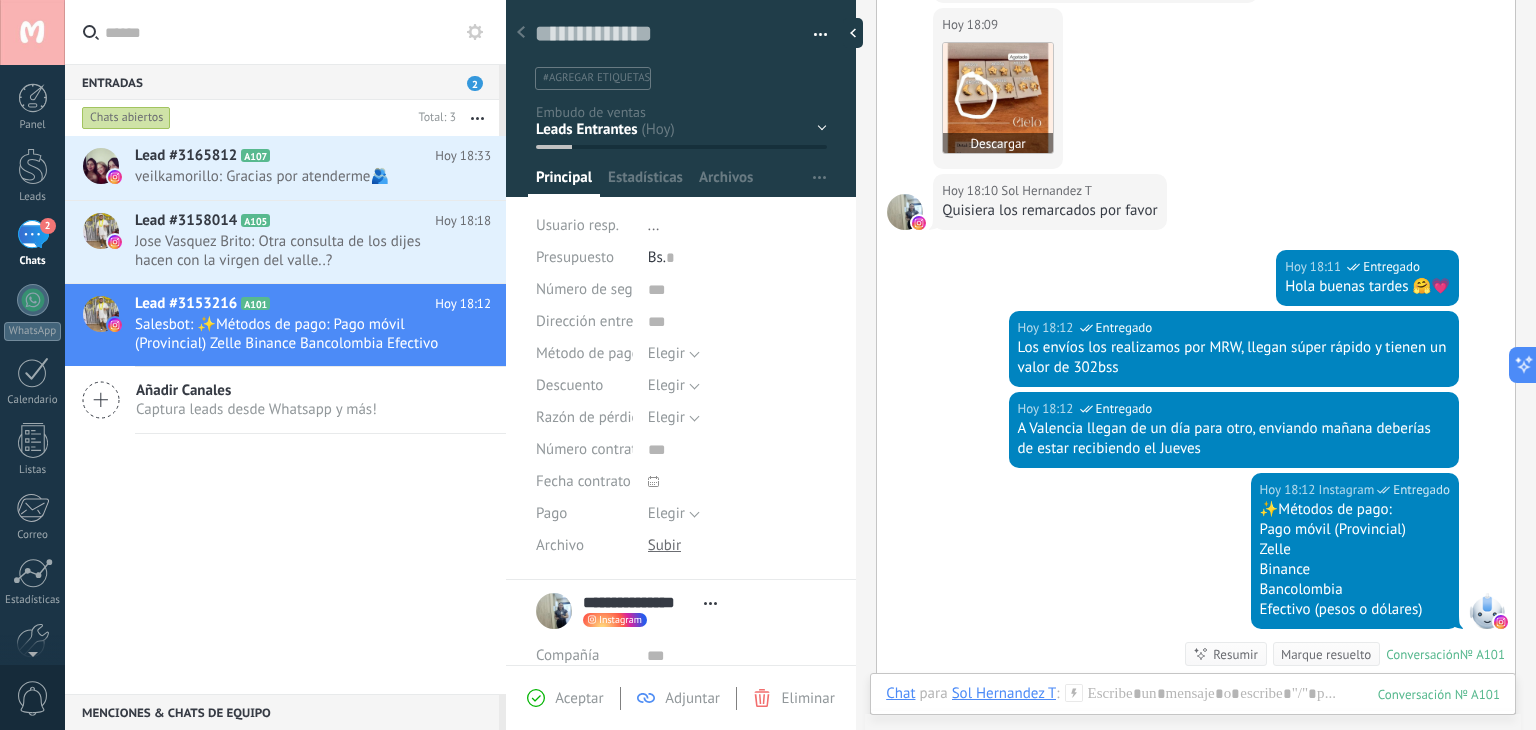scroll, scrollTop: 404, scrollLeft: 0, axis: vertical 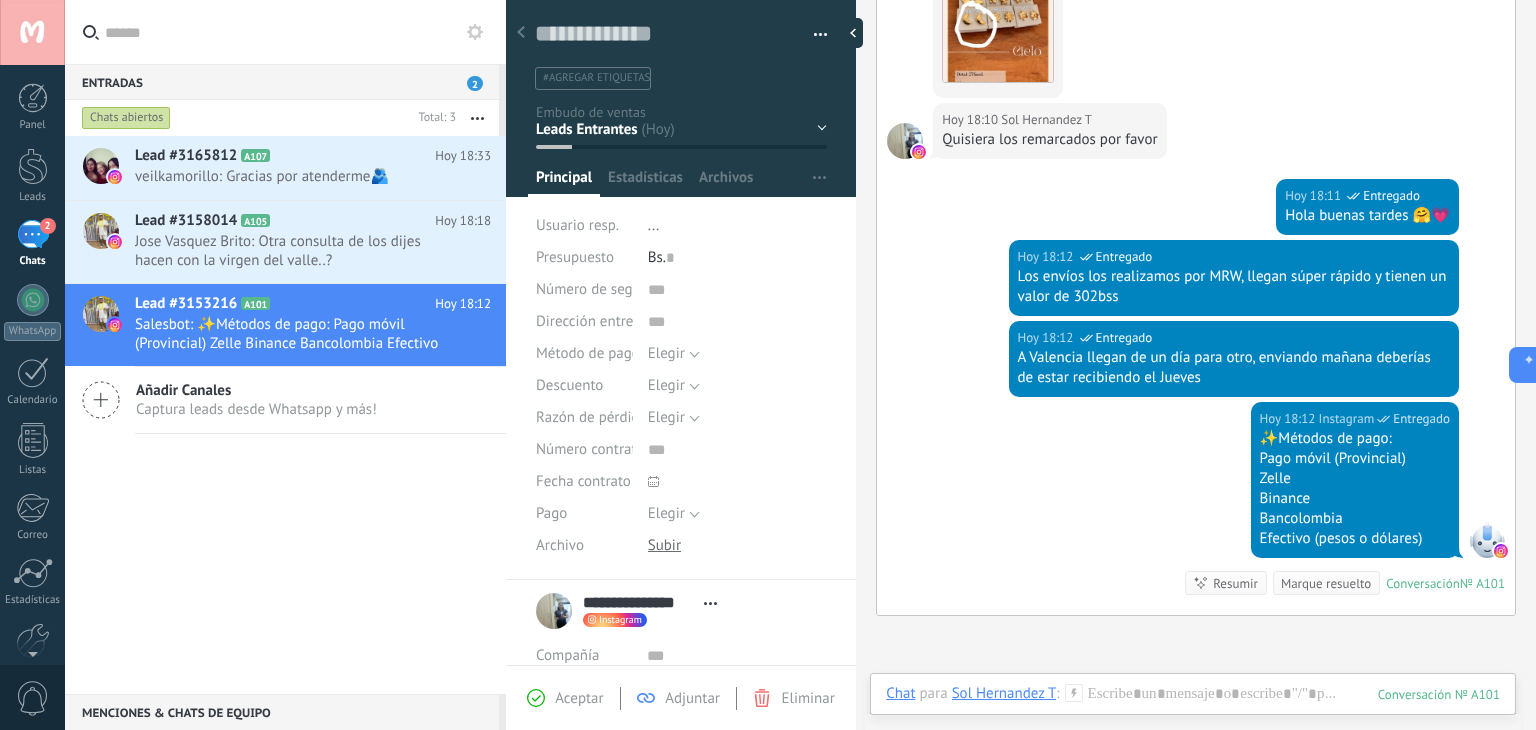 click on "Lead #3165812
A107
Hoy 18:33
veilkamorillo: Gracias por atenderme🫂
Lead #3158014
A105" at bounding box center [285, 415] 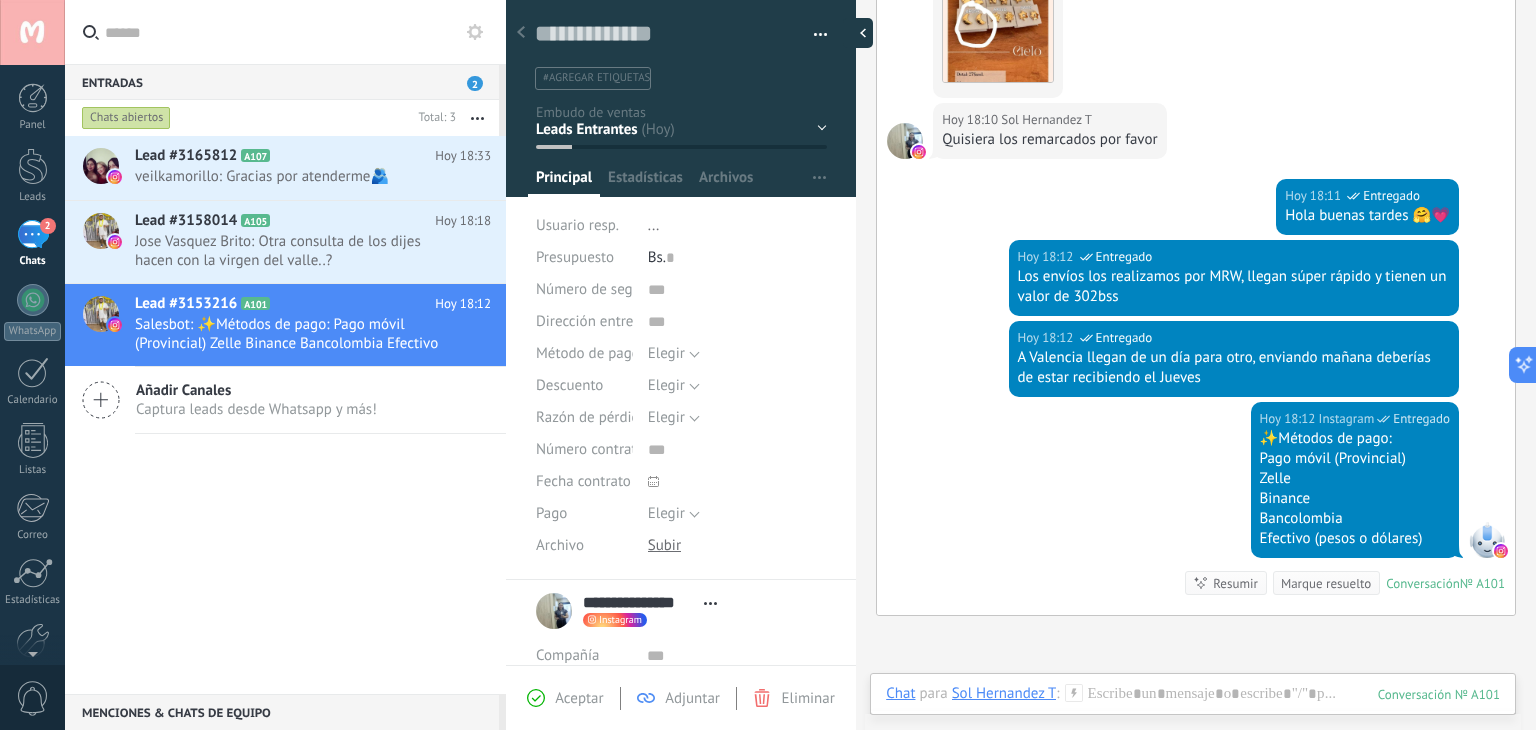 click at bounding box center (858, 33) 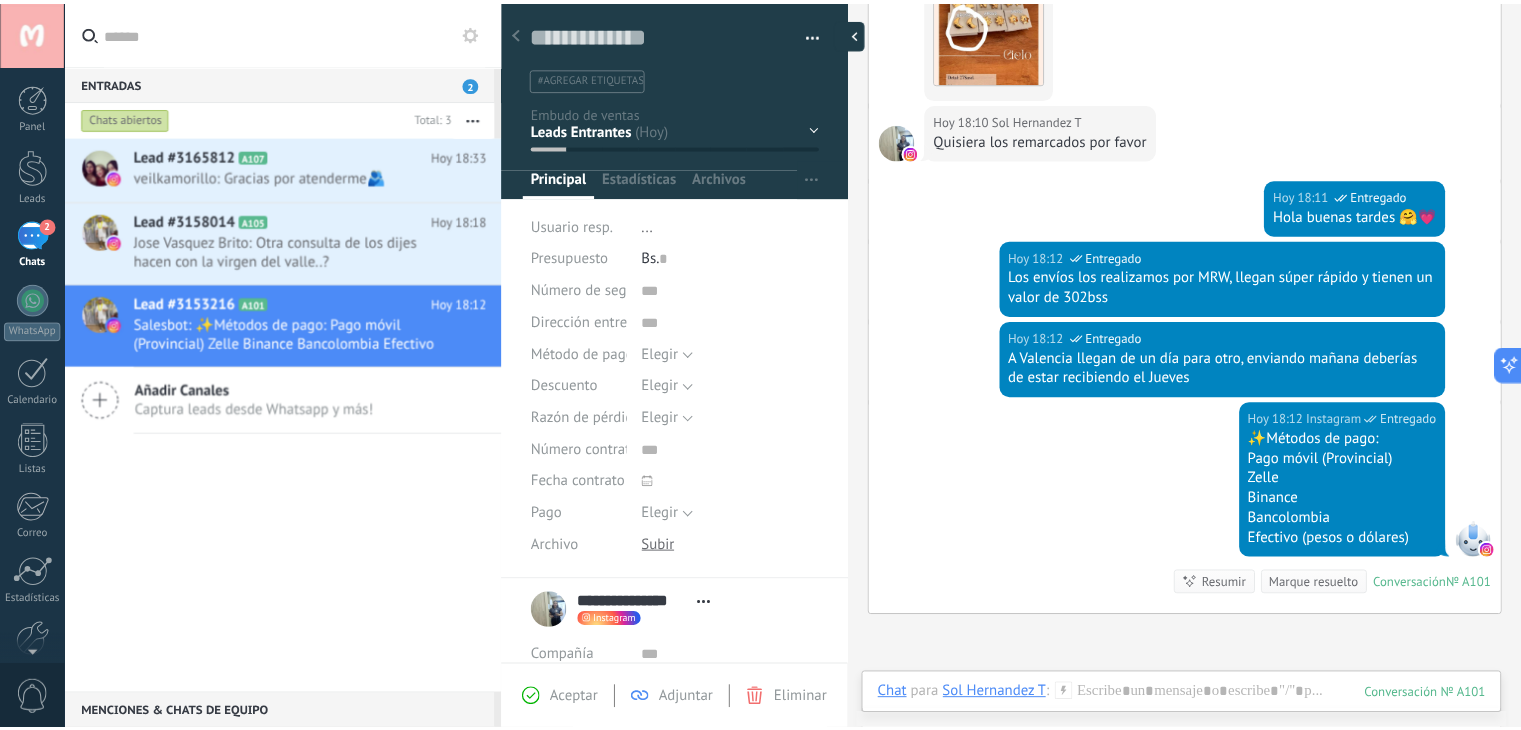 scroll, scrollTop: 19, scrollLeft: 0, axis: vertical 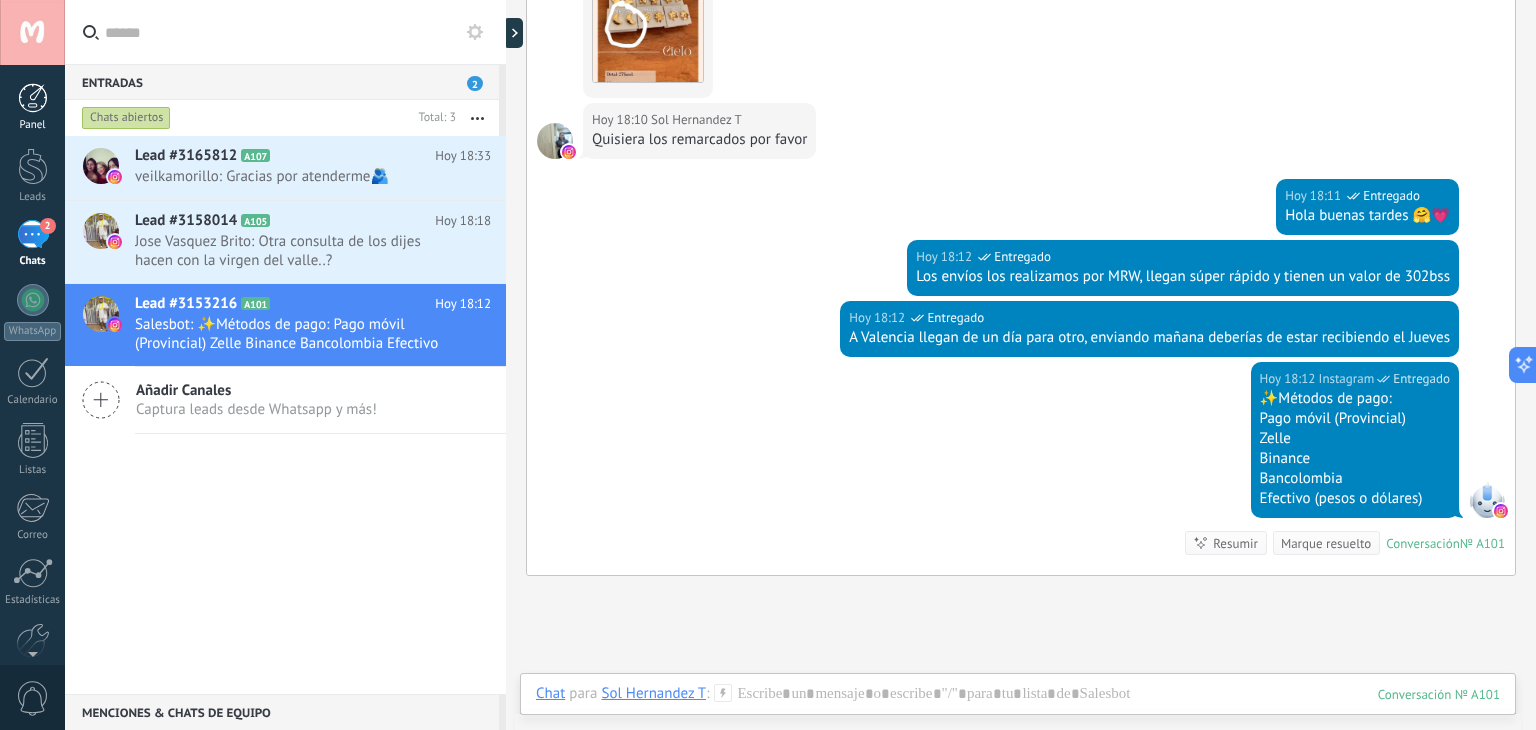 click at bounding box center [33, 98] 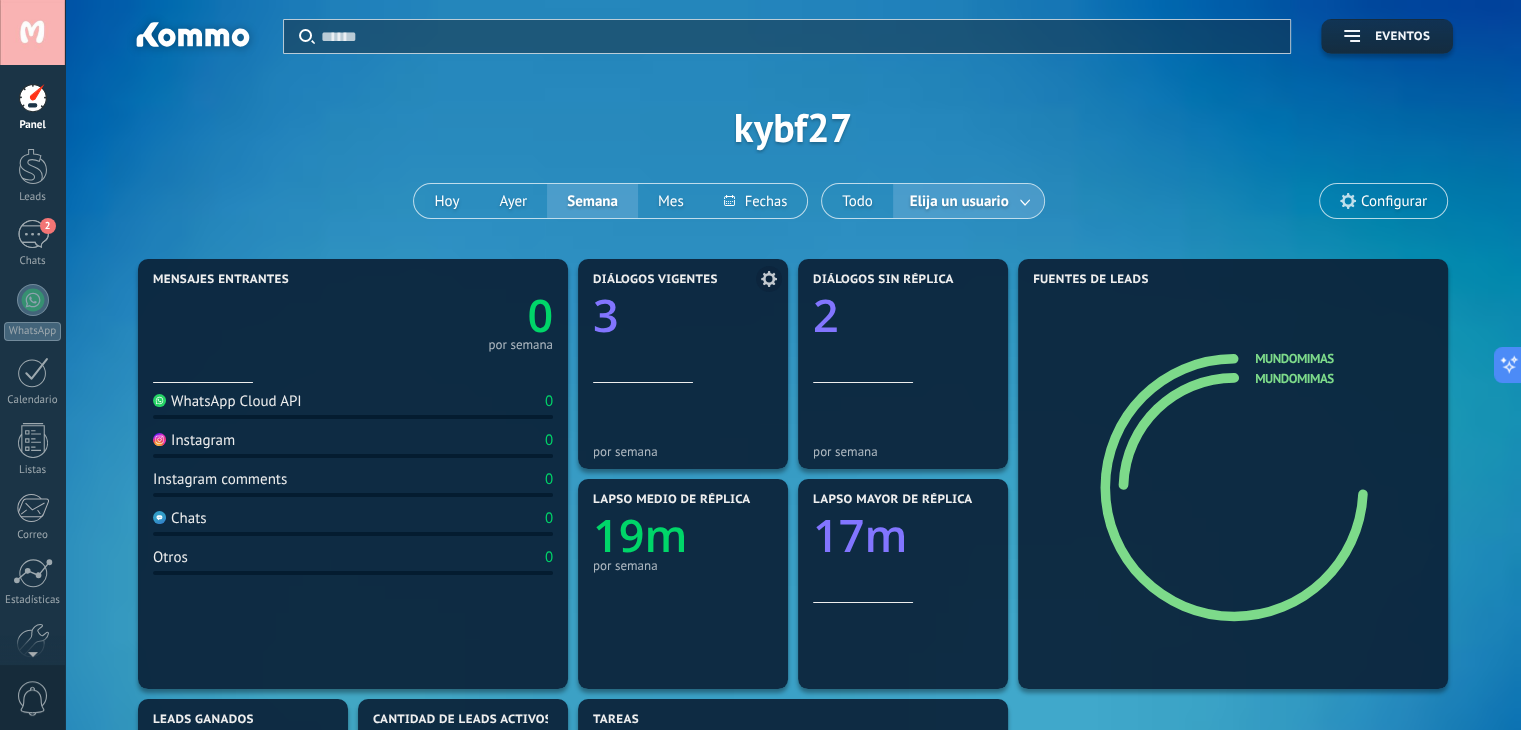 click 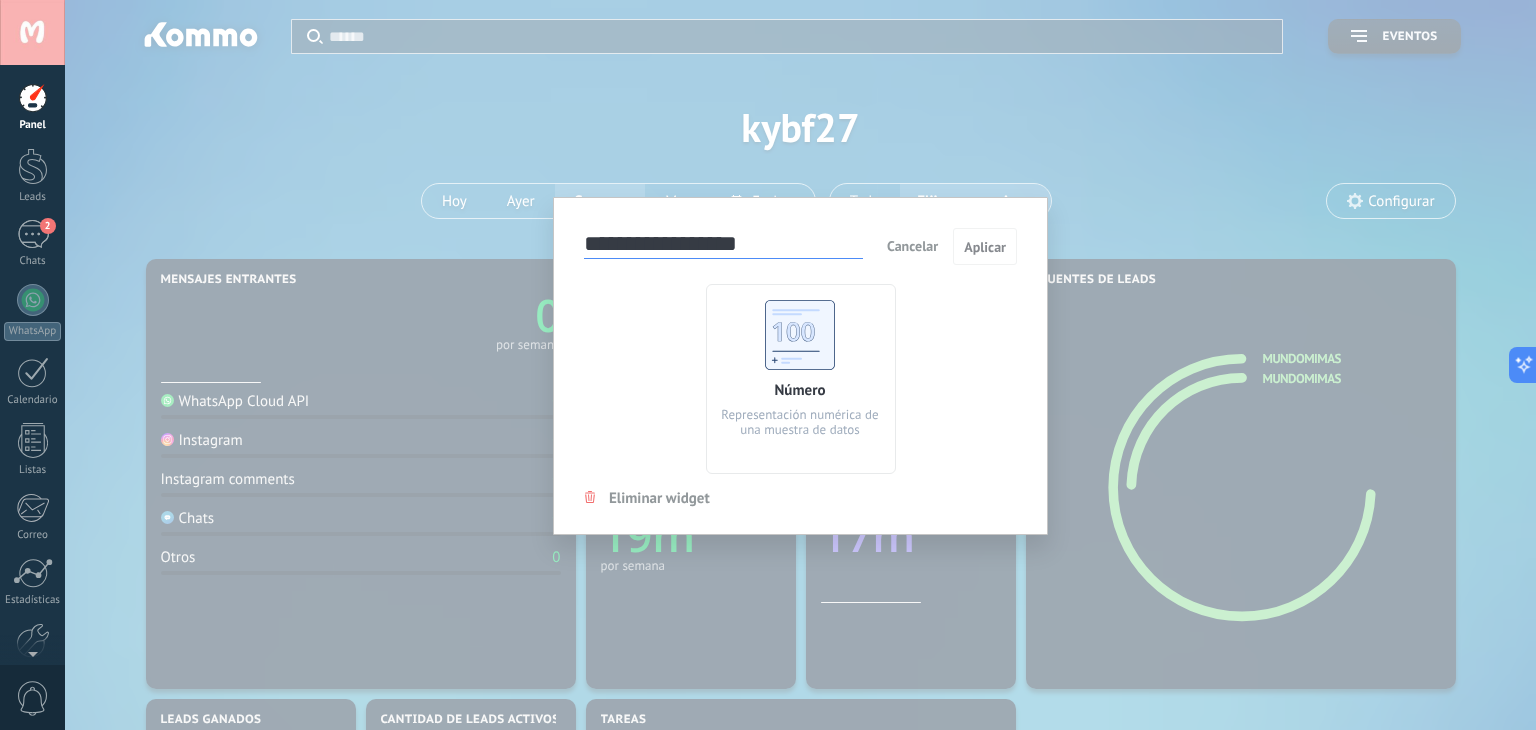 click on "Cancelar" at bounding box center (912, 246) 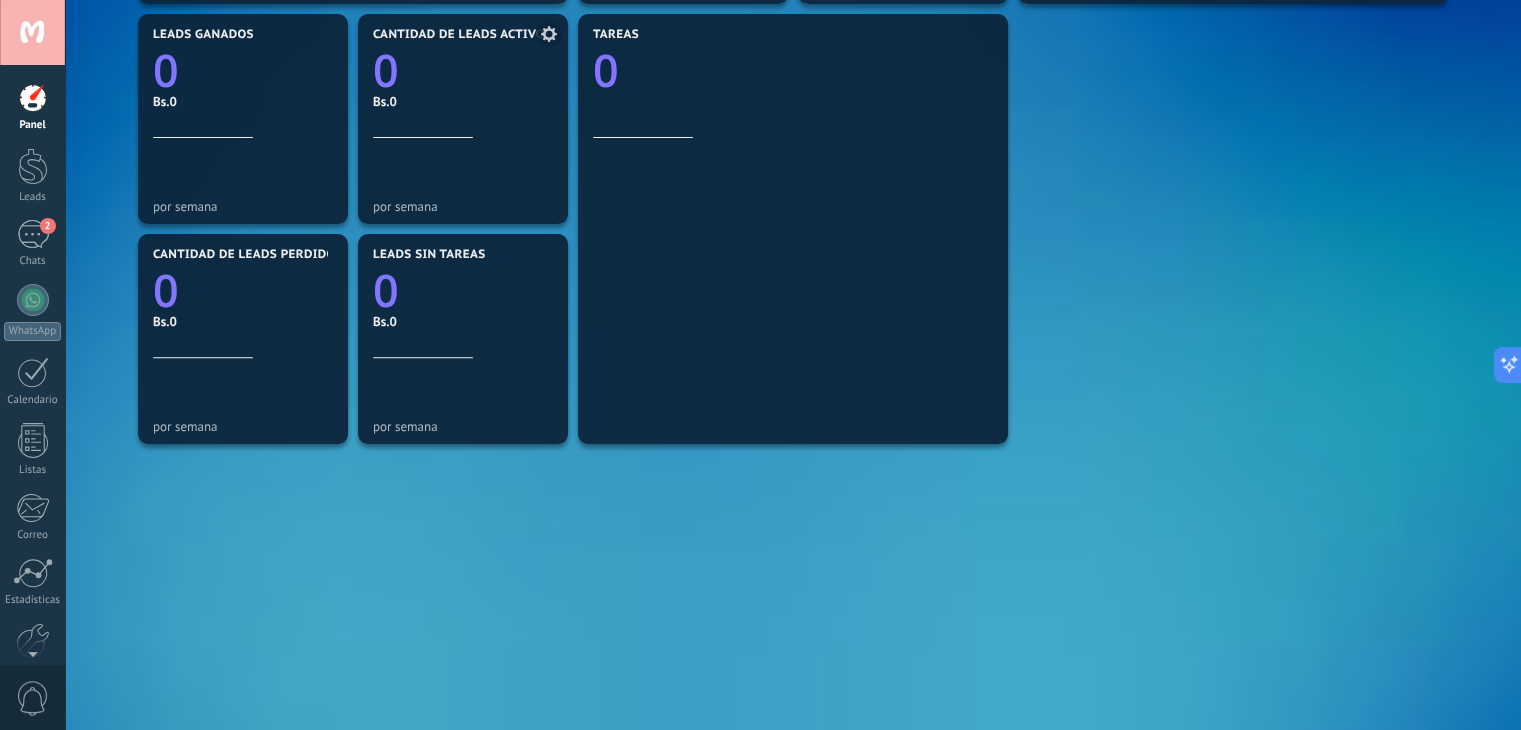 scroll, scrollTop: 452, scrollLeft: 0, axis: vertical 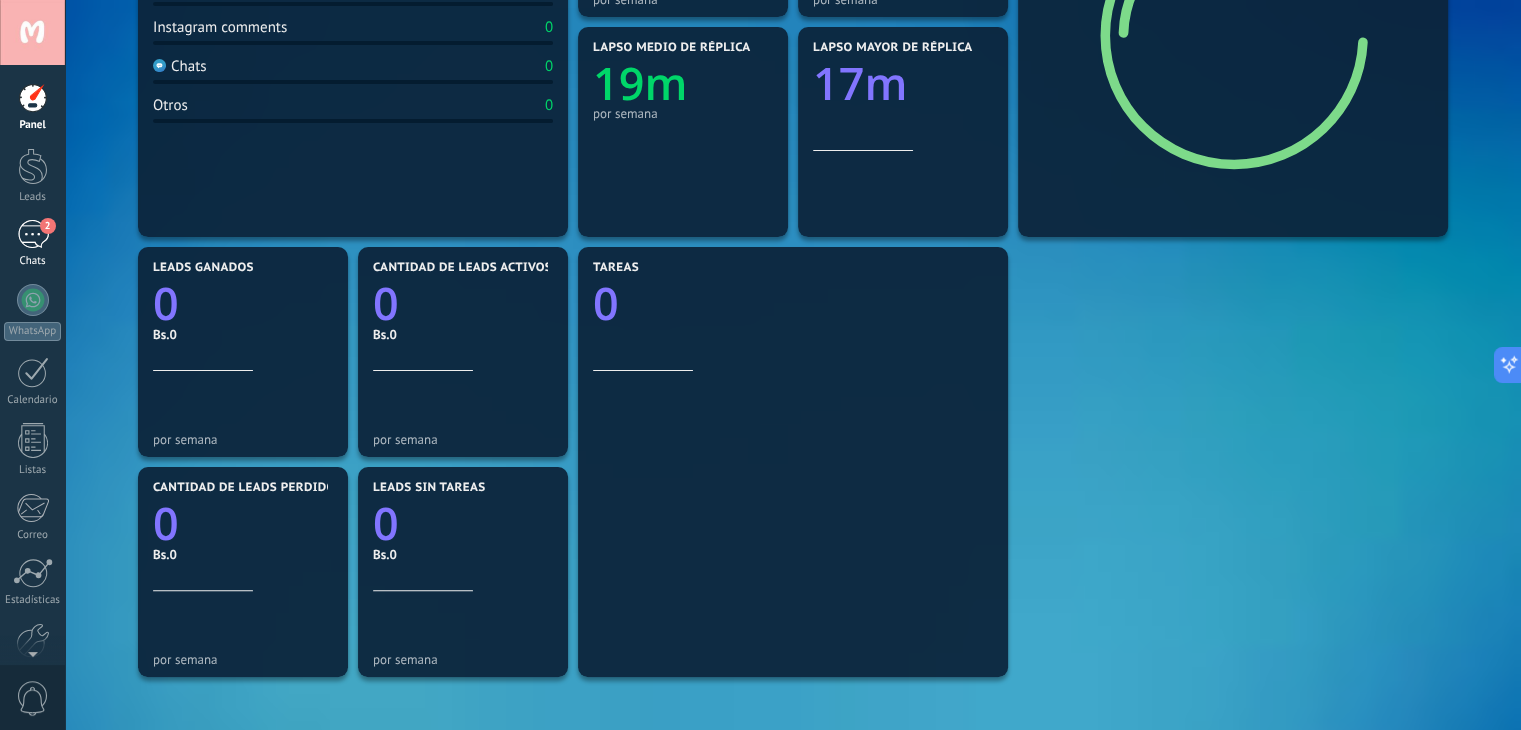 click on "2
Chats" at bounding box center [32, 244] 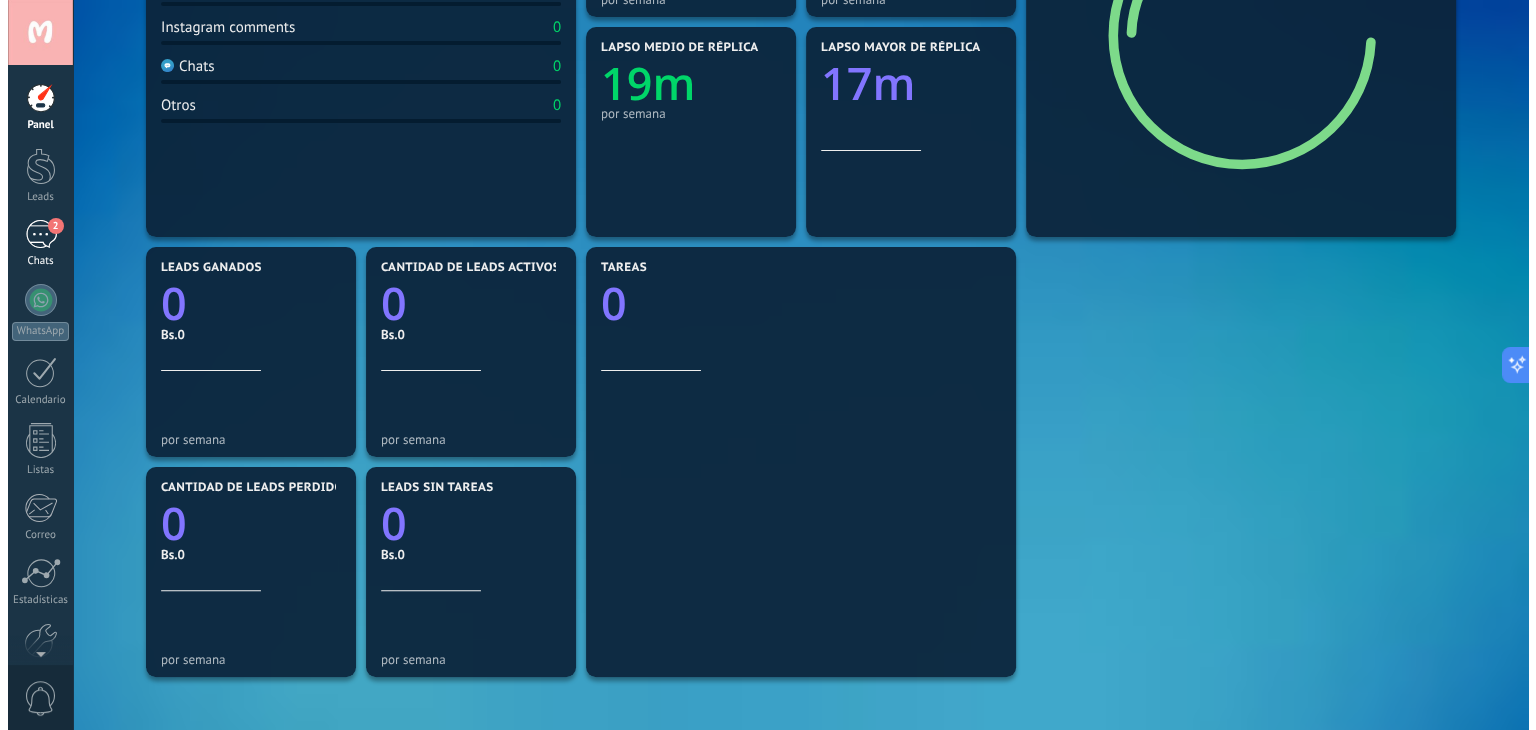 scroll, scrollTop: 0, scrollLeft: 0, axis: both 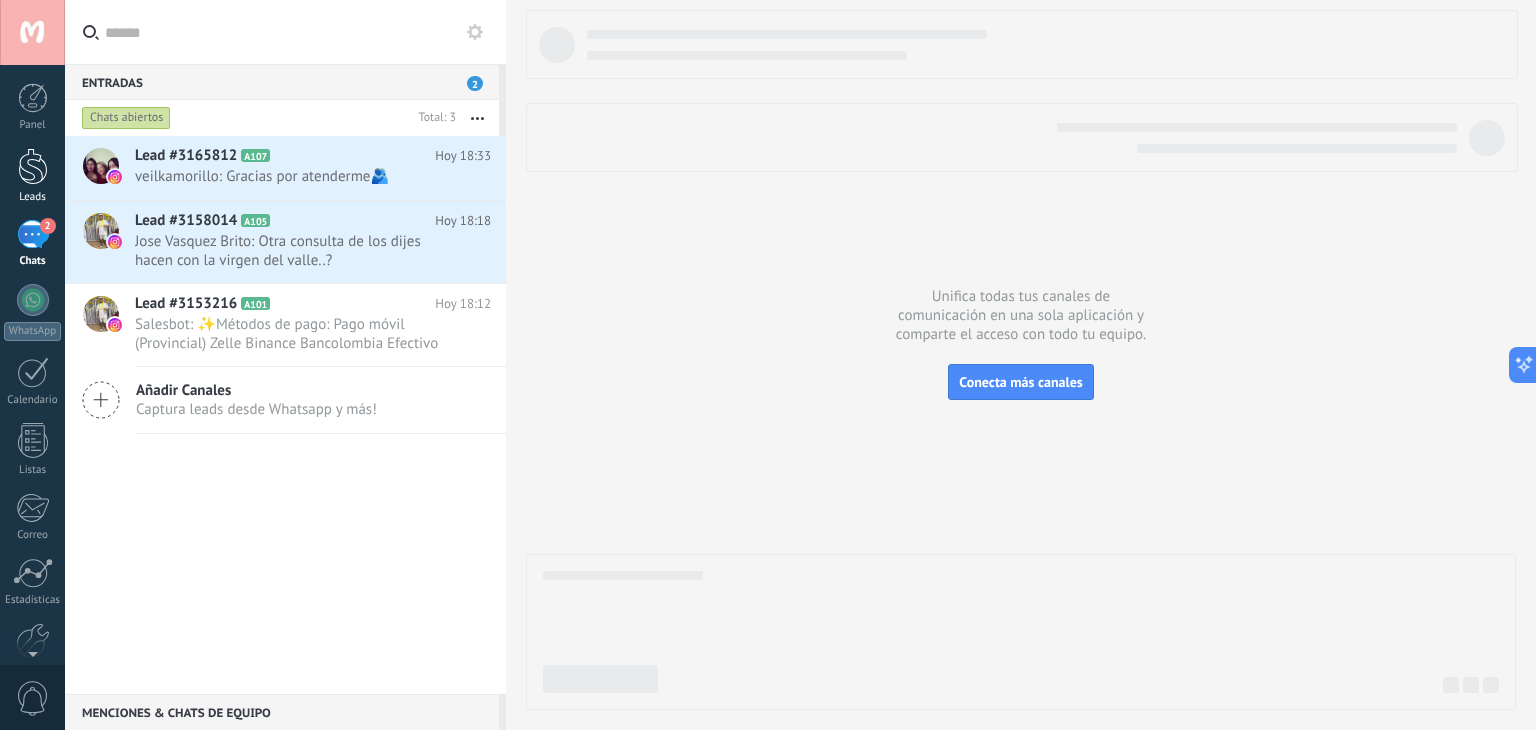 click at bounding box center [33, 166] 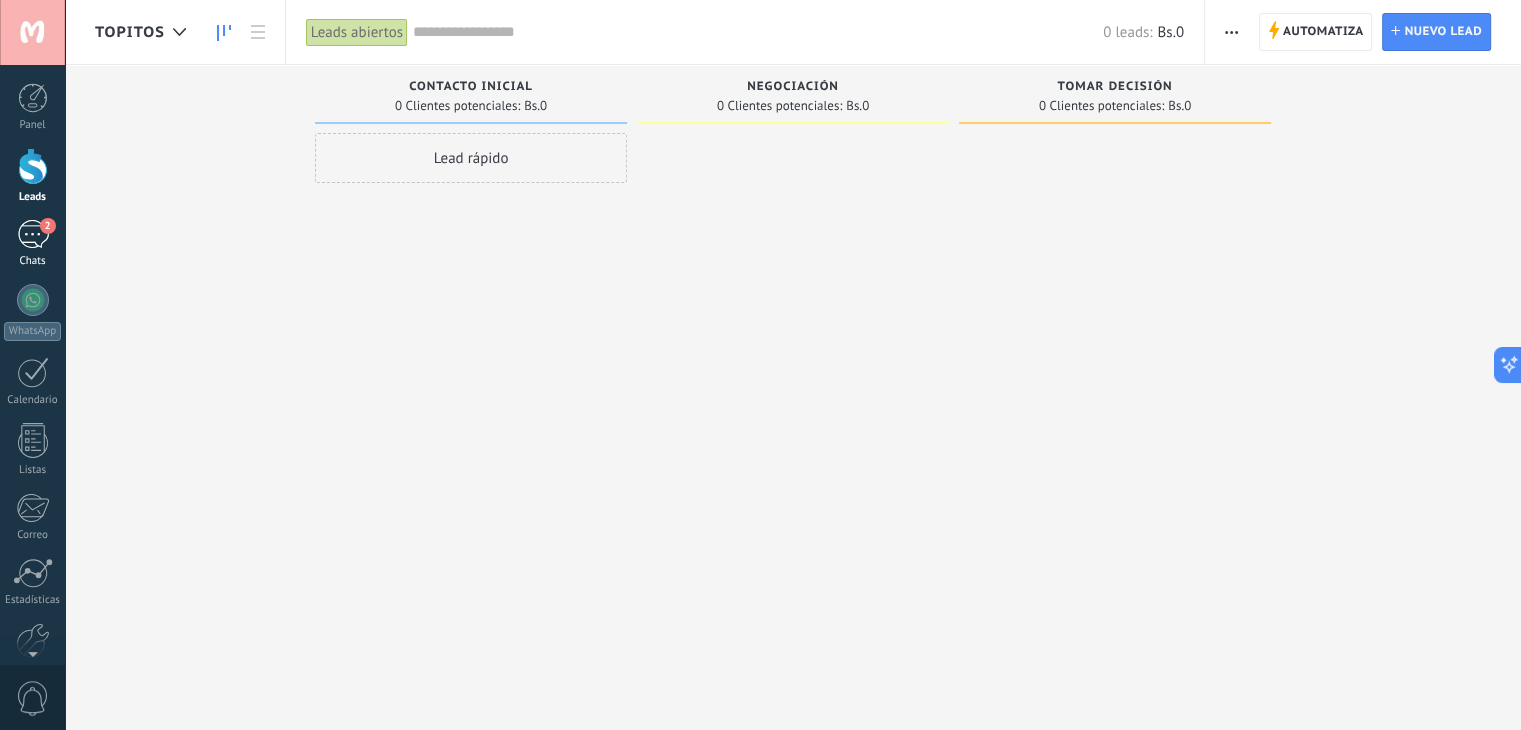 click on "Chats" at bounding box center [33, 261] 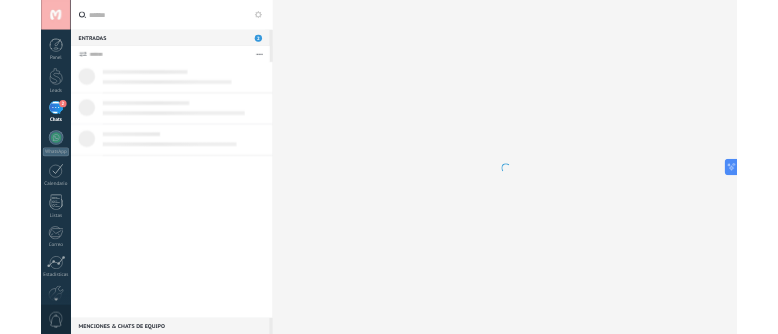 scroll, scrollTop: 315, scrollLeft: 0, axis: vertical 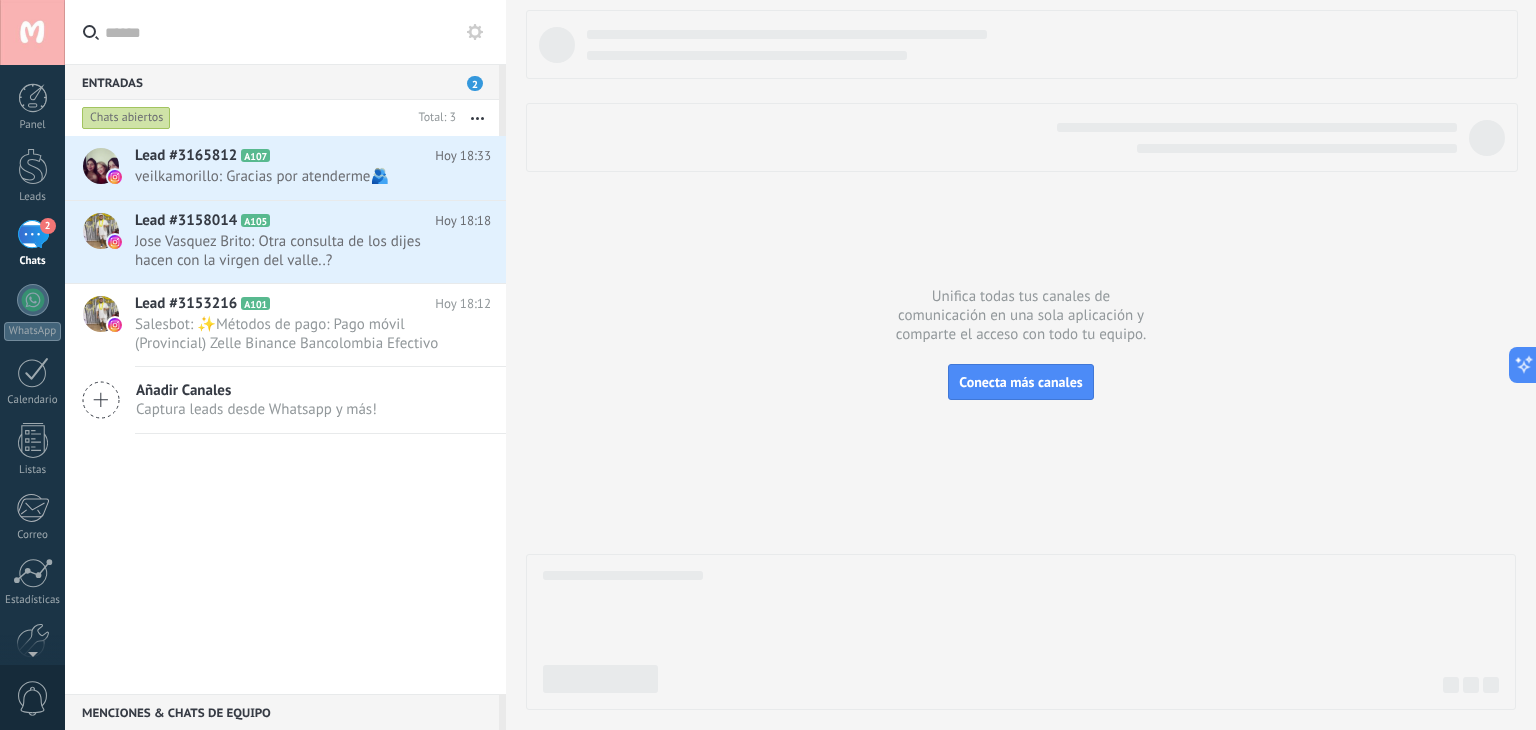drag, startPoint x: 461, startPoint y: 86, endPoint x: 449, endPoint y: 86, distance: 12 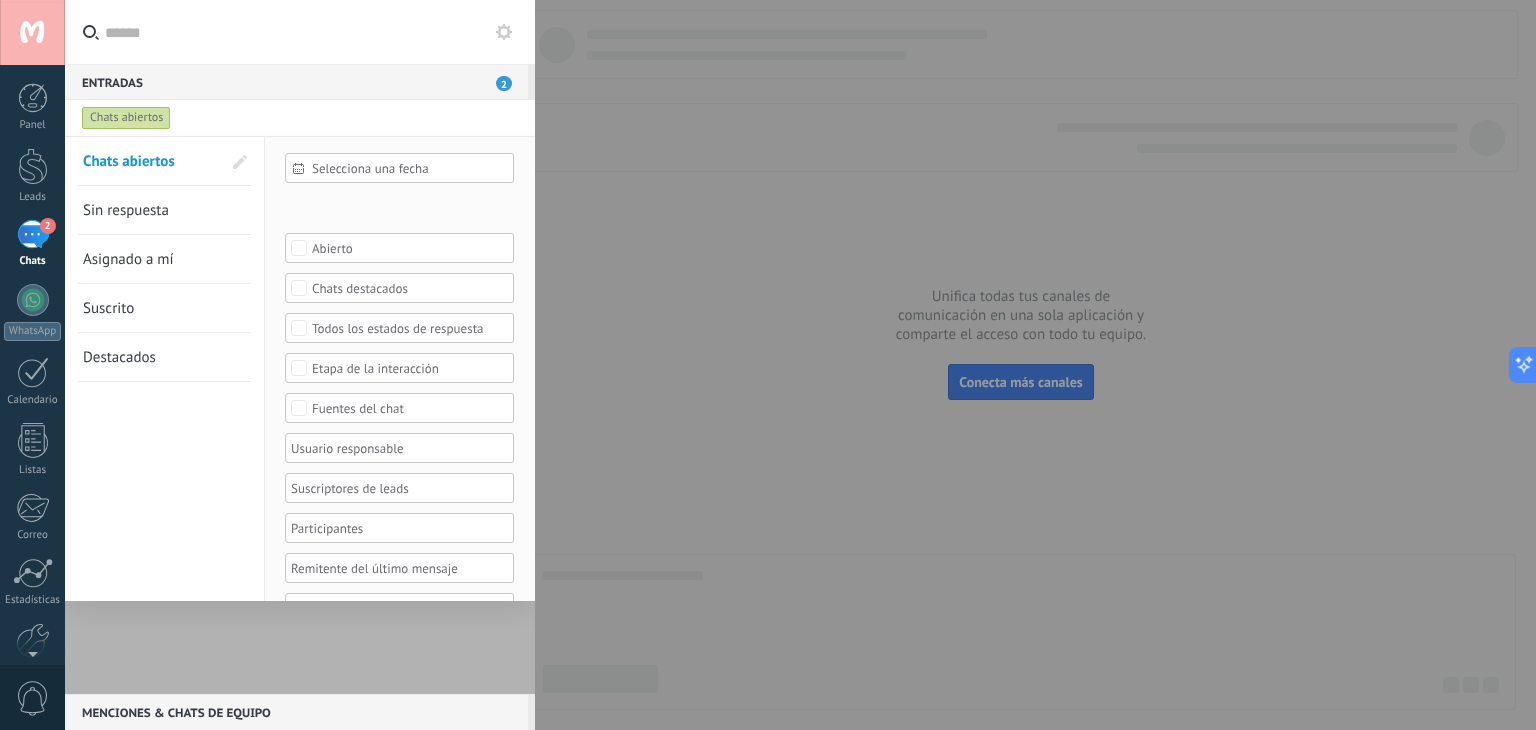 click on "Chats abiertos" at bounding box center (126, 118) 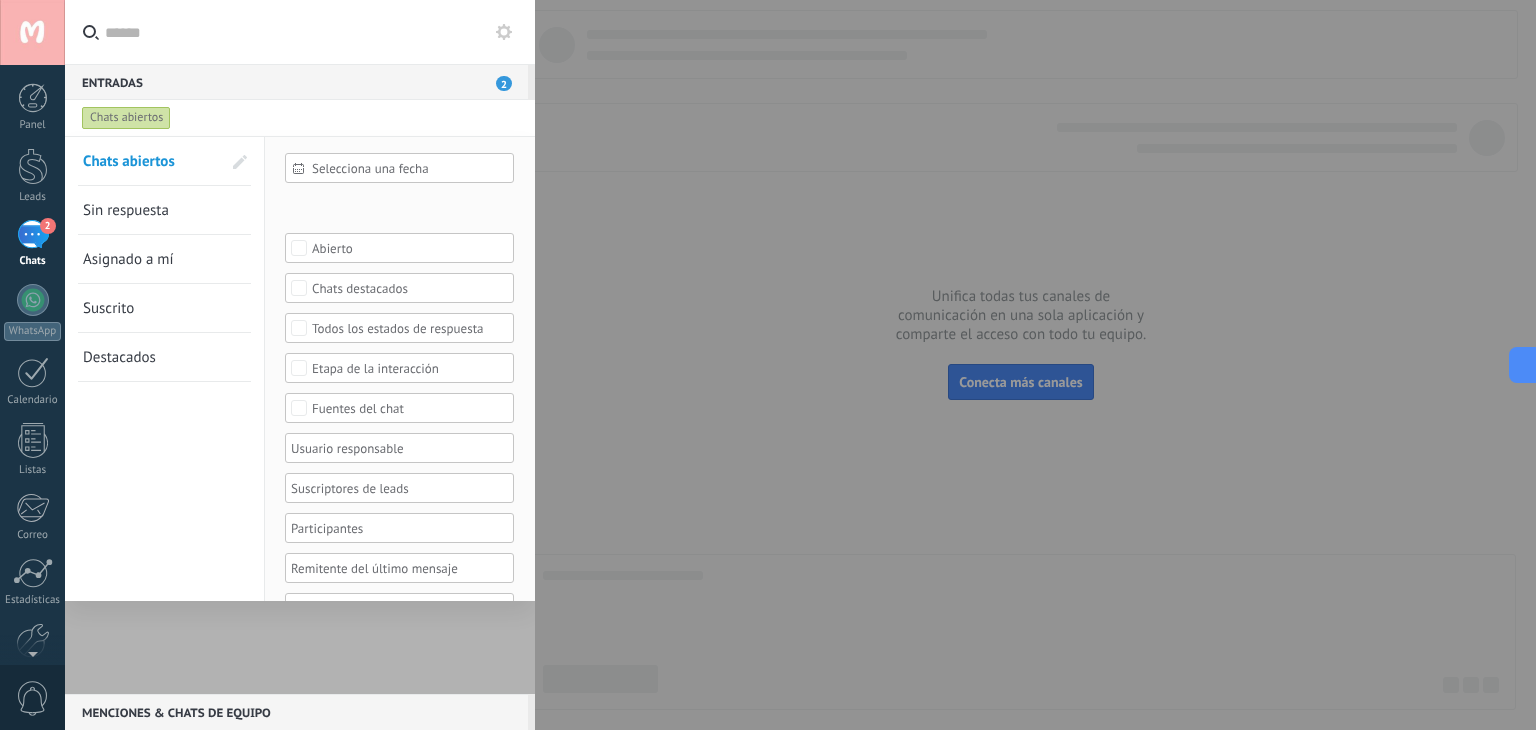 click on "Selecciona una fecha" at bounding box center [399, 168] 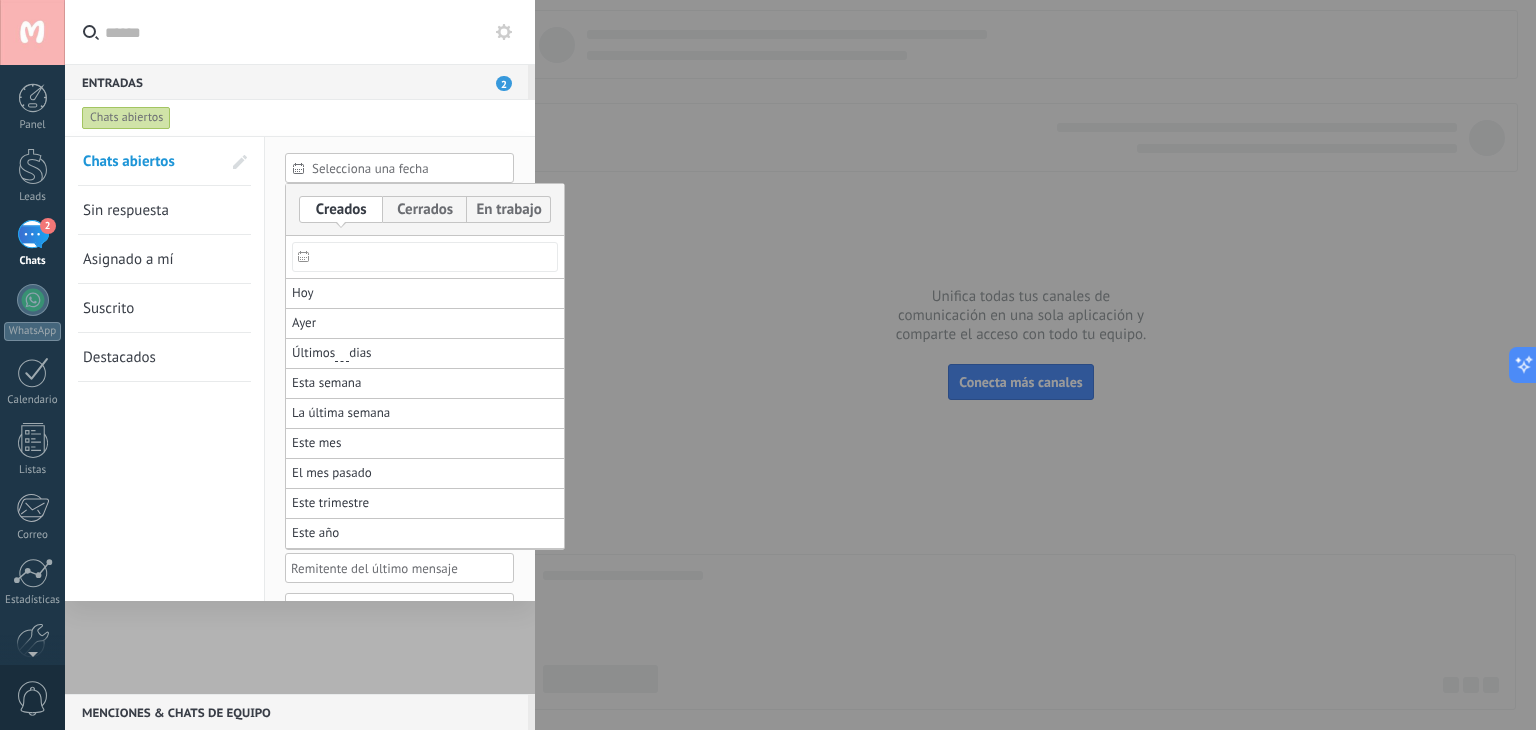 click on "Ayer" at bounding box center (425, 324) 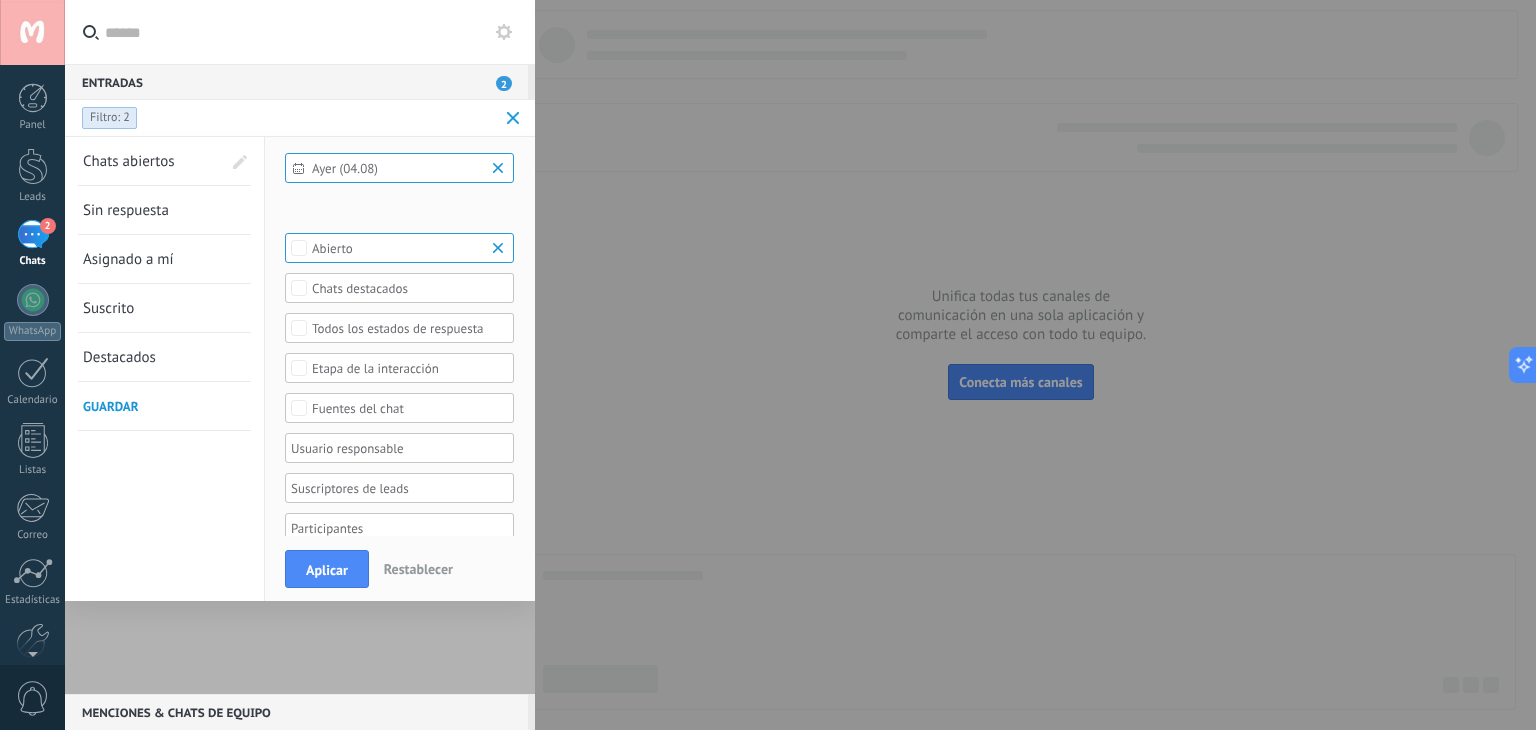 click 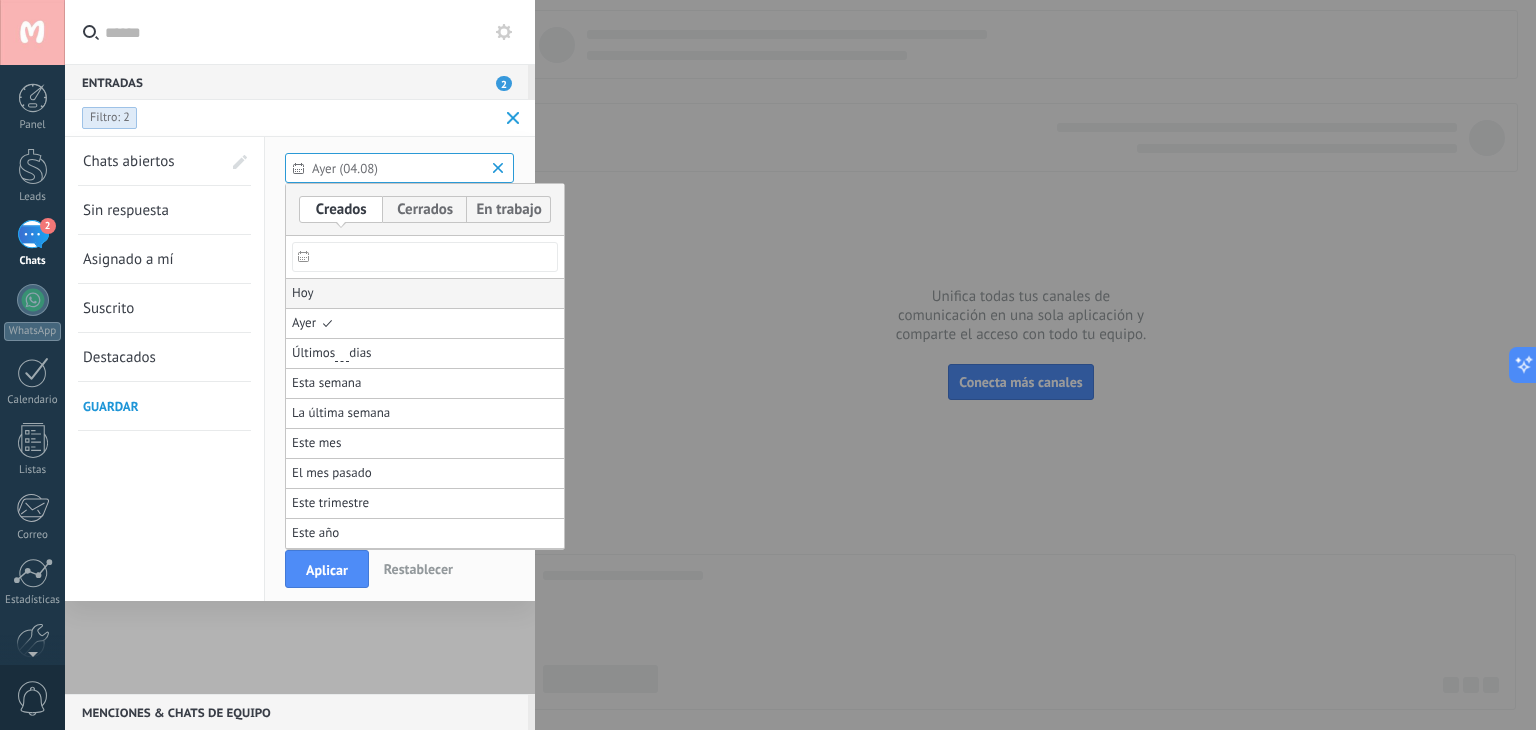 click on "Hoy" at bounding box center (425, 294) 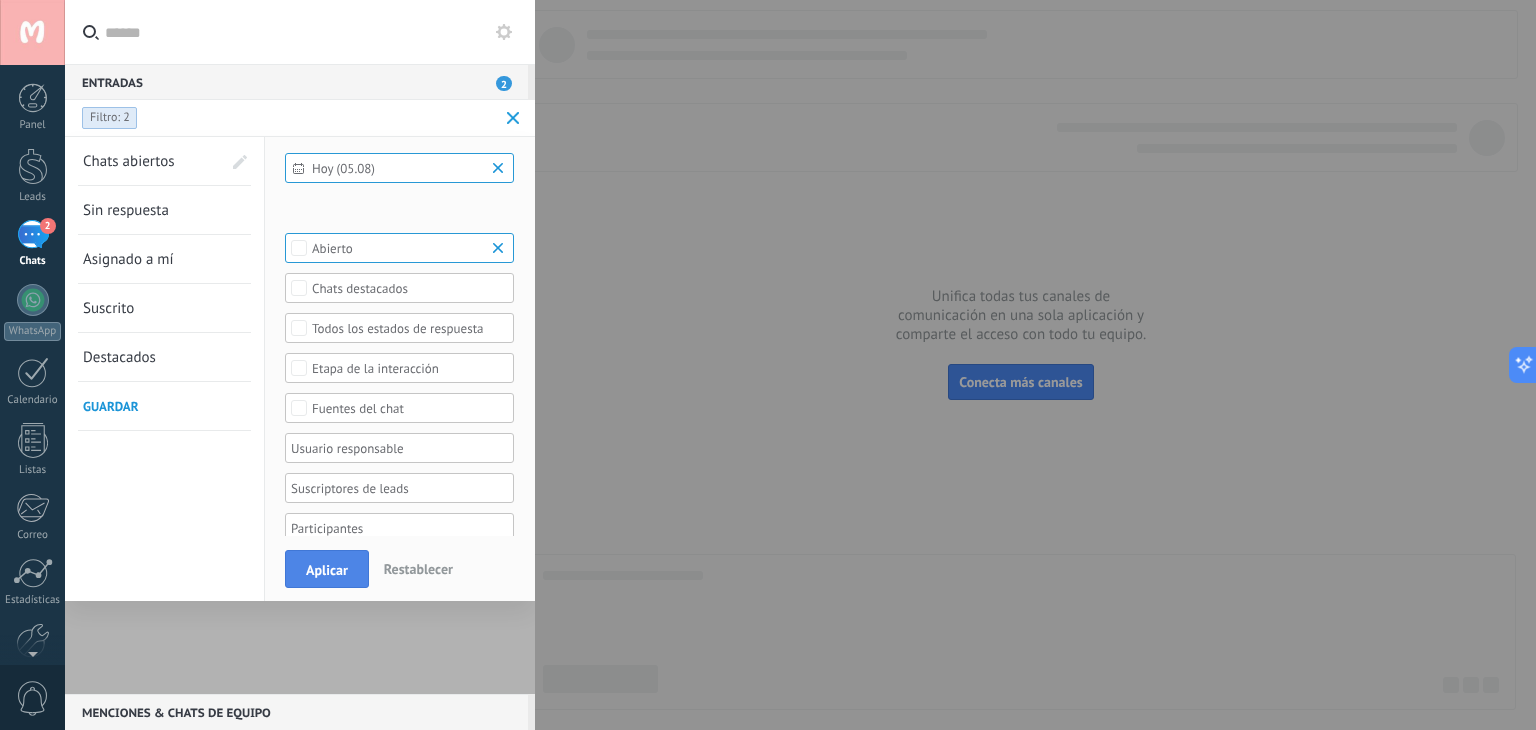 click on "Aplicar" at bounding box center (327, 569) 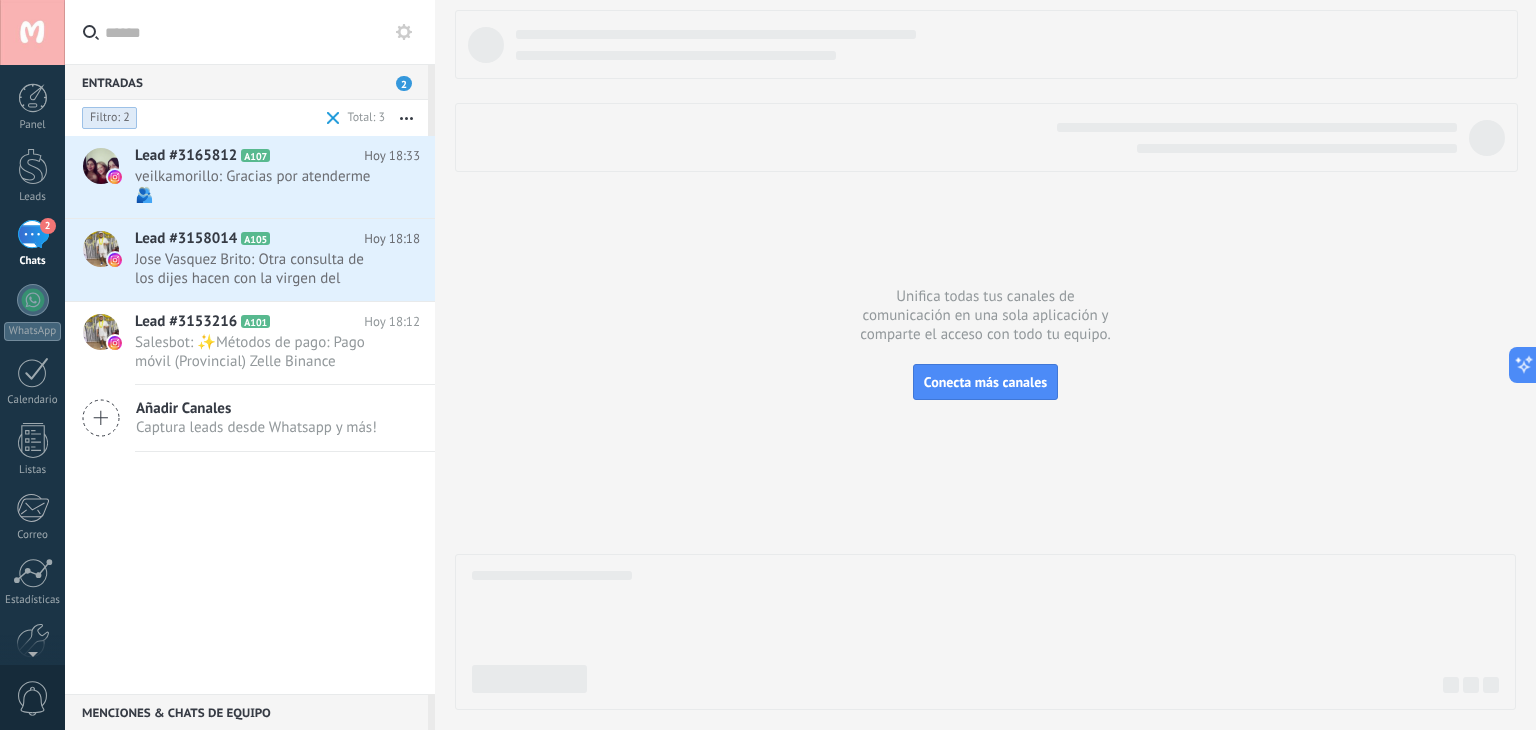 type on "**********" 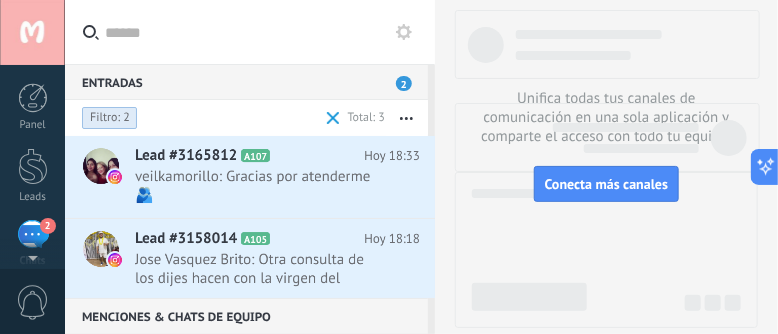 scroll, scrollTop: 360, scrollLeft: 0, axis: vertical 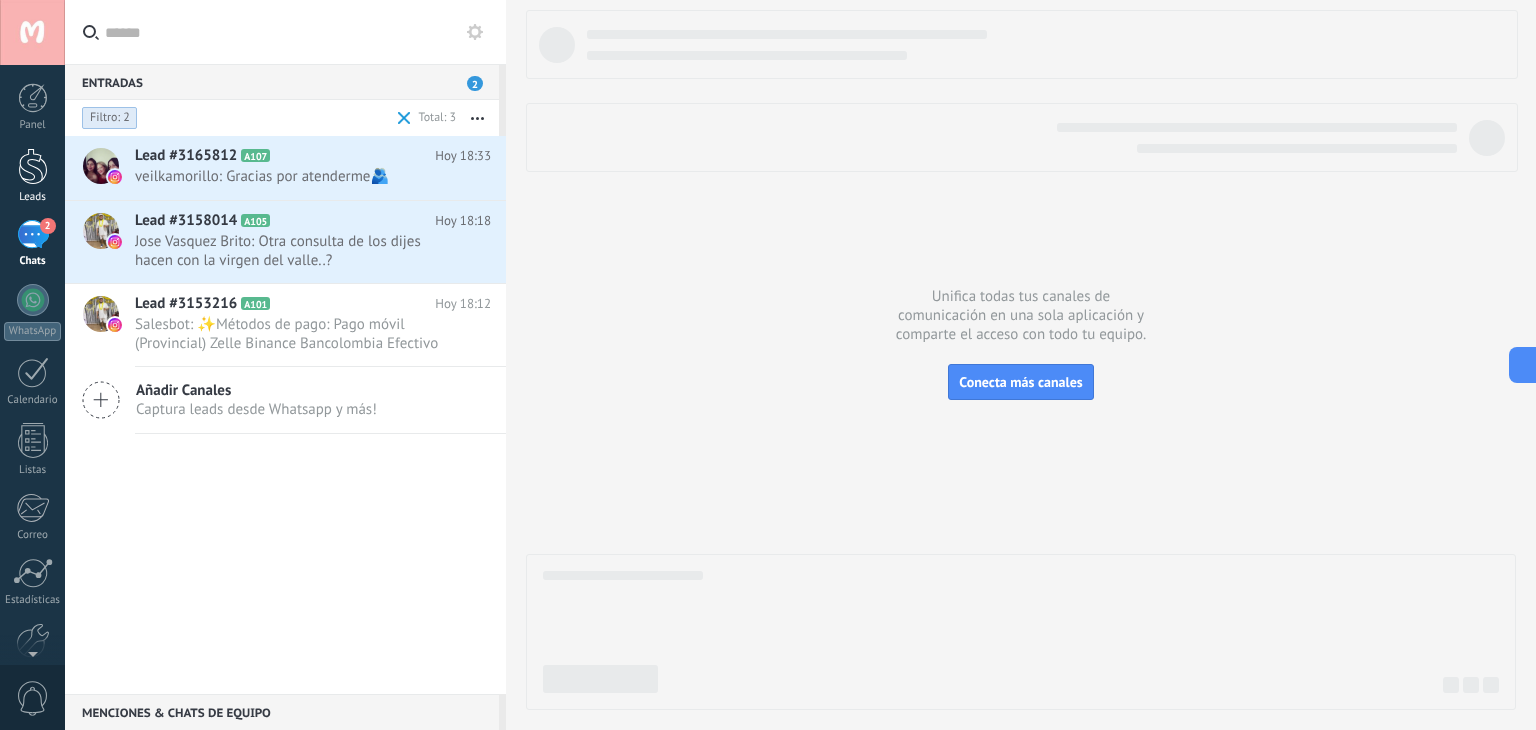 click on "Leads" at bounding box center [32, 176] 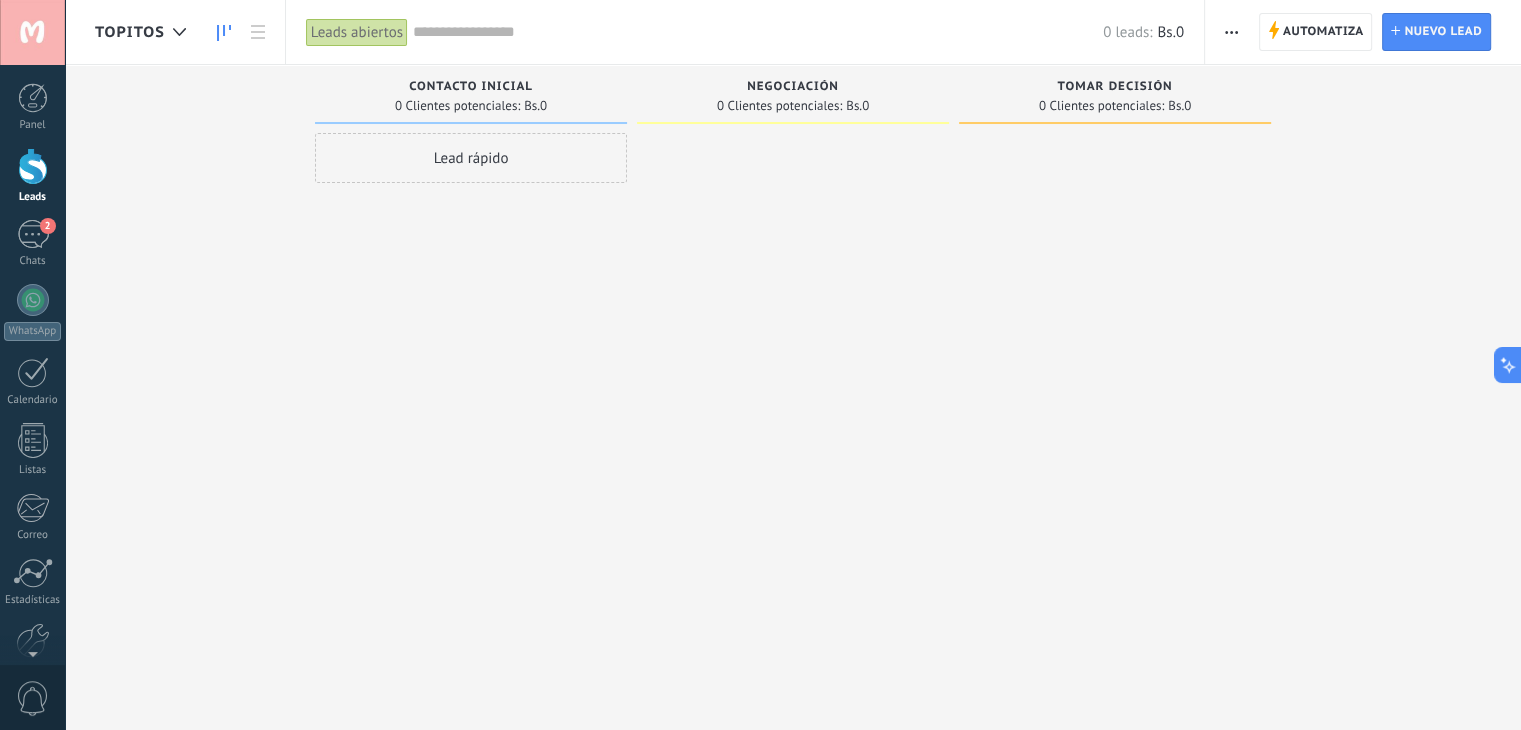 click on "Lead rápido" at bounding box center [471, 158] 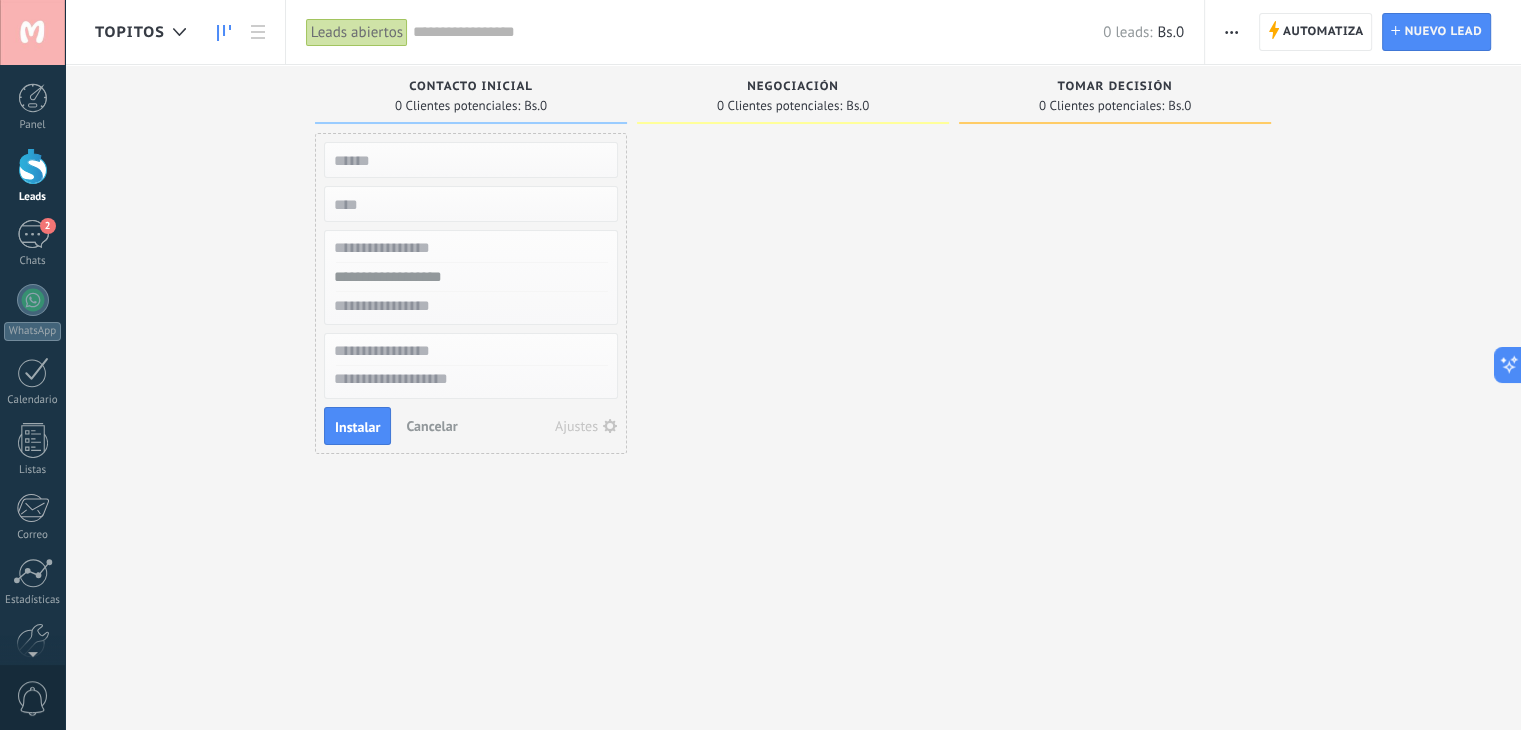 click on "Lamentablemente, no hay leads con estos parámetros.  Mostrar todo Leads Entrantes Solicitudes: 0 0 0 0 0 0 0 0 0 Contacto inicial 0  Clientes potenciales:  Bs.0 Lead rápido Instalar Cancelar Ajustes Negociación 0  Clientes potenciales:  Bs.0 Tomar decisión 0  Clientes potenciales:  Bs.0" at bounding box center [808, 333] 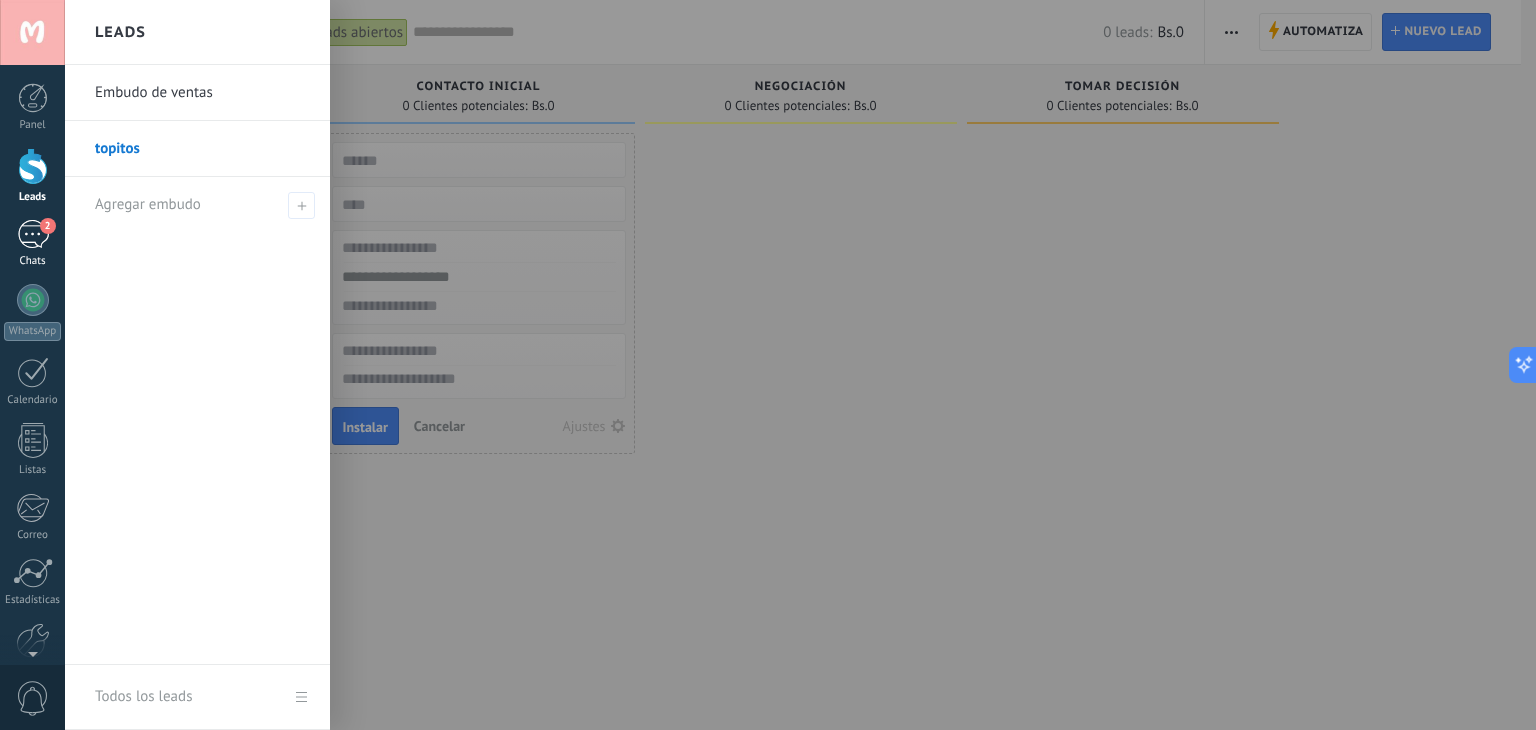 click on "2" at bounding box center [33, 234] 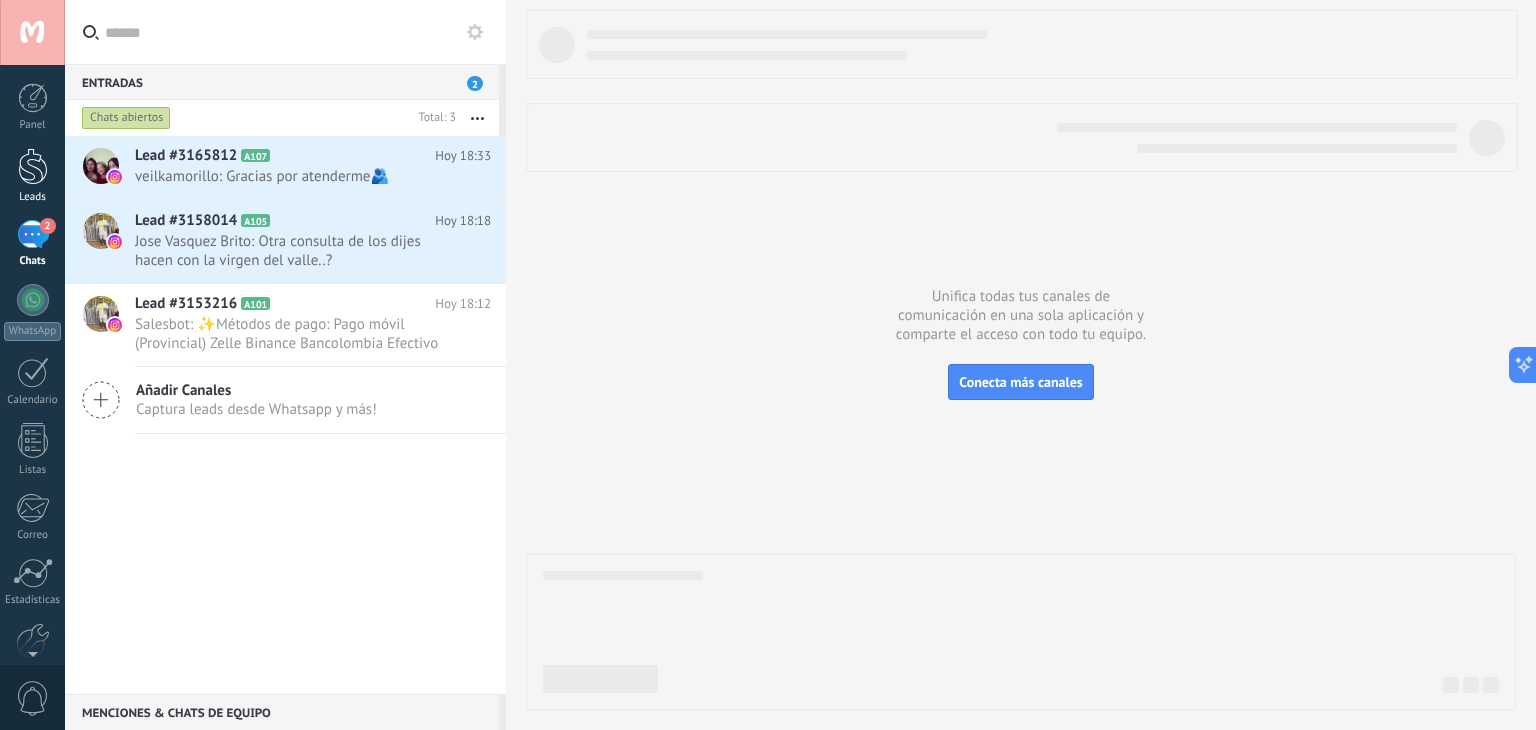 click at bounding box center [33, 166] 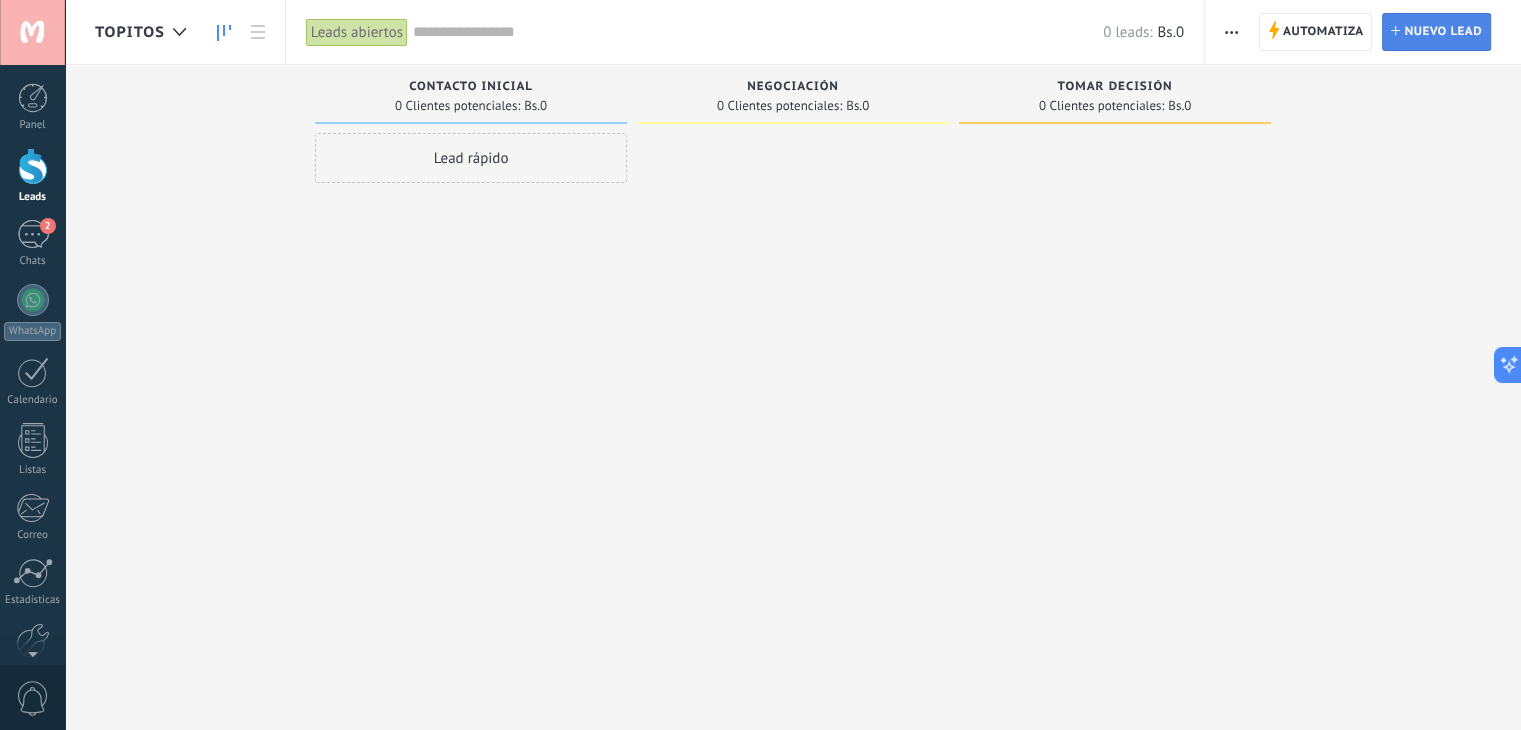 click on "Nuevo lead" at bounding box center [1443, 32] 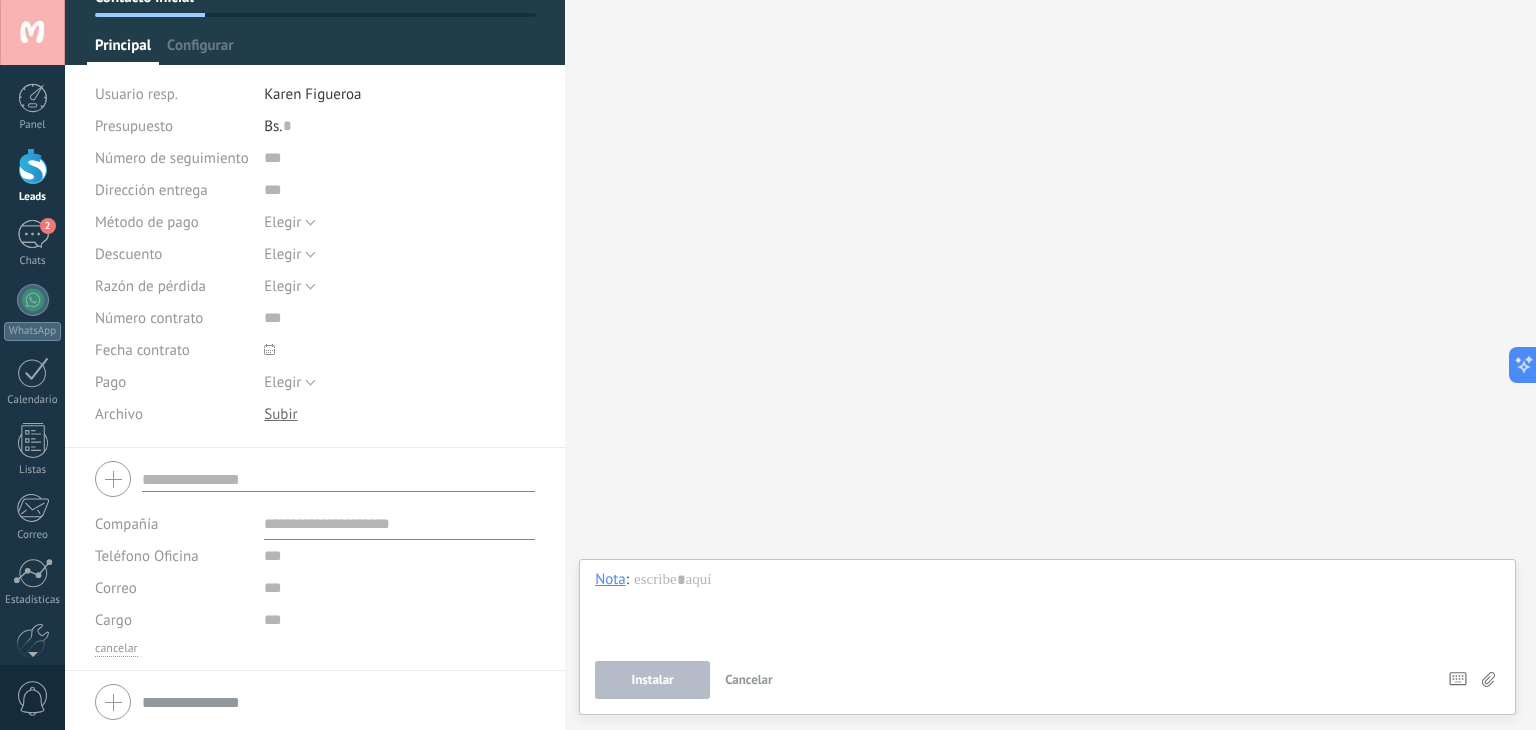 scroll, scrollTop: 132, scrollLeft: 0, axis: vertical 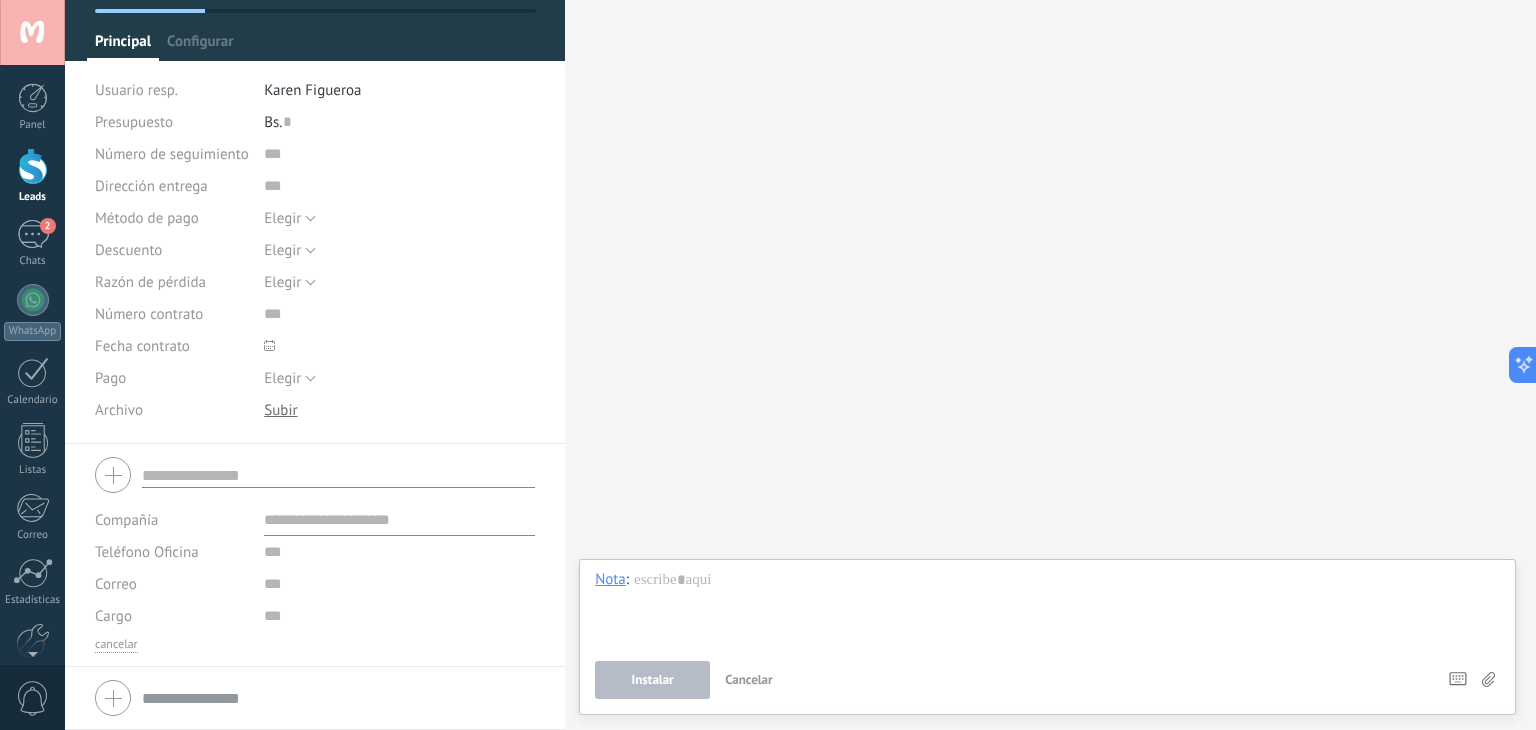 click at bounding box center (338, 475) 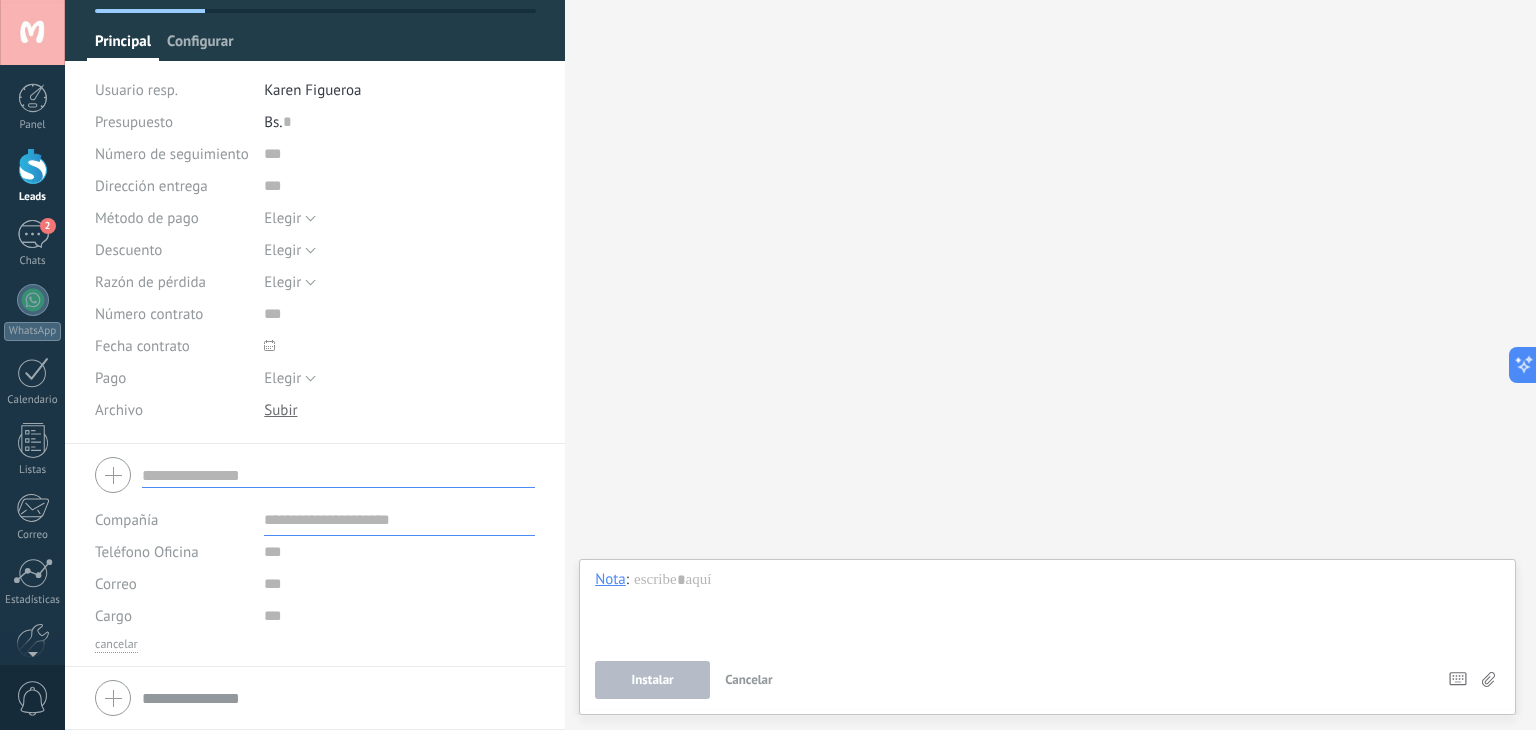 click on "Configurar" at bounding box center [200, 46] 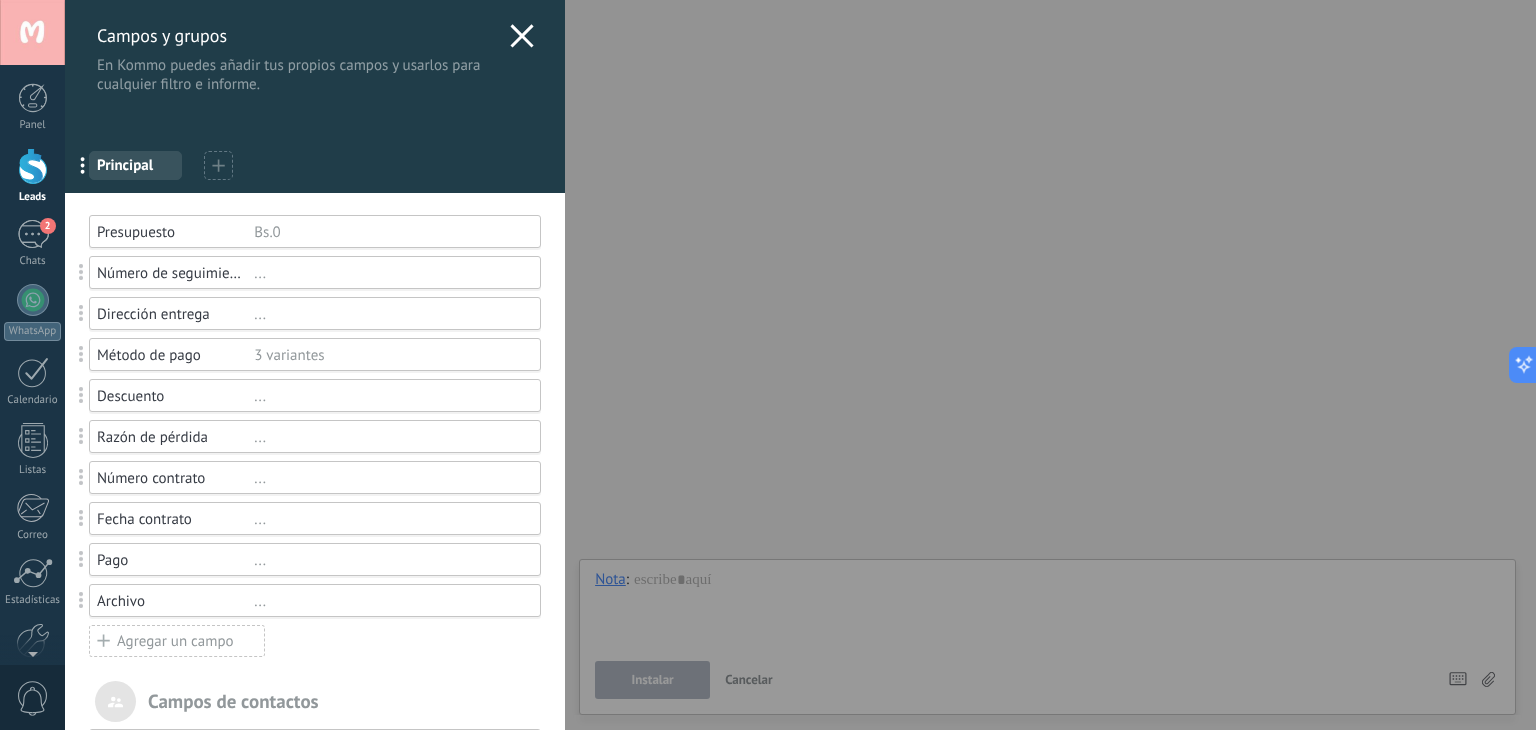 click 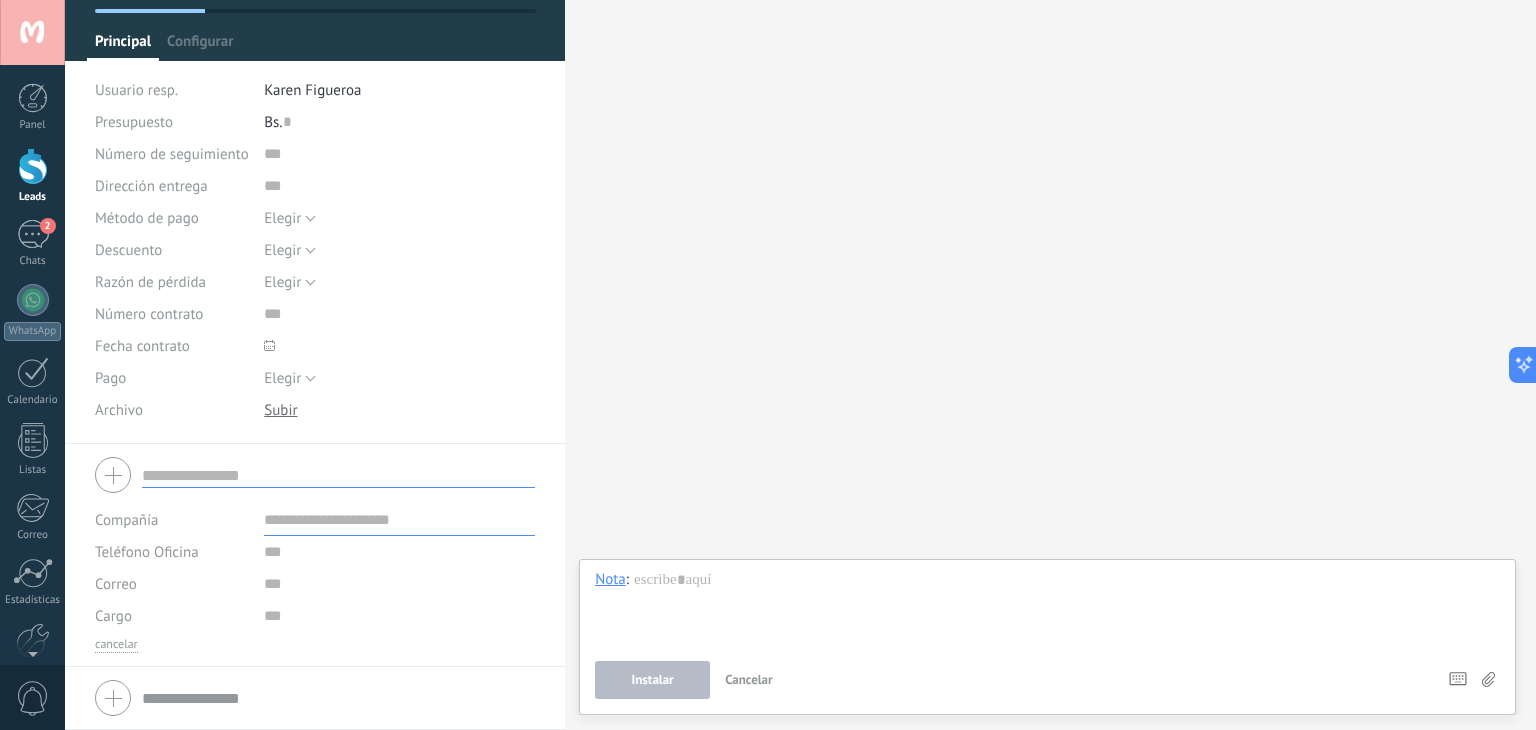 click on "Cancelar" at bounding box center [749, 679] 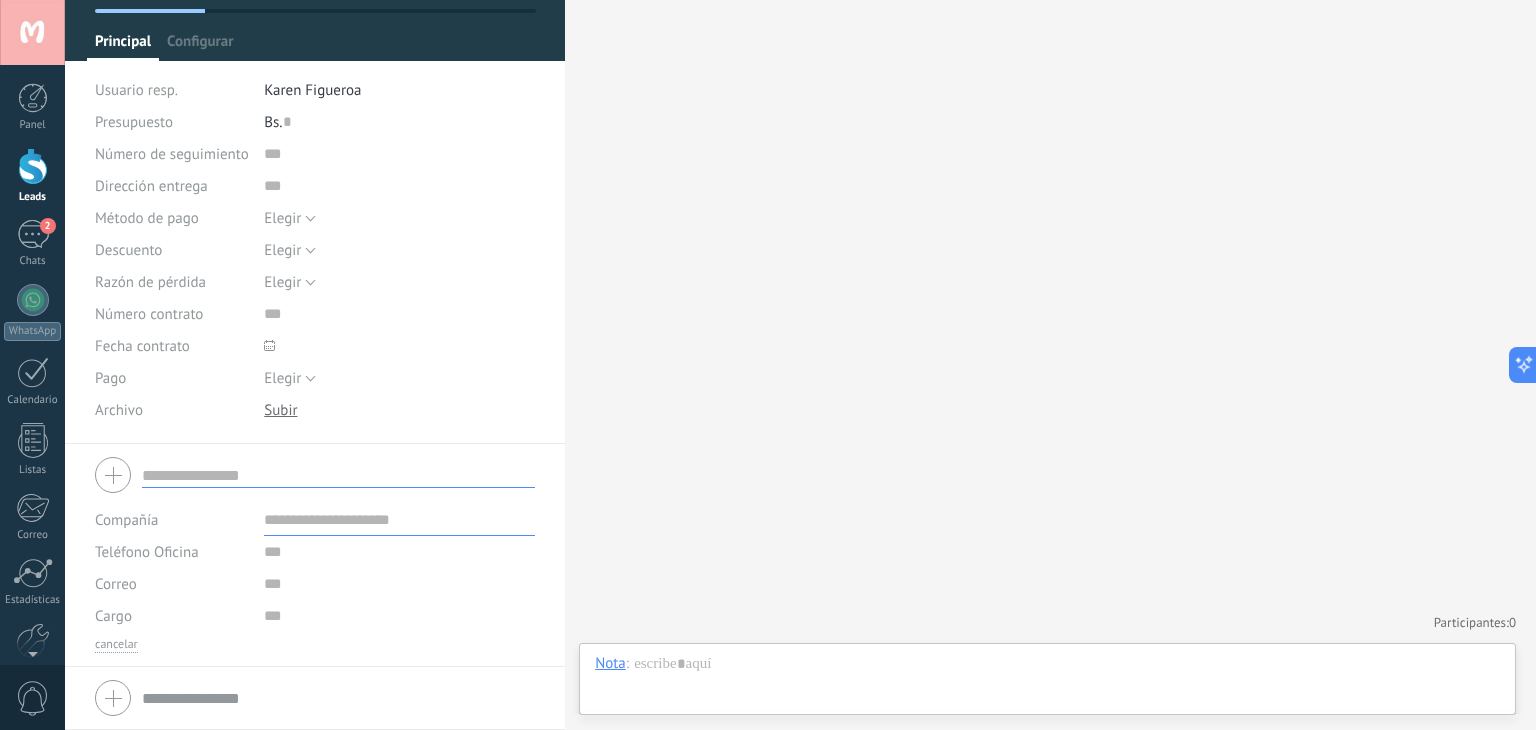 click on "Leads" at bounding box center [33, 197] 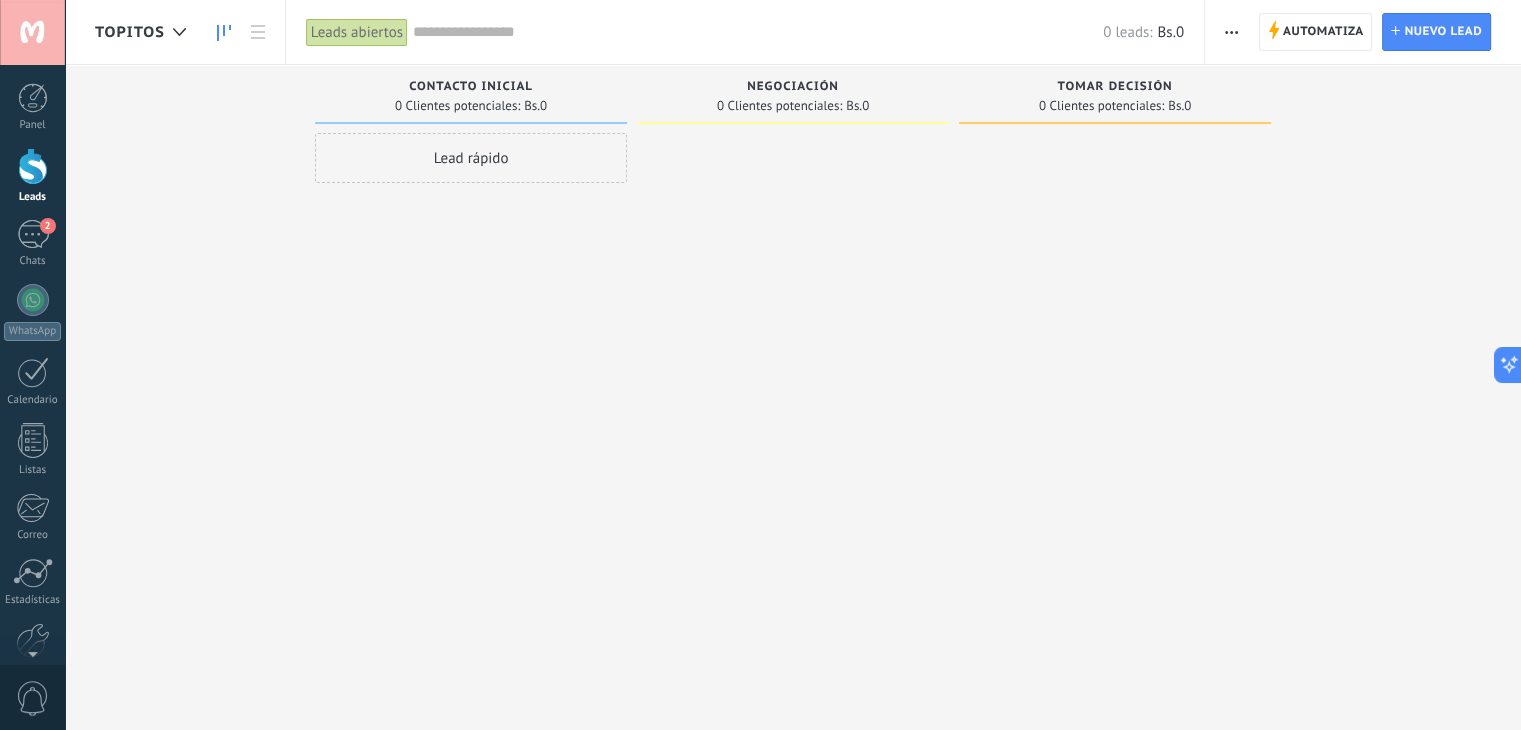 click on "Leads" at bounding box center (33, 197) 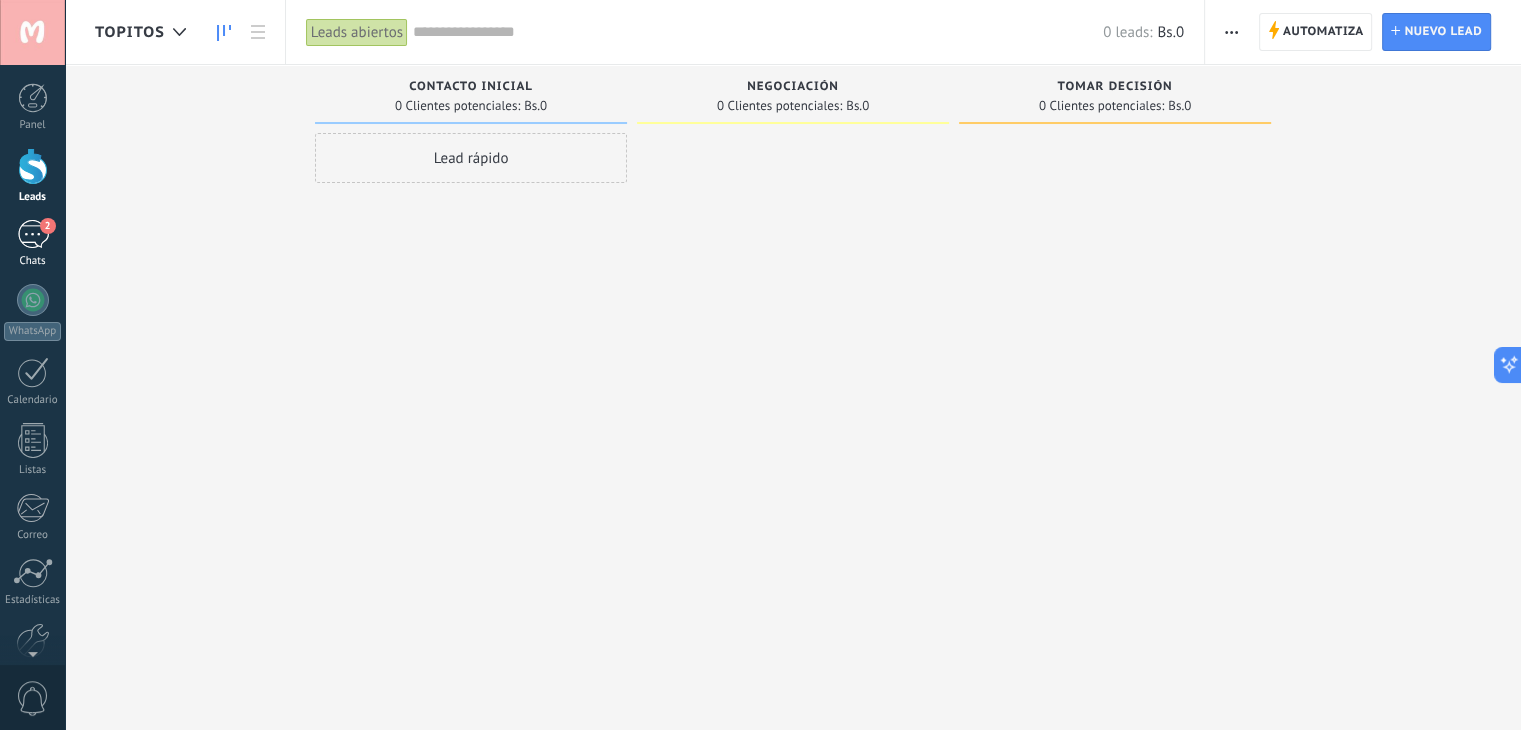 click on "2
Chats" at bounding box center [32, 244] 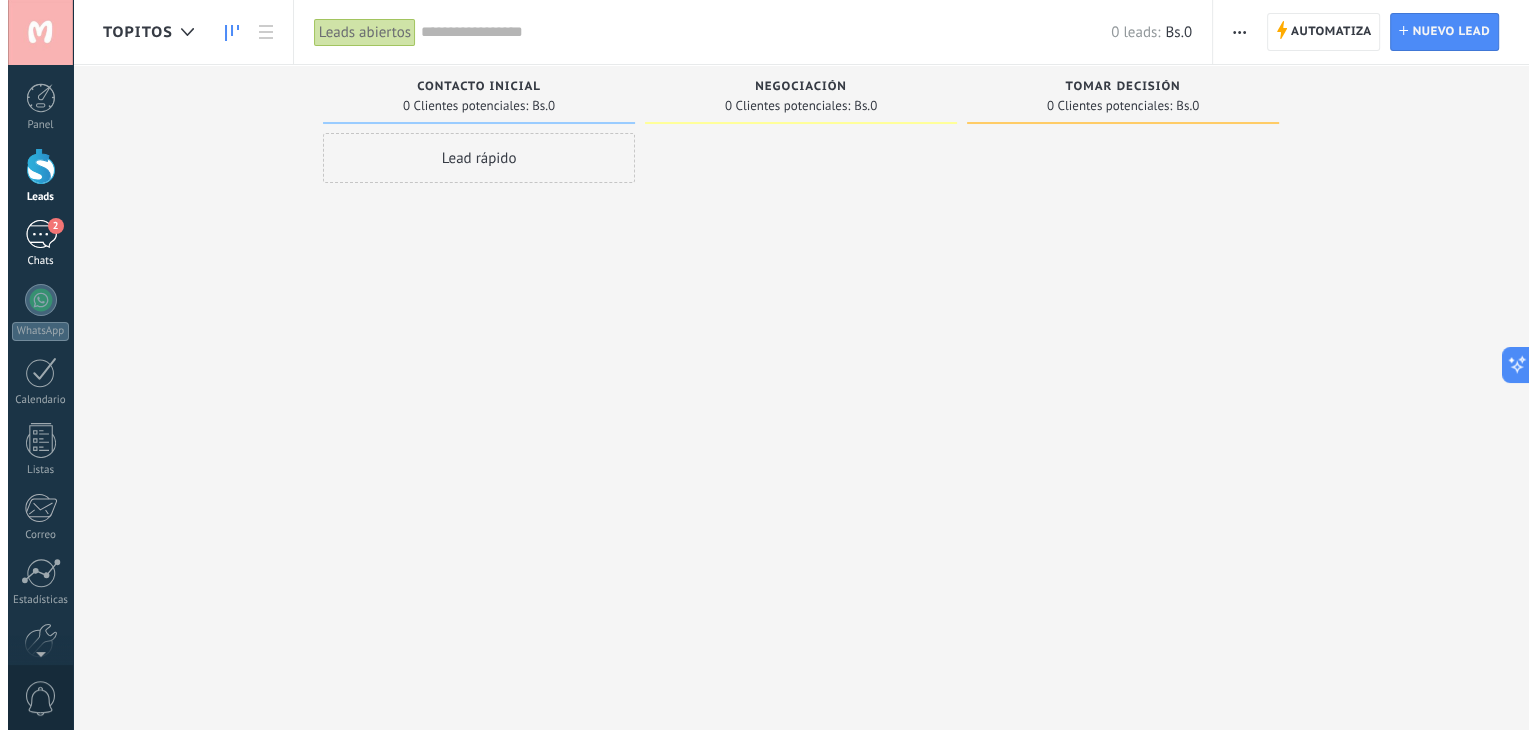 scroll, scrollTop: 315, scrollLeft: 0, axis: vertical 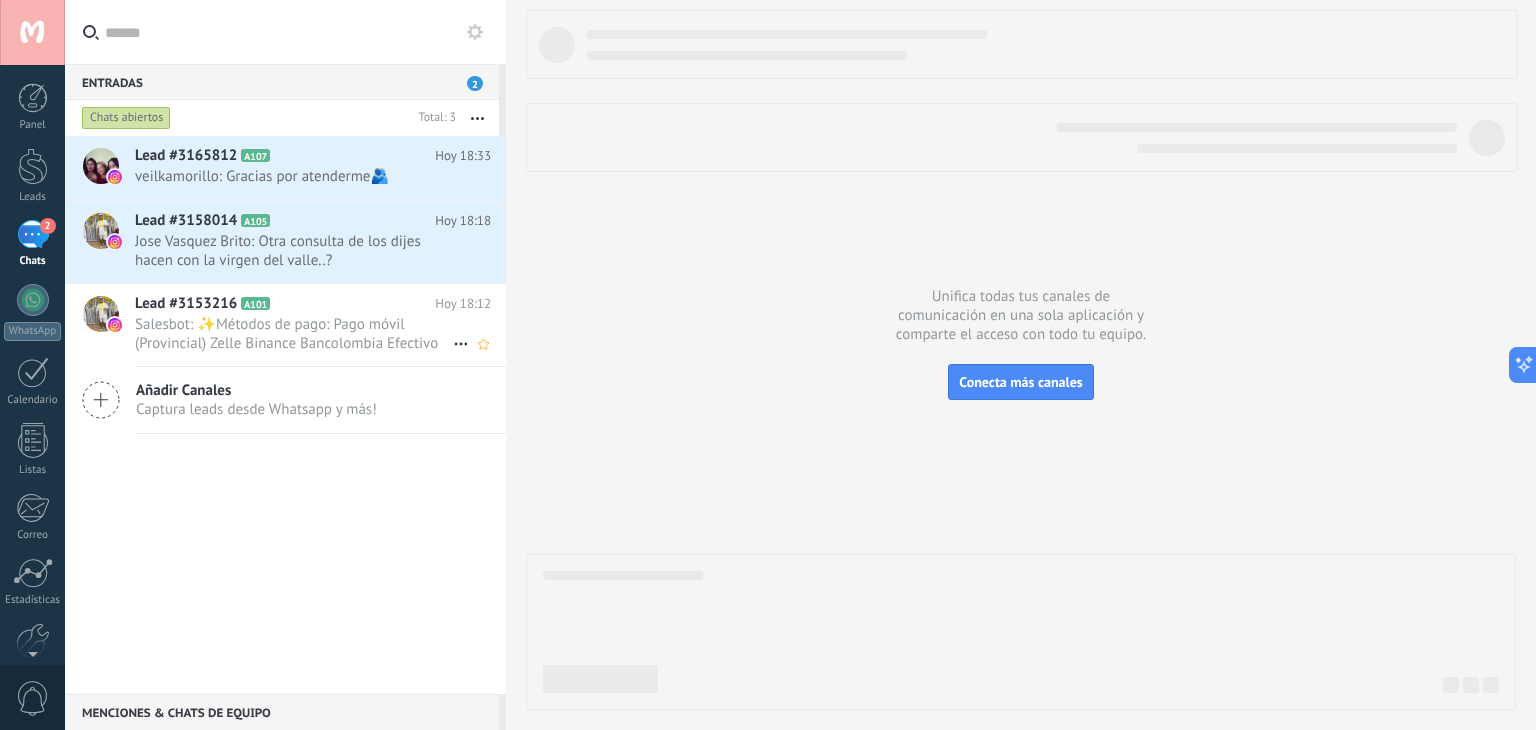 click 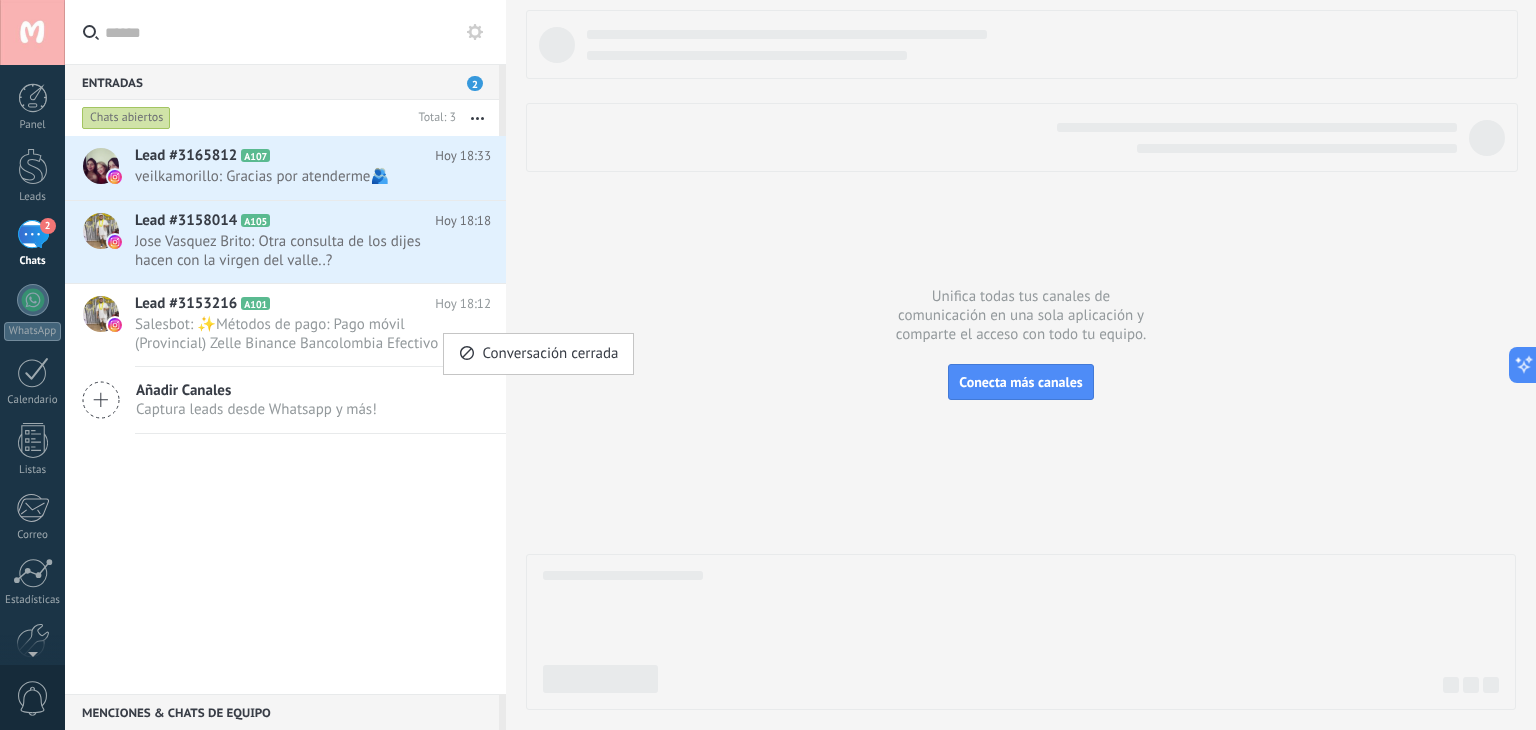 click at bounding box center [768, 365] 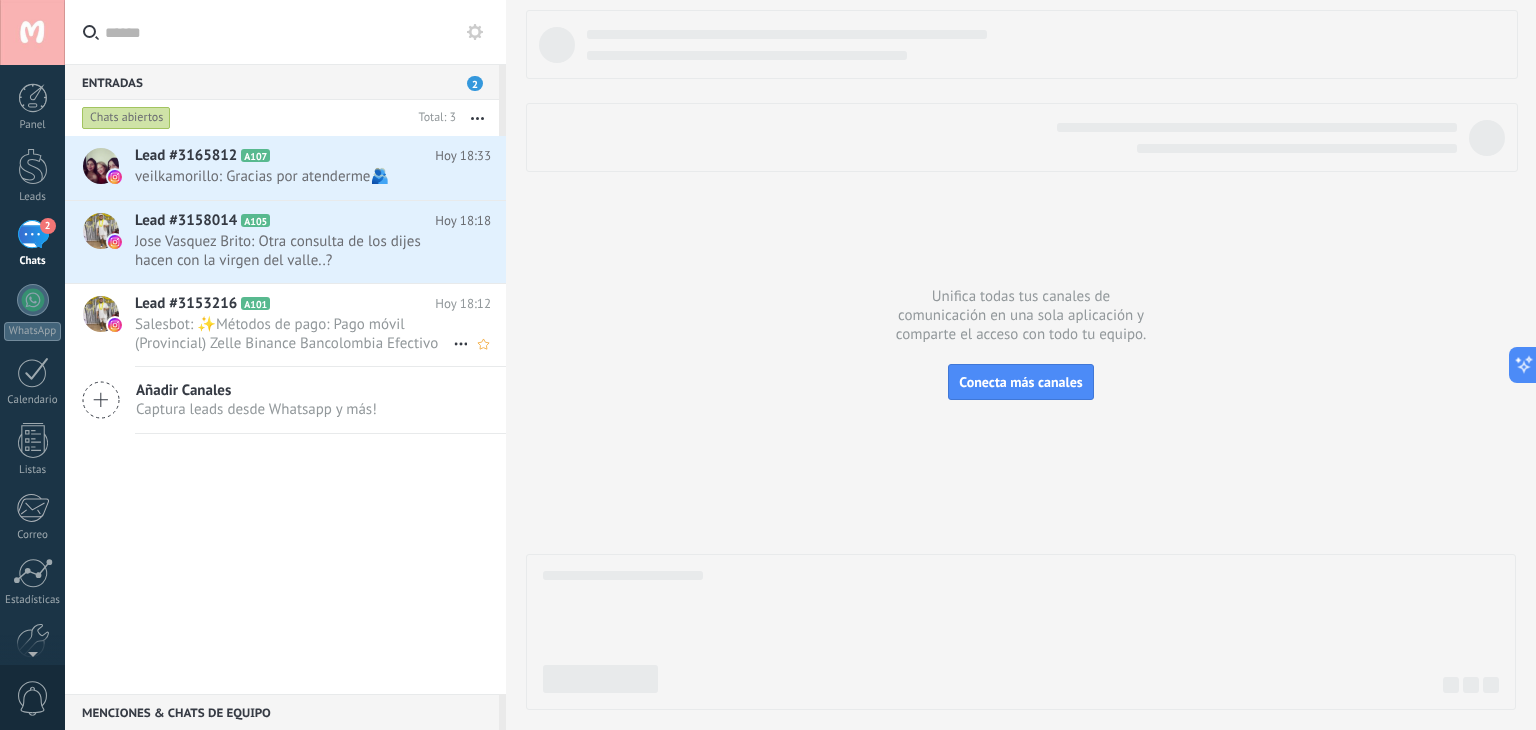 click on "Salesbot: ✨Métodos de pago:
Pago móvil (Provincial)
Zelle
Binance
Bancolombia
Efectivo (pesos o dólares)" at bounding box center [294, 334] 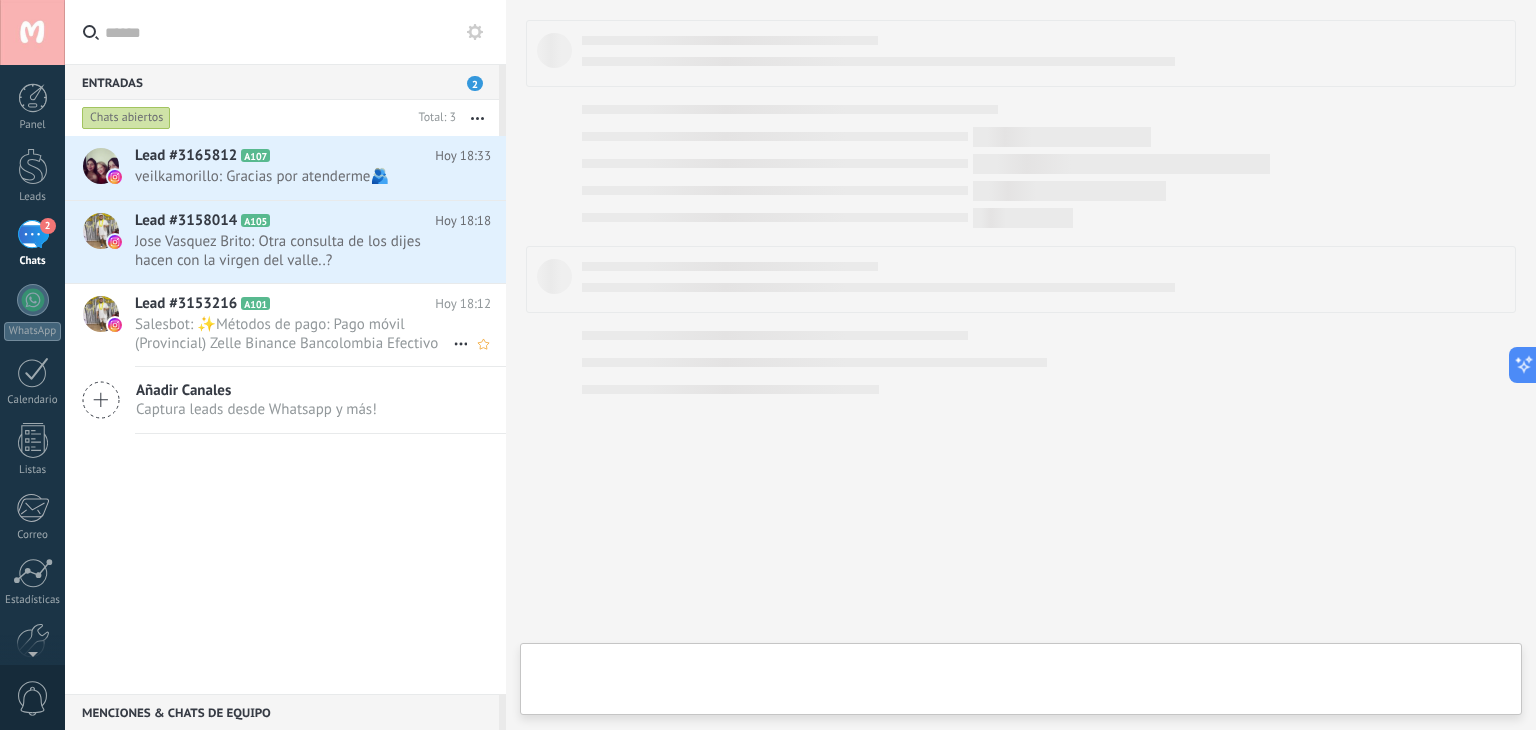 scroll, scrollTop: 360, scrollLeft: 0, axis: vertical 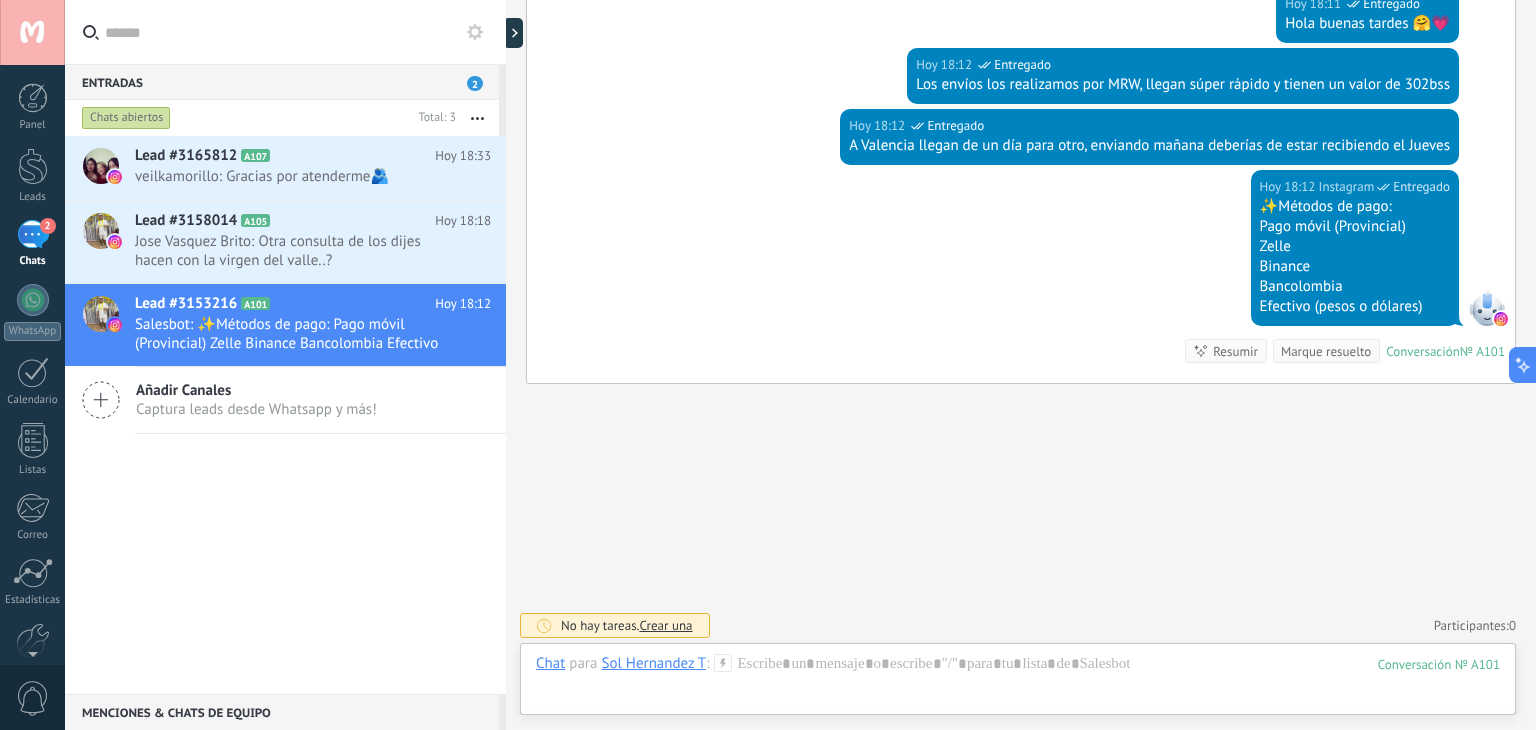 click on "Chats abiertos" at bounding box center [126, 118] 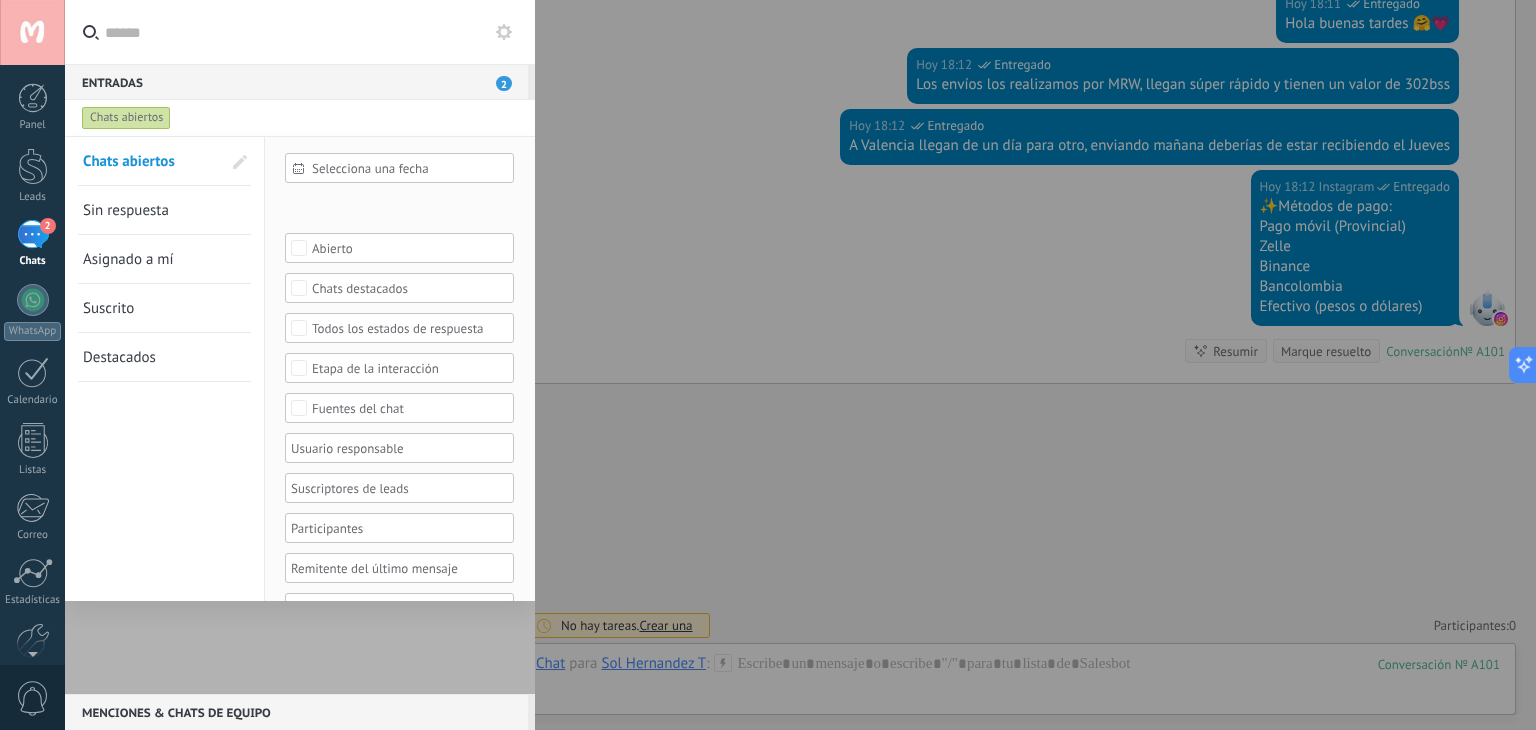 click on "Todos los estados de respuesta" at bounding box center (400, 328) 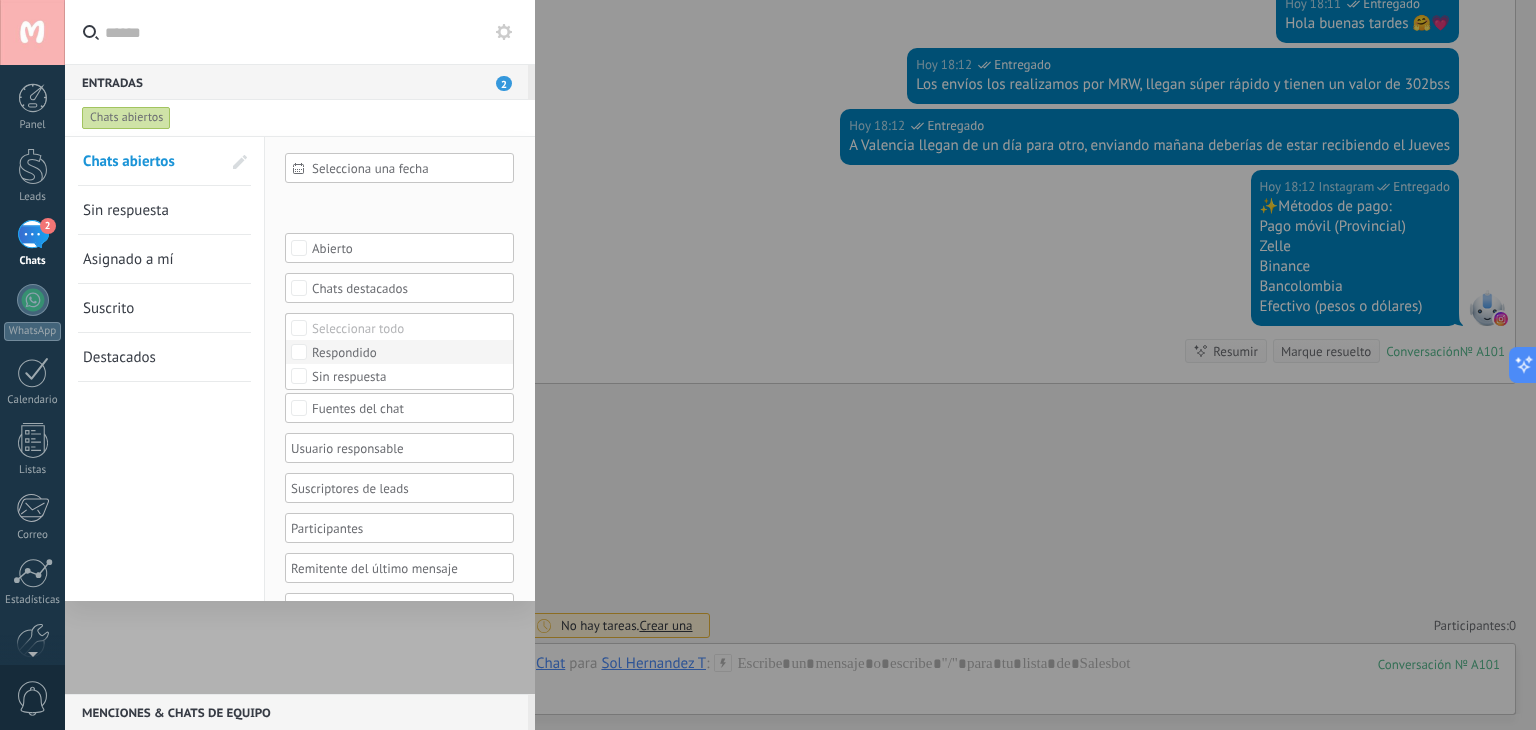 click on "Respondido" at bounding box center (344, 353) 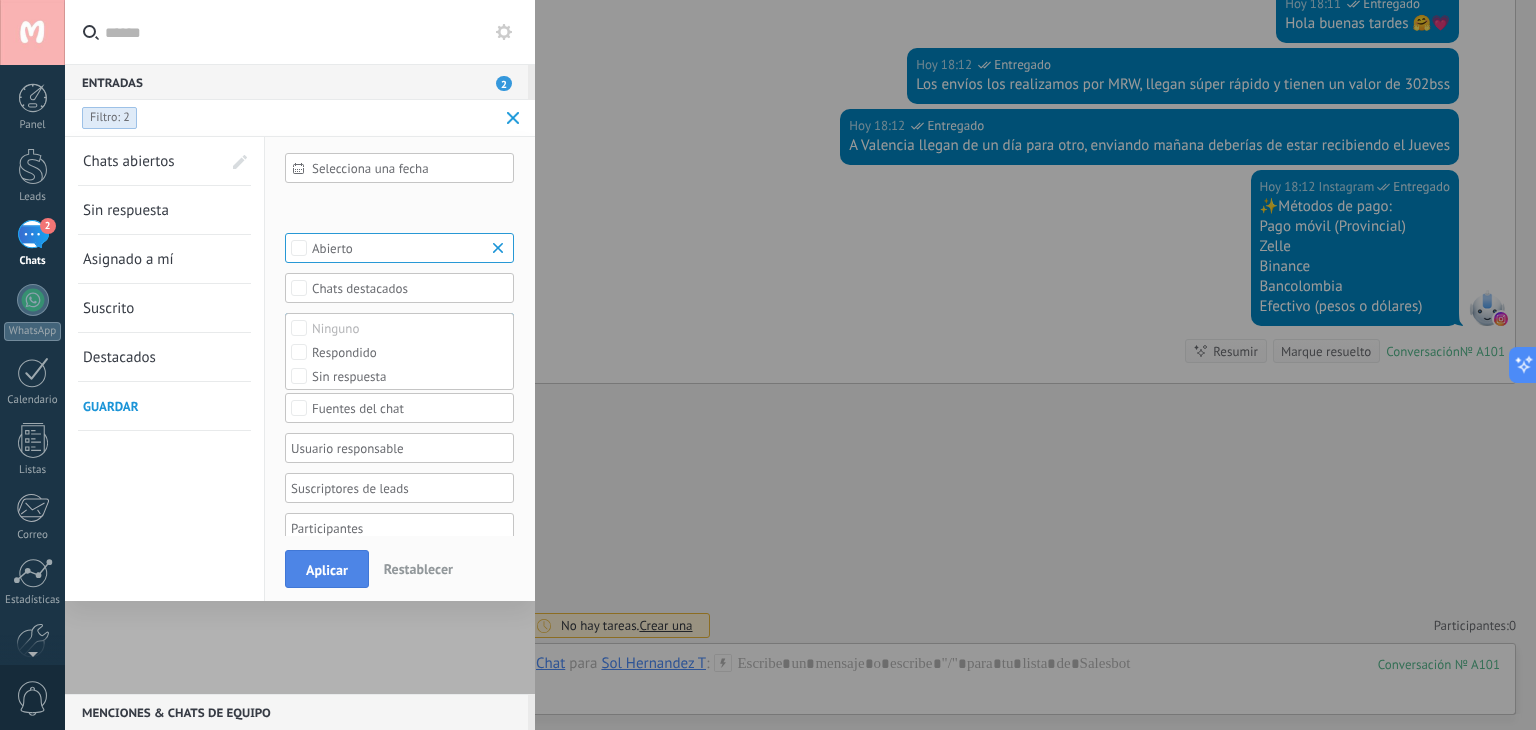 click on "Aplicar" at bounding box center [327, 570] 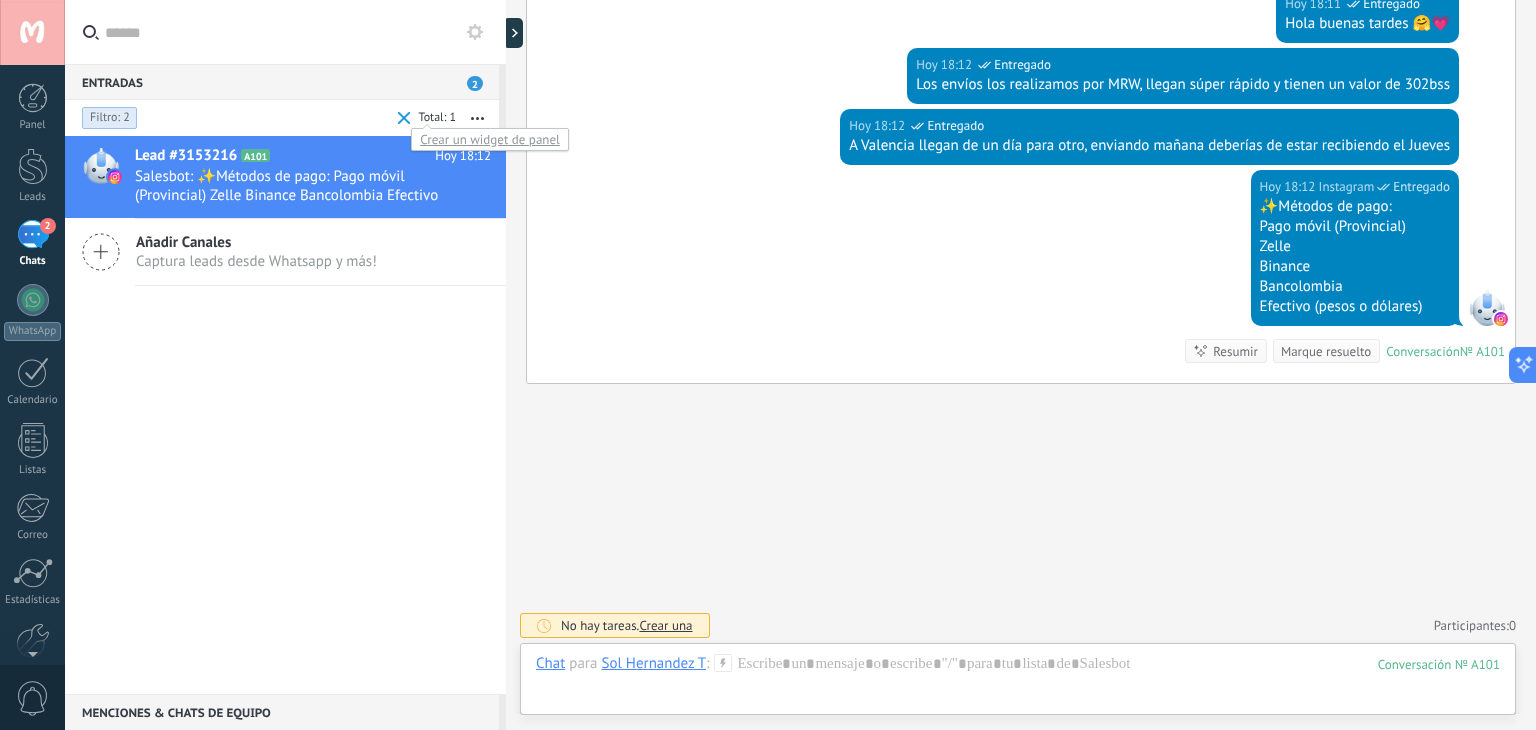 click on "Total: 1" at bounding box center (433, 118) 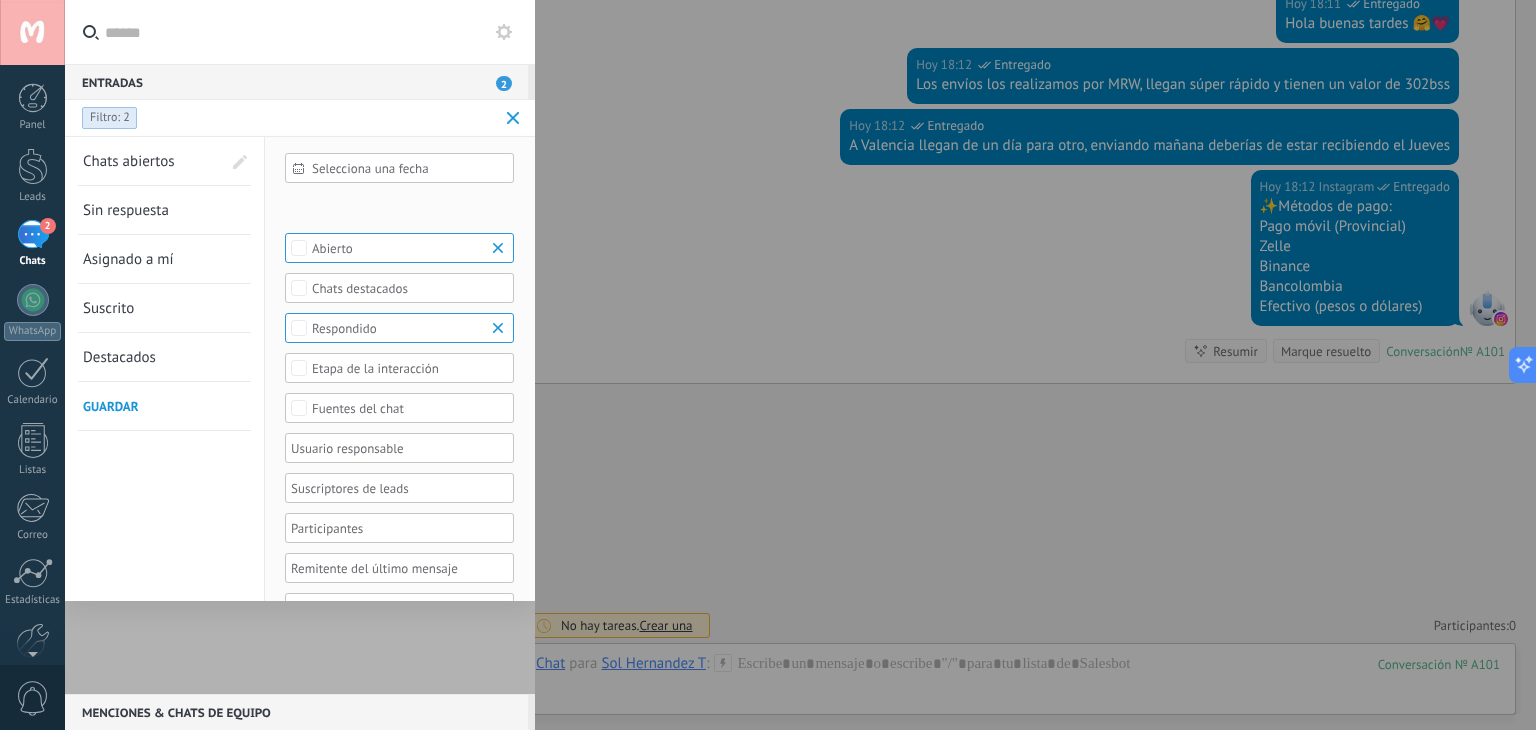 click on "Abierto" at bounding box center (400, 248) 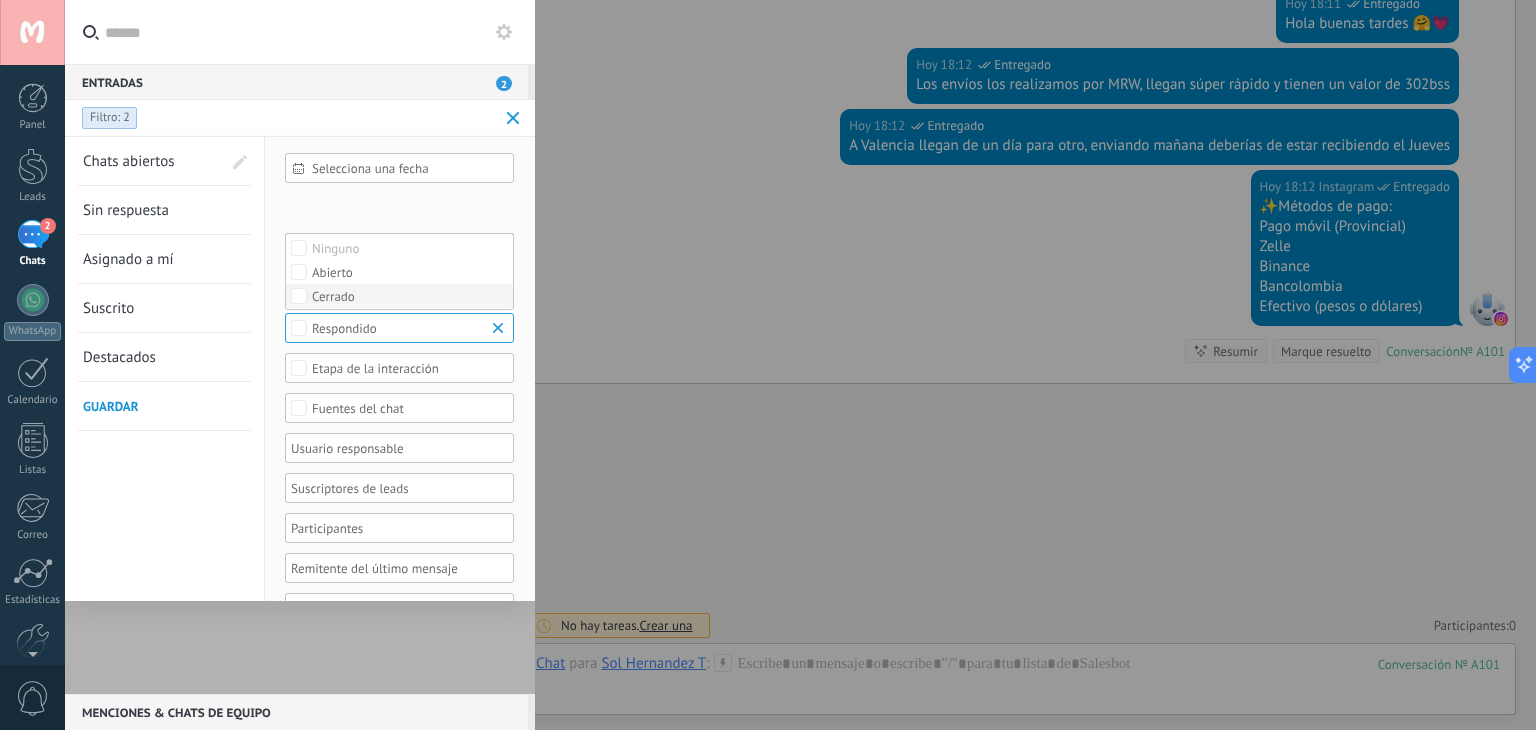 click on "Cerrado" at bounding box center (333, 297) 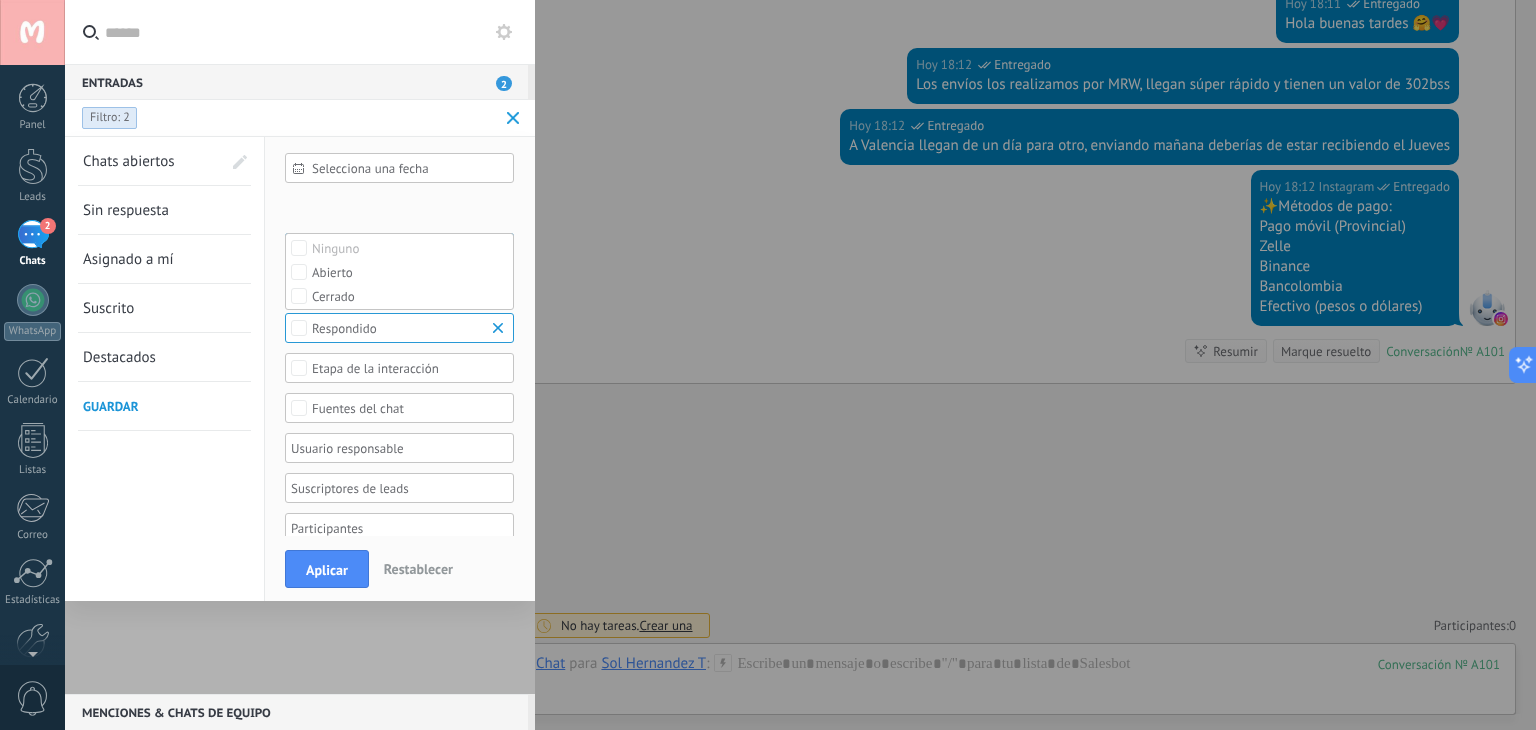 click on "Aplicar" at bounding box center [327, 569] 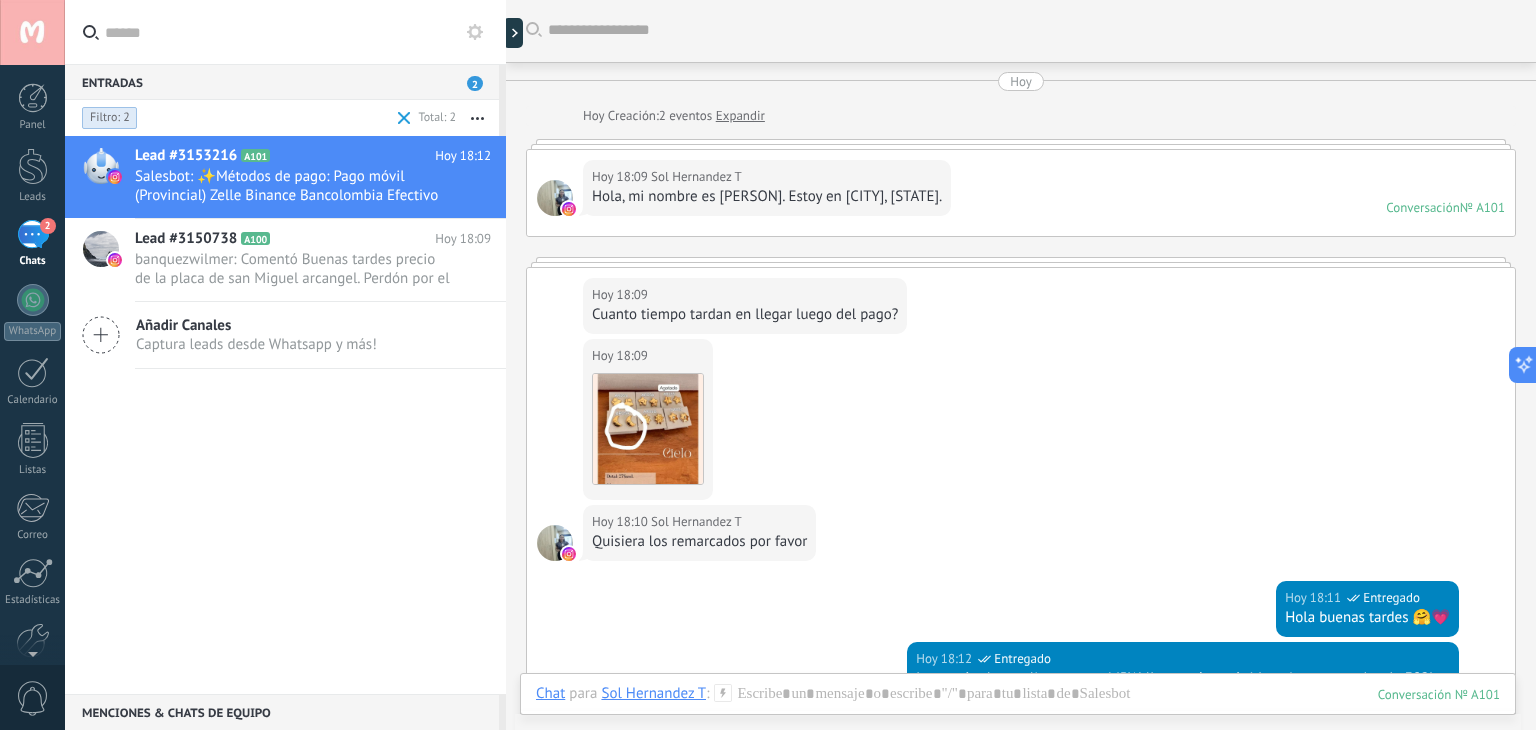 scroll, scrollTop: 0, scrollLeft: 0, axis: both 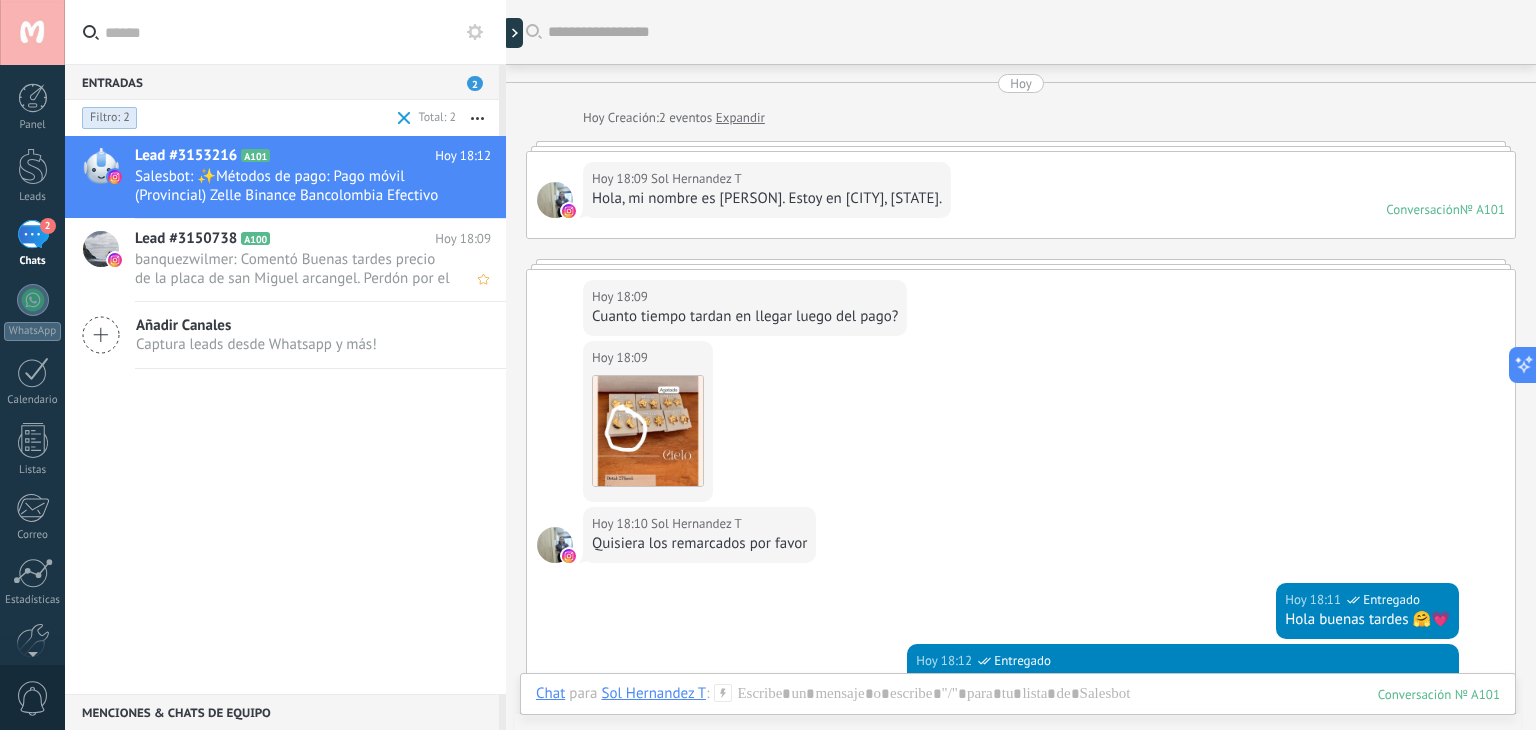 click on "banquezwilmer: Comentó Buenas tardes precio  de la placa de san Miguel arcangel.  Perdón por el primer comentario" at bounding box center (294, 269) 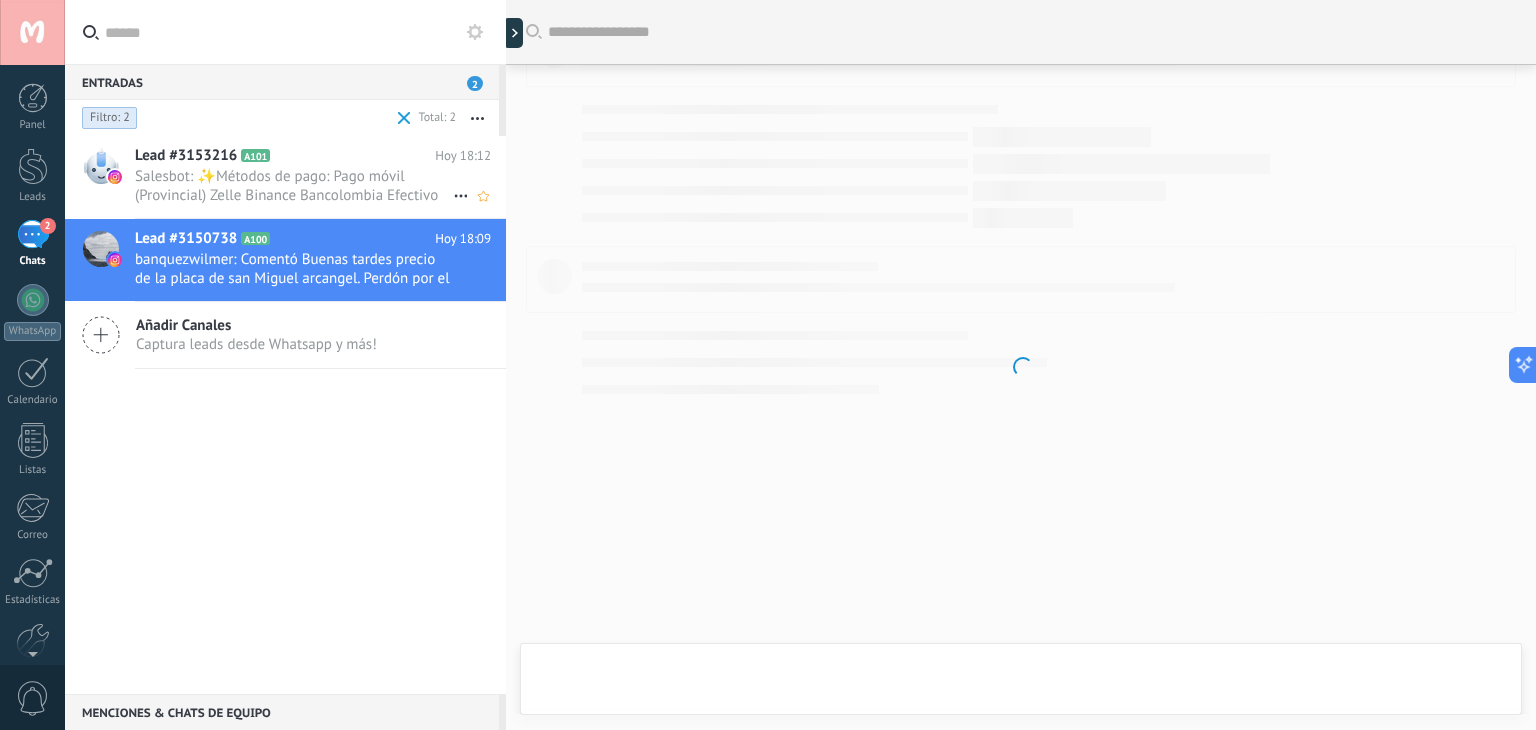 scroll, scrollTop: 242, scrollLeft: 0, axis: vertical 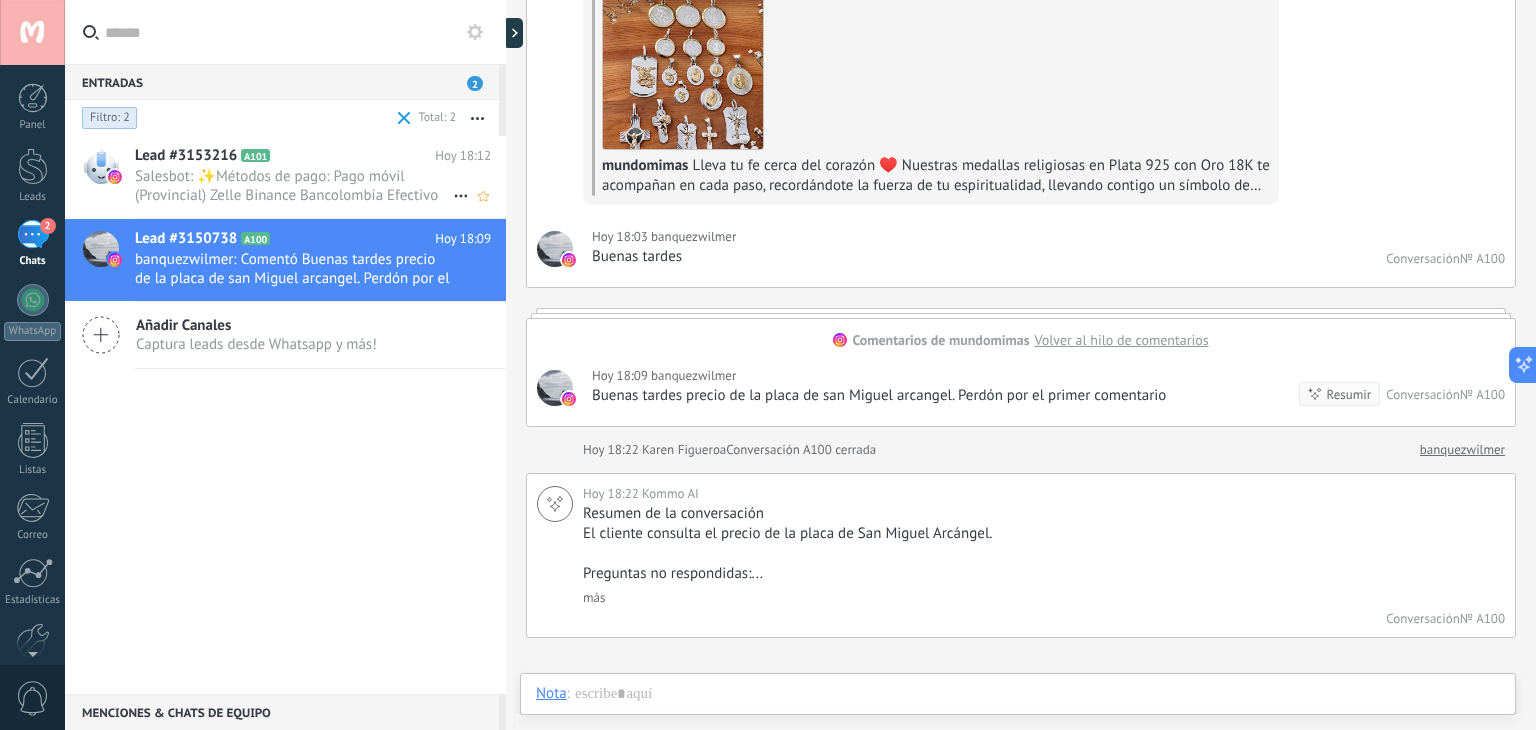 click 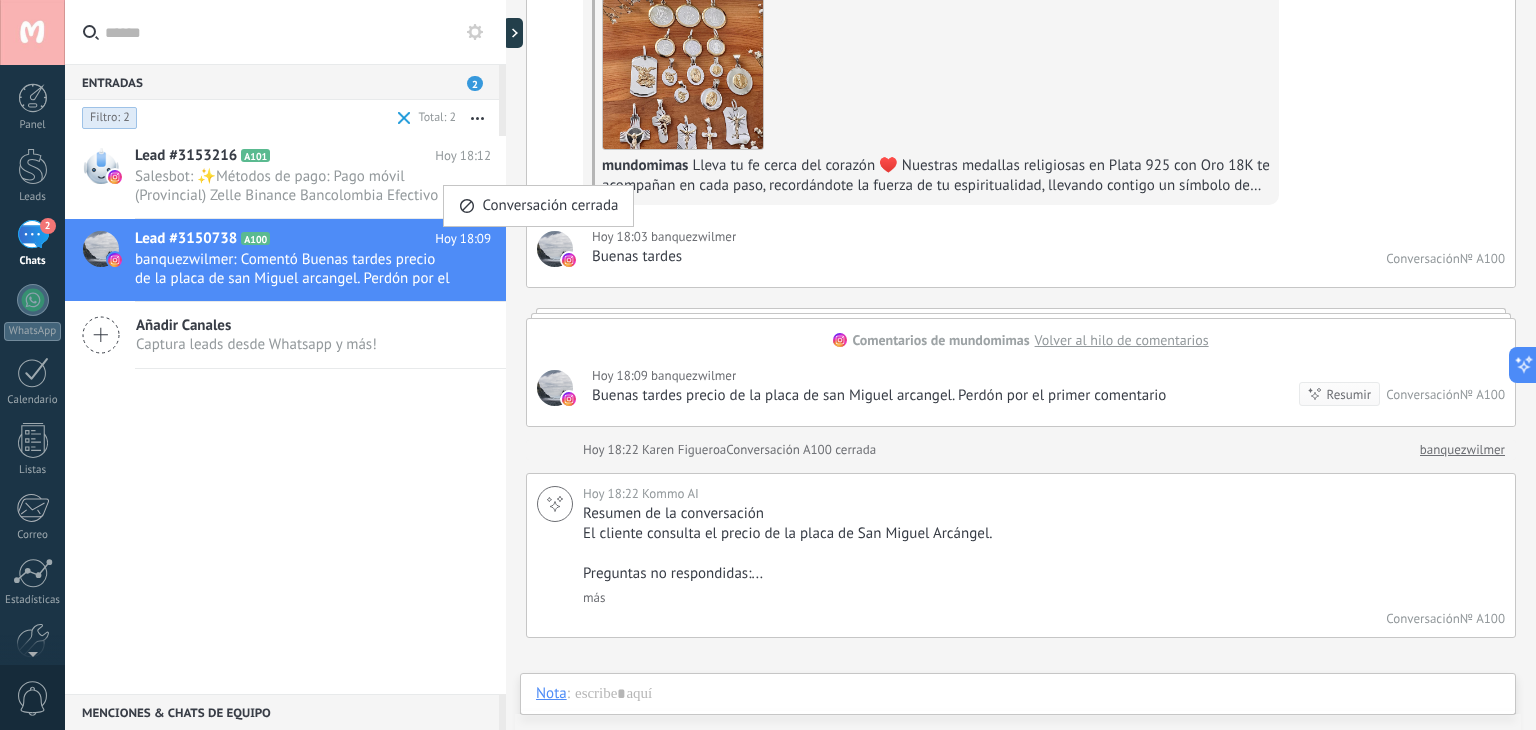 click at bounding box center (768, 365) 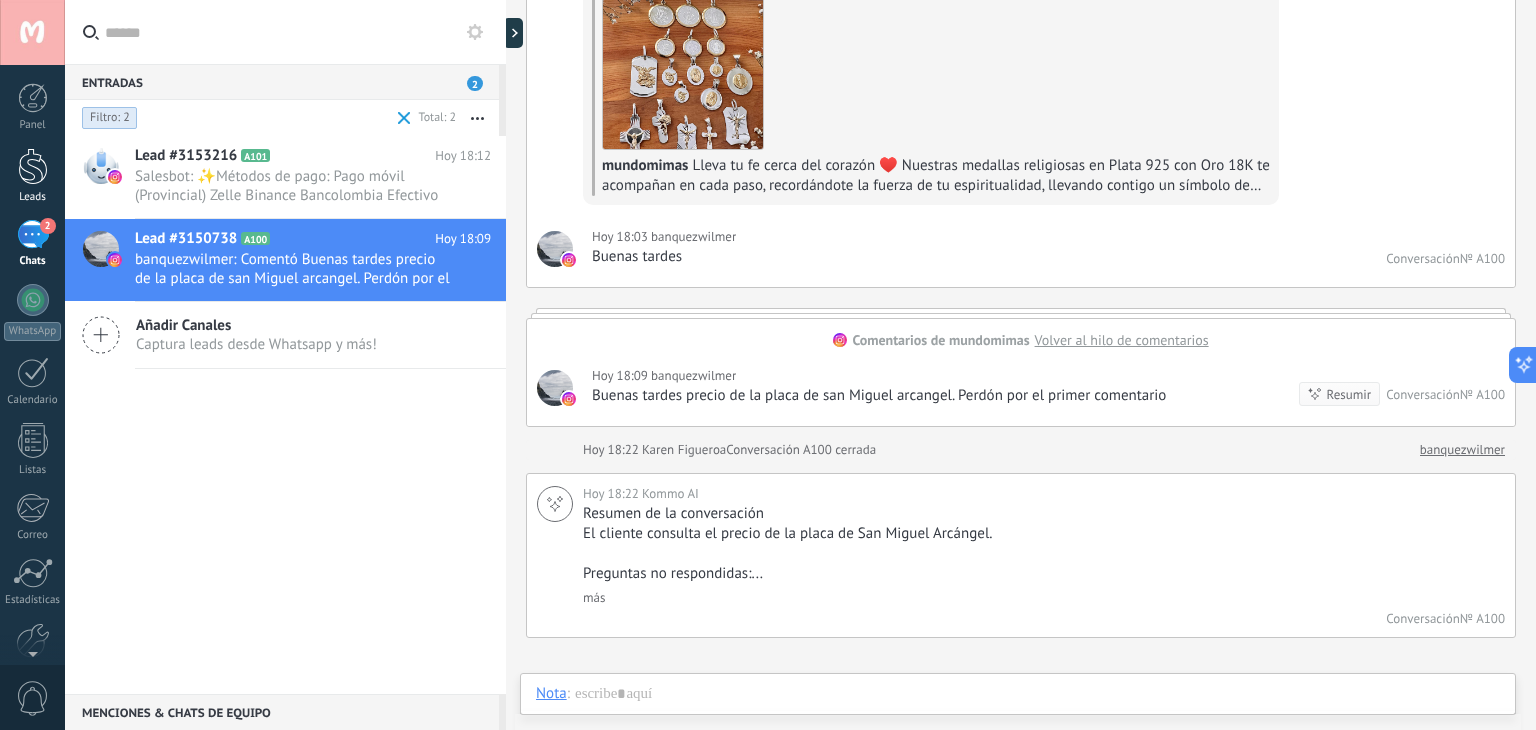 click on "Leads" at bounding box center (32, 176) 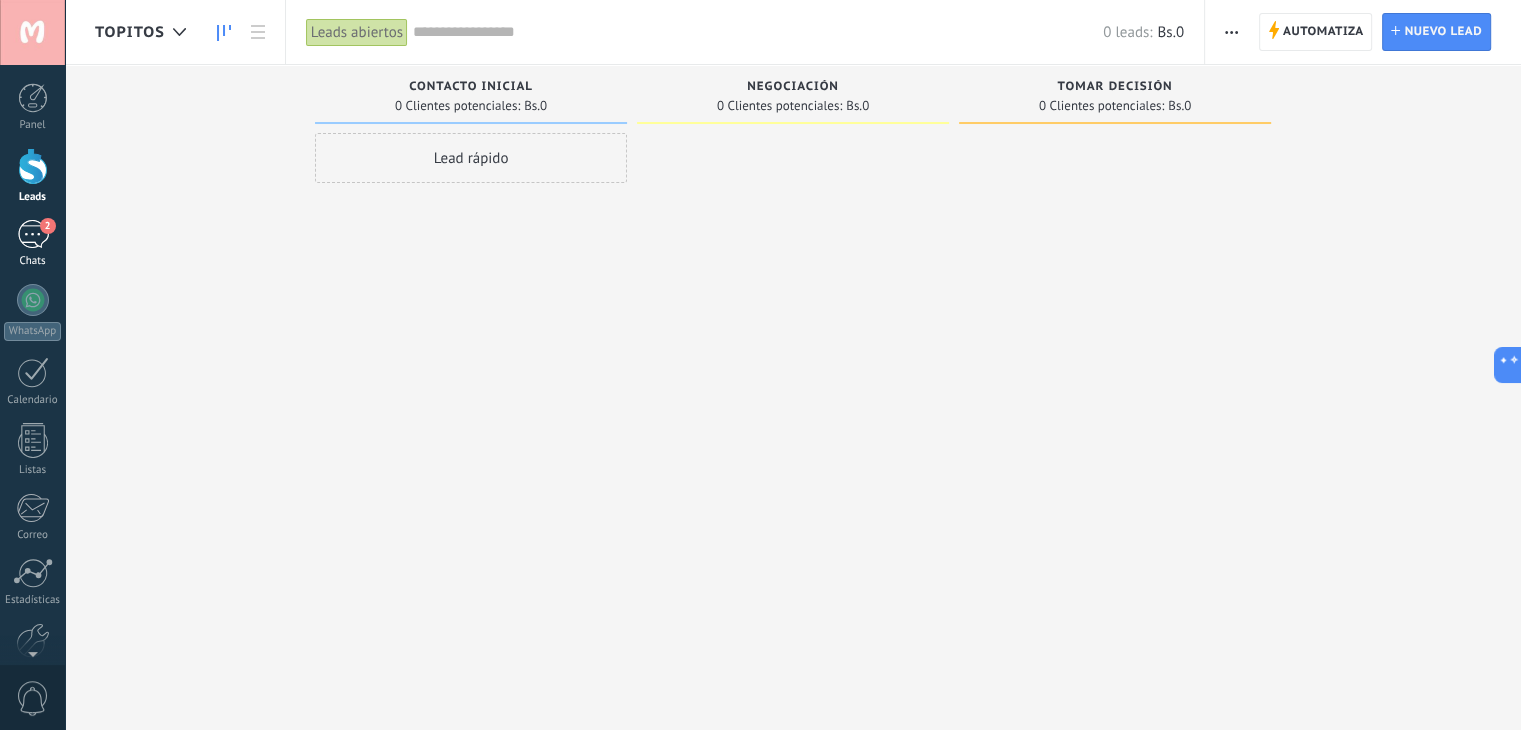 click on "2" at bounding box center [33, 234] 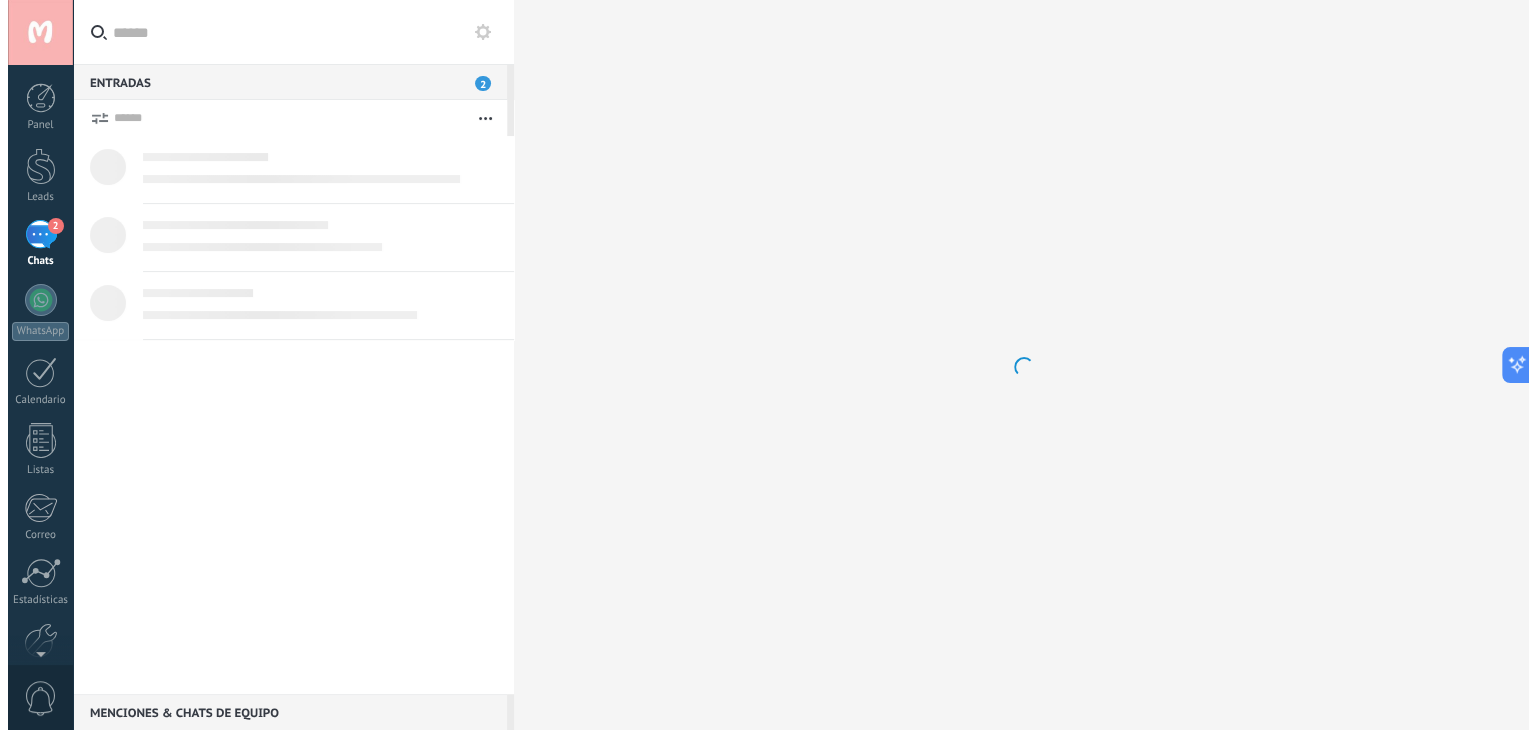 scroll, scrollTop: 315, scrollLeft: 0, axis: vertical 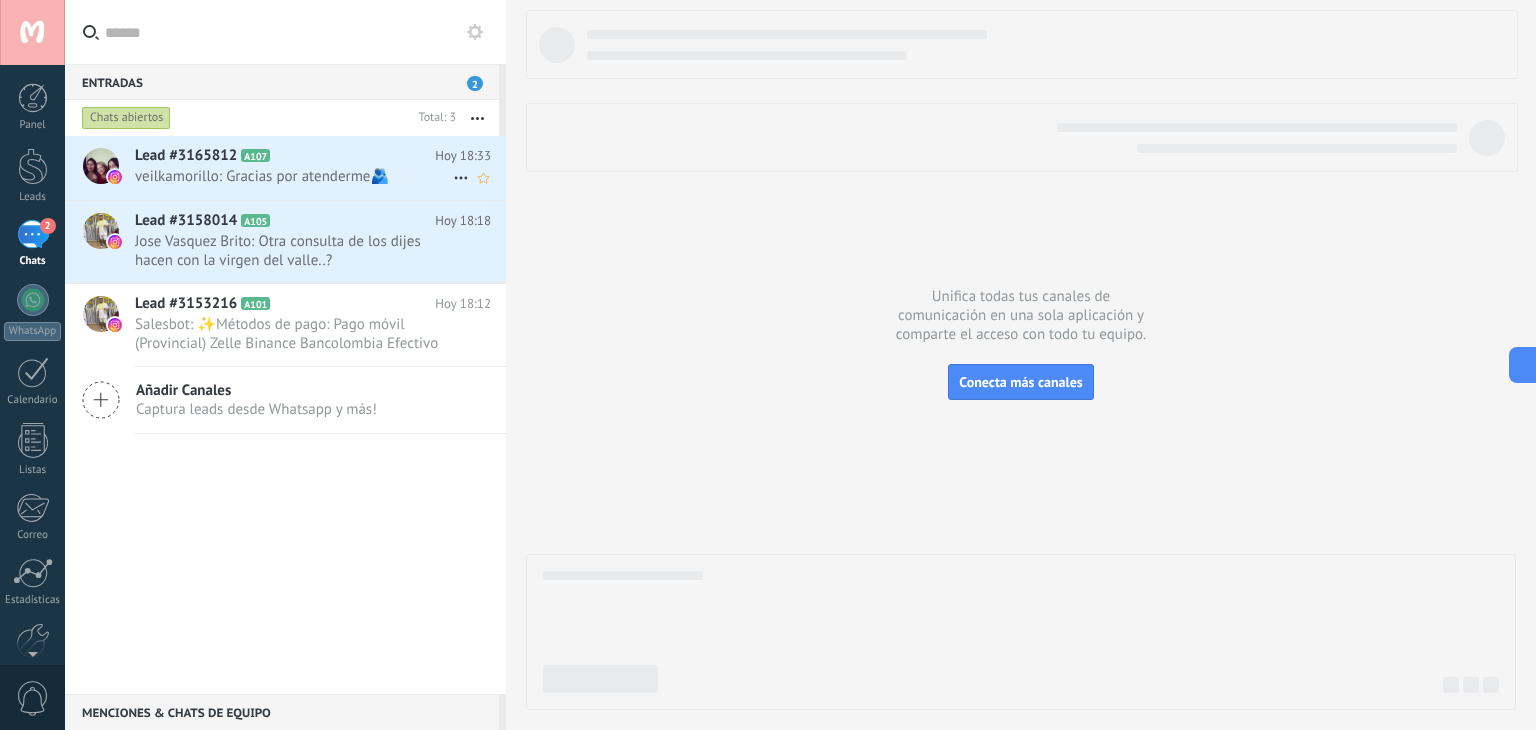 click on "Lead #3165812
A107" at bounding box center [285, 156] 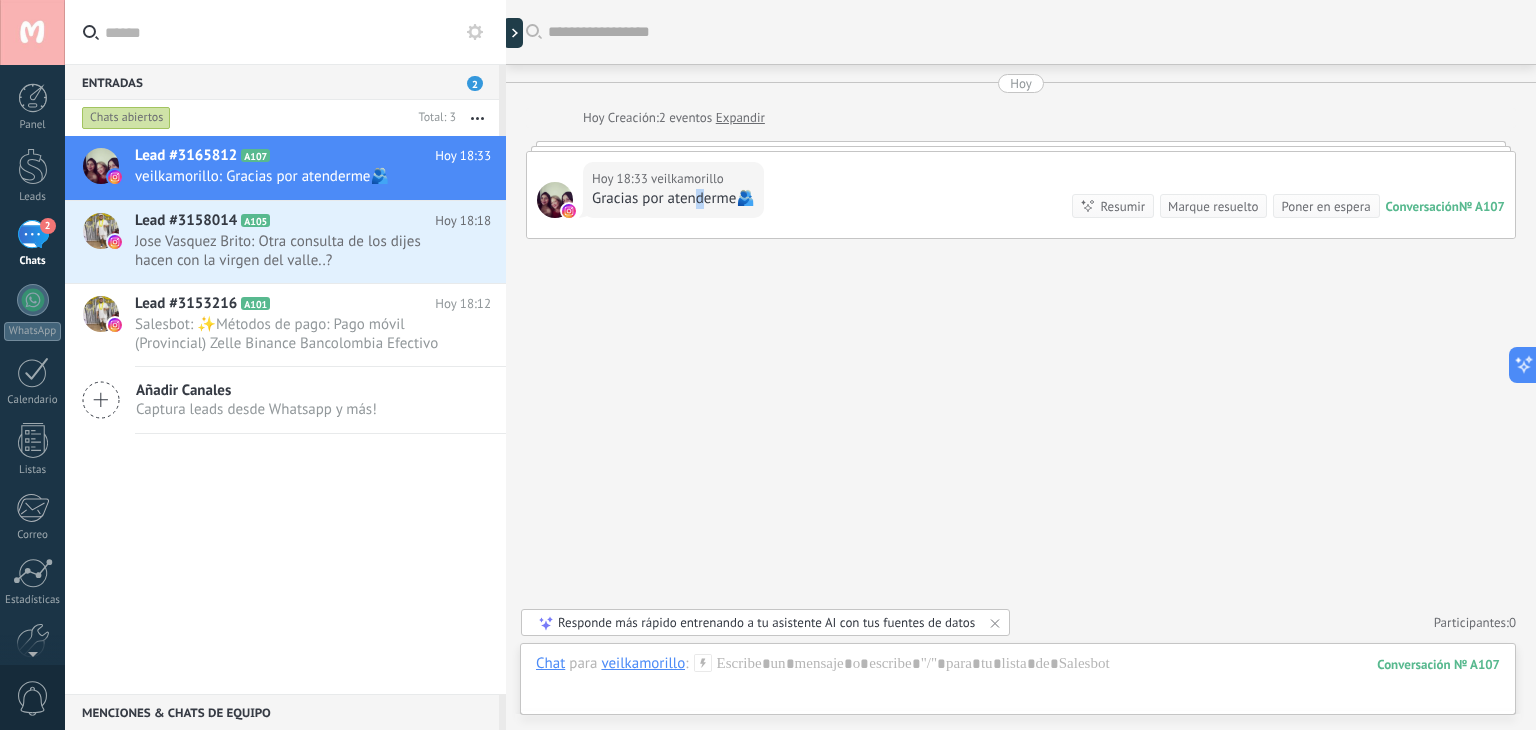 click on "Hoy 18:33 veilkamorillo  Gracias por atenderme🫂" at bounding box center (673, 190) 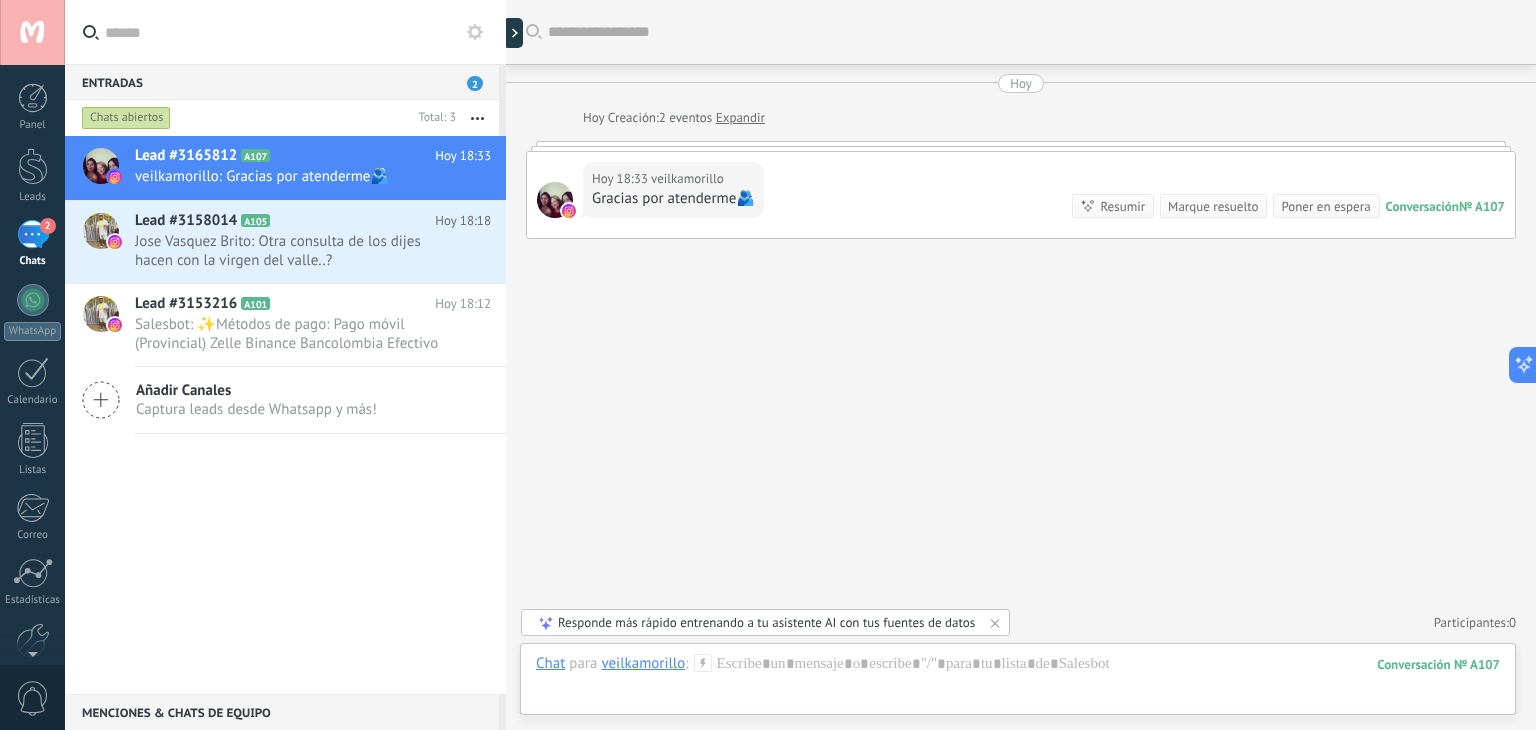 click on "Hoy 18:33 veilkamorillo  Gracias por atenderme🫂 Conversación  № A107 Conversación № A107 Resumir Resumir Marque resuelto Poner en espera" at bounding box center [1021, 195] 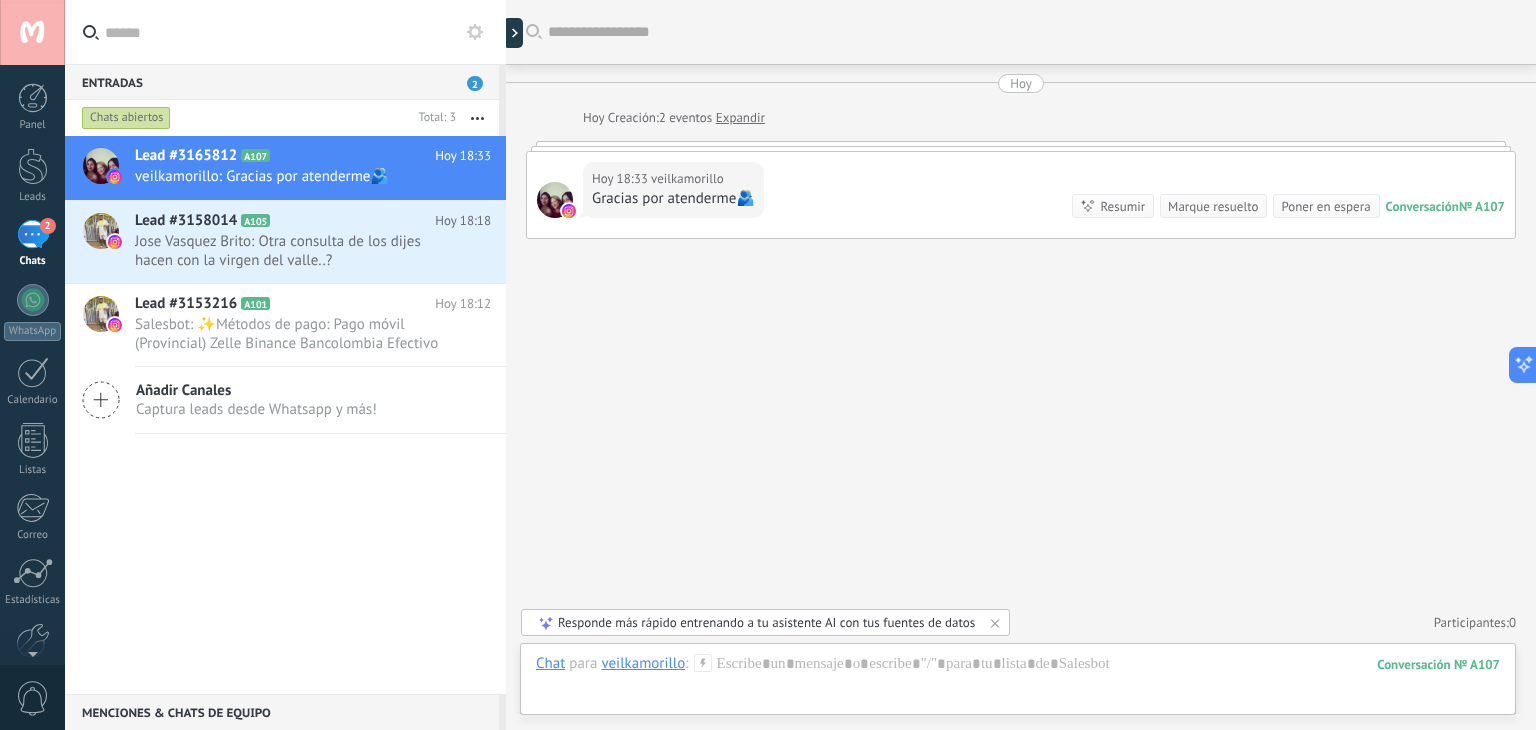 click on "Marque resuelto" at bounding box center (1213, 206) 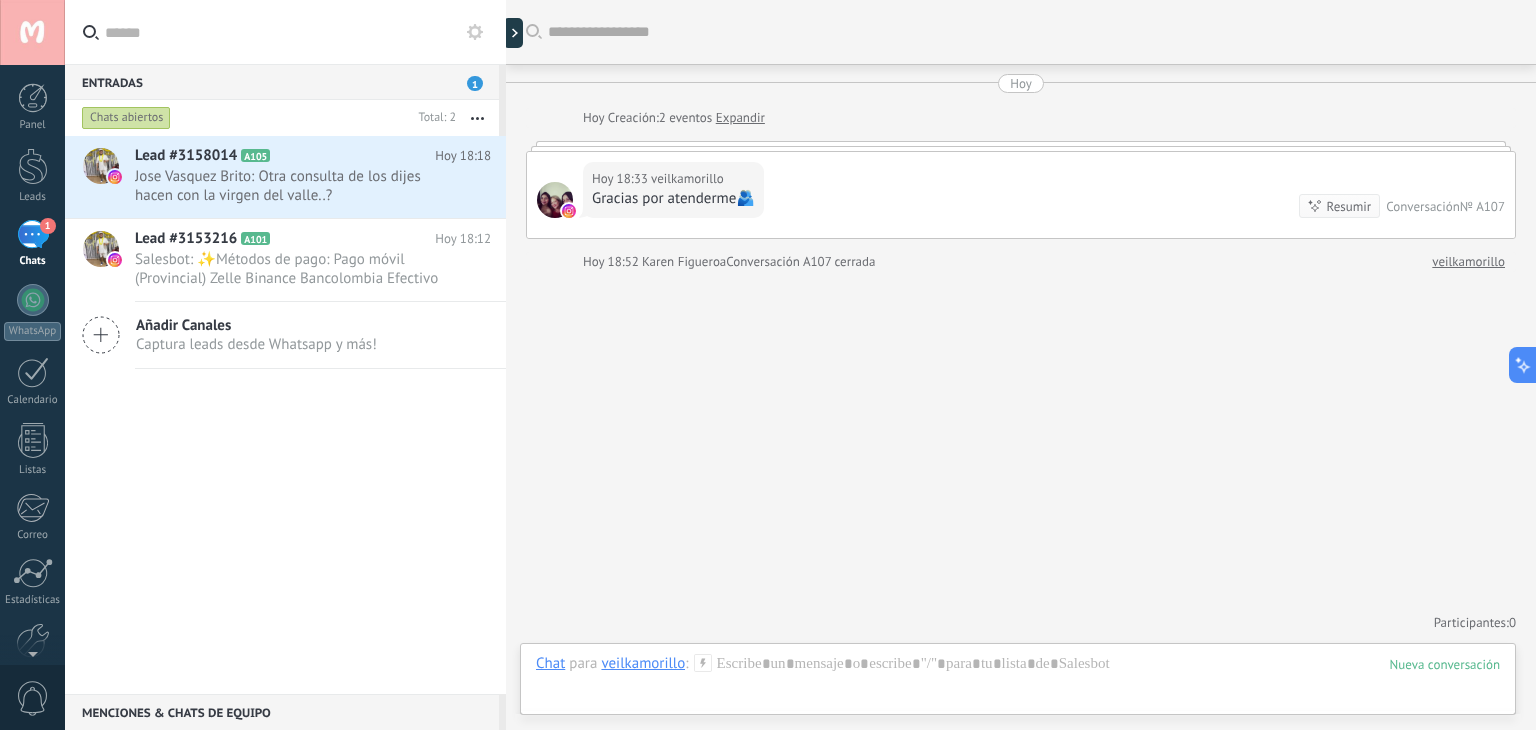 click on "Chats abiertos" at bounding box center [126, 118] 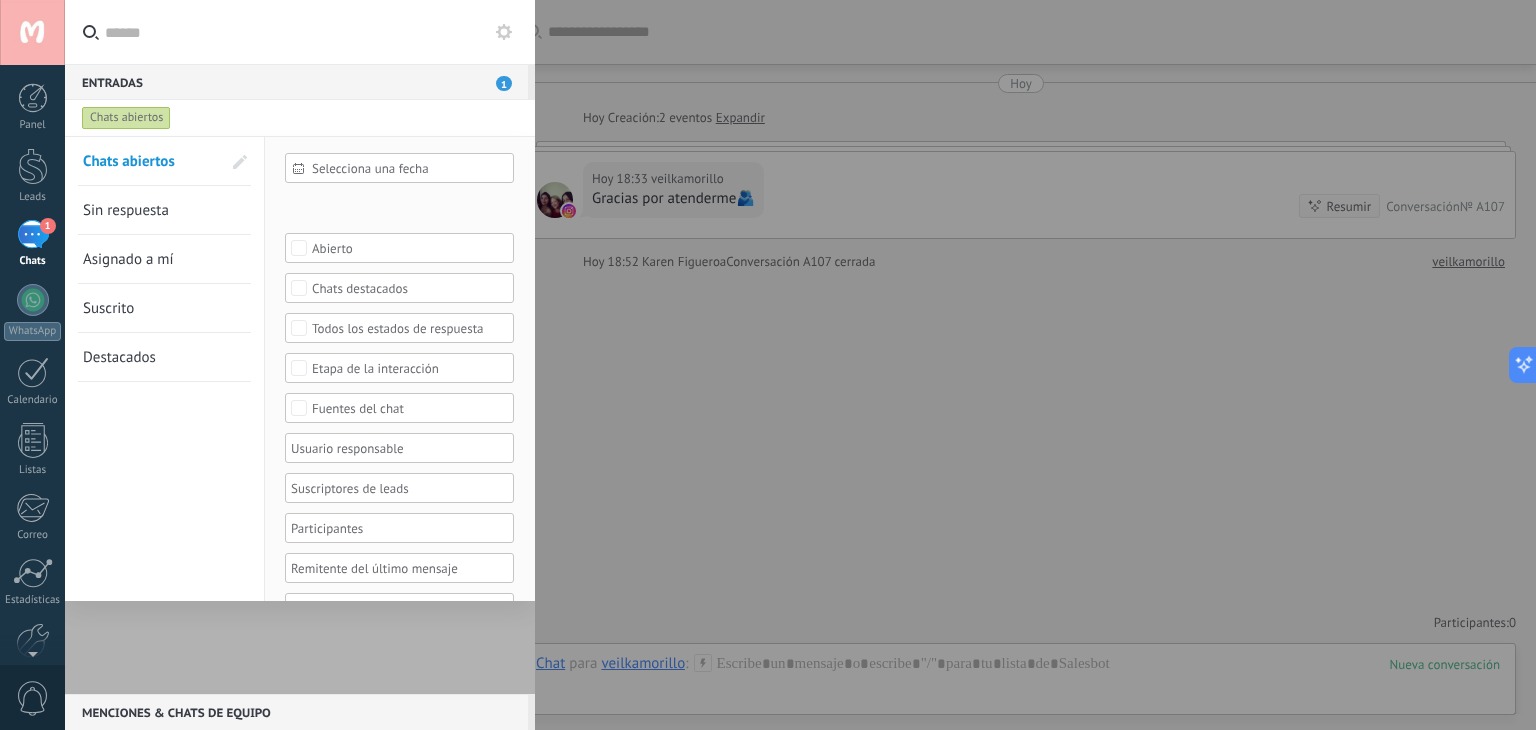 click on "Abierto" at bounding box center [400, 248] 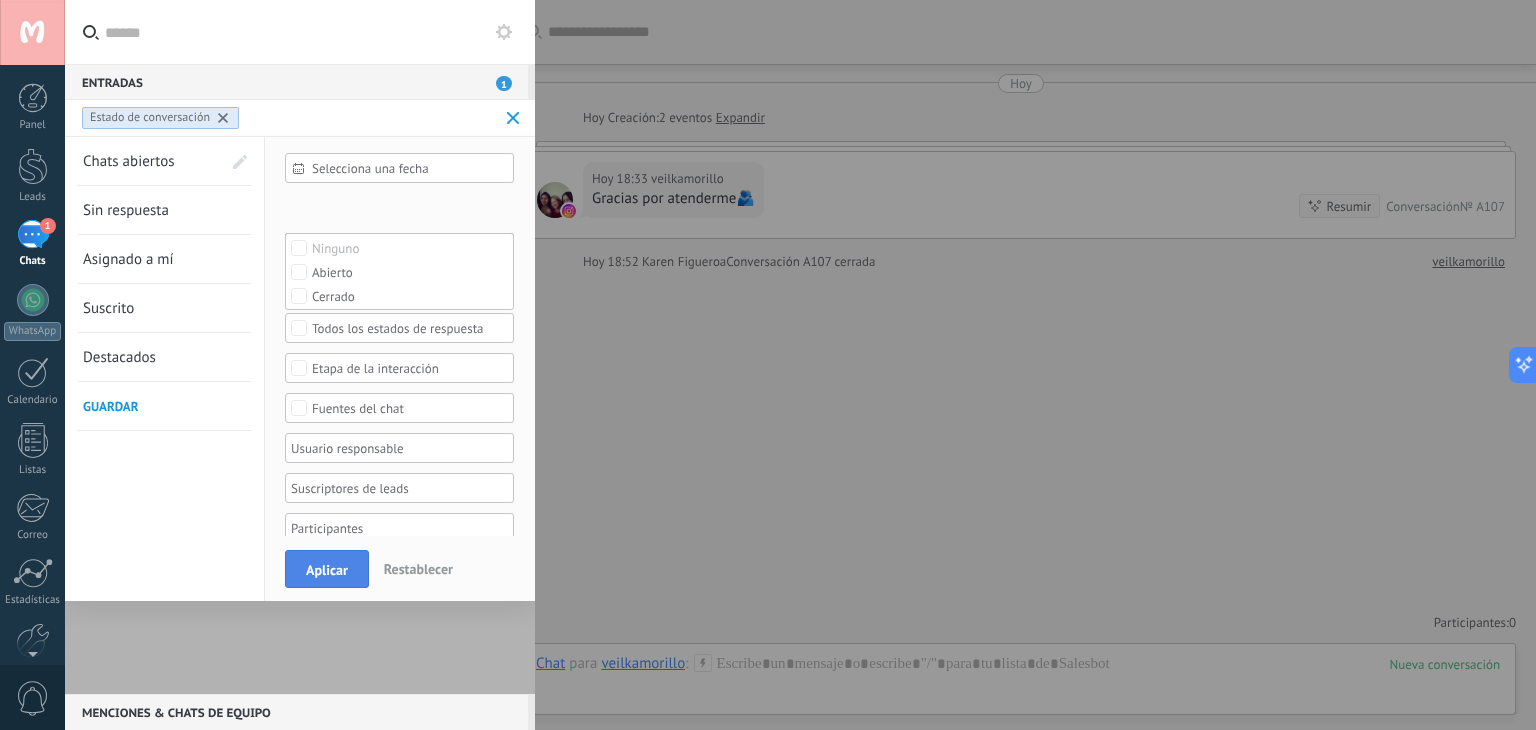 click on "Aplicar" at bounding box center [327, 569] 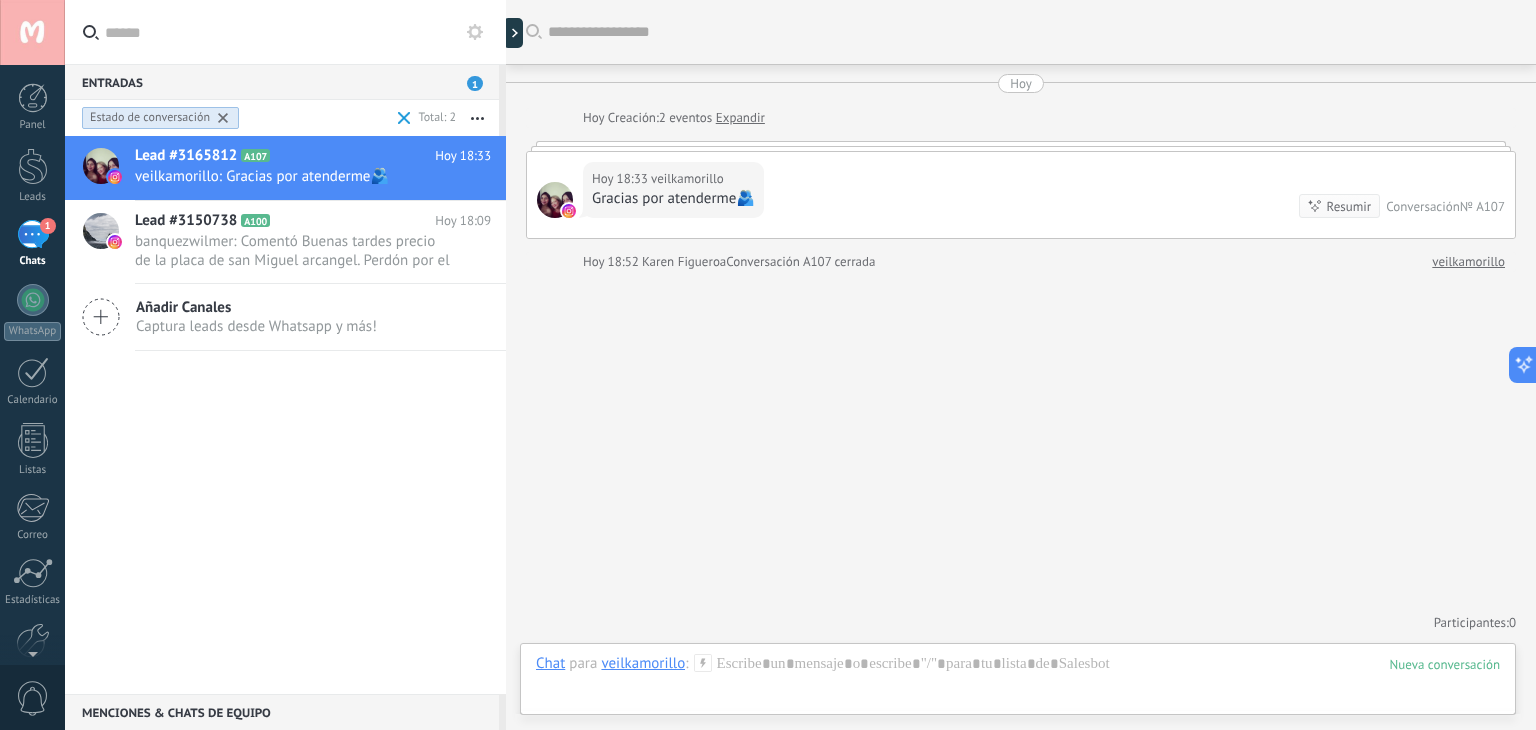 click 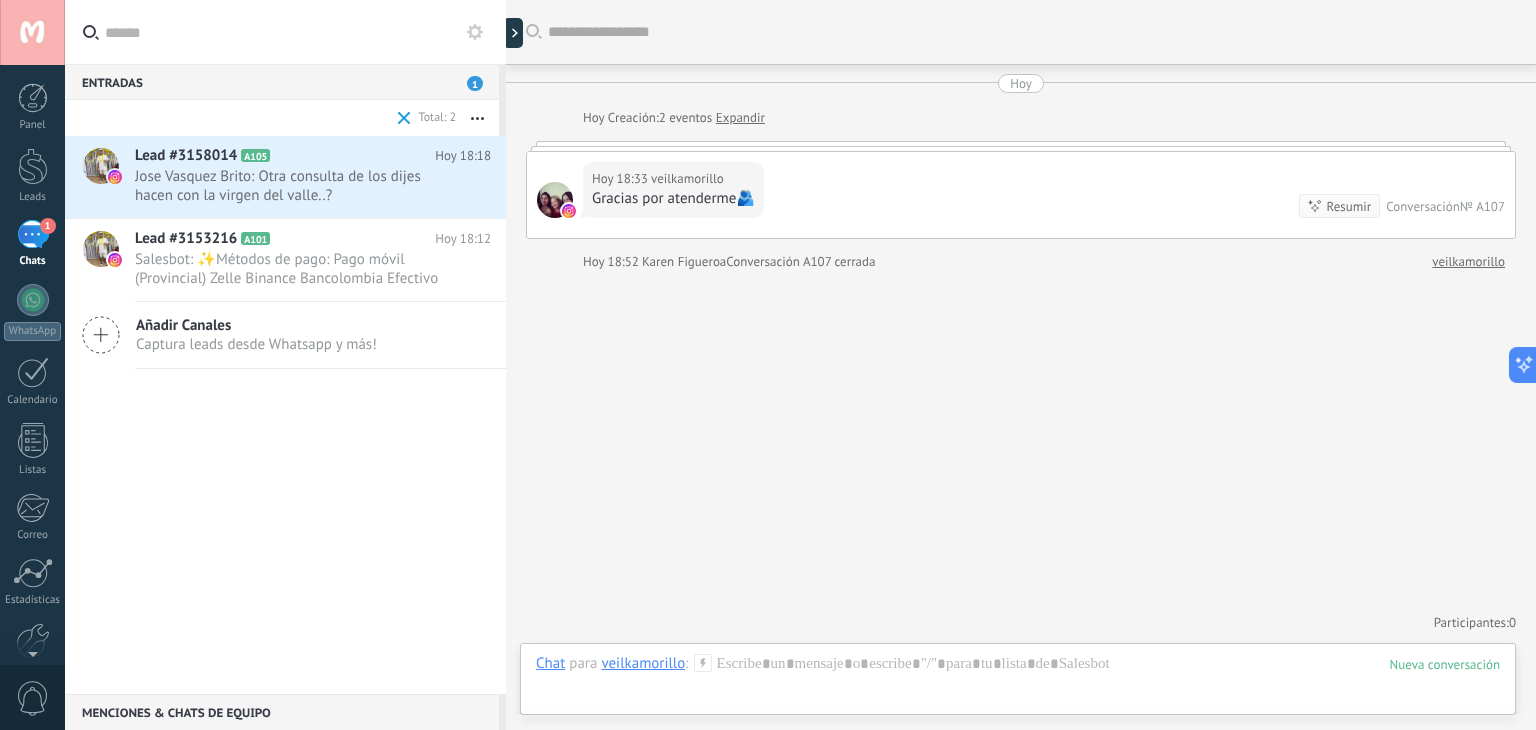 click 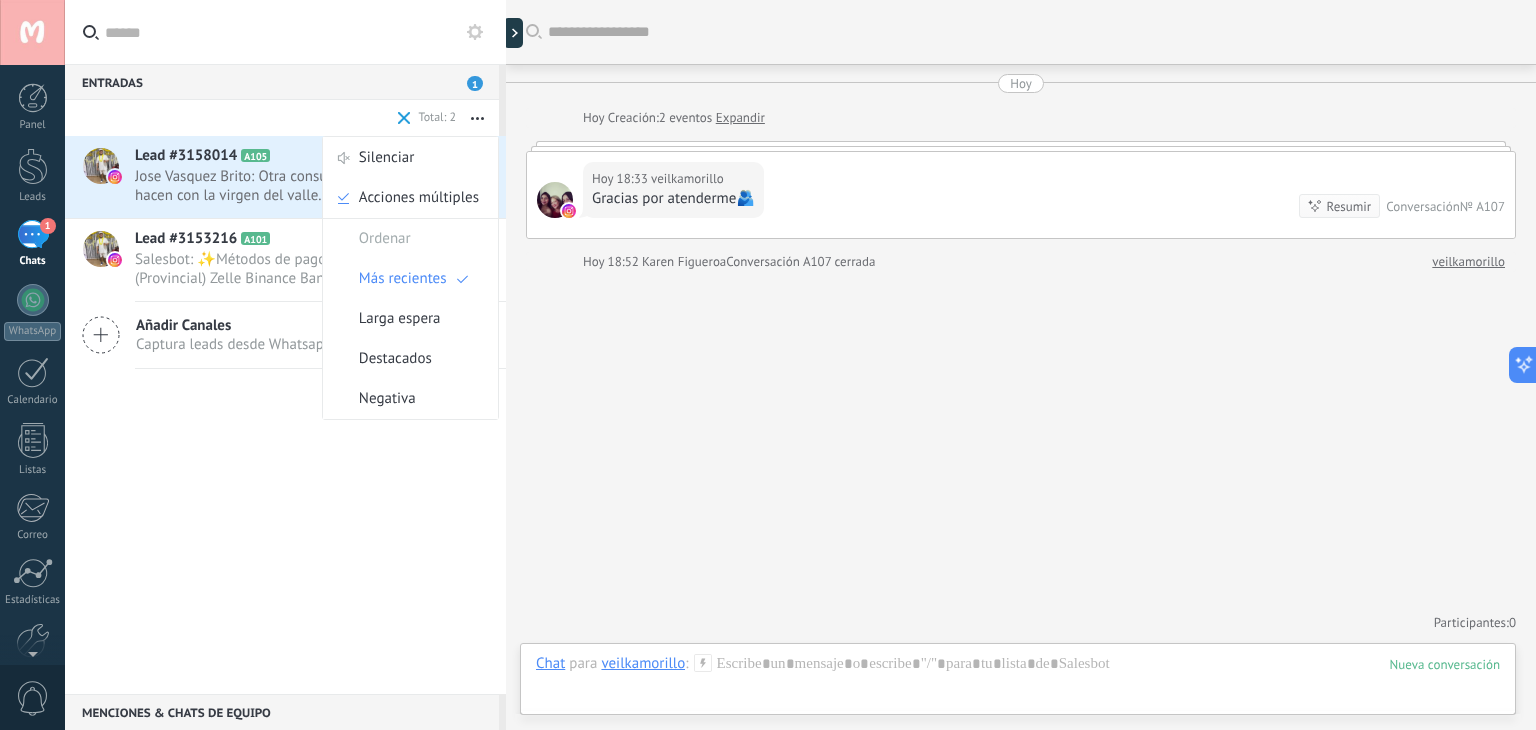 click on "Entradas 1" at bounding box center [282, 82] 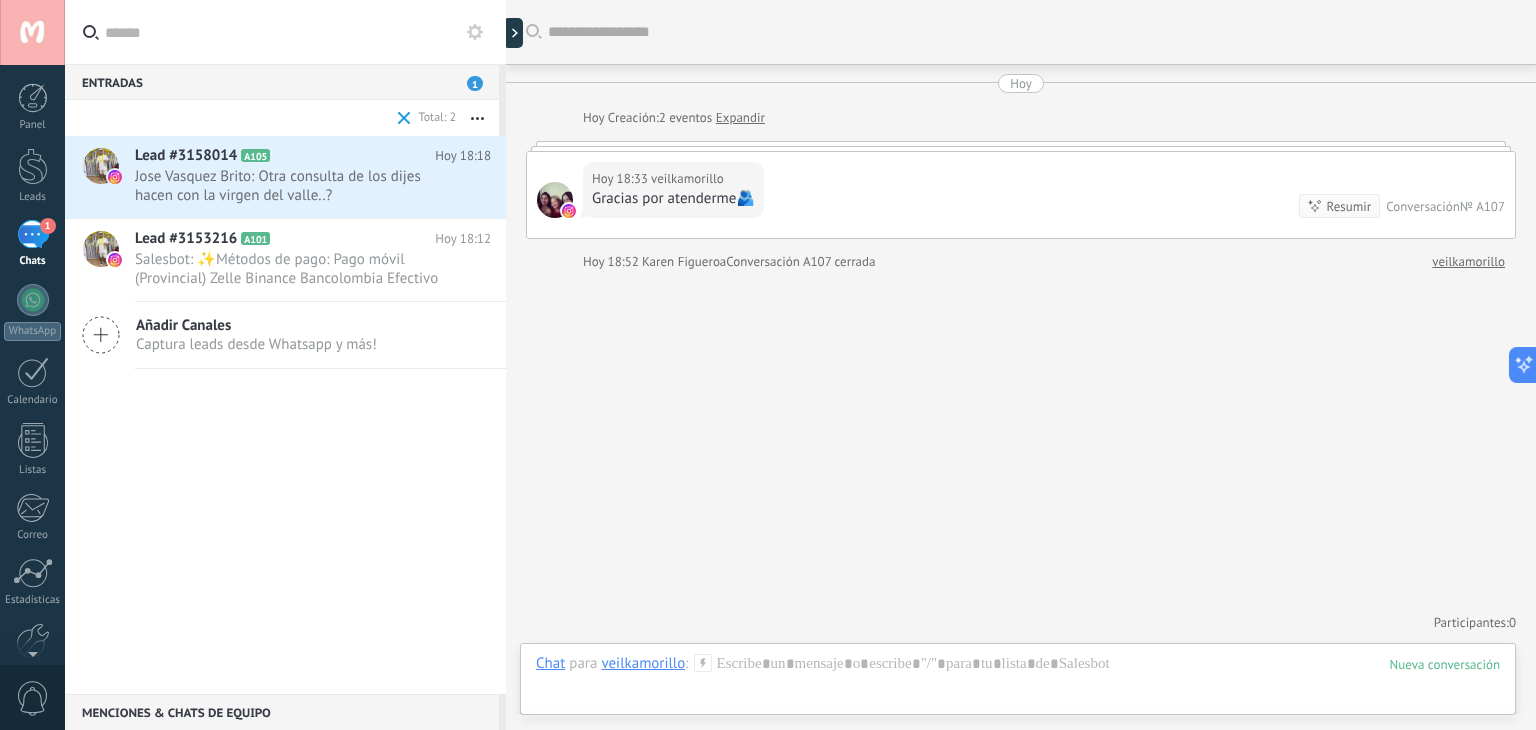 click on "1" at bounding box center [33, 234] 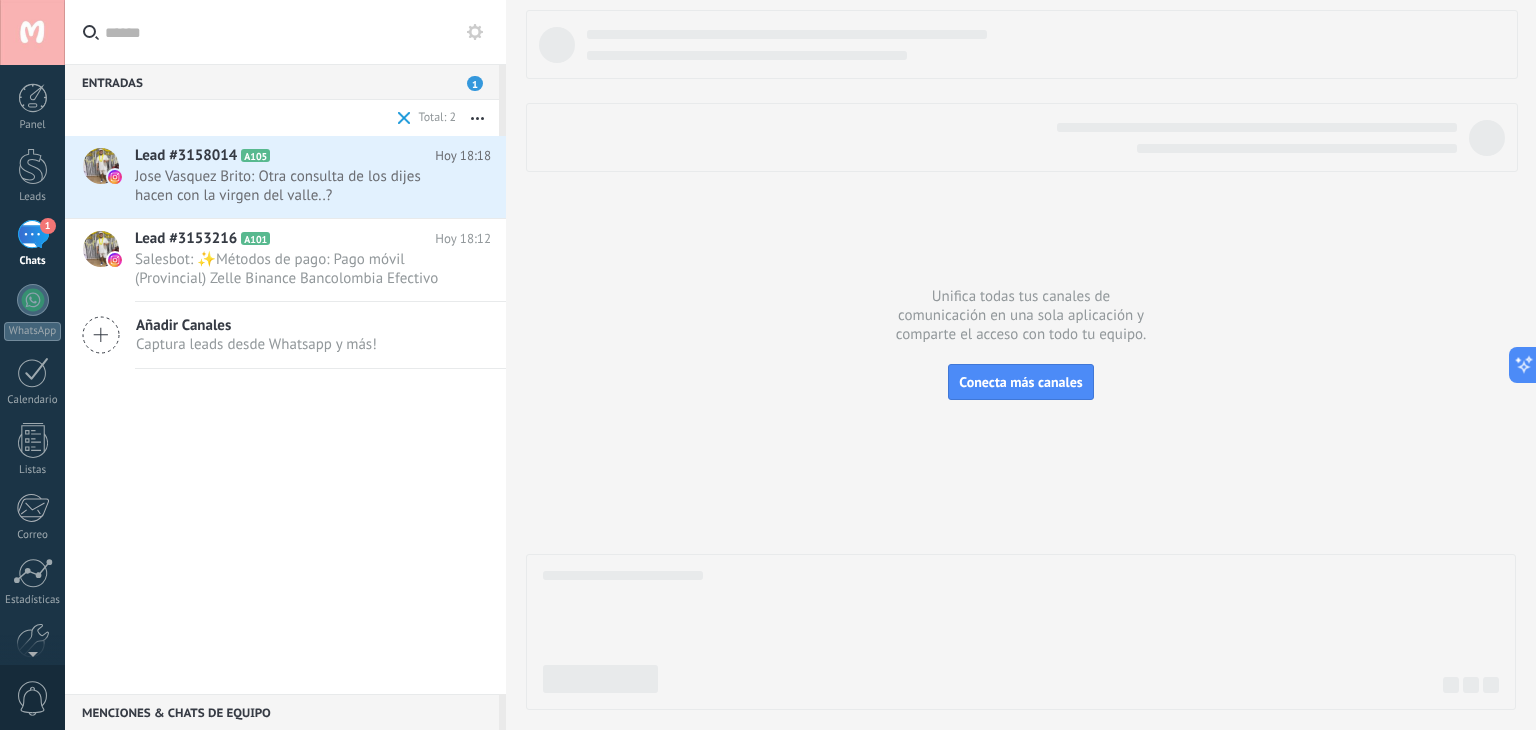 scroll, scrollTop: 315, scrollLeft: 0, axis: vertical 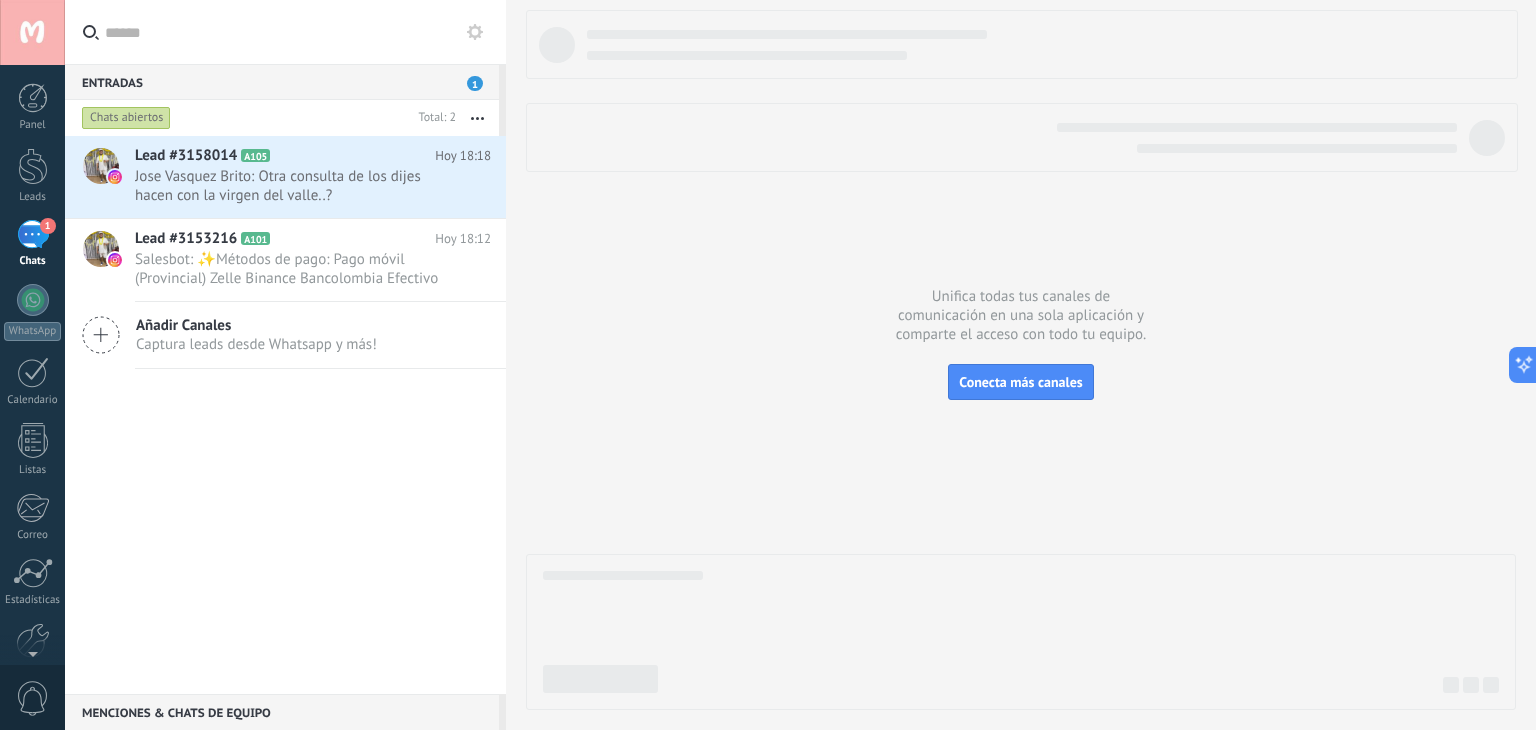 click on "Chats abiertos" at bounding box center (126, 118) 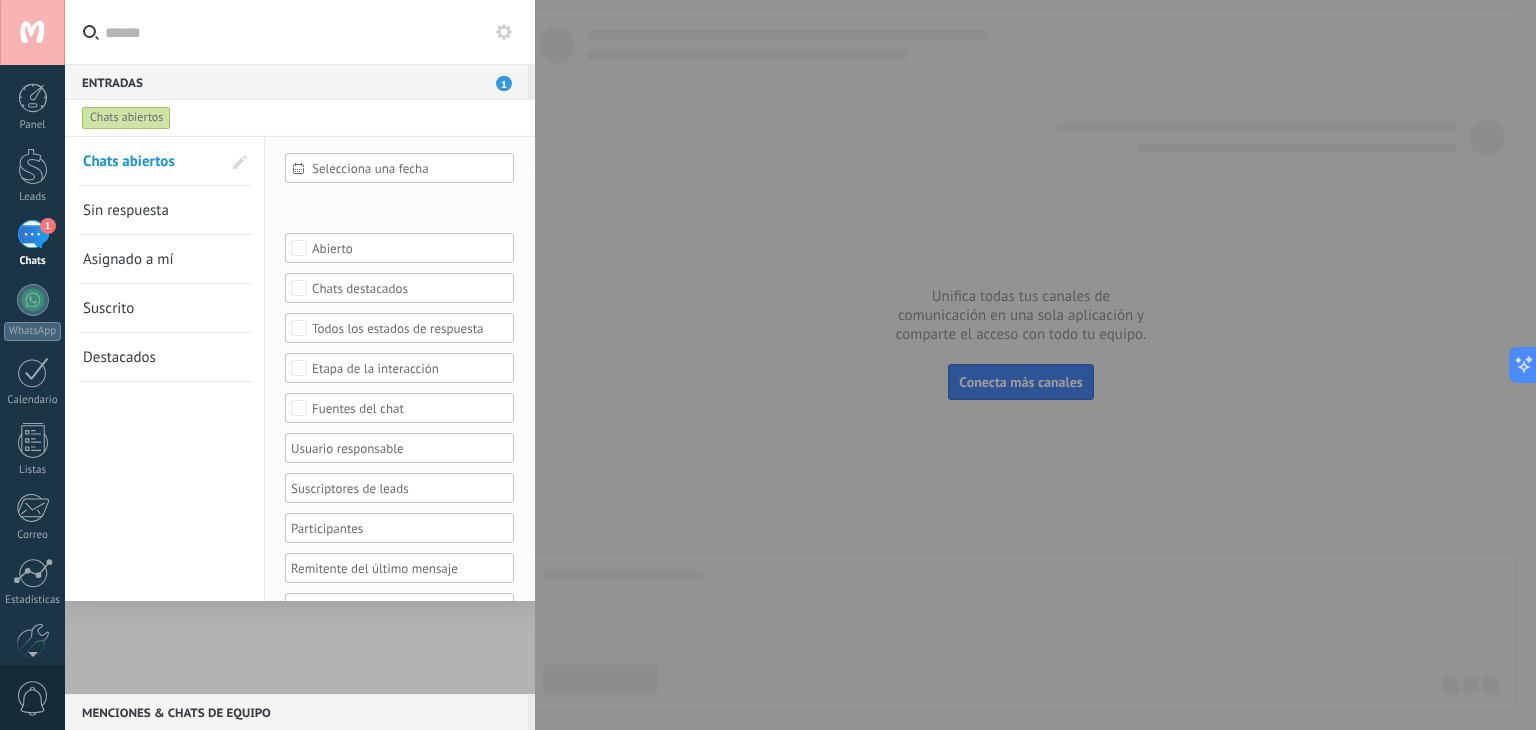 click on "Abierto" at bounding box center [400, 248] 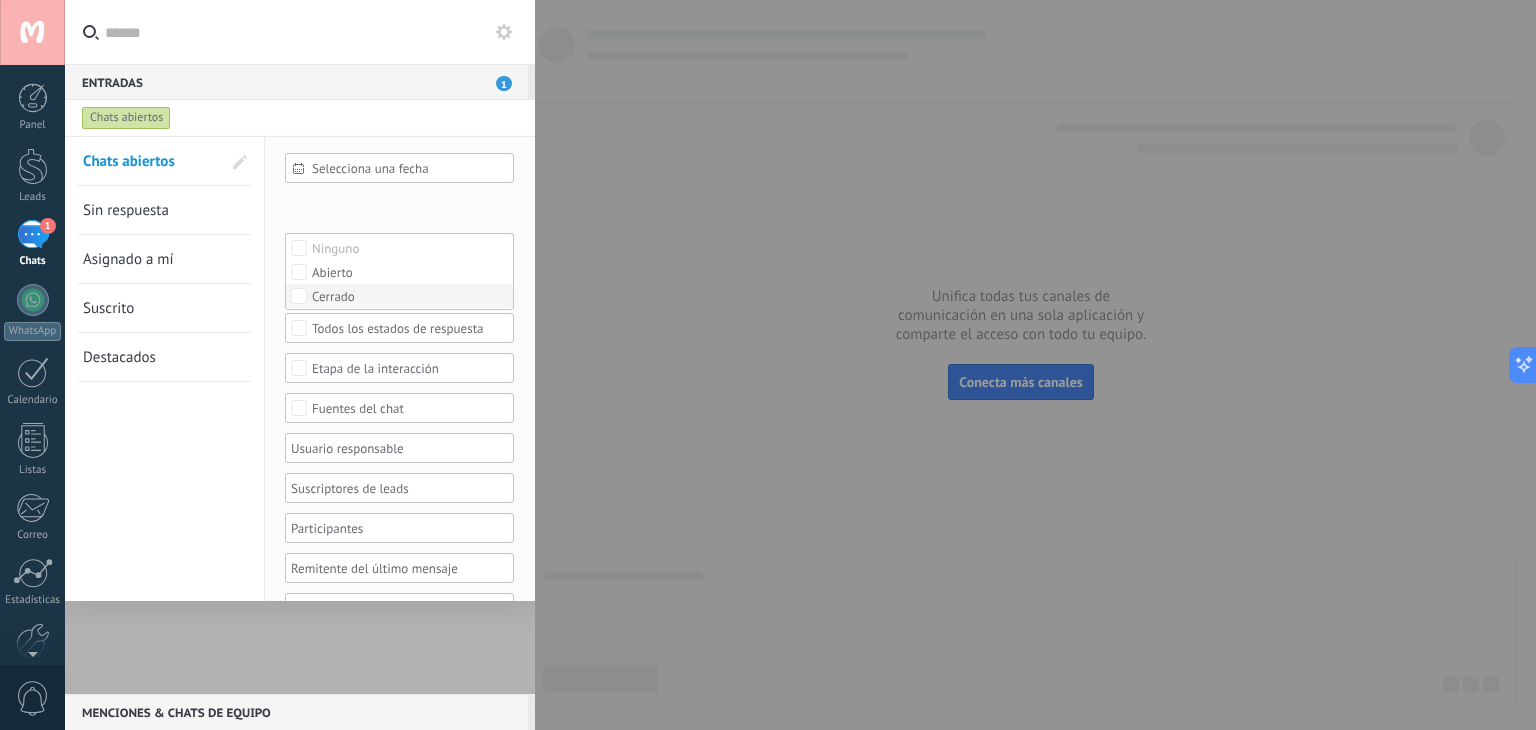 click on "Cerrado" at bounding box center (333, 297) 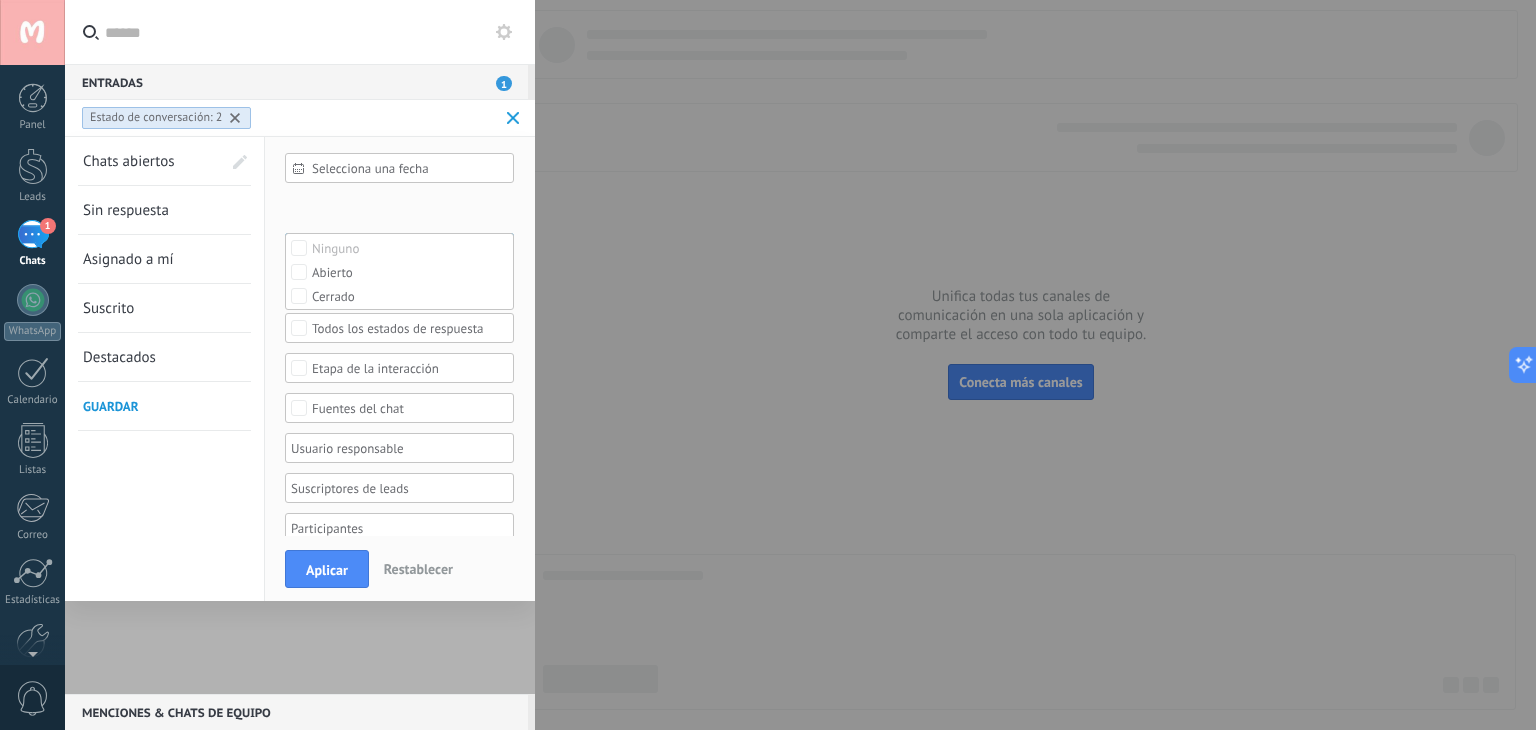 click on "Aplicar" at bounding box center (327, 570) 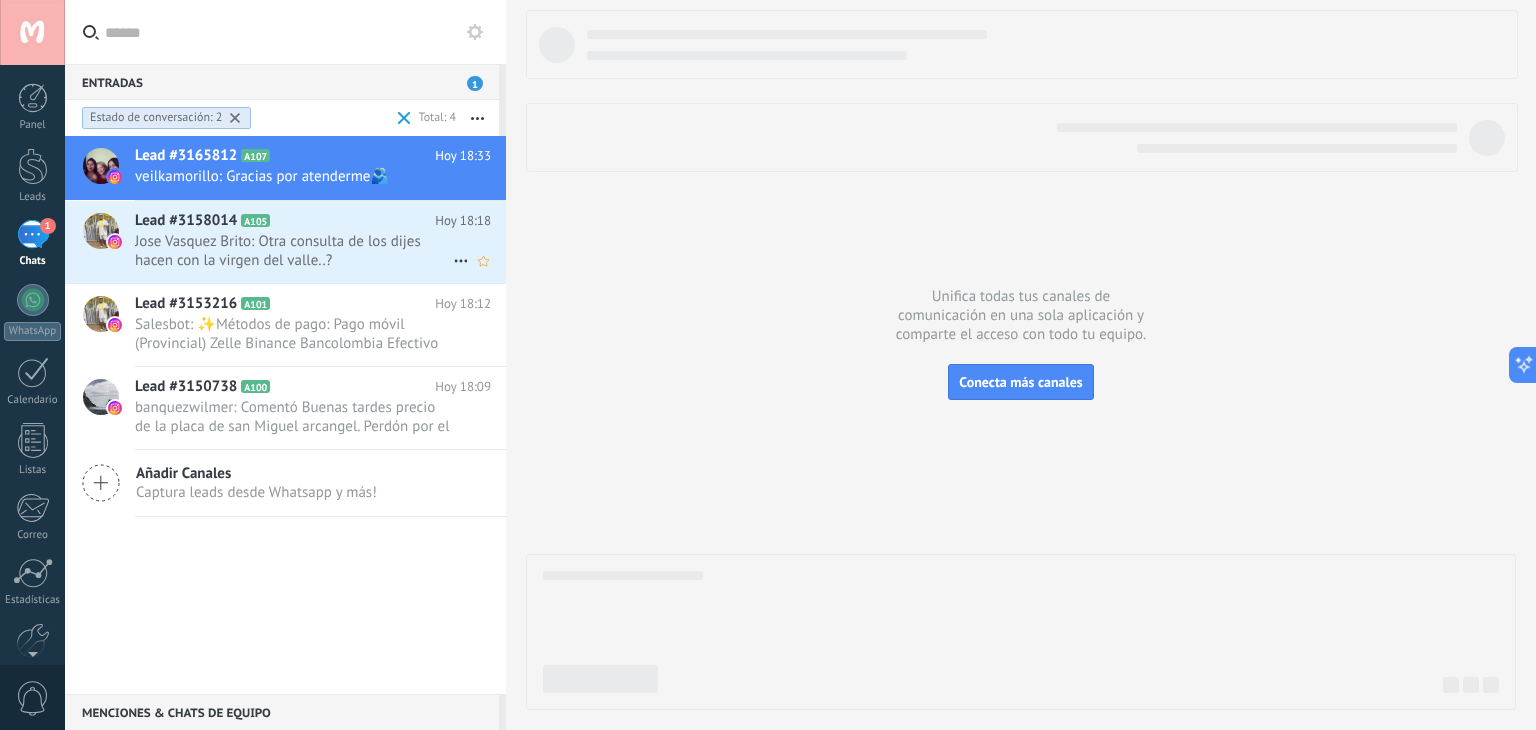 click on "Jose Vasquez Brito: Otra consulta de los dijes hacen con la virgen del valle..?" at bounding box center [294, 251] 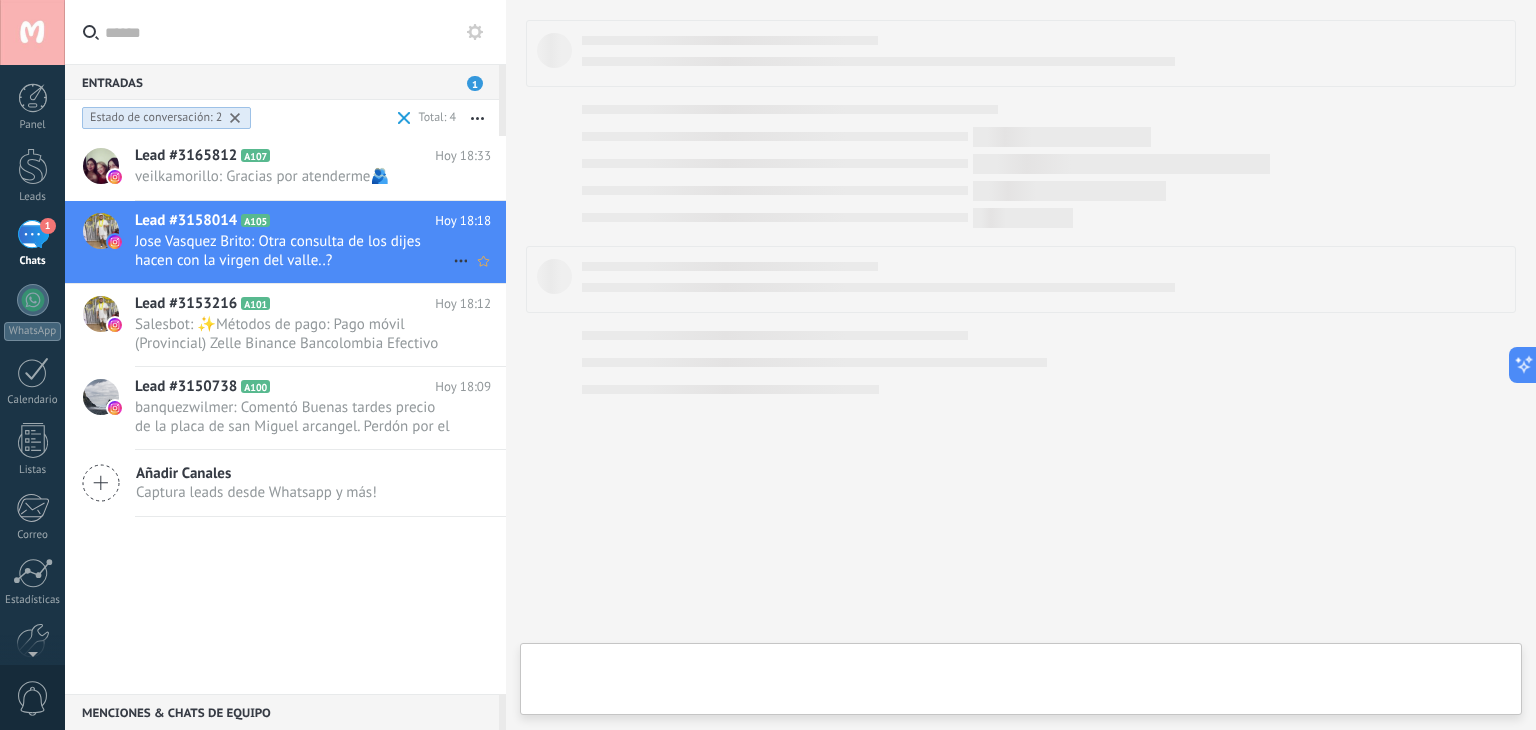 scroll, scrollTop: 360, scrollLeft: 0, axis: vertical 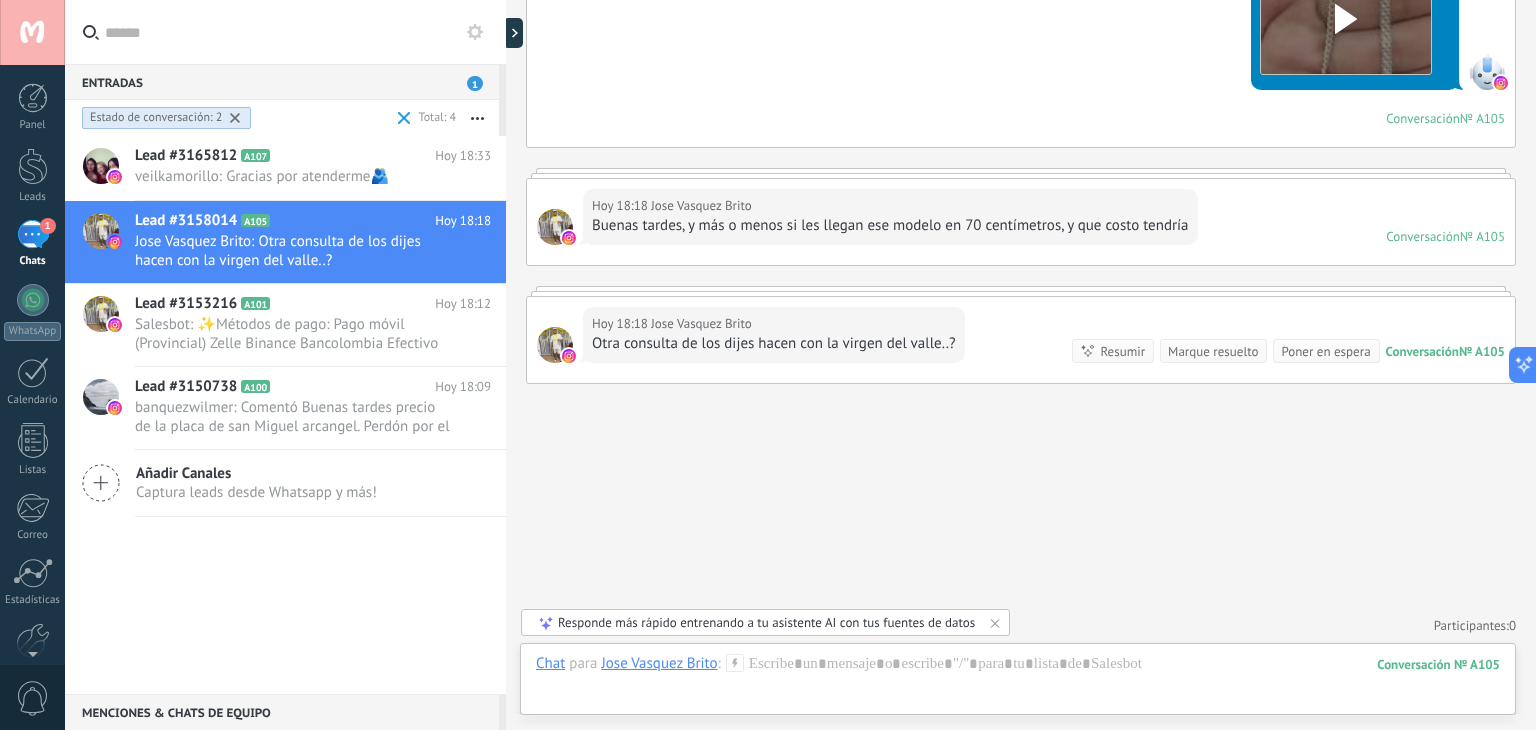 drag, startPoint x: 305, startPoint y: 493, endPoint x: 439, endPoint y: 457, distance: 138.75157 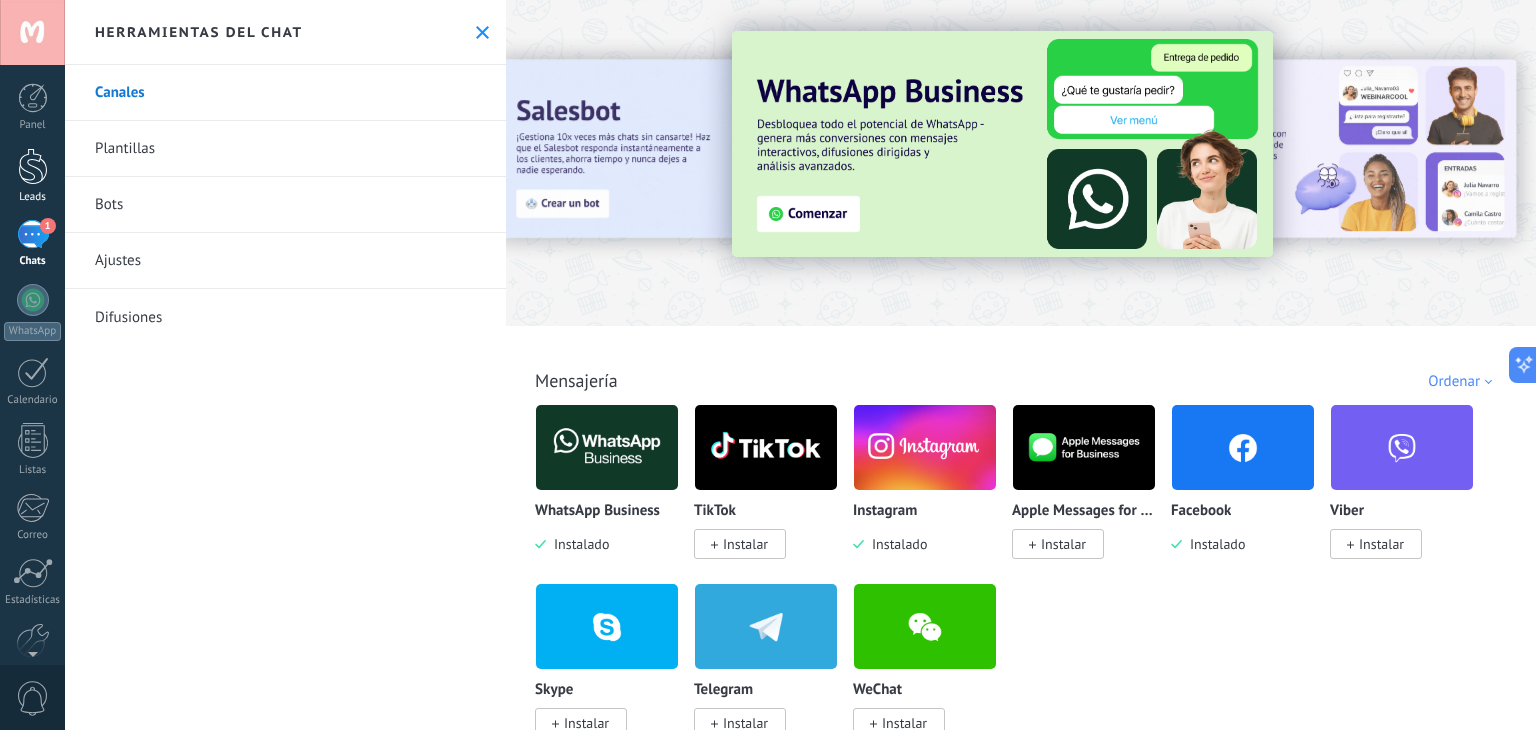 click on "Leads" at bounding box center (33, 197) 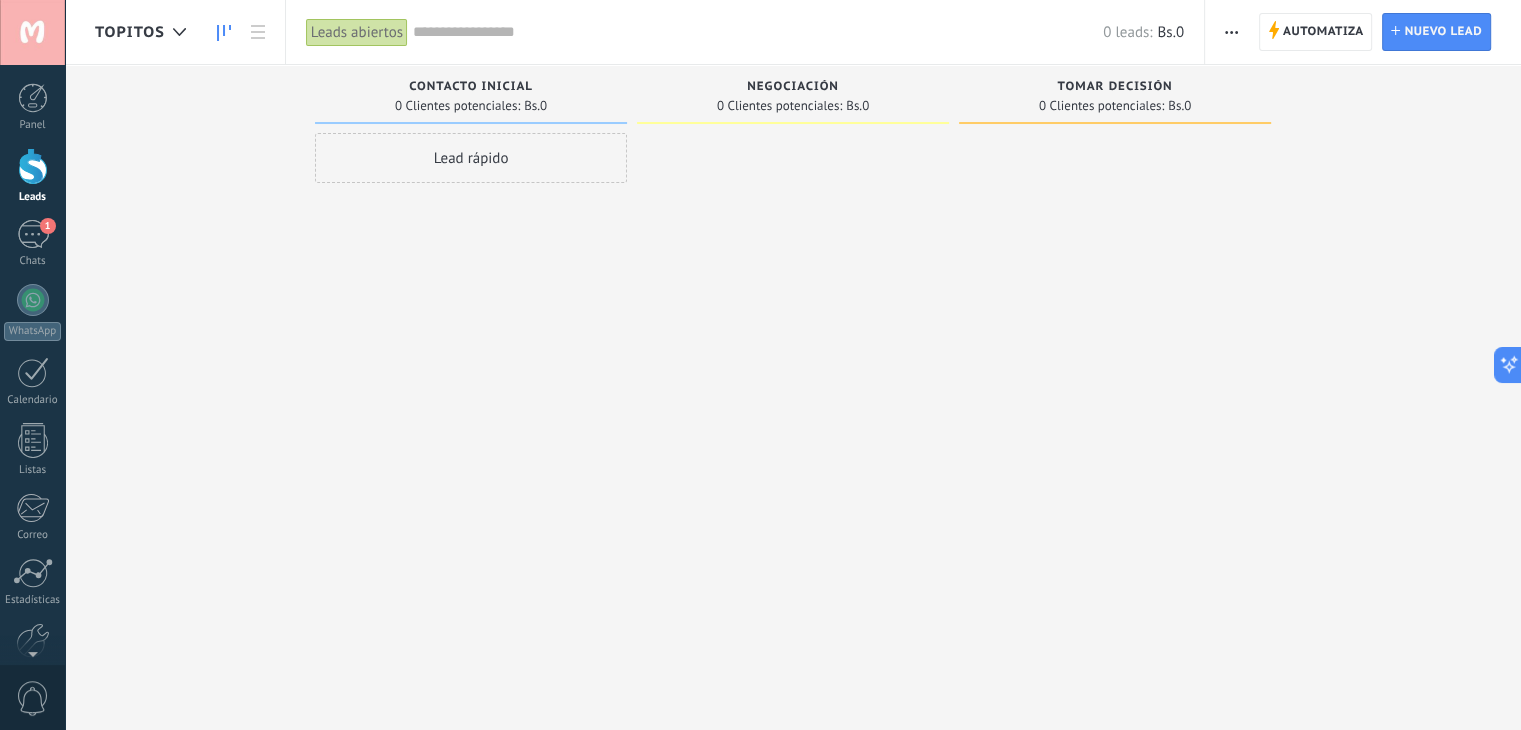 click at bounding box center [758, 32] 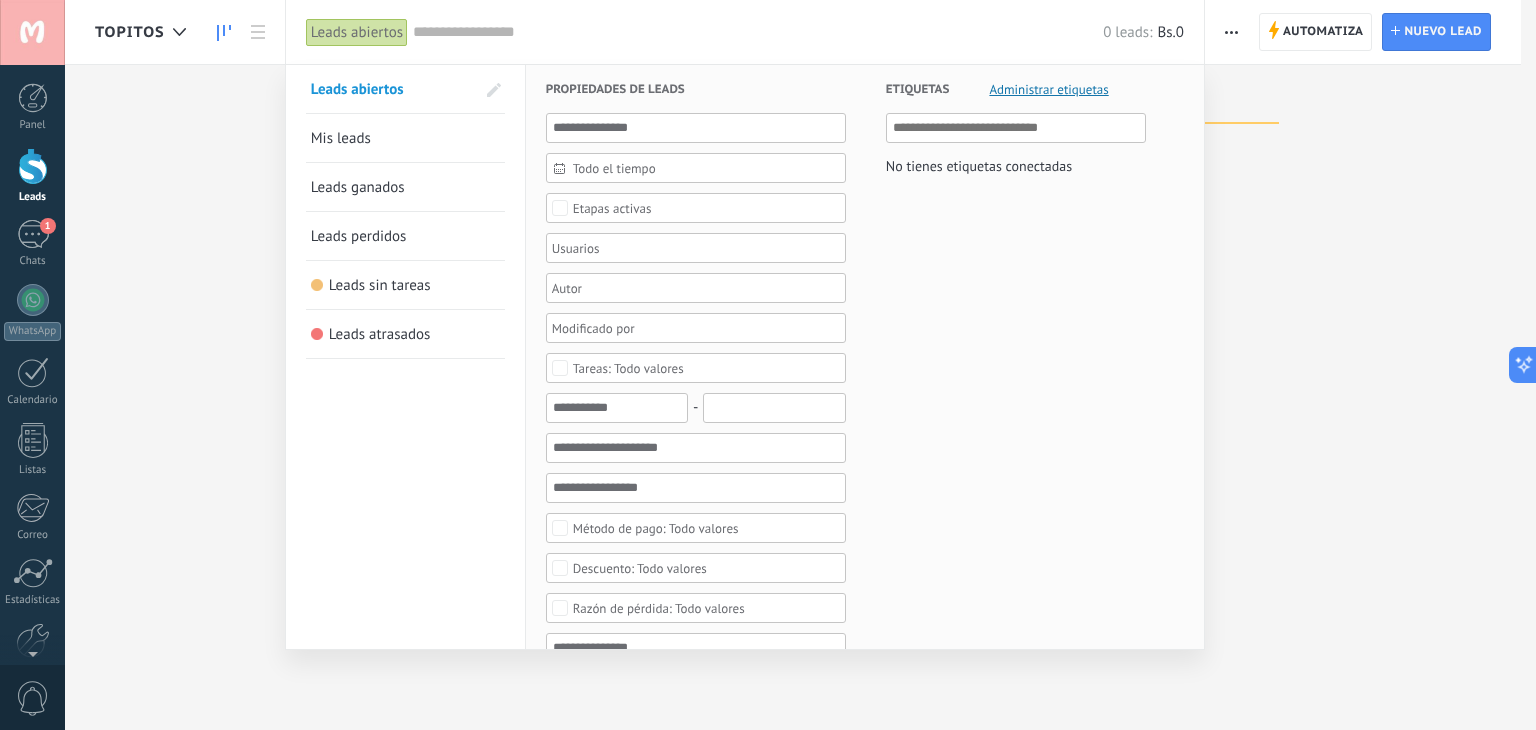 click on "Mis leads" at bounding box center (341, 138) 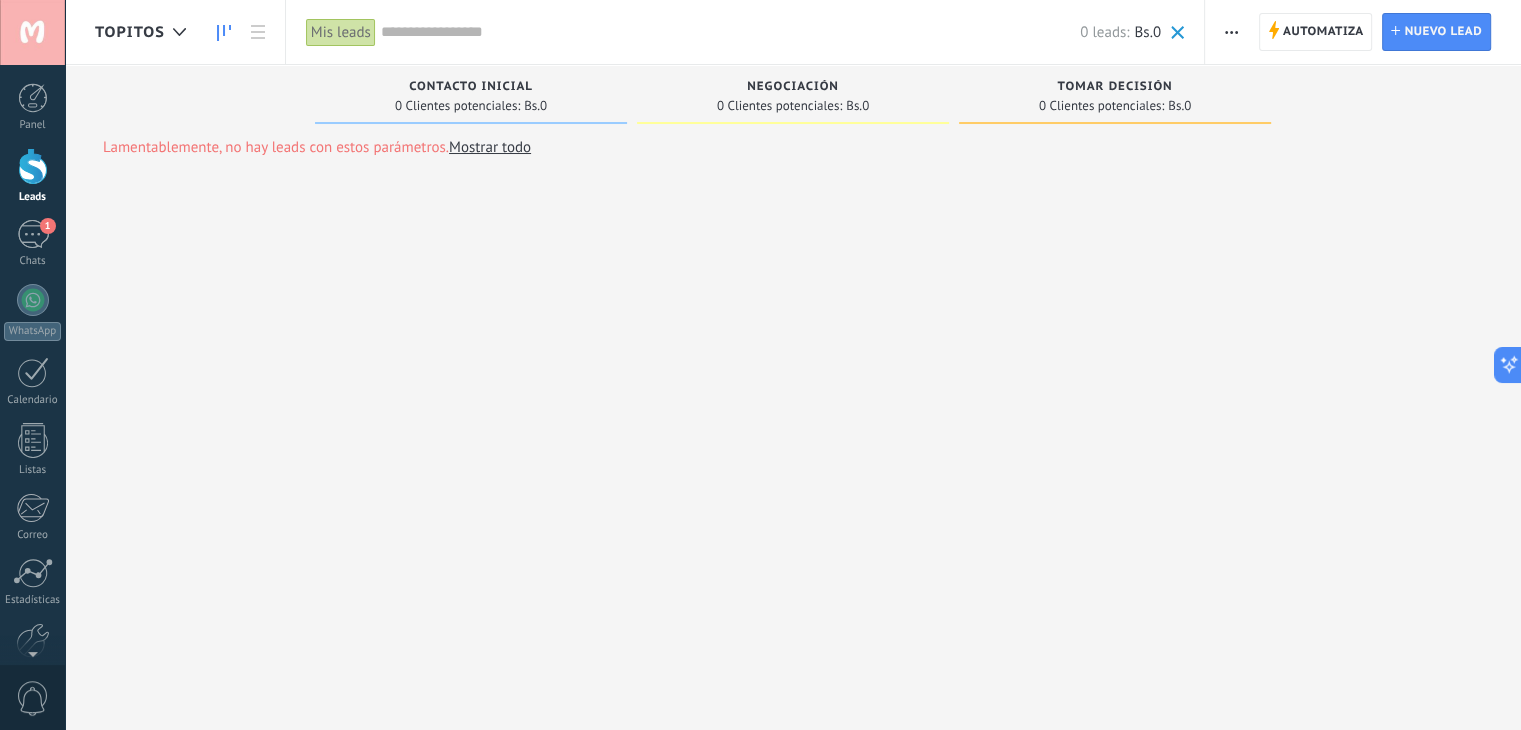 click on "Lamentablemente, no hay leads con estos parámetros.  Mostrar todo" at bounding box center (317, 147) 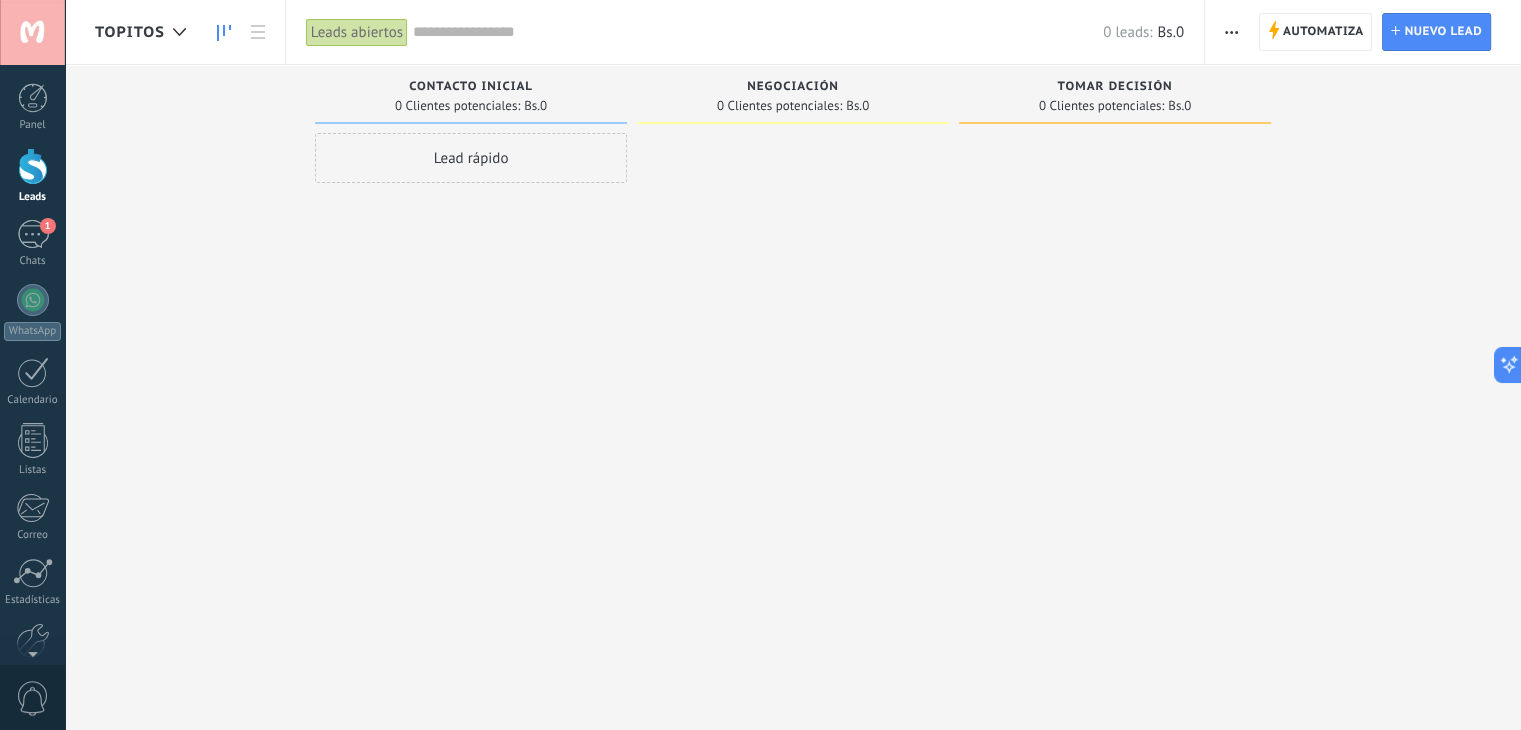 click at bounding box center [1231, 32] 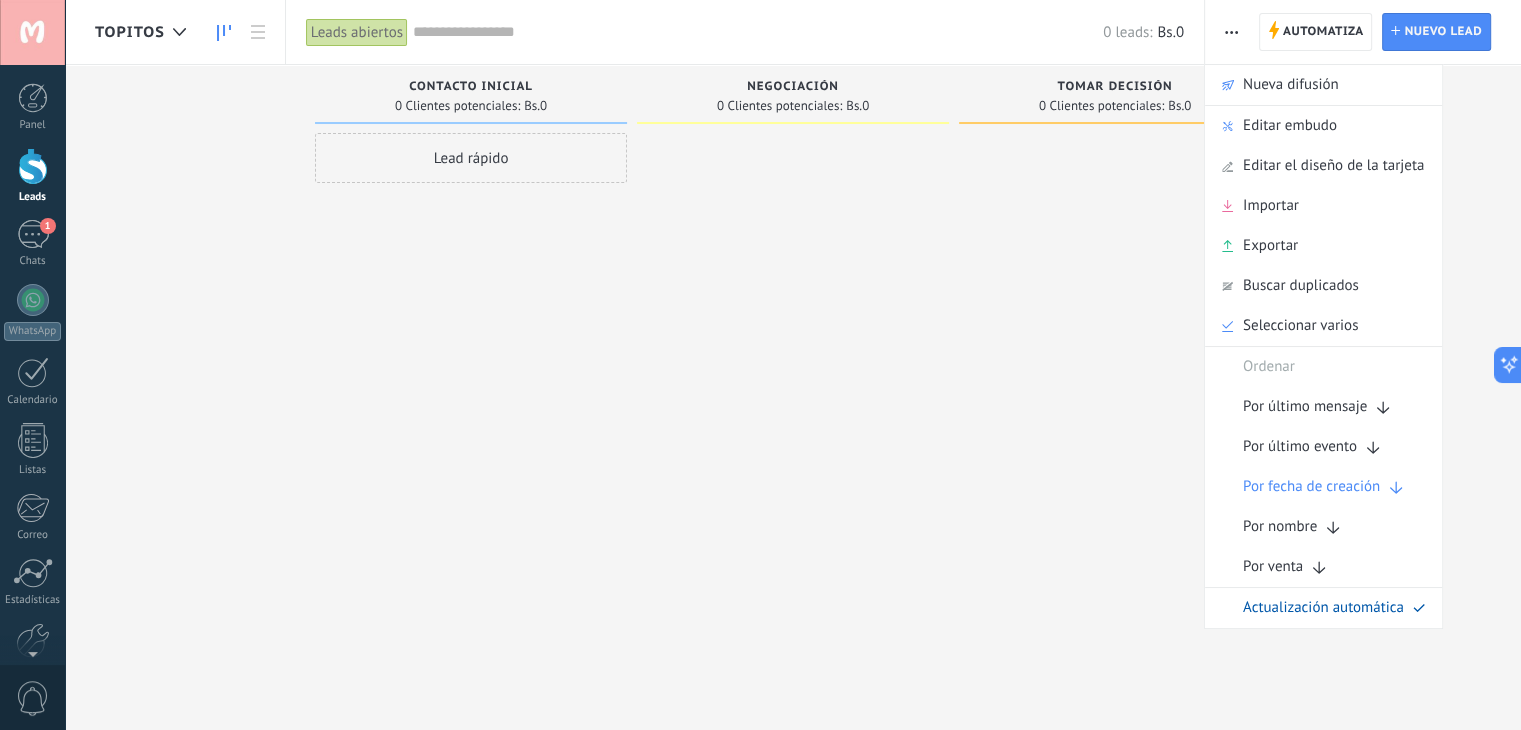 click at bounding box center [1115, 367] 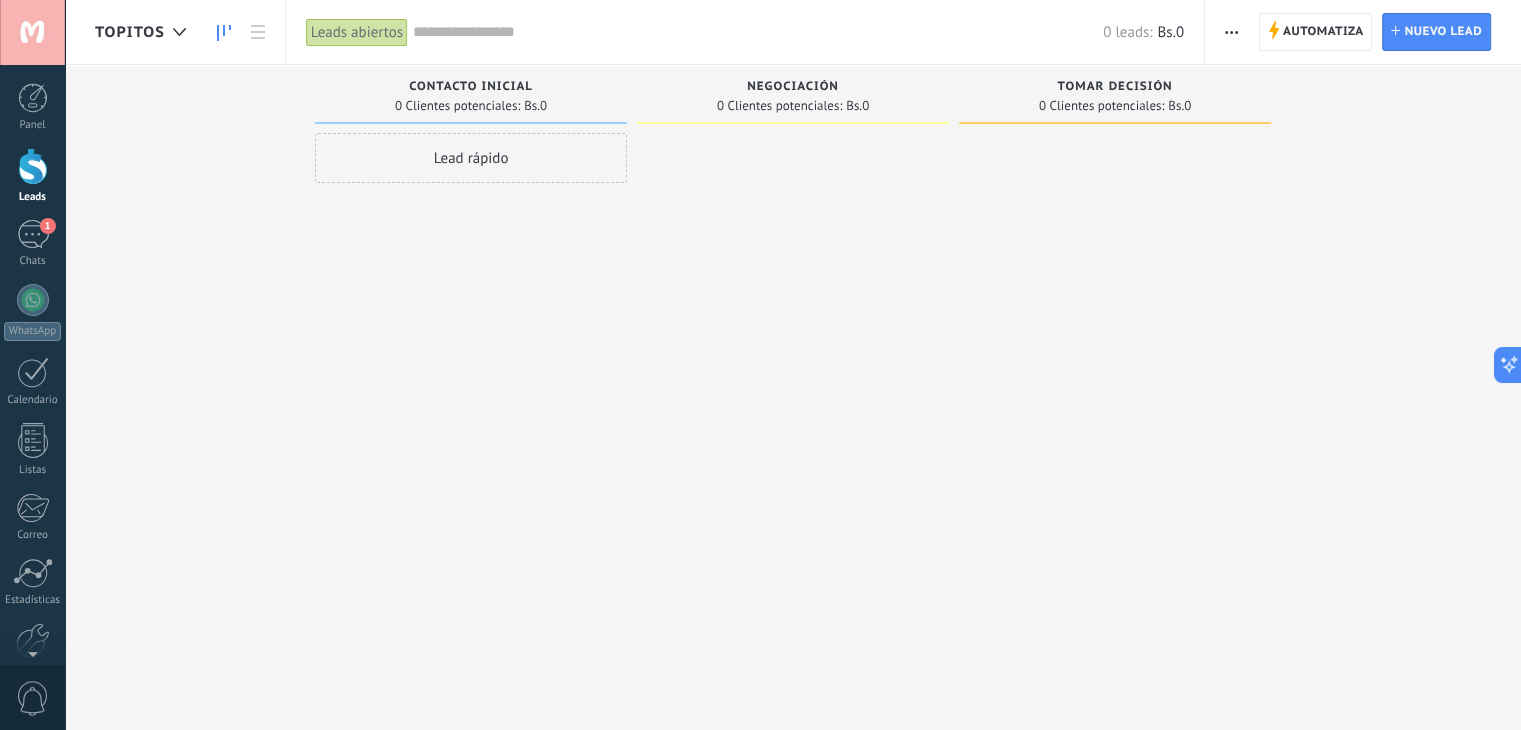 click on "Lead rápido" at bounding box center [471, 158] 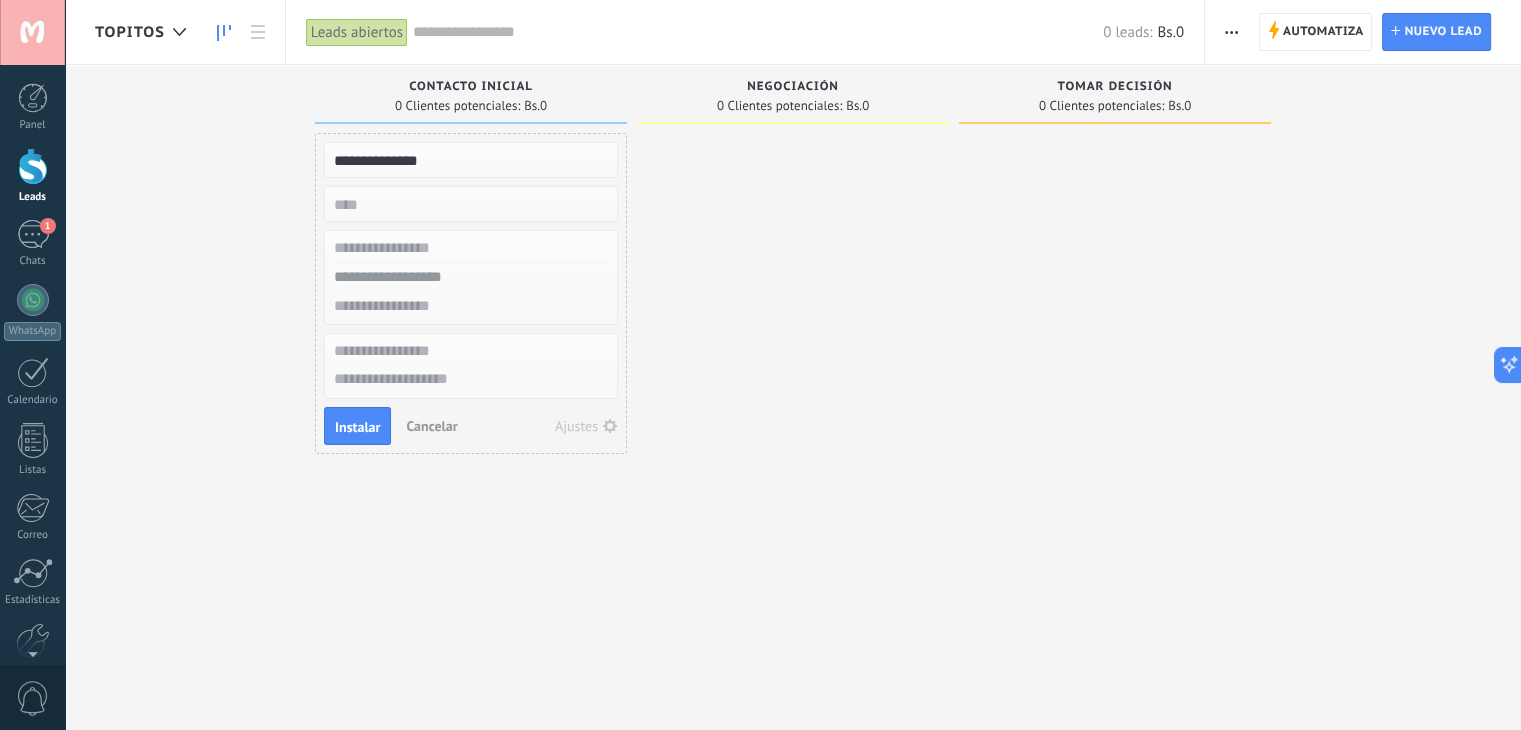 type on "**********" 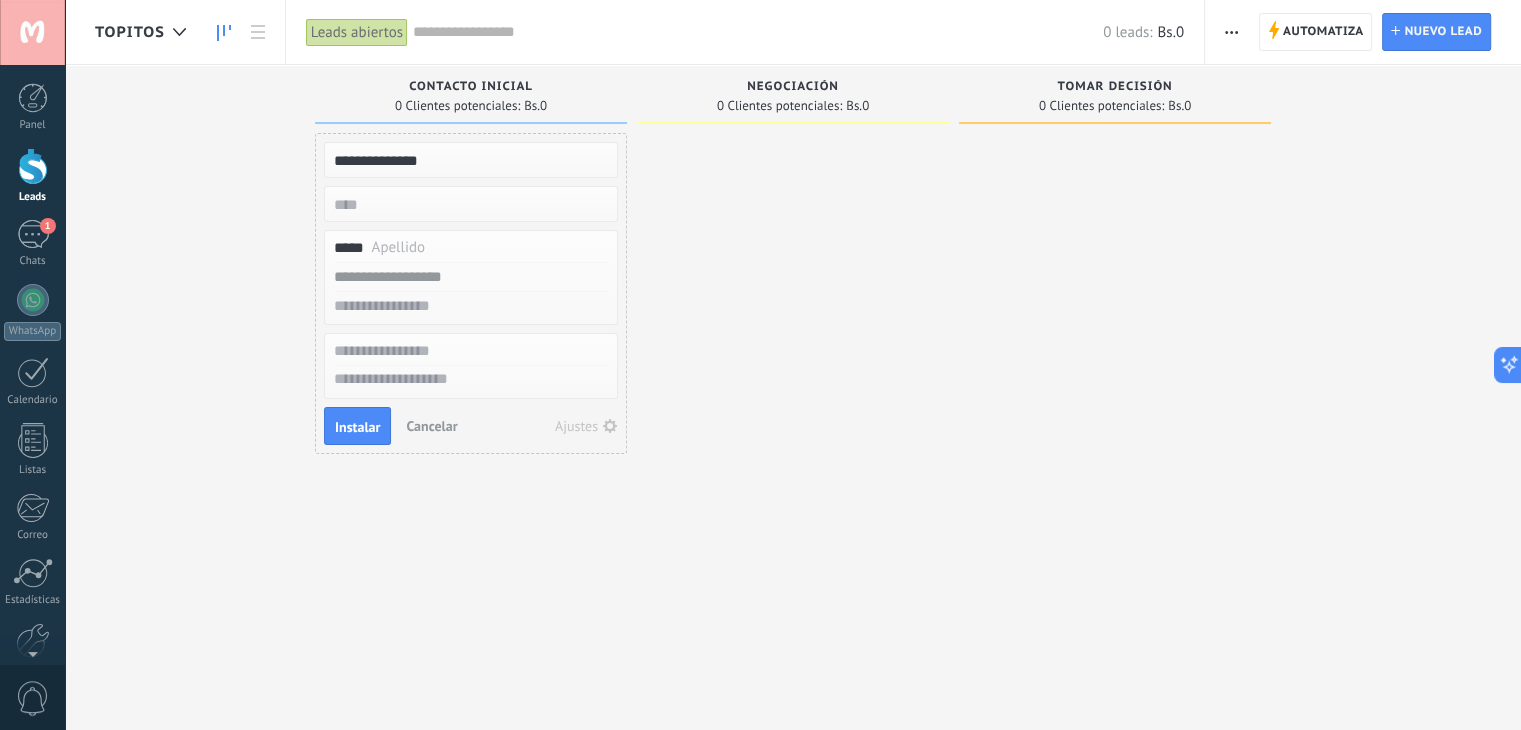 click on "*****" at bounding box center [469, 248] 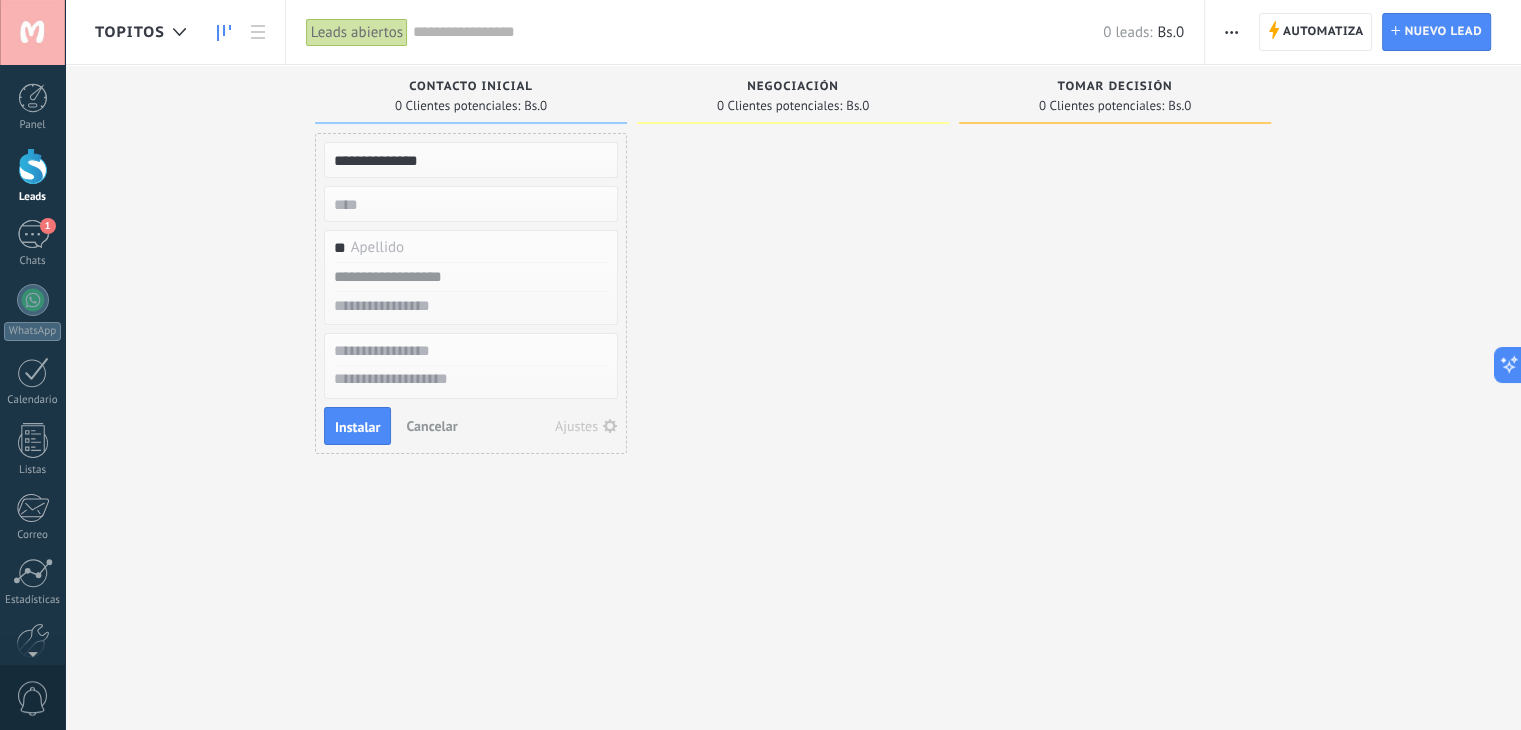 type on "*" 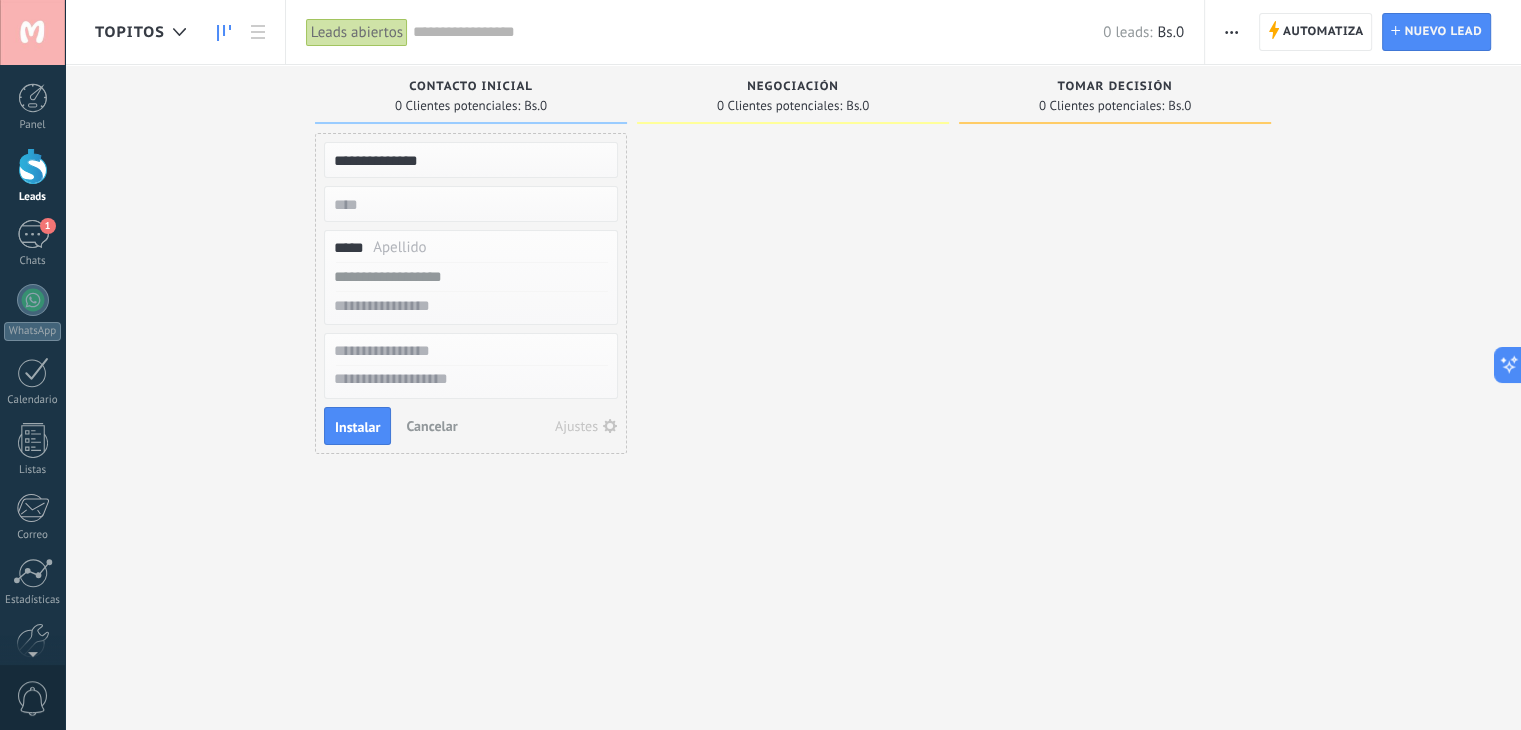 type on "*****" 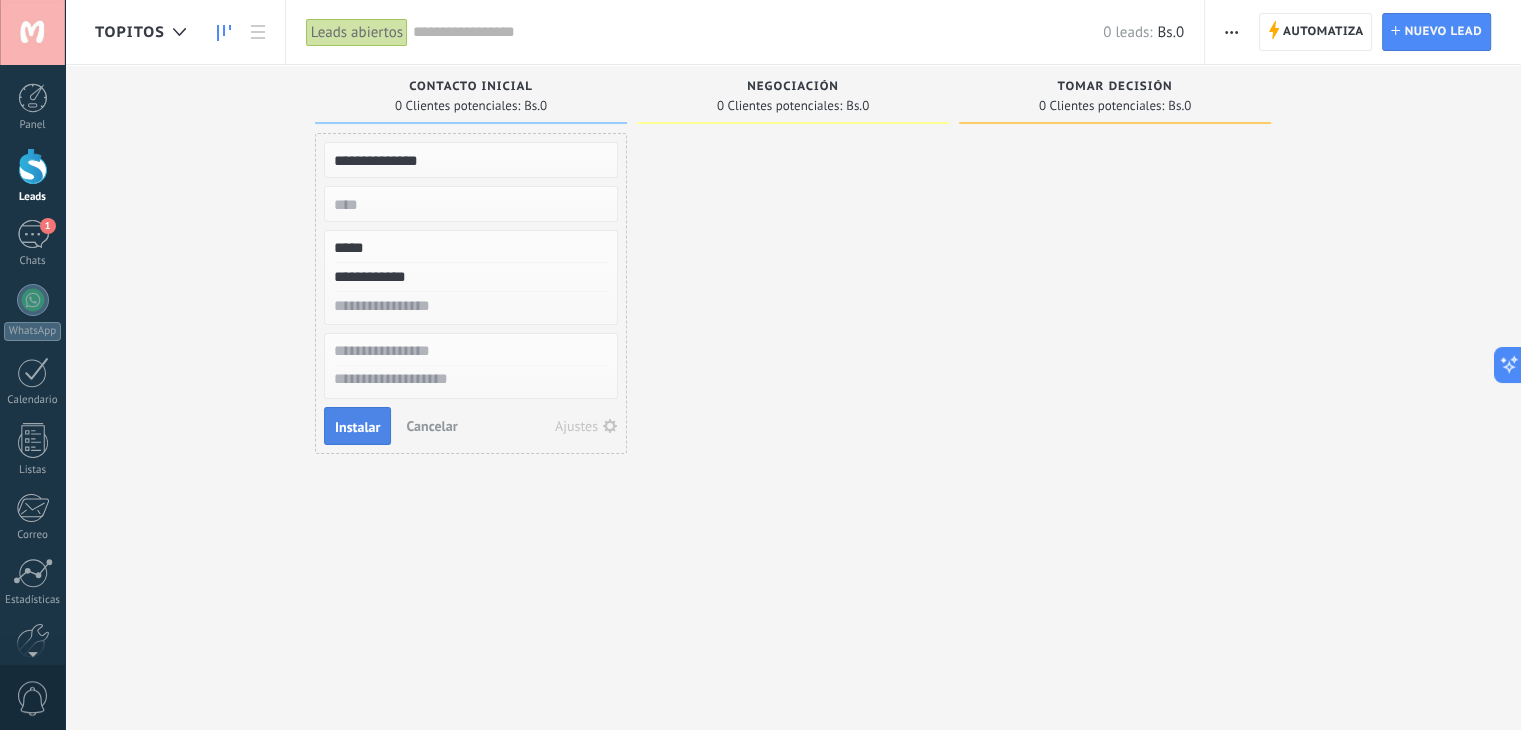 type on "**********" 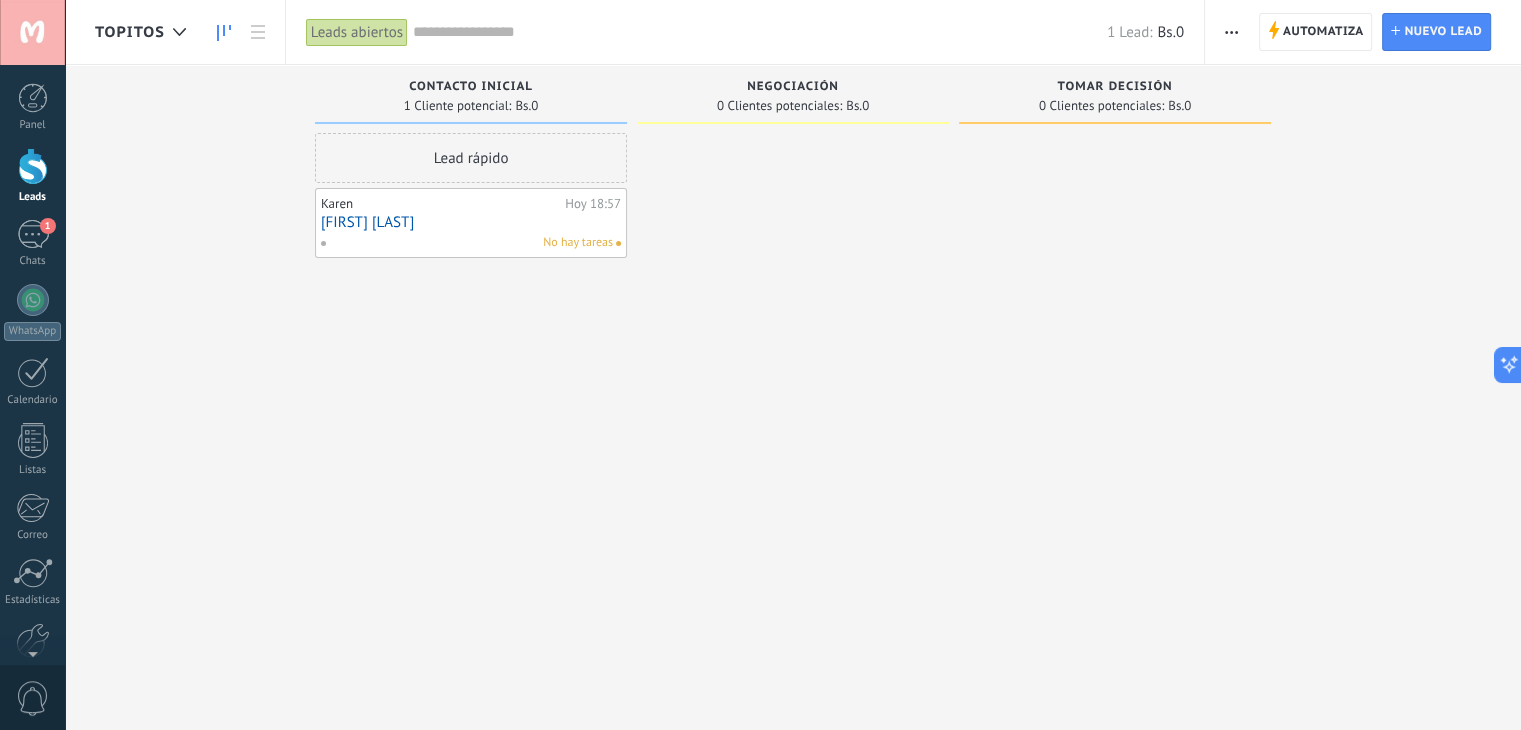click on "Lead rápido Karen Hoy 18:57 karen figueroa No hay tareas" at bounding box center (471, 367) 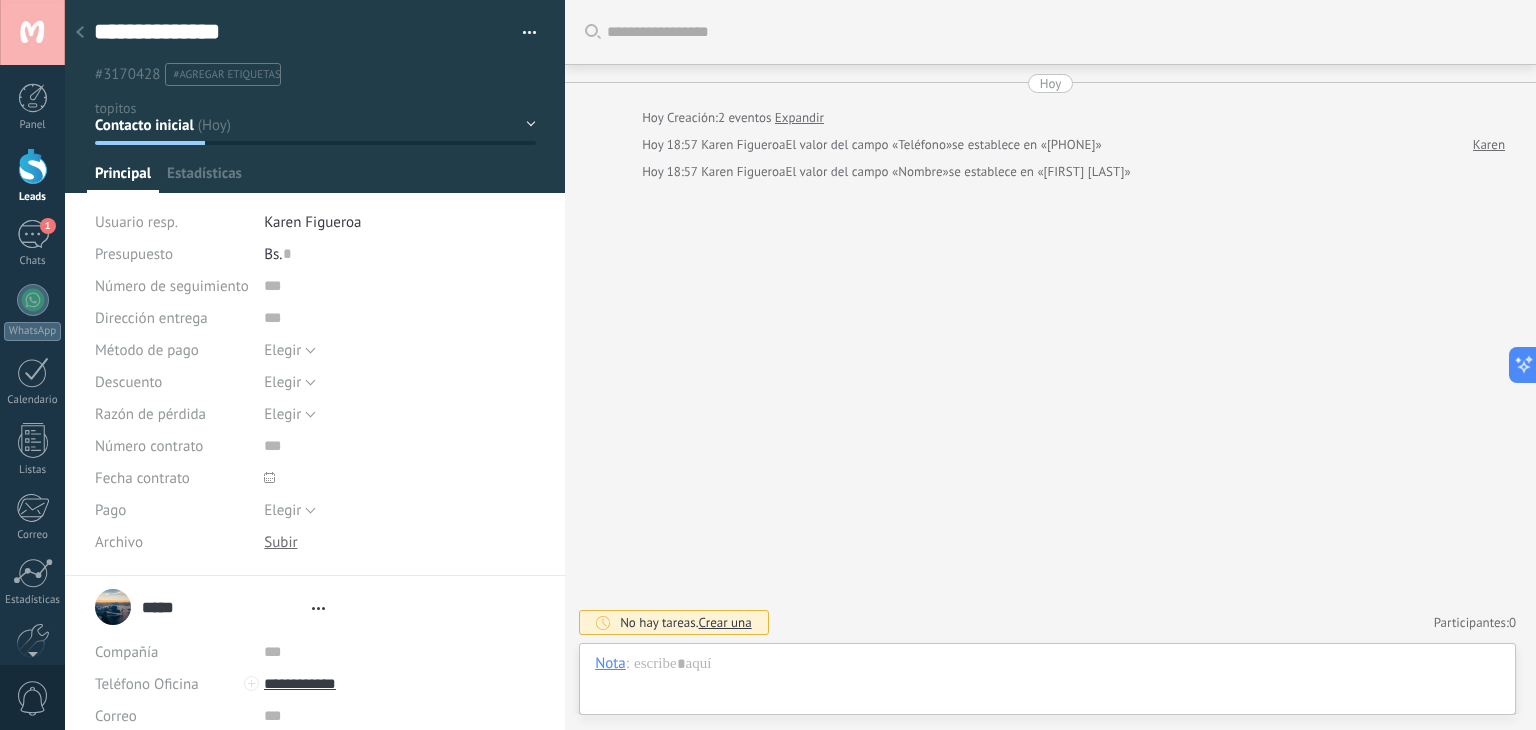 type on "**********" 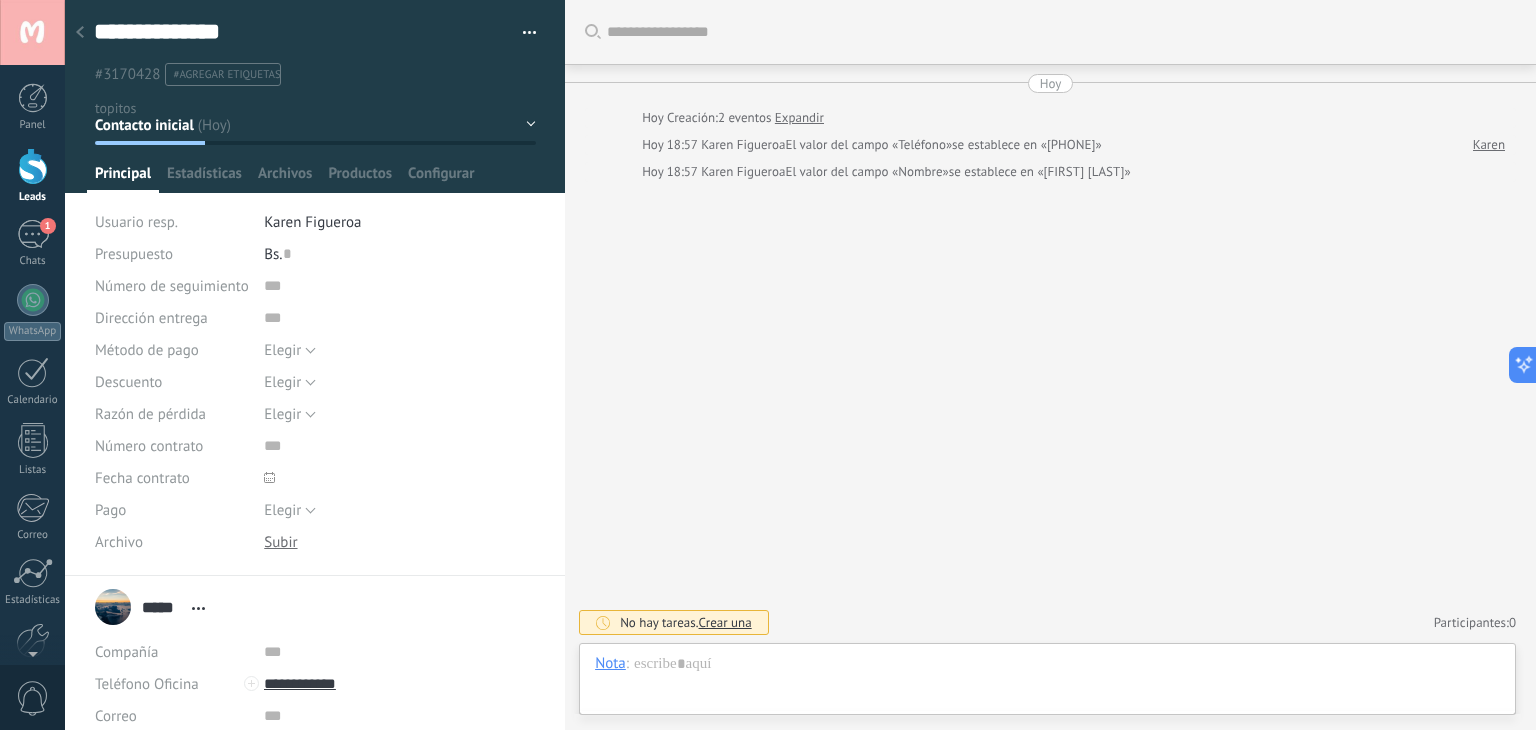 click on "Buscar Carga más Hoy Hoy Creación:  2  eventos   Expandir Hoy 18:57 Karen Figueroa  El valor del campo «Teléfono»  se establece en «04247203710» Karen Hoy 18:57 Karen Figueroa  El valor del campo «Nombre»  se establece en «karen figueroa» No hay tareas.  Crear una Participantes:  0 Agregar usuario Bots:  0" at bounding box center (1050, 365) 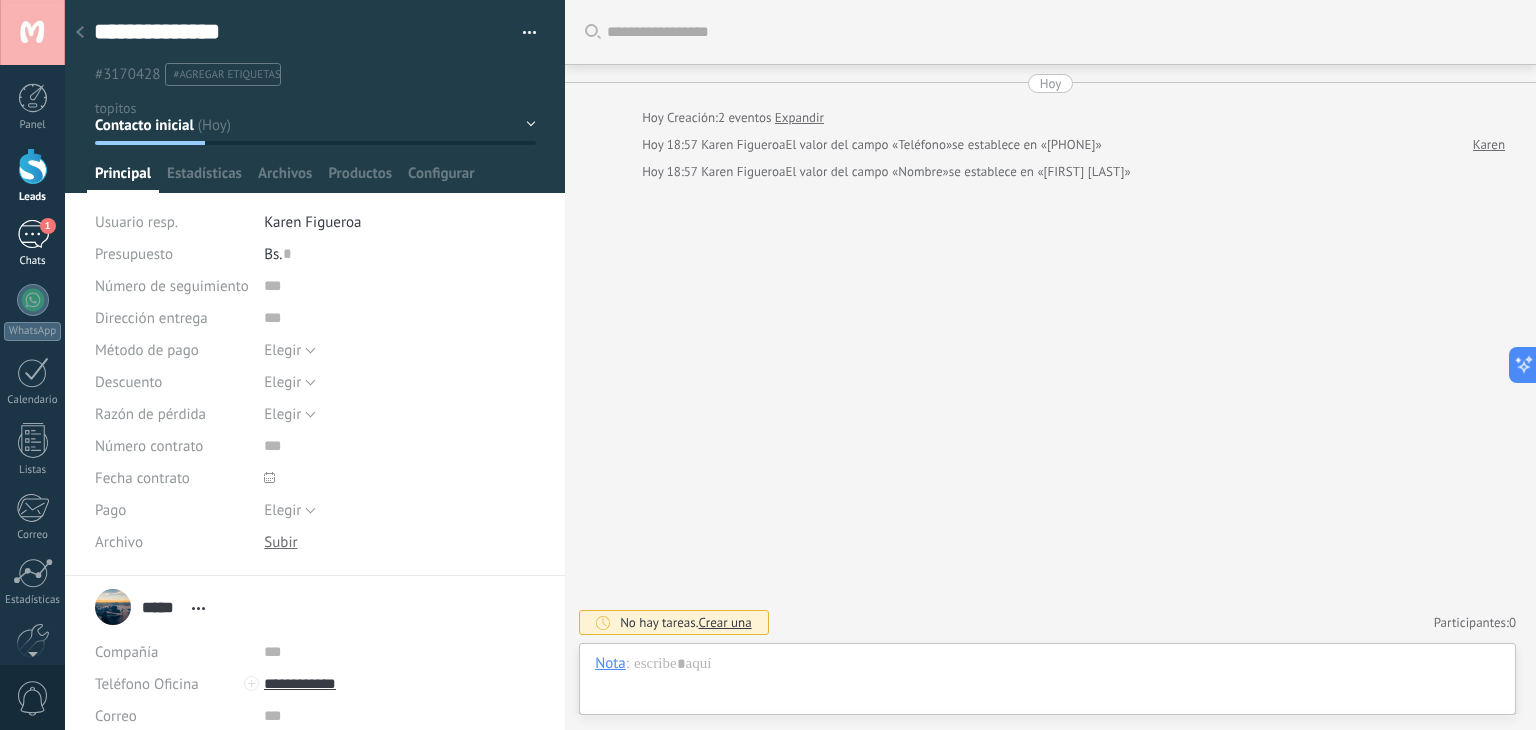click on "1" at bounding box center [33, 234] 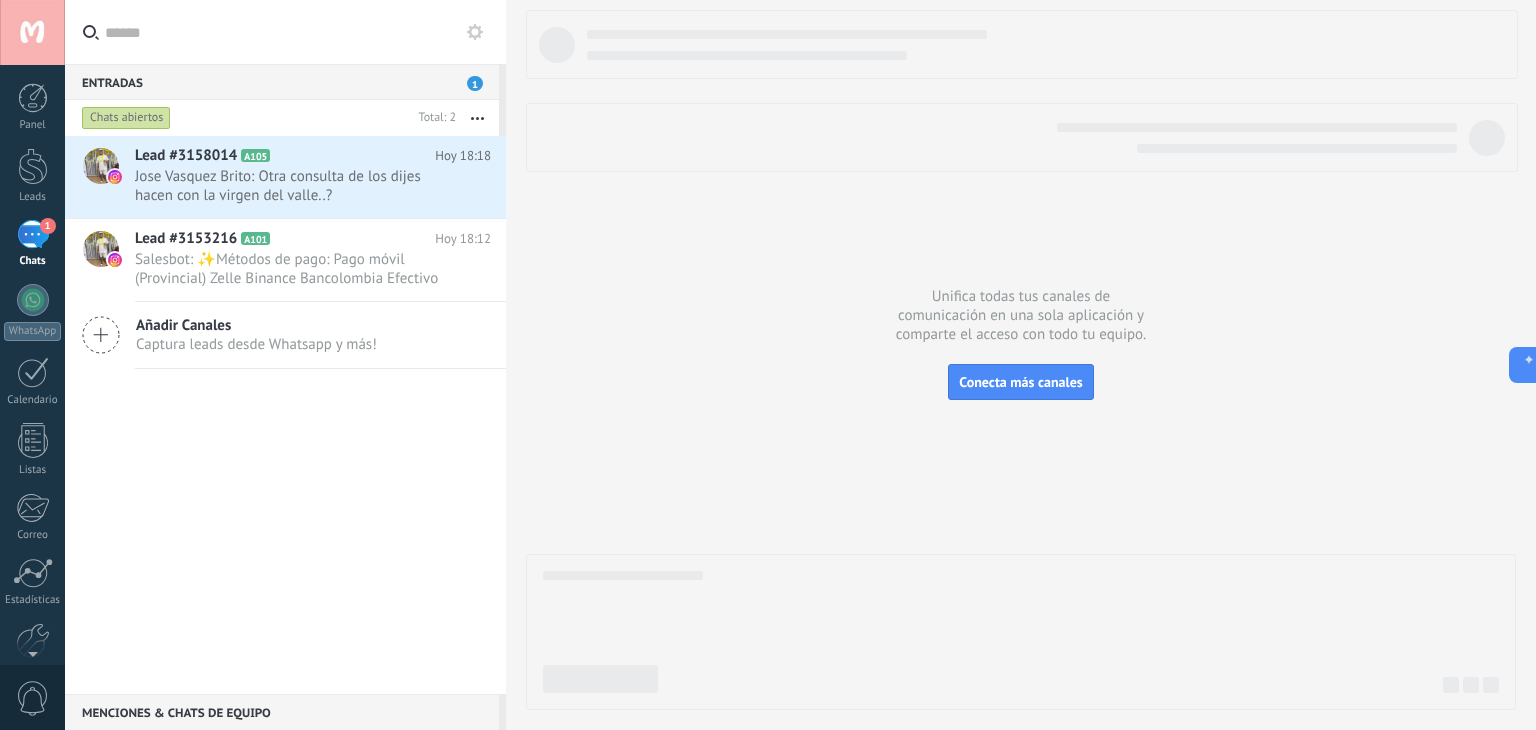 click on "Entradas 1" at bounding box center (282, 82) 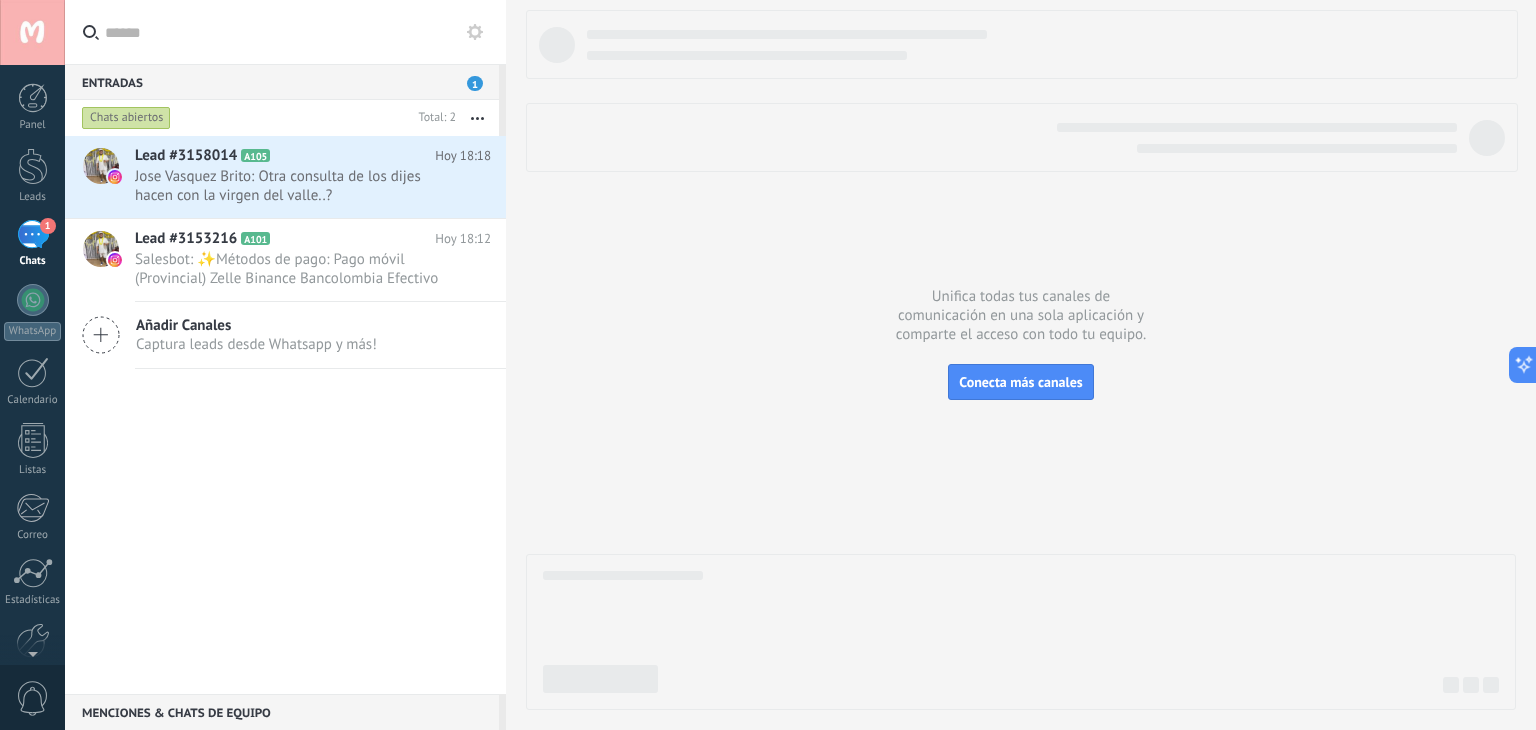 click on "1" at bounding box center [475, 83] 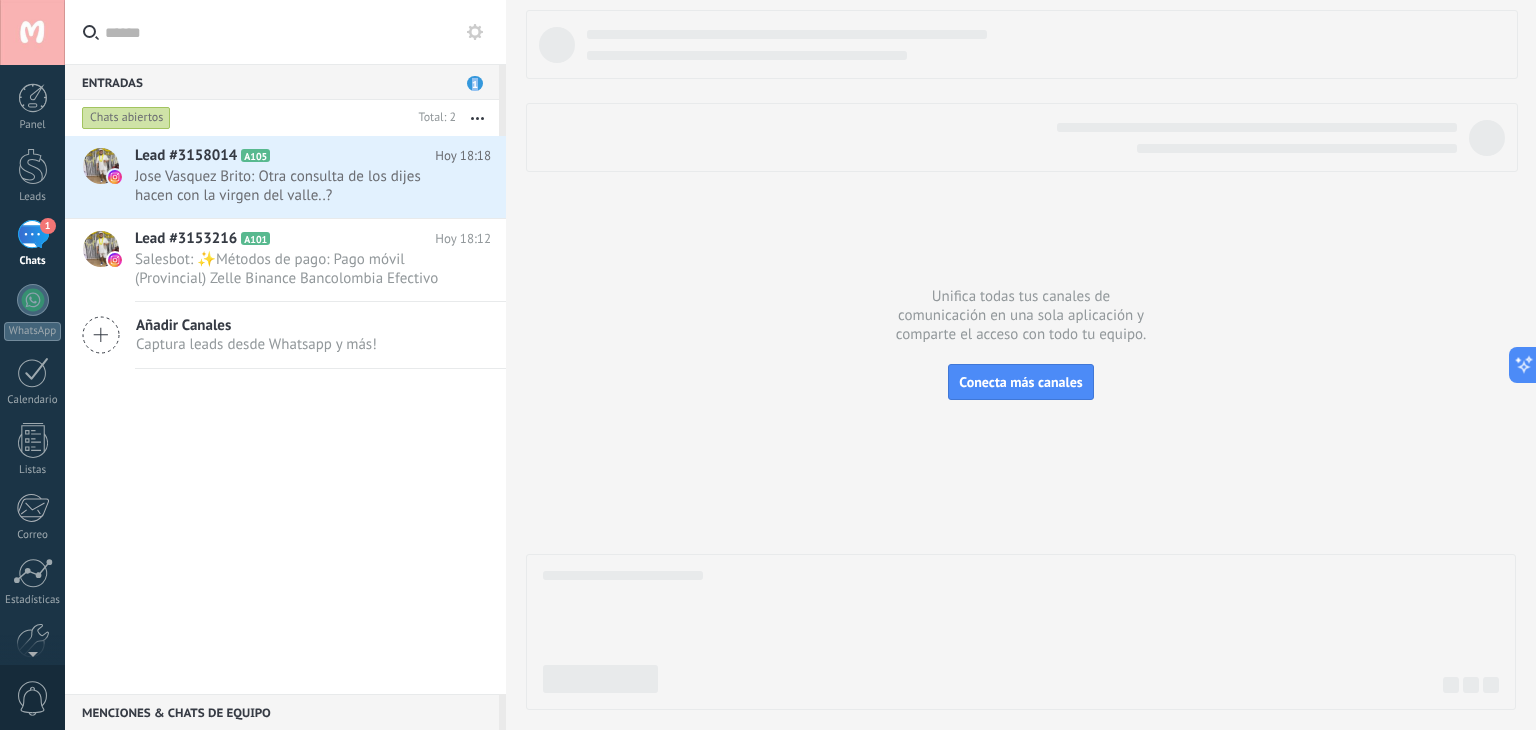click on "1" at bounding box center (475, 83) 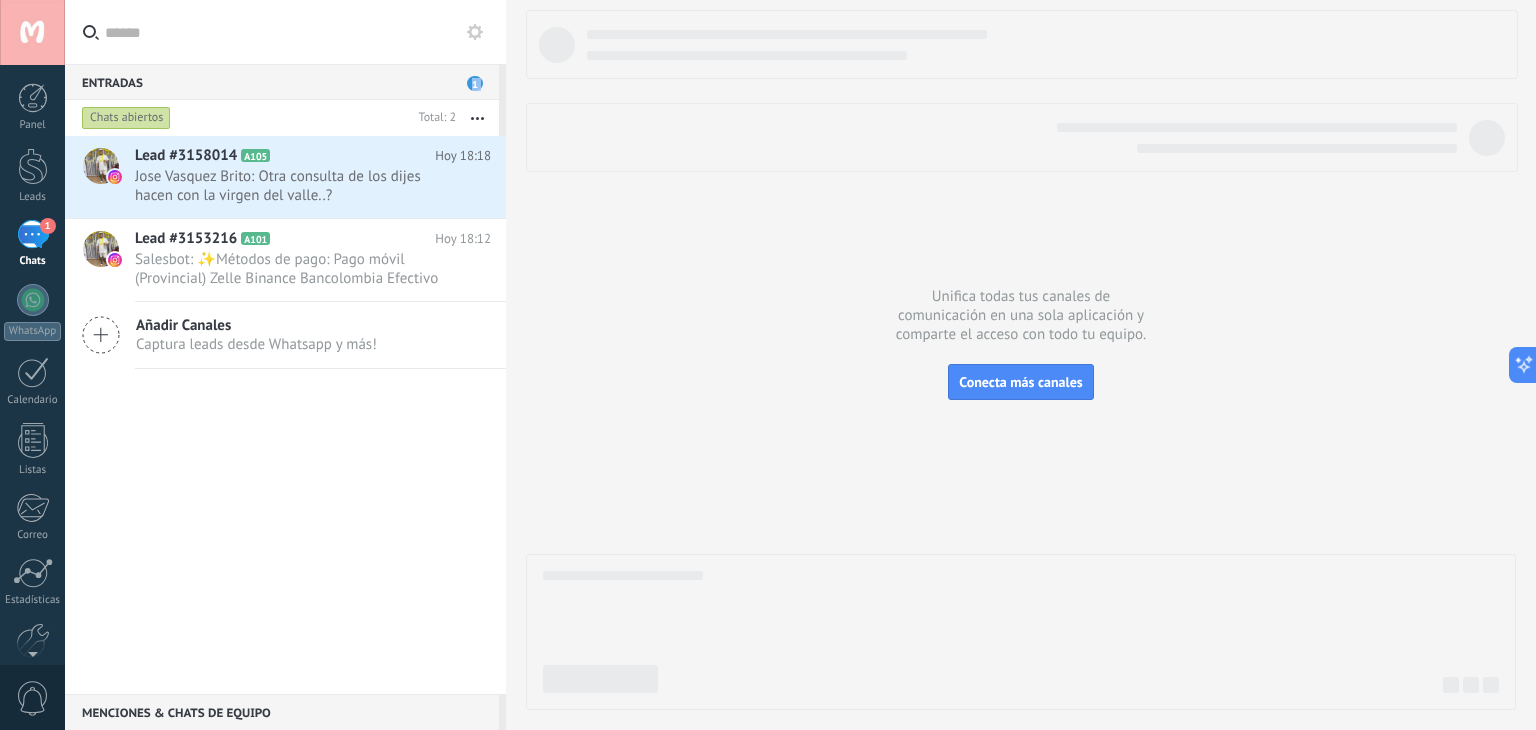 click on "1" at bounding box center [475, 83] 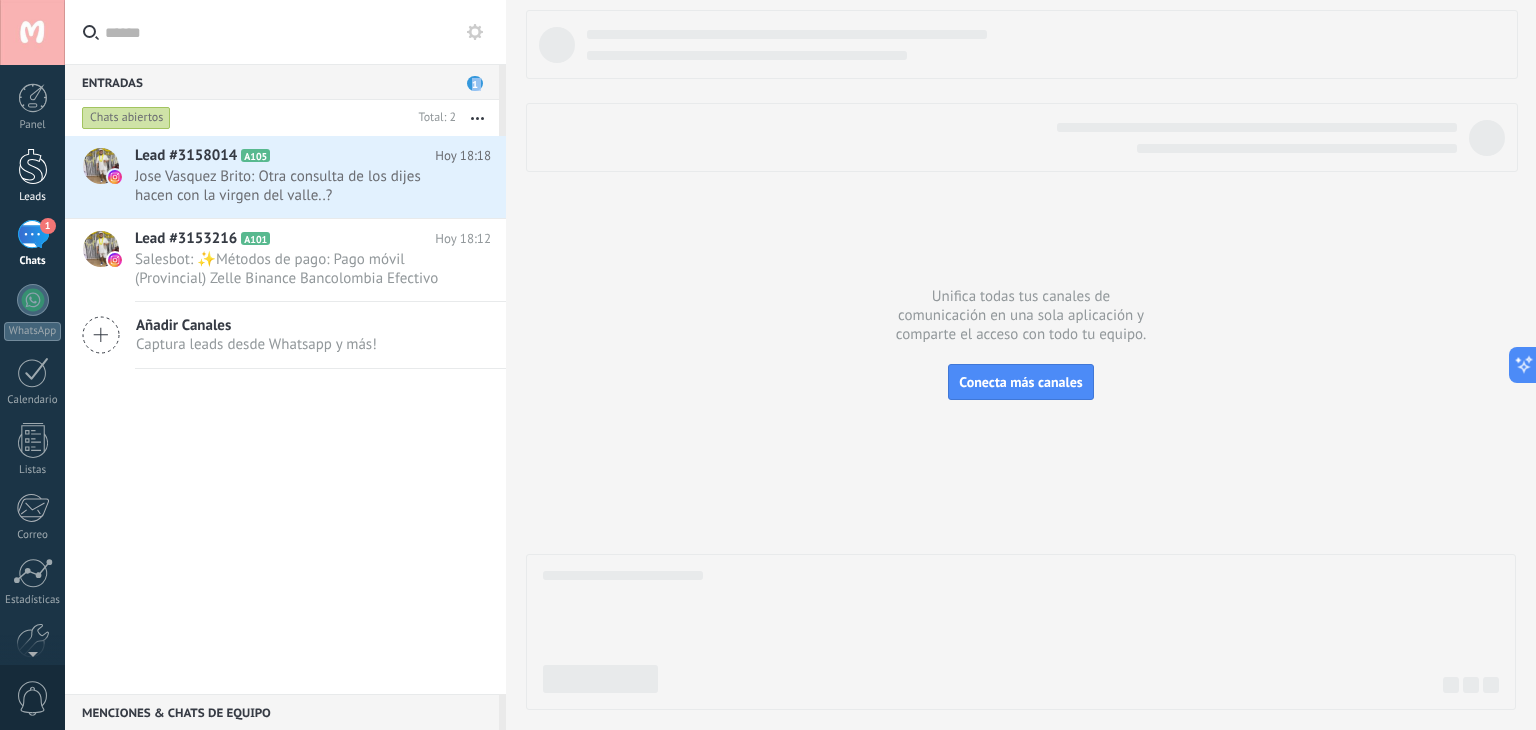 click at bounding box center [33, 166] 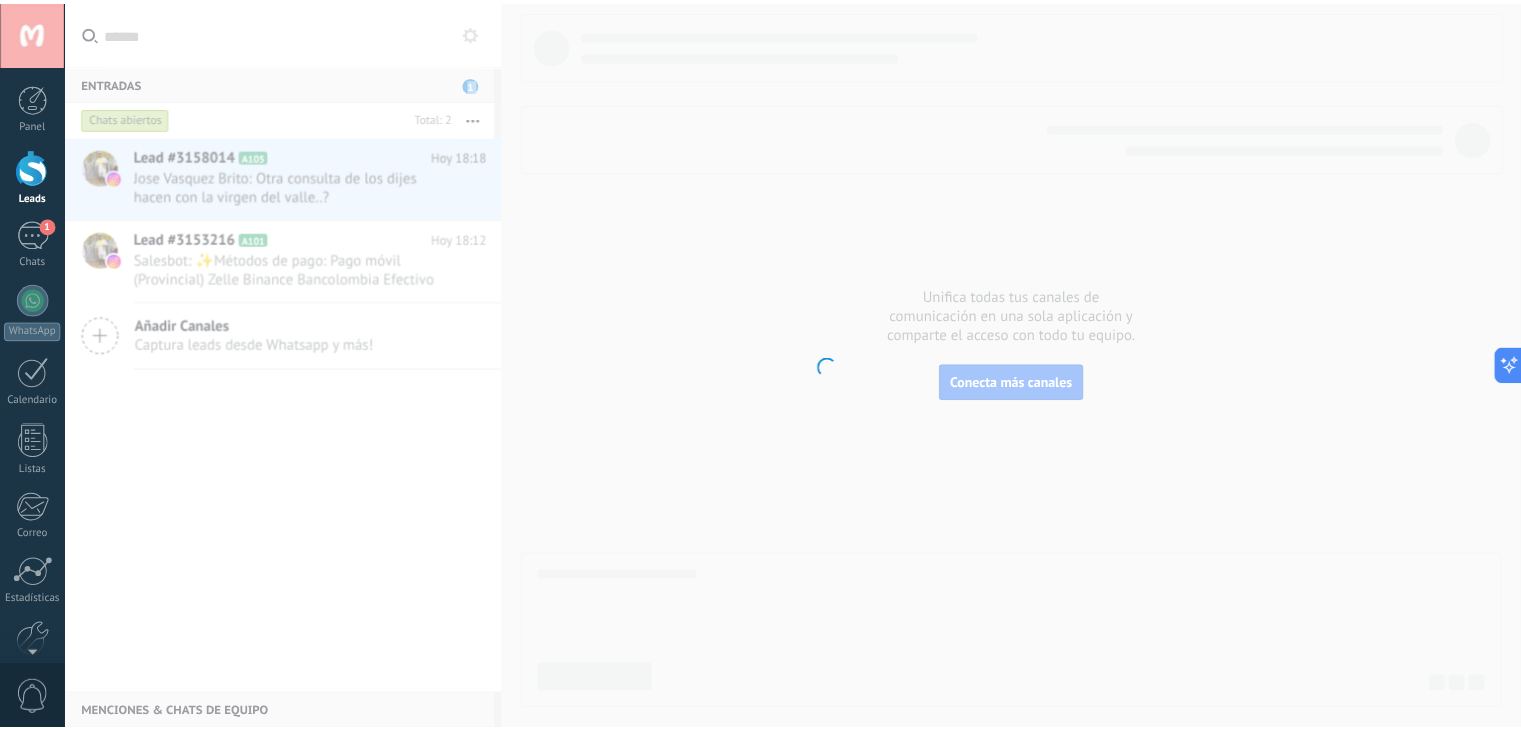 scroll, scrollTop: 360, scrollLeft: 0, axis: vertical 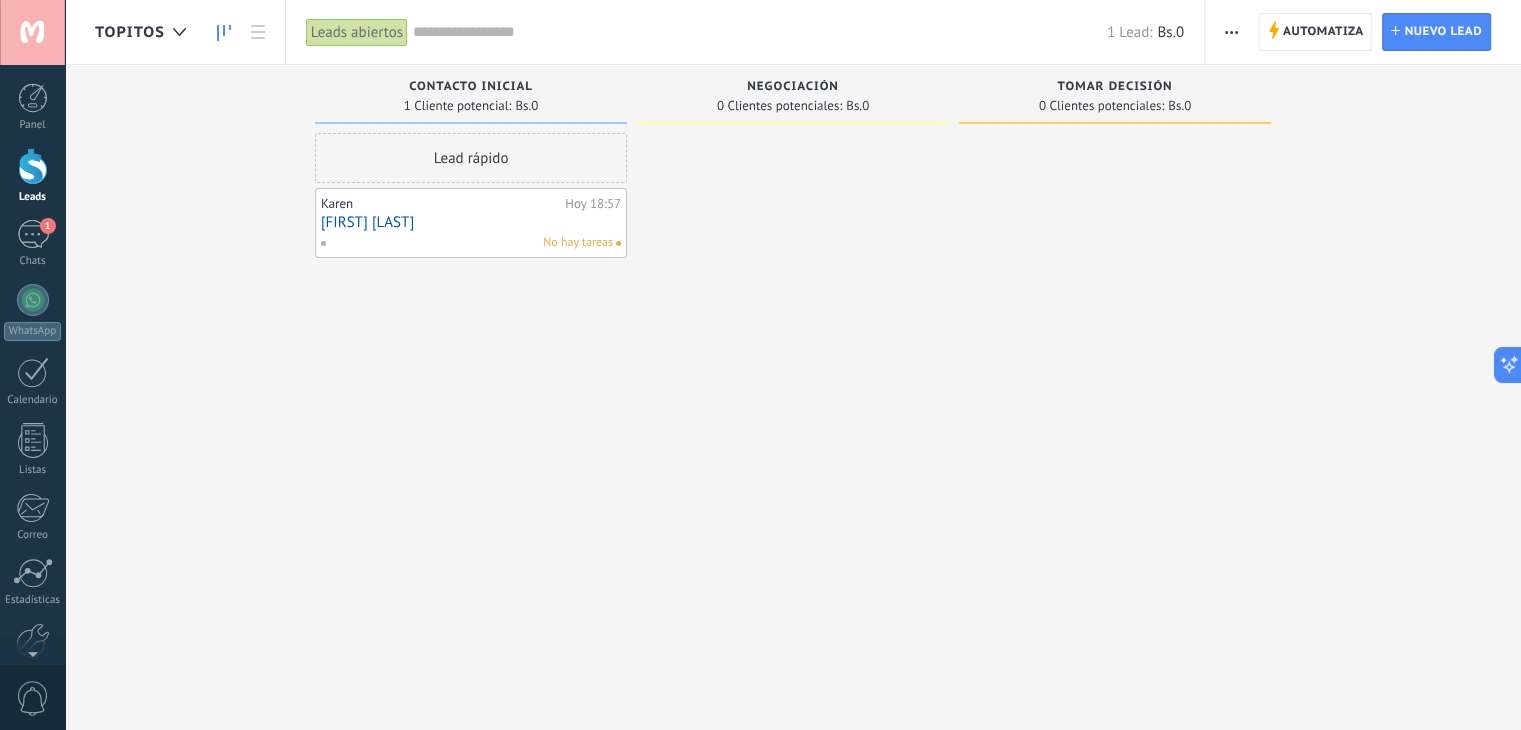 click on "0  Clientes potenciales:" at bounding box center [779, 106] 